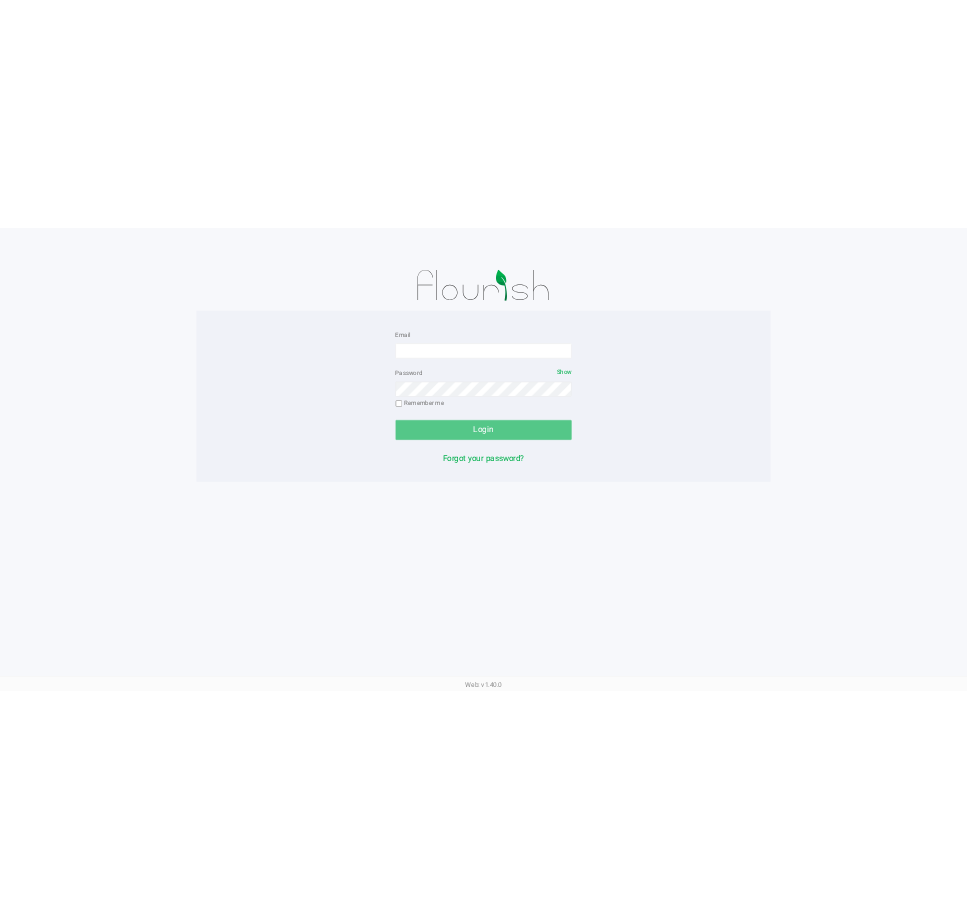 scroll, scrollTop: 0, scrollLeft: 0, axis: both 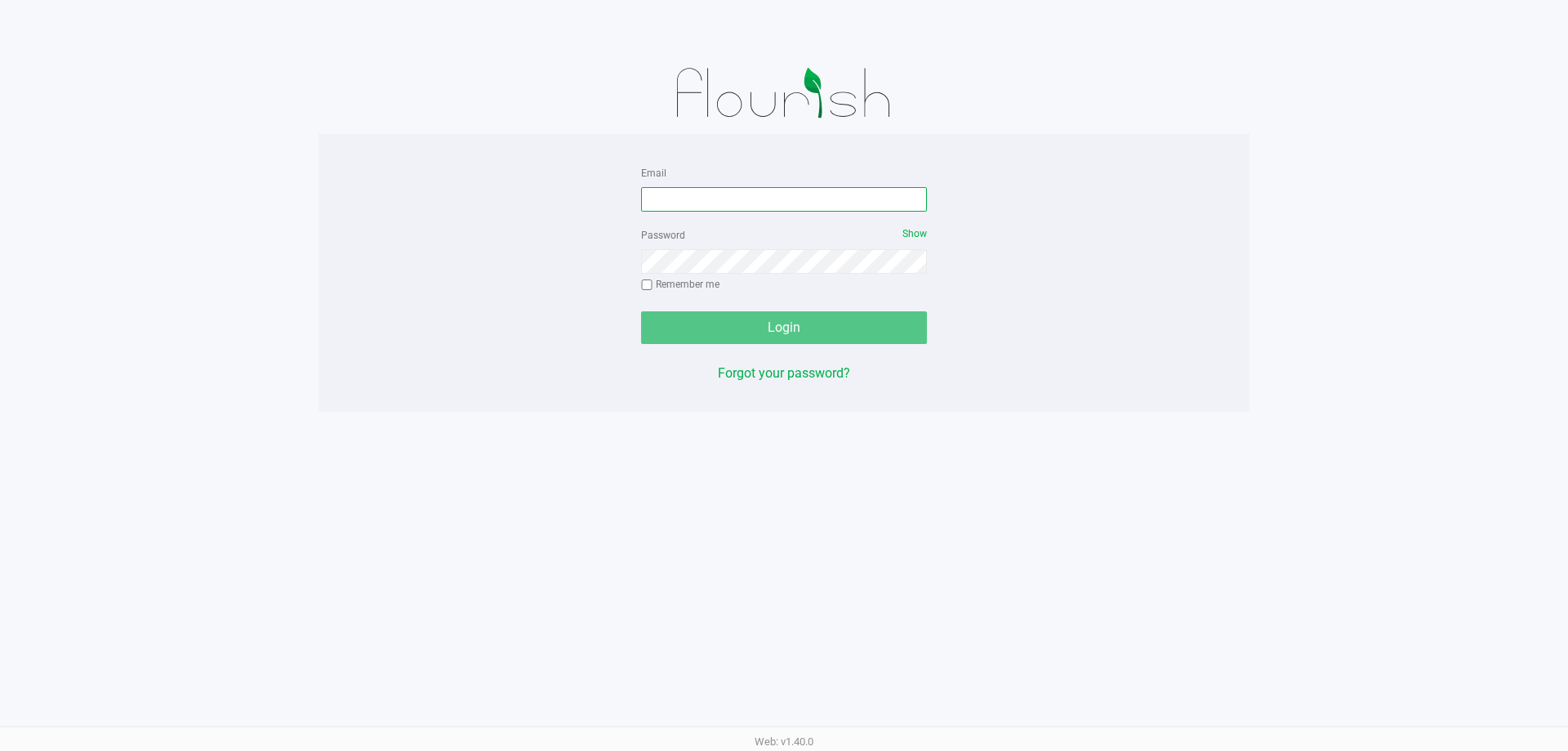 click on "Email" at bounding box center [784, 199] 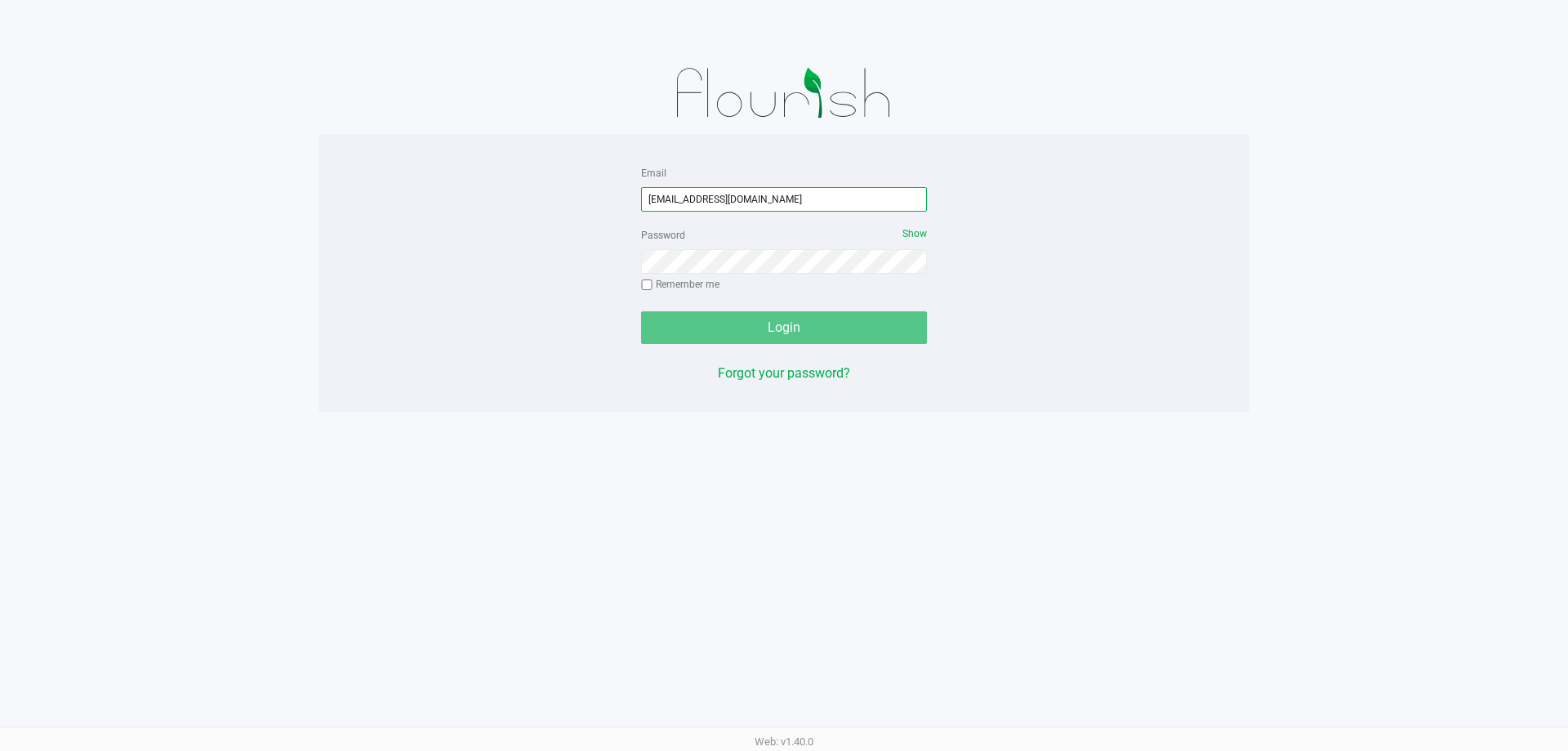 type on "[EMAIL_ADDRESS][DOMAIN_NAME]" 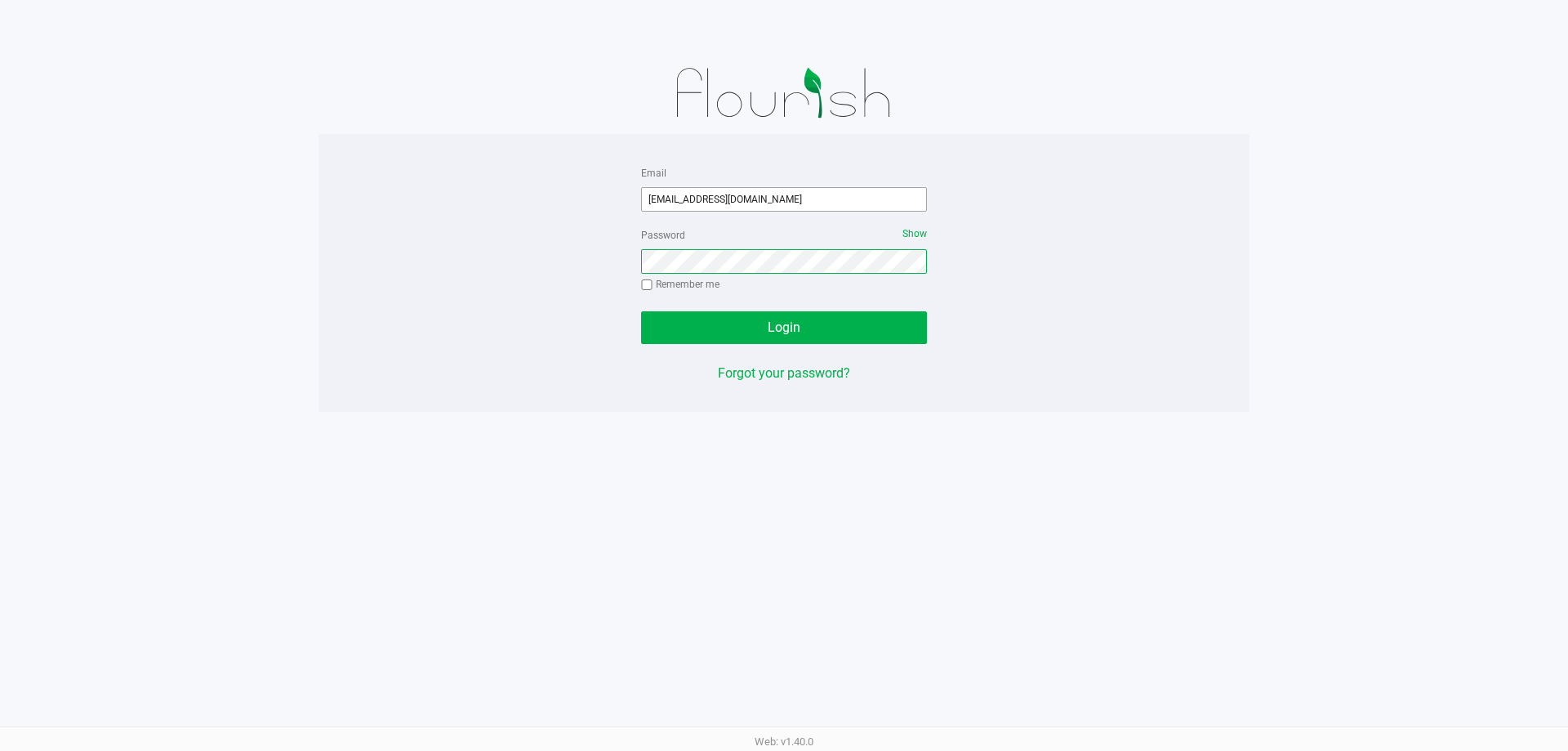 click on "Login" 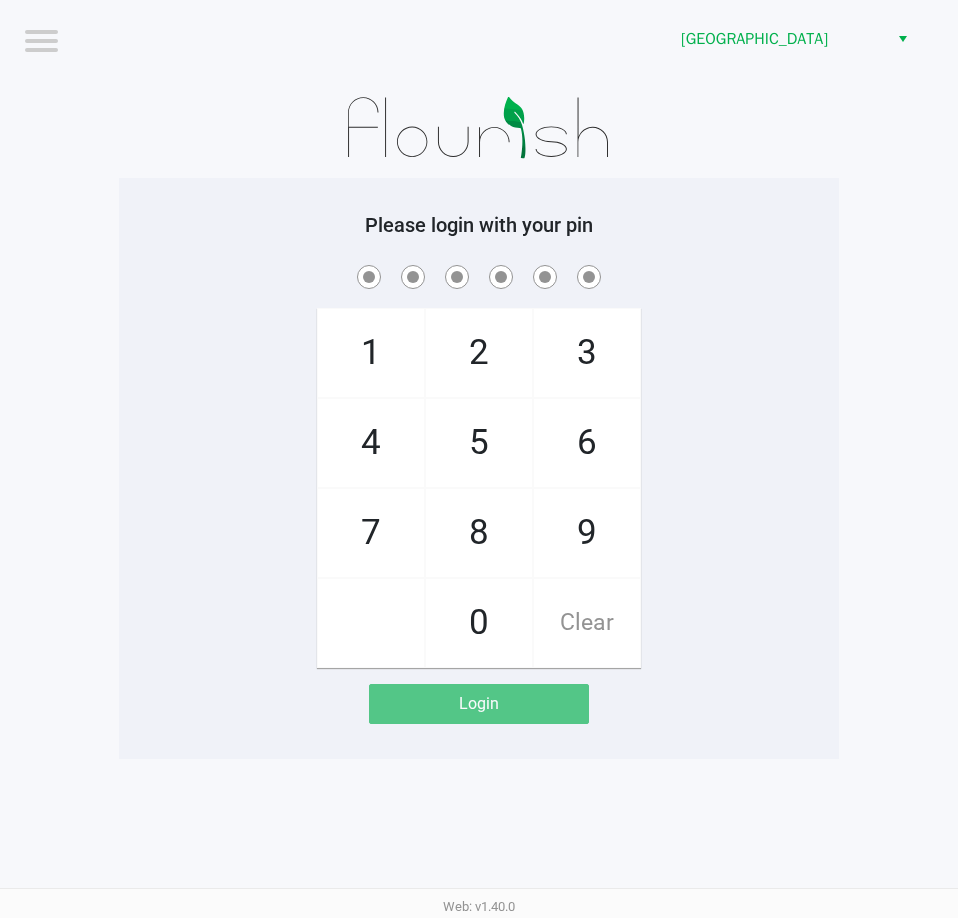 click on "Logout  Lakeland WC    Please login with your pin  1   4   7       2   5   8   0   3   6   9   Clear   Login" 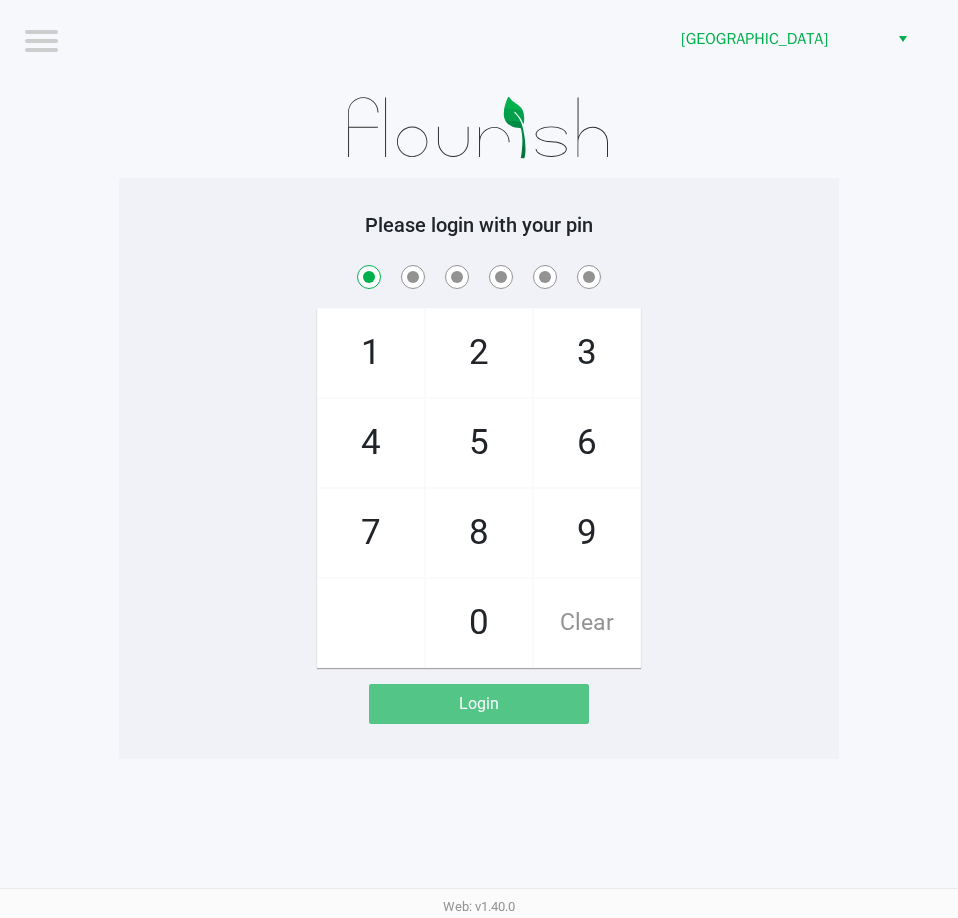 checkbox on "true" 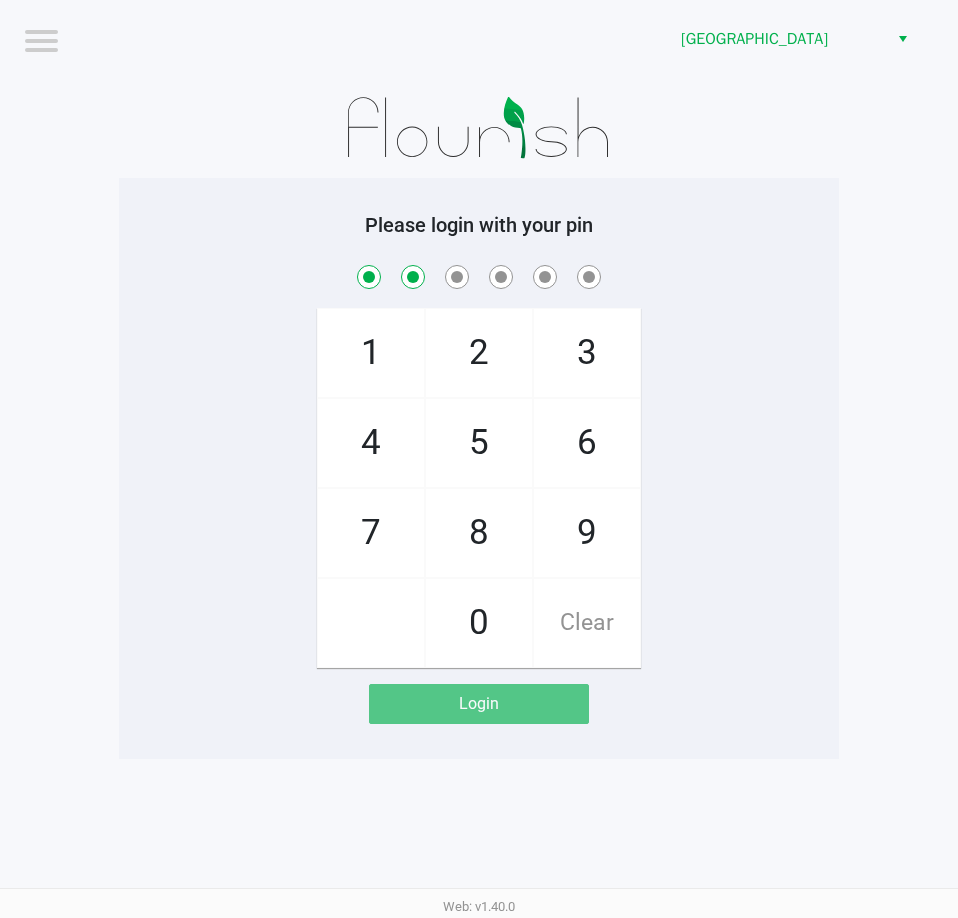checkbox on "true" 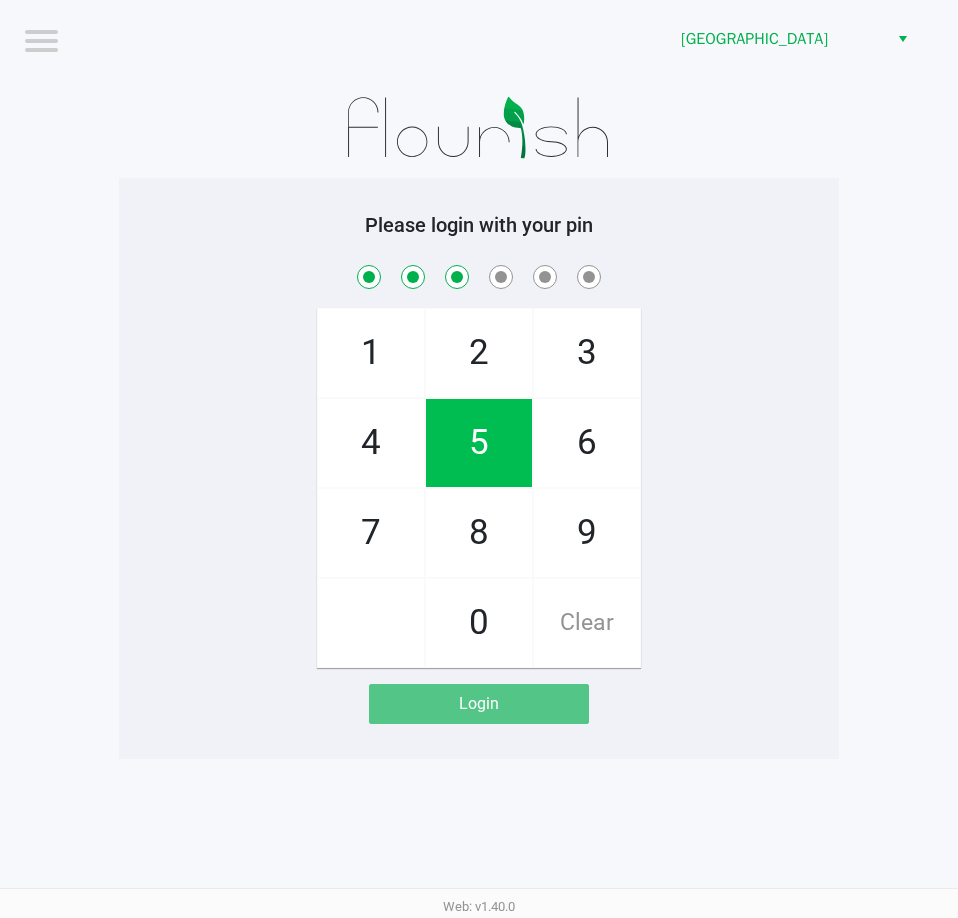 checkbox on "true" 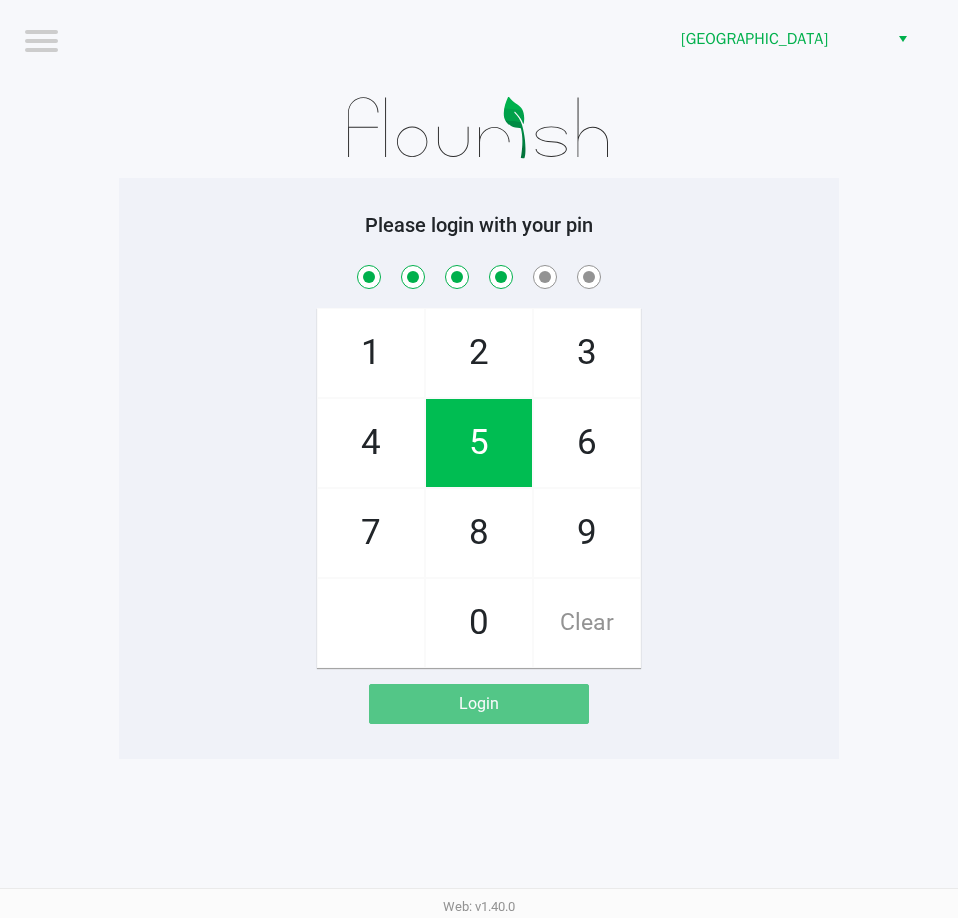 checkbox on "true" 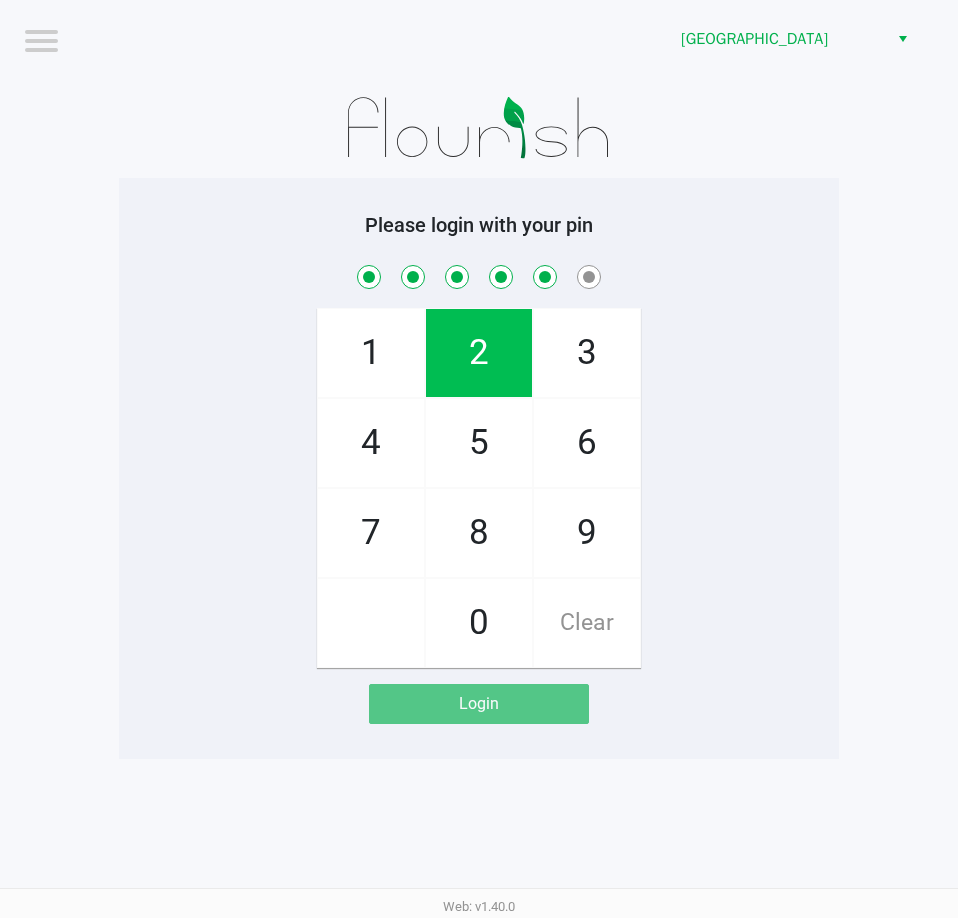 checkbox on "true" 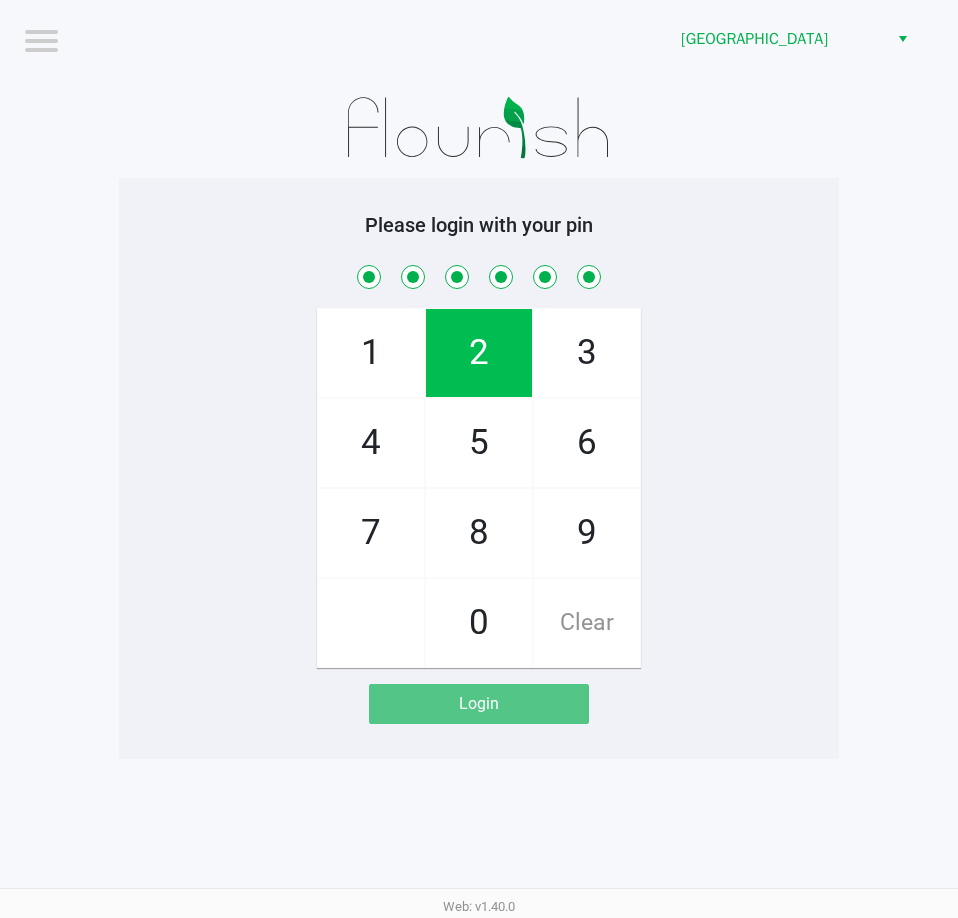 checkbox on "true" 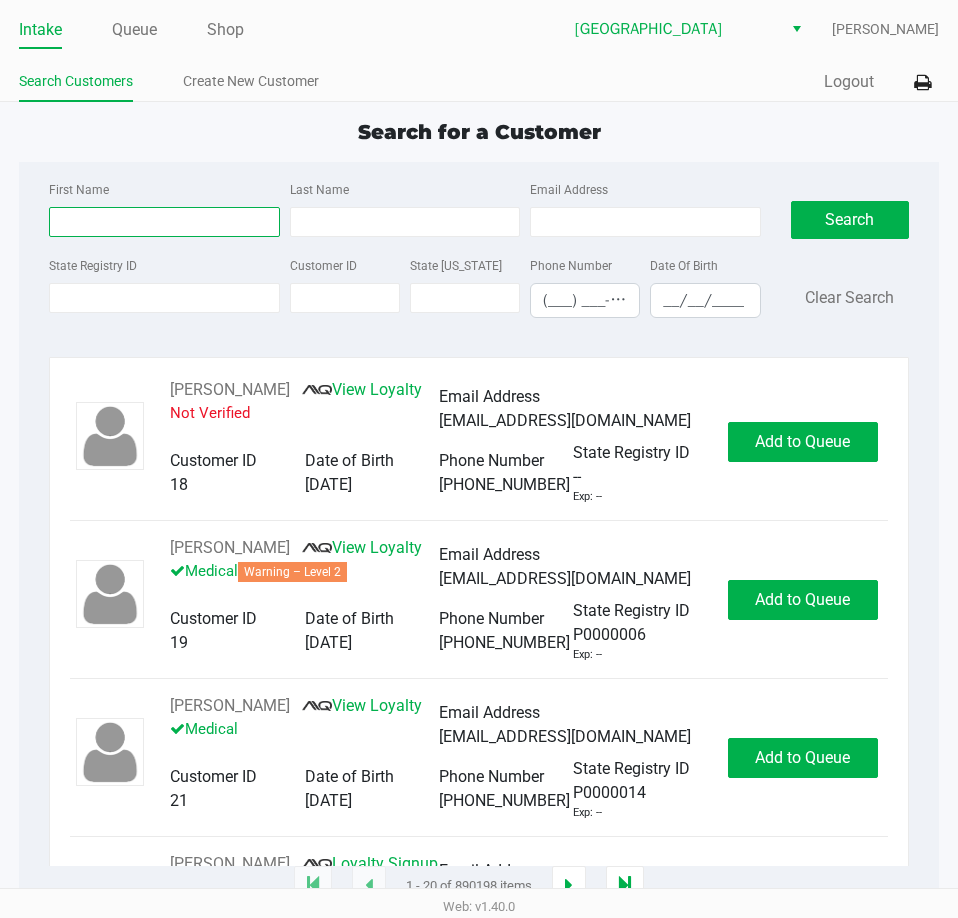 click on "First Name" at bounding box center [164, 222] 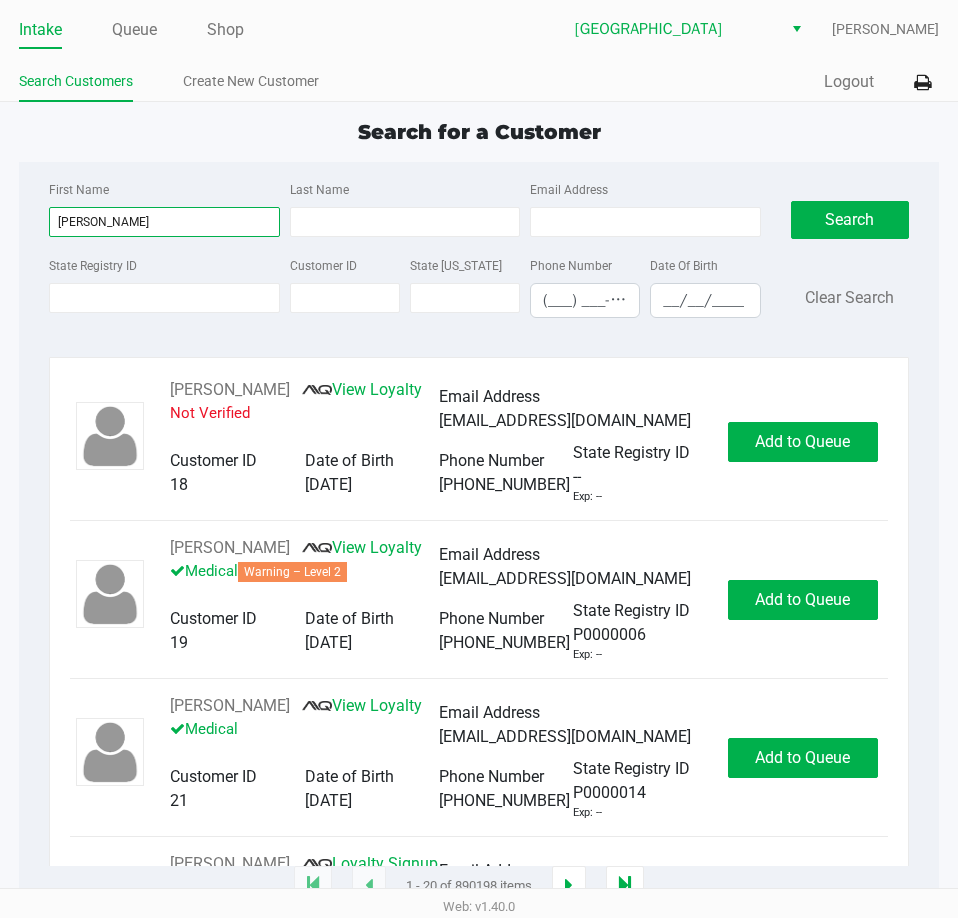 type on "[PERSON_NAME]" 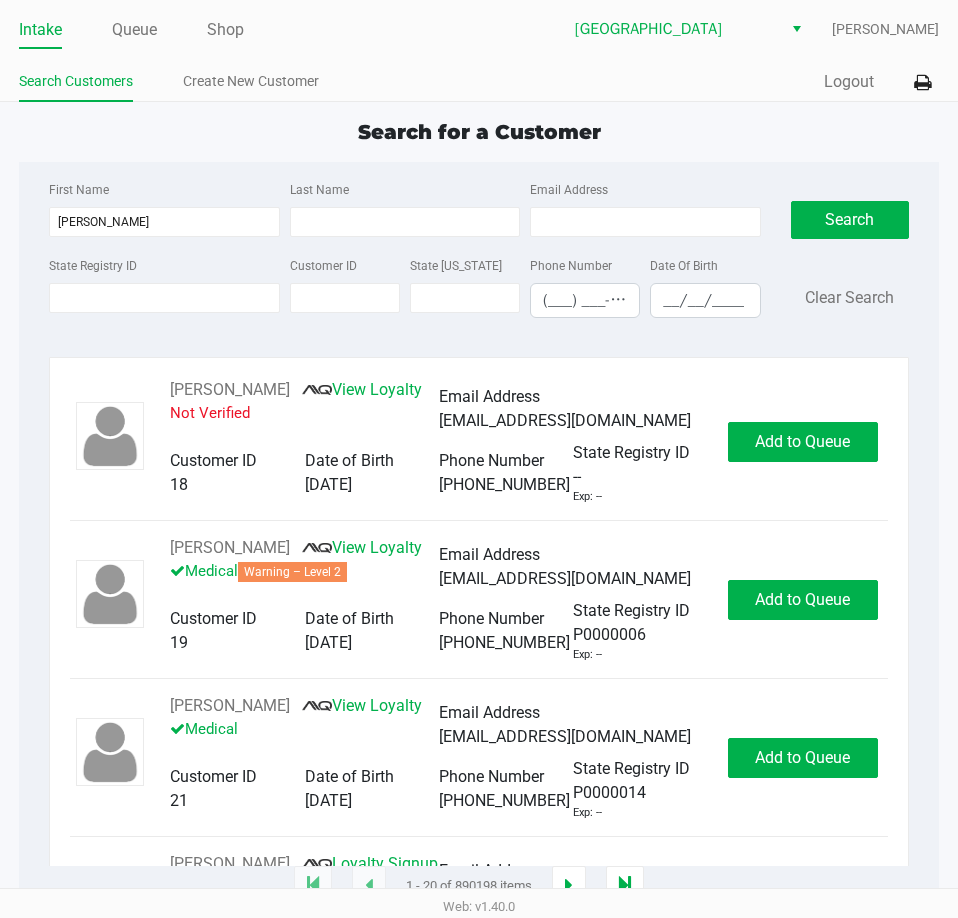 click on "Search for a Customer First Name [PERSON_NAME] Last Name Email Address State Registry ID Customer ID State [US_STATE] Phone Number (___) ___-____ Date Of Birth __/__/____  Search   Clear Search   [PERSON_NAME]       View Loyalty   Not Verified   Email Address   [EMAIL_ADDRESS][DOMAIN_NAME]   Customer ID   18   Date of Birth   [DEMOGRAPHIC_DATA]   Phone Number   [PHONE_NUMBER]   State Registry ID   --   Exp: --   Add to Queue   [PERSON_NAME]       View Loyalty   Medical   Warning – Level 2   Email Address   [EMAIL_ADDRESS][DOMAIN_NAME]   Customer ID   19   Date of Birth   [DEMOGRAPHIC_DATA]   Phone Number   [PHONE_NUMBER]   State Registry ID   P0000006   Exp: --   Add to Queue   [PERSON_NAME]       View Loyalty   Medical   Email Address   [EMAIL_ADDRESS][DOMAIN_NAME]   Customer ID   21   Date of Birth   [DEMOGRAPHIC_DATA]   Phone Number   [PHONE_NUMBER]   State Registry ID   P0000014   Exp: --   Add to Queue   [PERSON_NAME]       Loyalty Signup   Medical   Email Address   --   Customer ID   23   Date of Birth   [DEMOGRAPHIC_DATA]   Phone Number   [PHONE_NUMBER]" 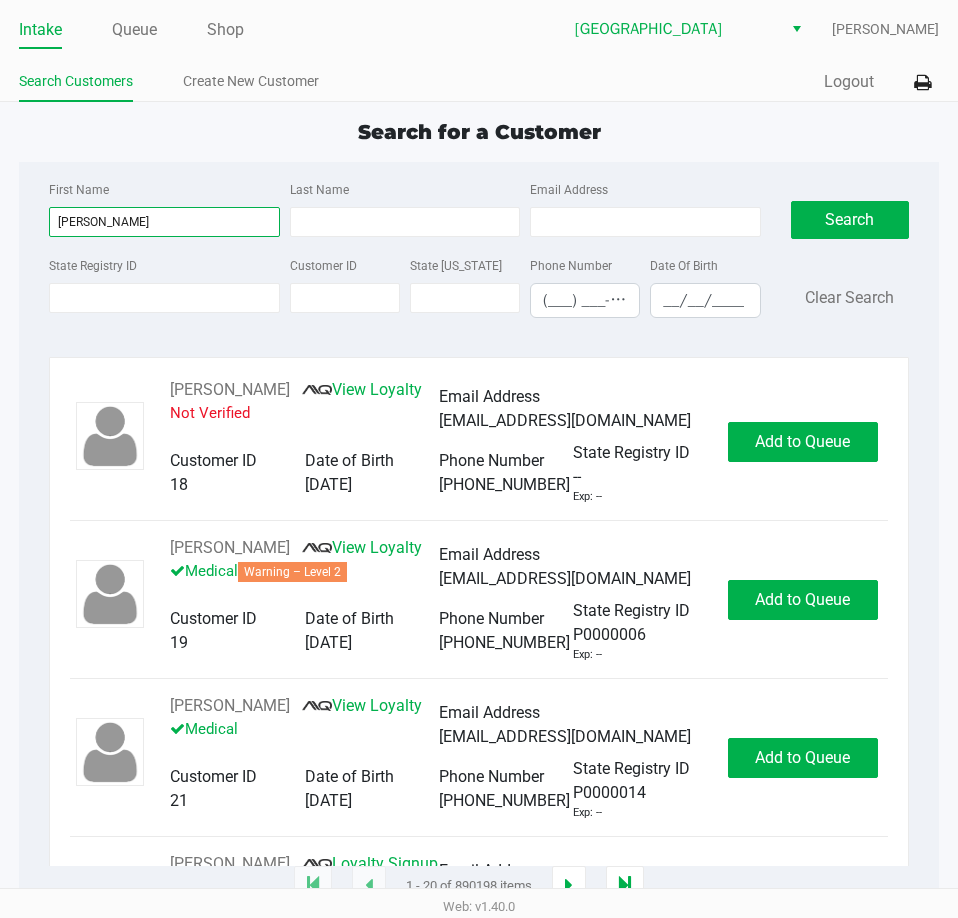 drag, startPoint x: 124, startPoint y: 216, endPoint x: -1, endPoint y: 225, distance: 125.32358 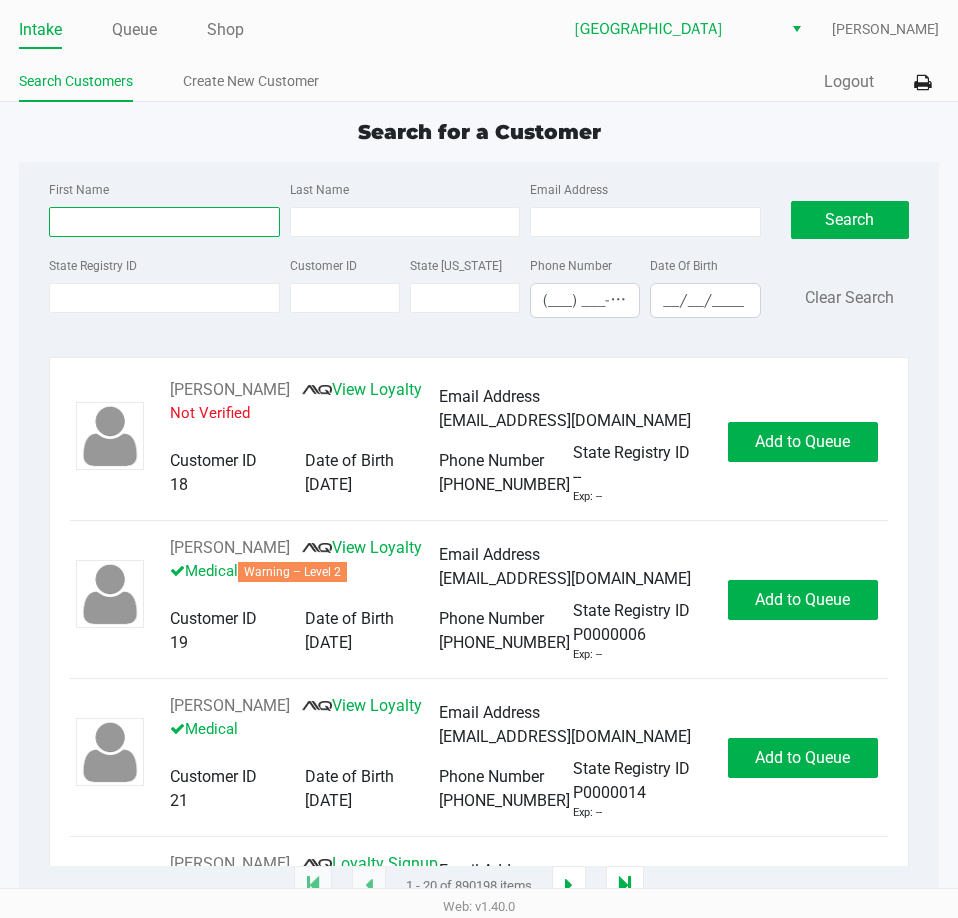 type 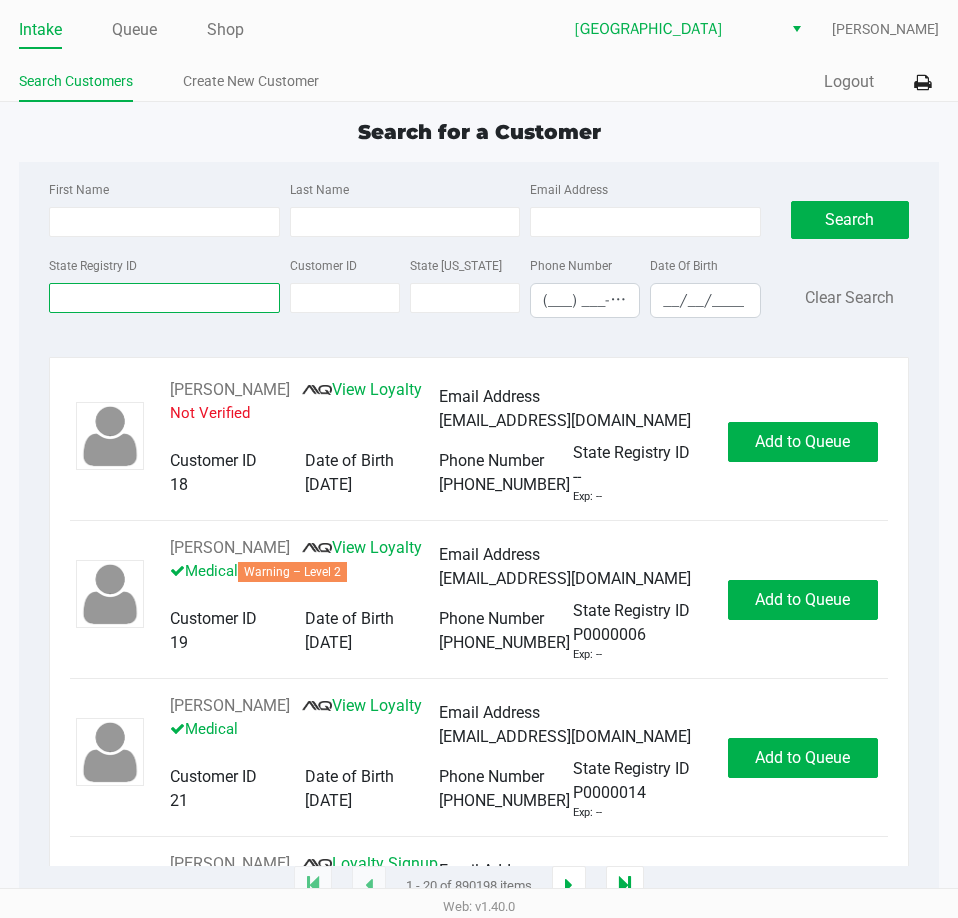 click on "State Registry ID" at bounding box center (164, 298) 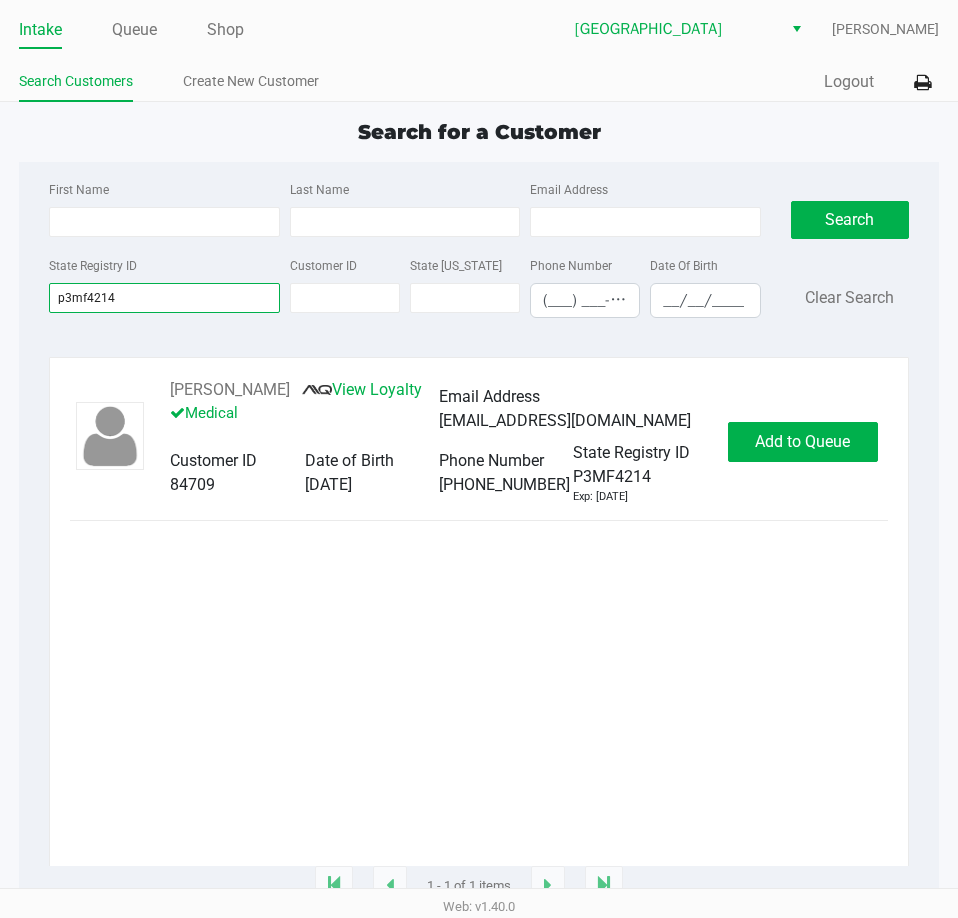 type on "p3mf4214" 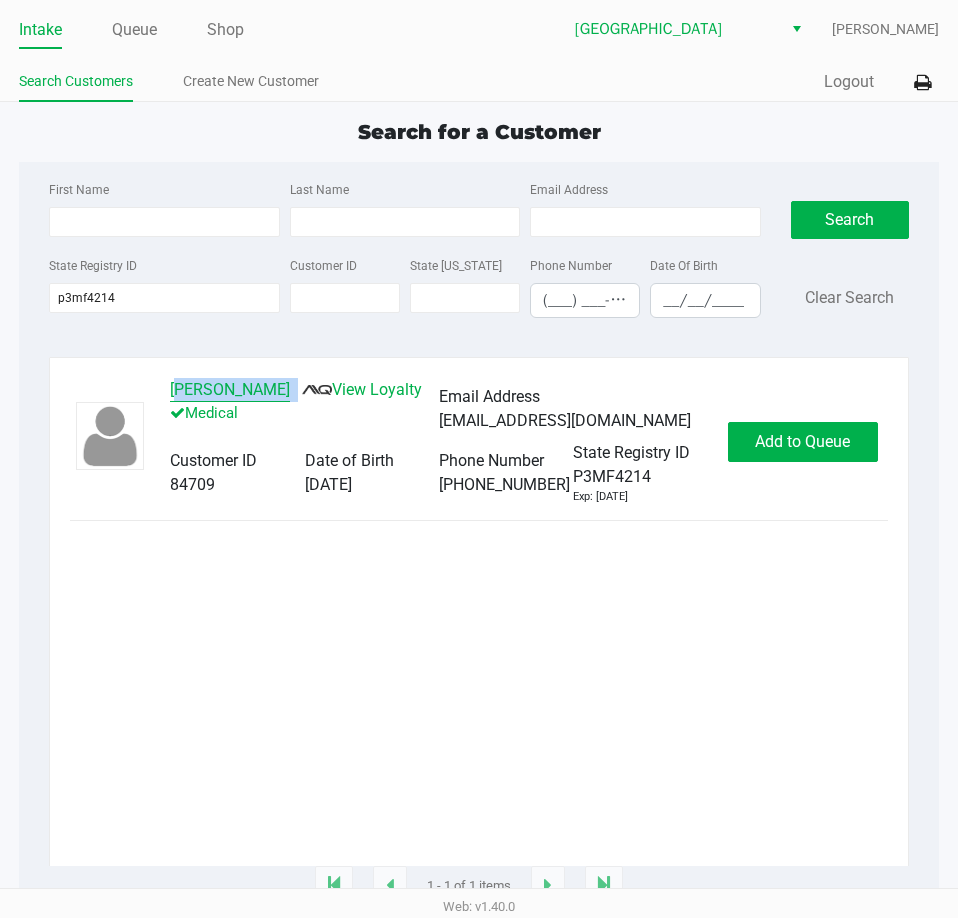 drag, startPoint x: 300, startPoint y: 390, endPoint x: 187, endPoint y: 390, distance: 113 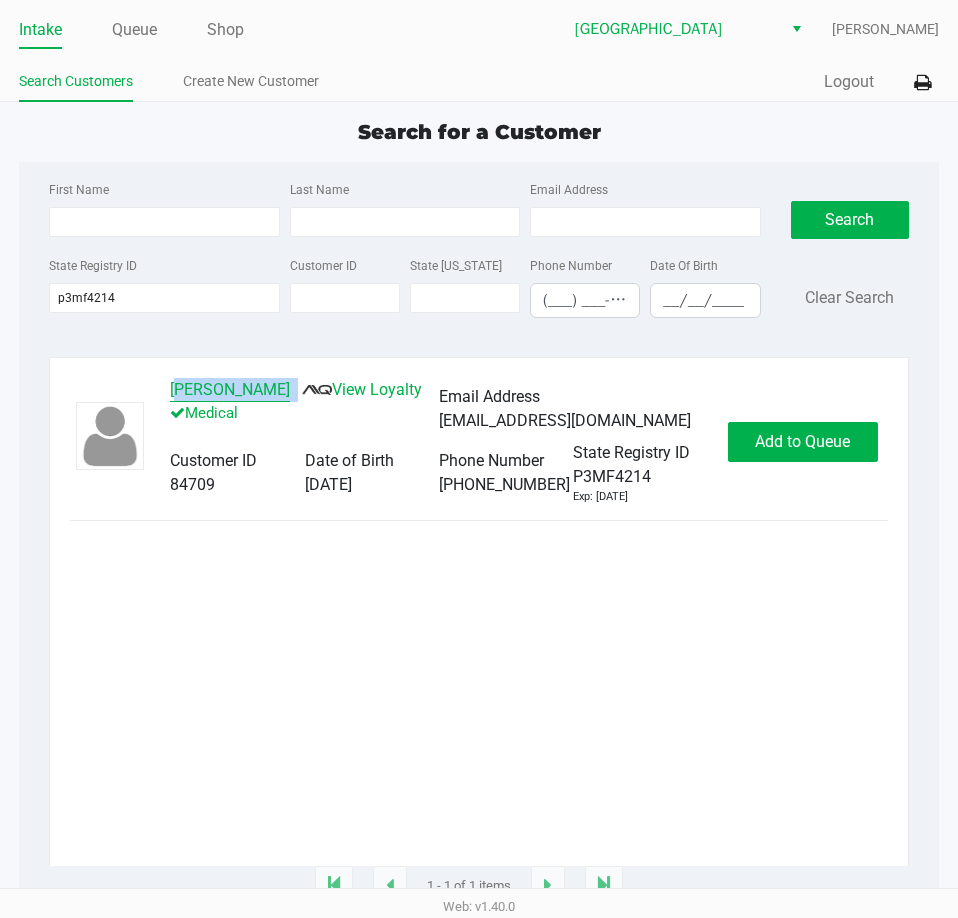 copy on "[PERSON_NAME]" 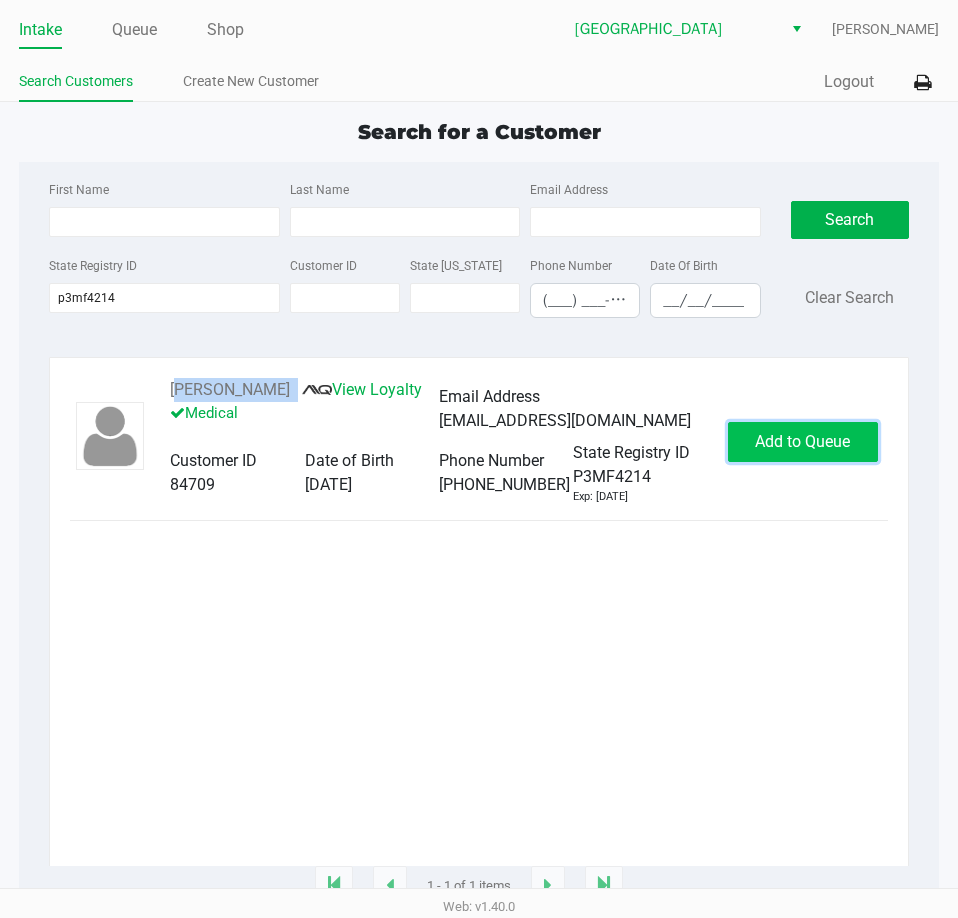 click on "Add to Queue" 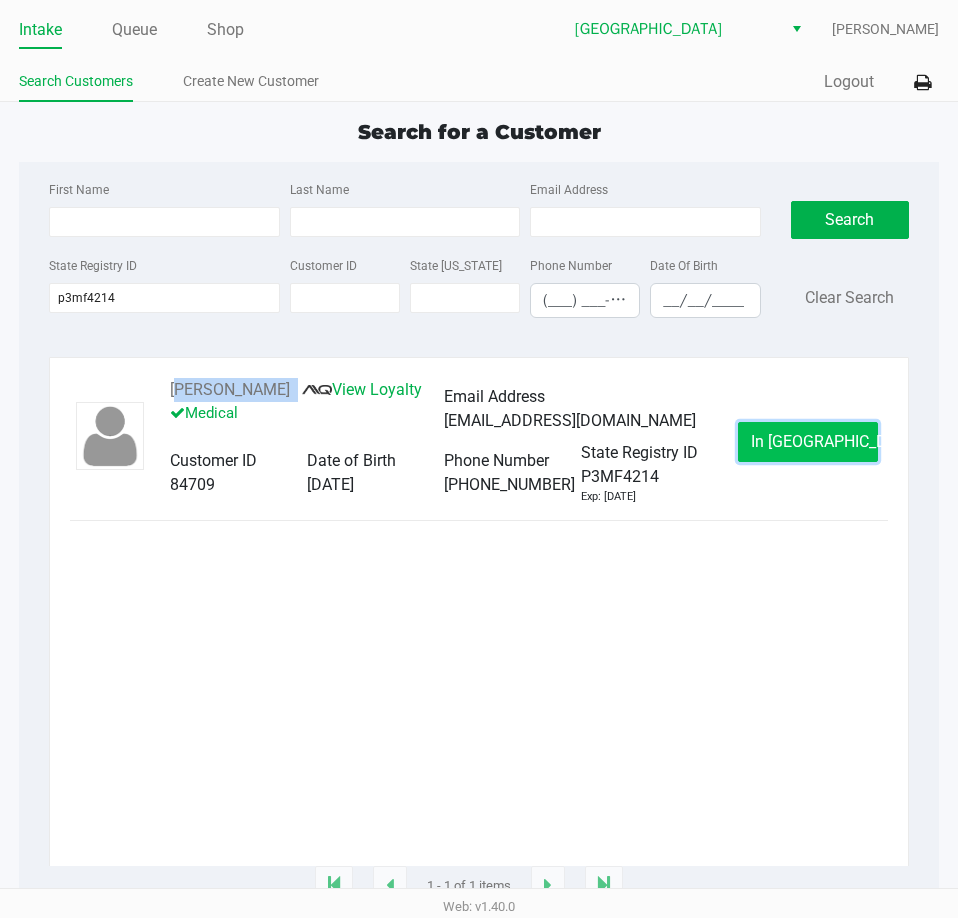 click on "In [GEOGRAPHIC_DATA]" 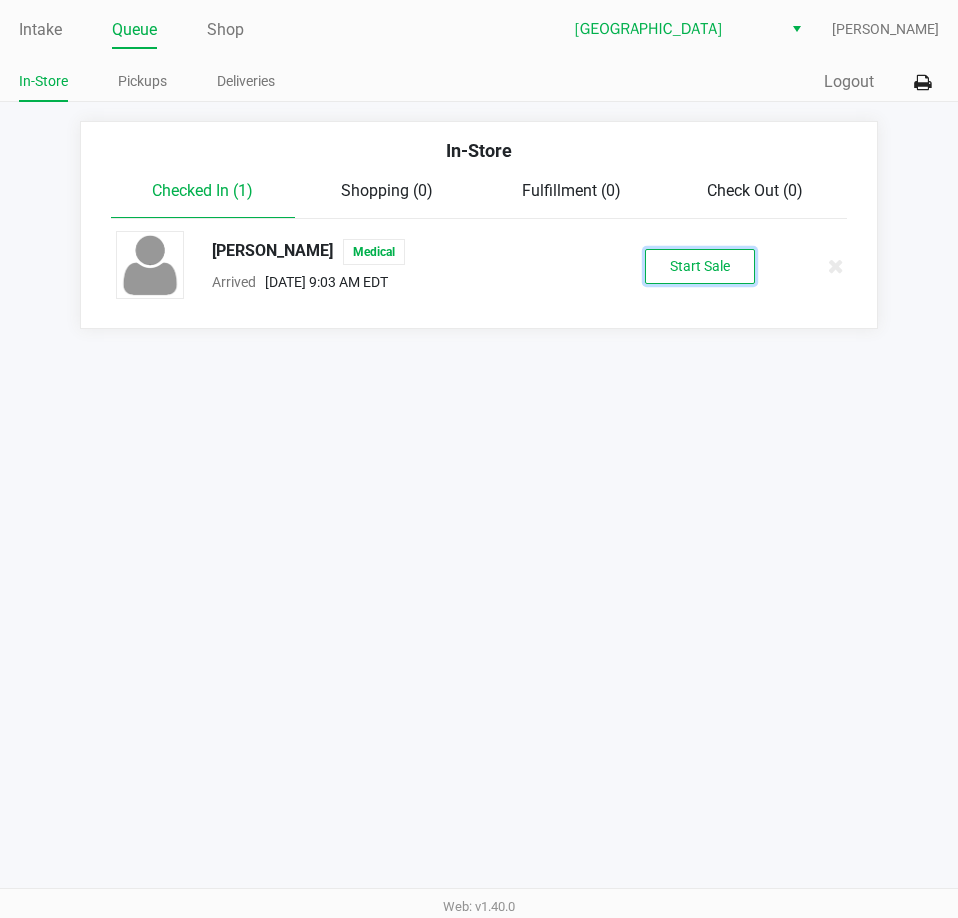 click on "Start Sale" 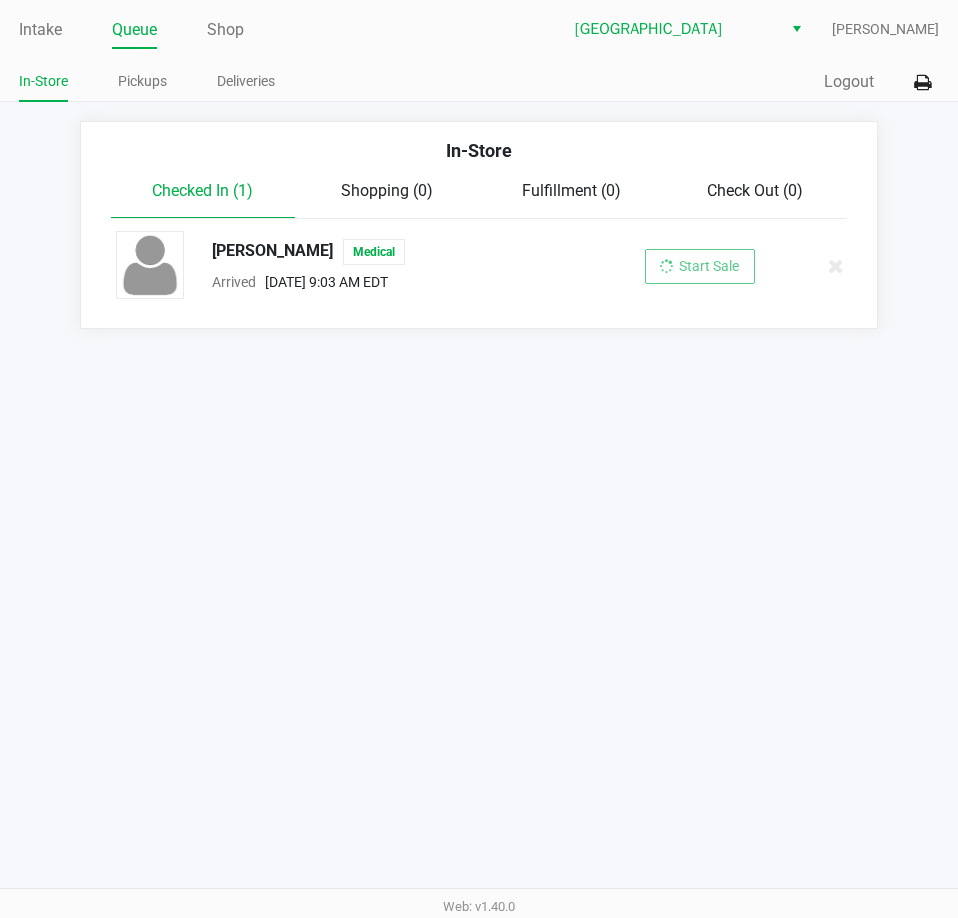click on "Intake Queue Shop Lakeland WC  [PERSON_NAME]  In-Store Pickups Deliveries  Quick Sale   Logout   In-Store   Checked In (1)   Shopping (0)   Fulfillment (0)   Check Out (0)   [PERSON_NAME]   Medical  Arrived      [DATE] 9:03 AM EDT   Start Sale   Web: v1.40.0" at bounding box center [479, 459] 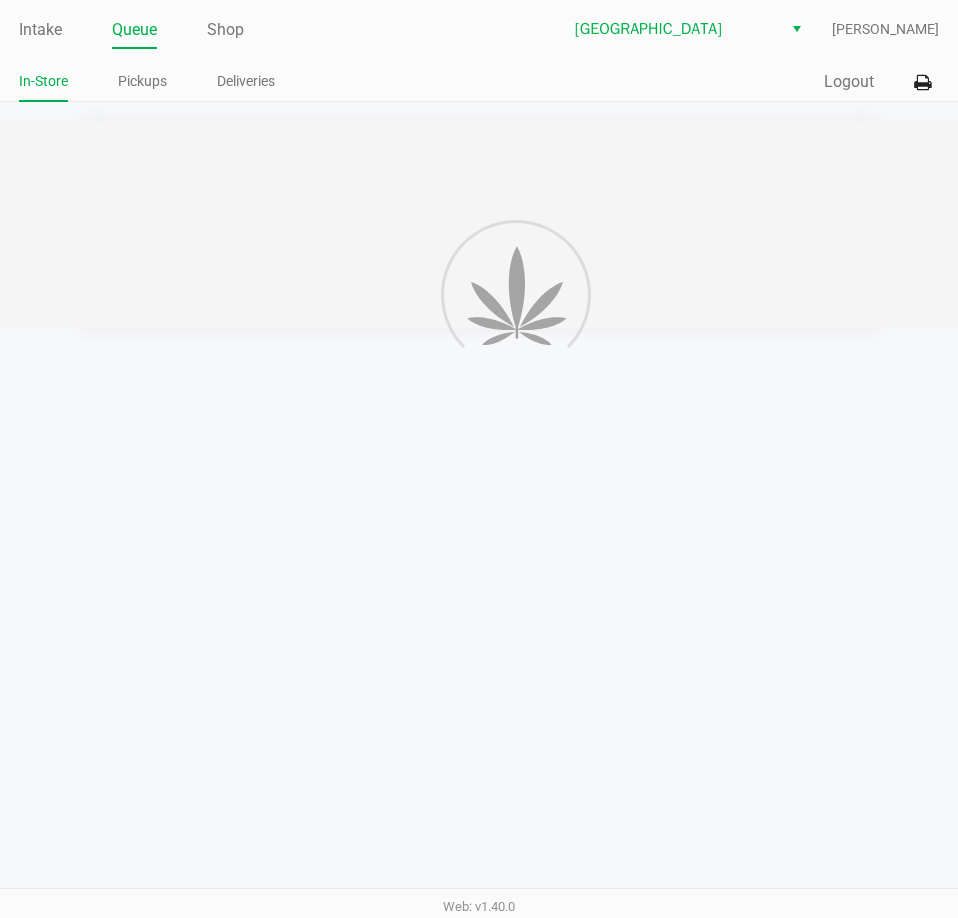 click on "Intake Queue Shop Lakeland WC  [PERSON_NAME]  In-Store Pickups Deliveries  Quick Sale   Logout       In-Store   Checked In (1)   Shopping (0)   Fulfillment (0)   Check Out (0)   [PERSON_NAME]   Medical  Arrived      [DATE] 9:03 AM EDT   Start Sale   Web: v1.40.0" at bounding box center (479, 459) 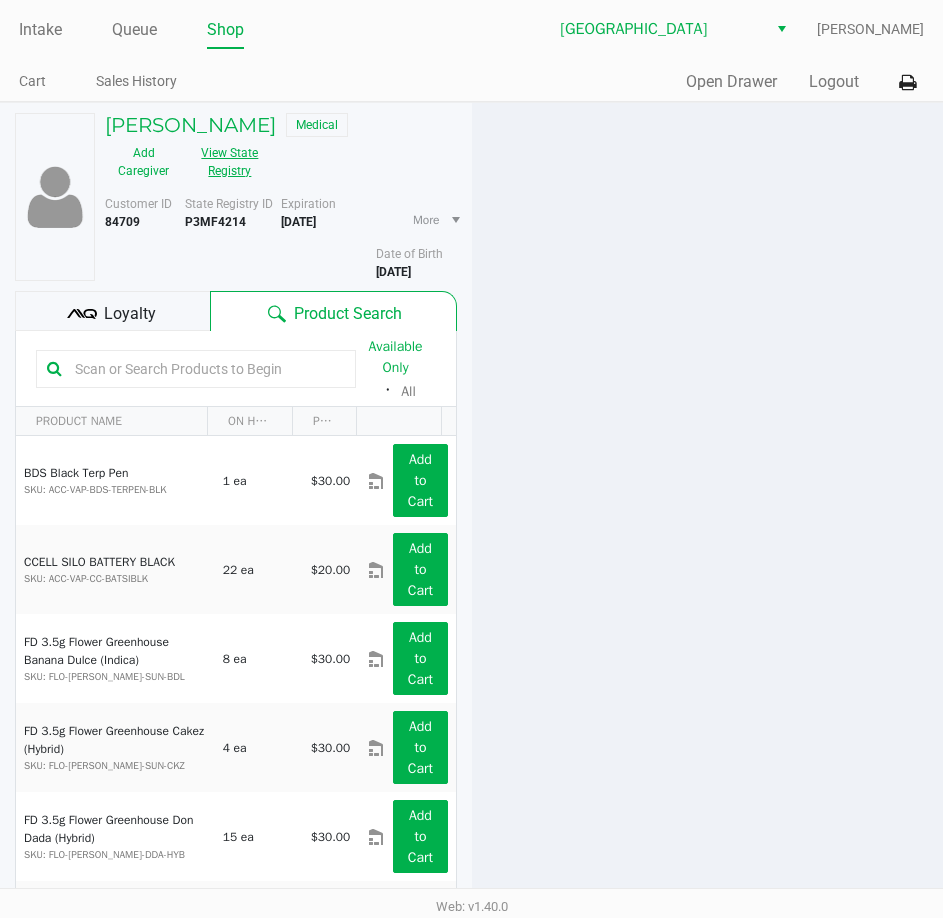 click on "View State Registry" 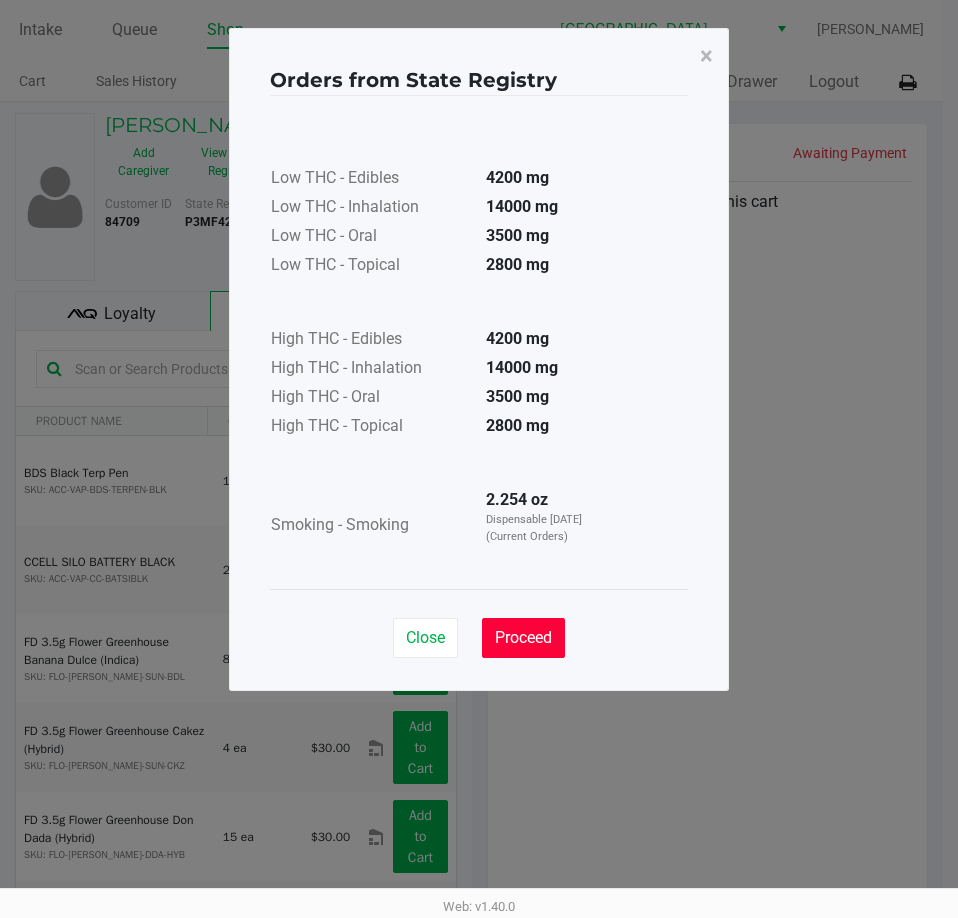 drag, startPoint x: 517, startPoint y: 636, endPoint x: 613, endPoint y: 517, distance: 152.89539 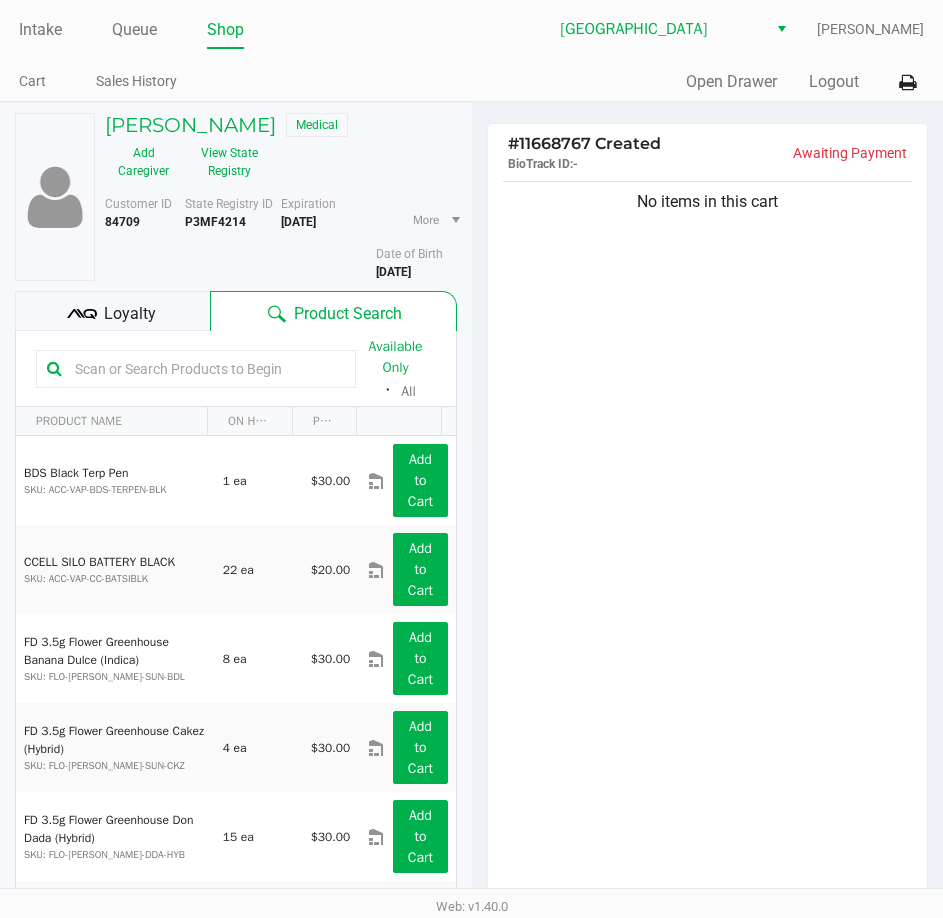 click on "Low THC - Edibles  4200 mg  Low THC - Inhalation  14000 mg  Low THC - Oral  3500 mg  Low THC - Topical  2800 mg      High THC - Edibles  4200 mg  High THC - Inhalation  14000 mg  High THC - Oral  3500 mg  High THC - Topical  2800 mg      Smoking - Smoking  2.254 oz  Dispensable [DATE] (Current Orders)" 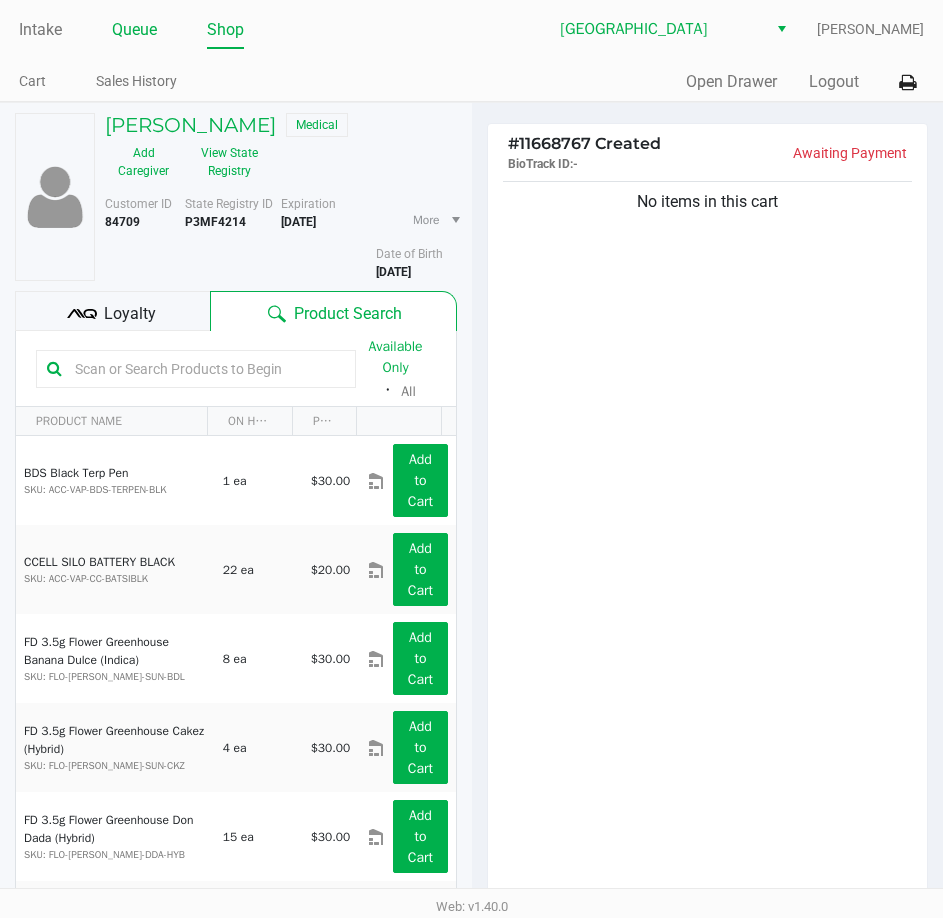 click on "Queue" 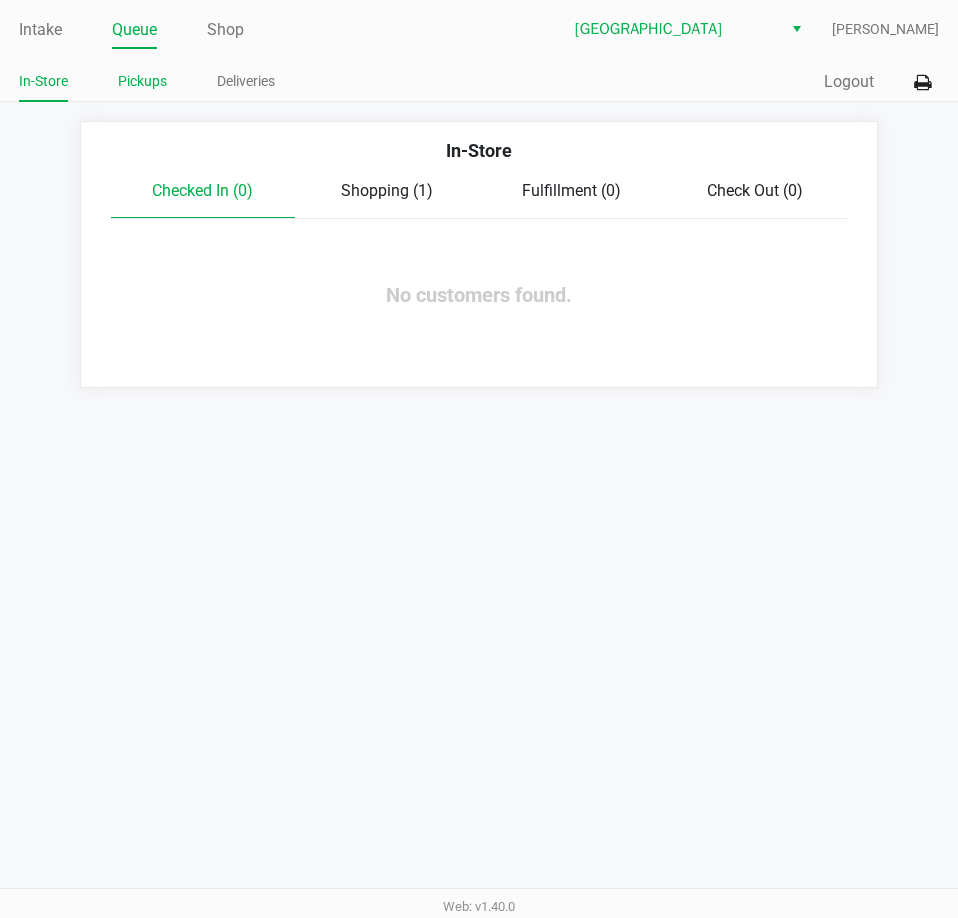 click on "Pickups" 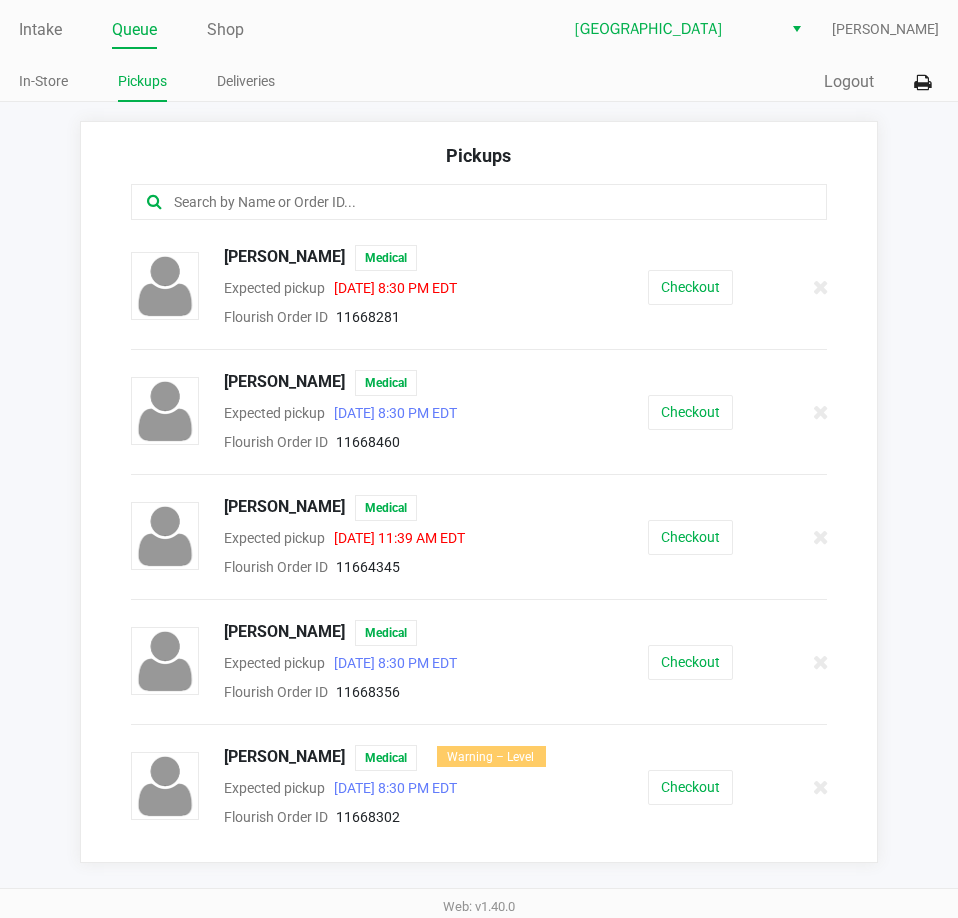 click 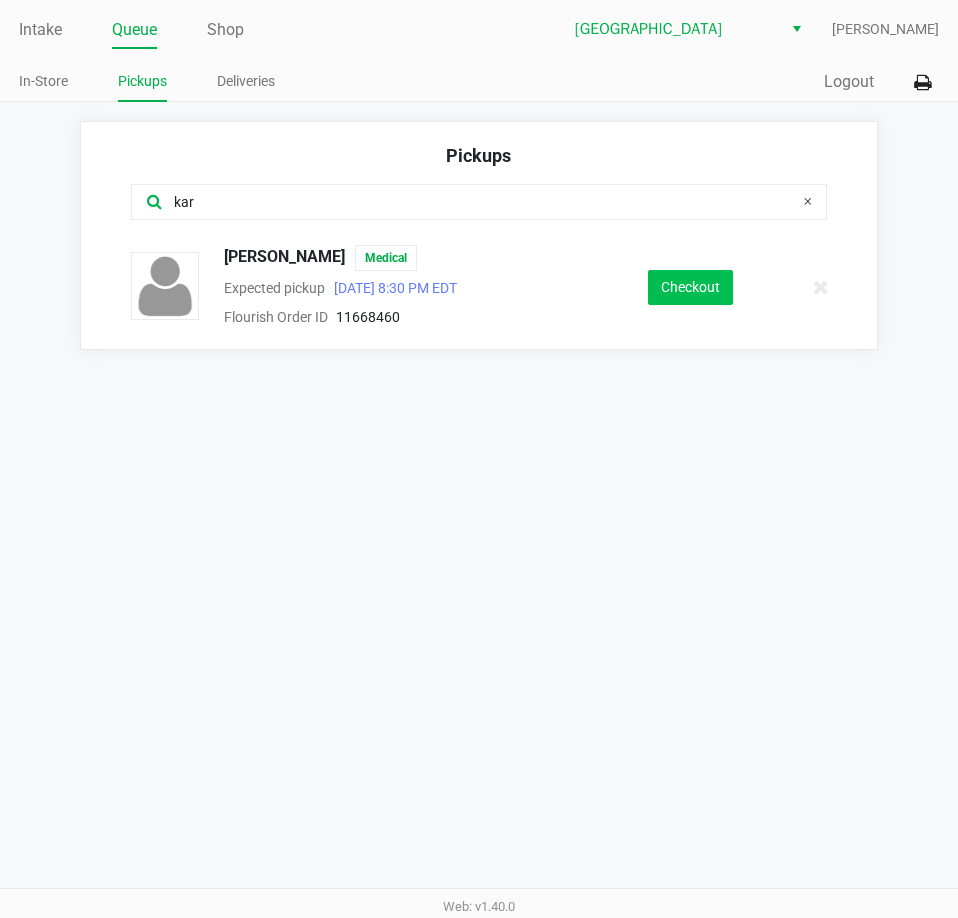 type on "kar" 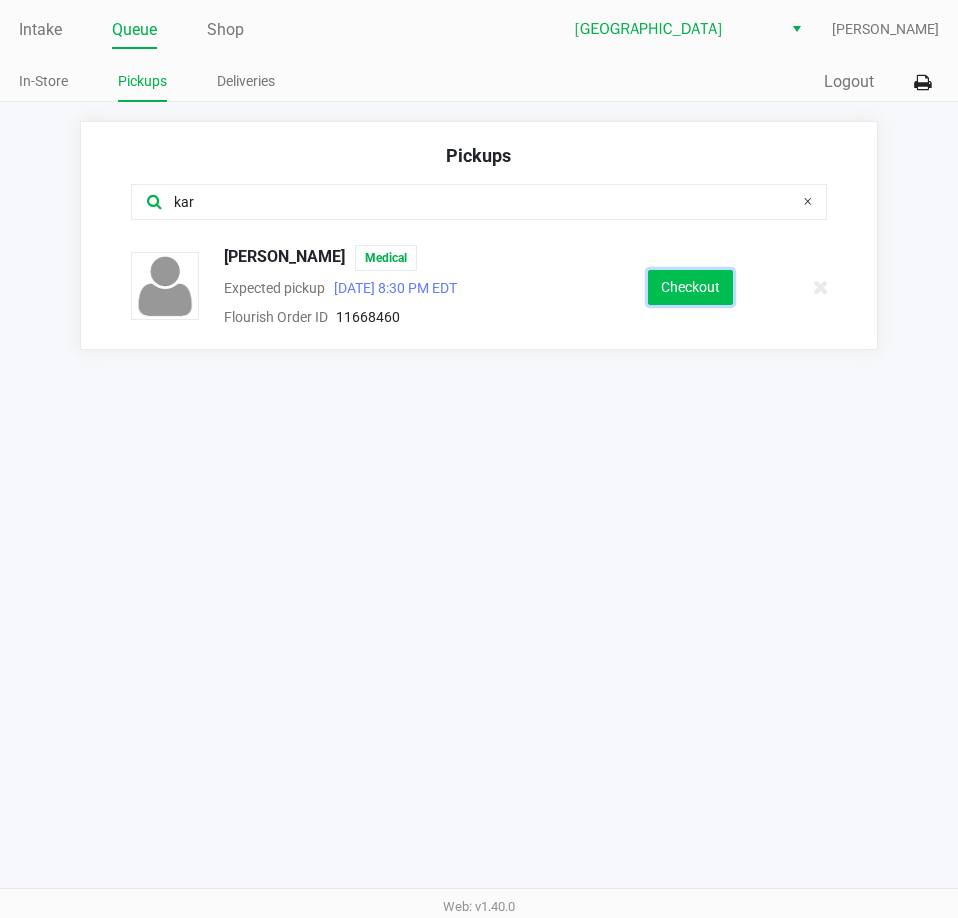click on "Checkout" 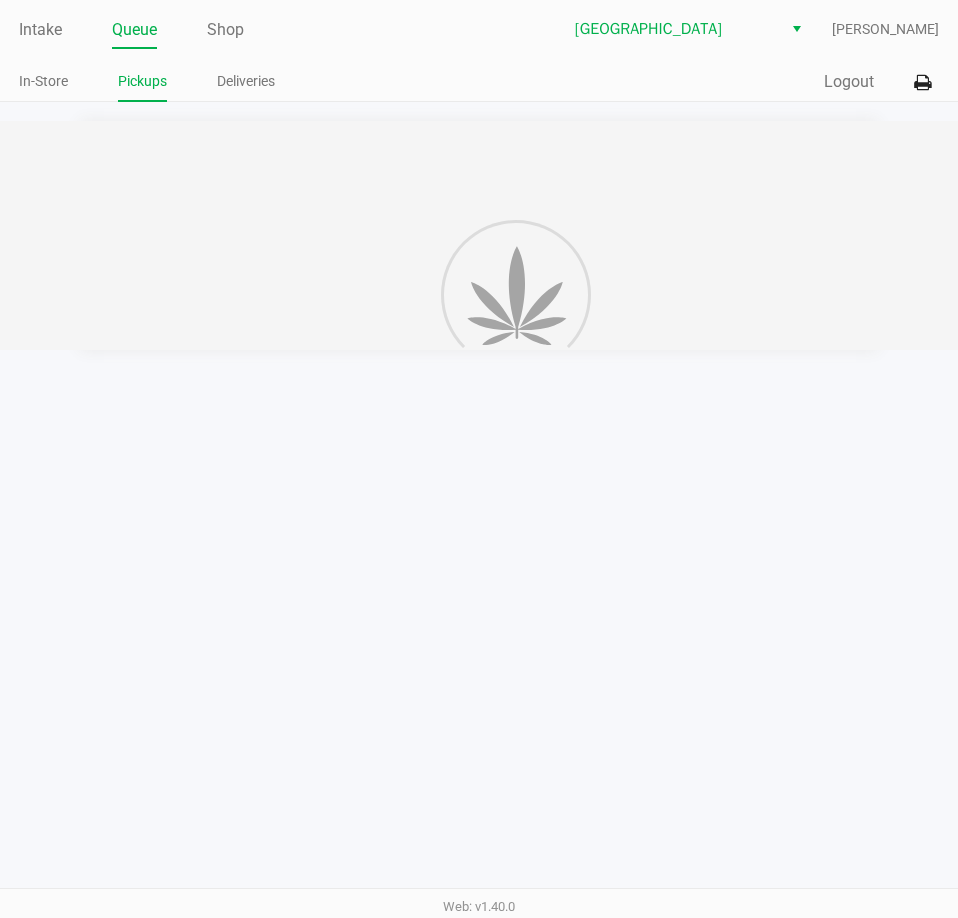 click on "Intake Queue Shop Lakeland WC  [PERSON_NAME]  In-Store Pickups Deliveries  Quick Sale   Logout       Pickups  kar  [PERSON_NAME]   Medical  Expected pickup      [DATE] 8:30 PM EDT  Flourish Order ID     11668460   Checkout   Web: v1.40.0" at bounding box center [479, 459] 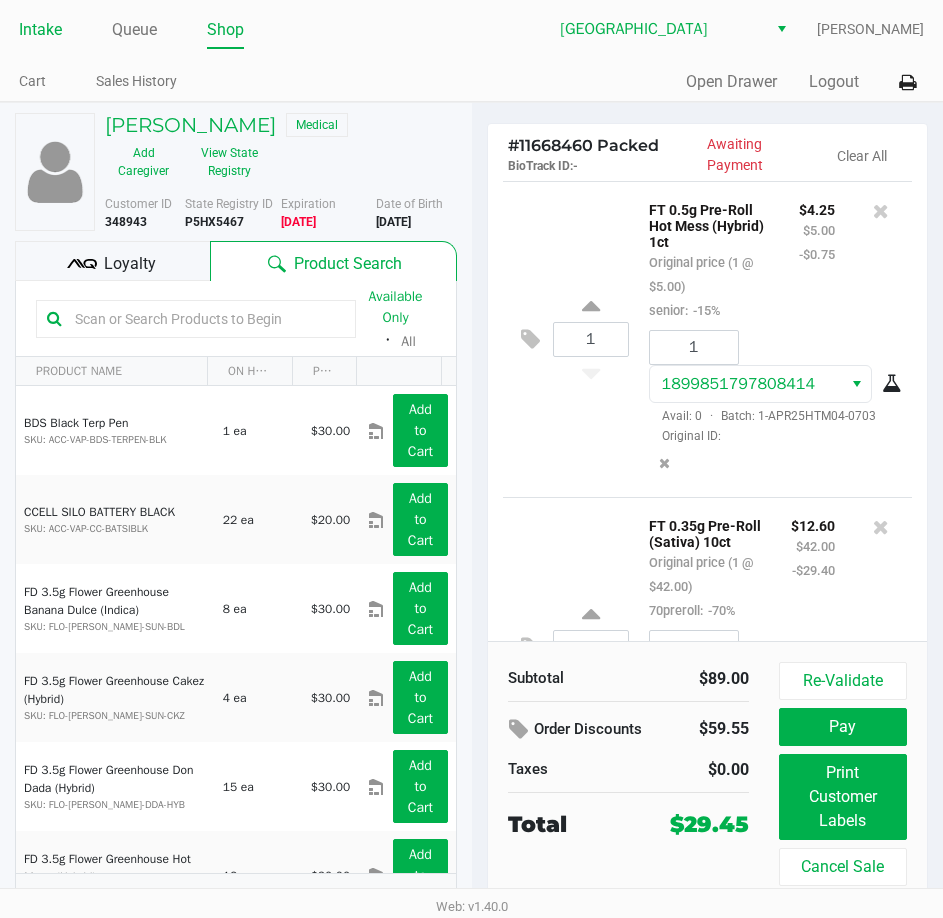 click on "Intake" 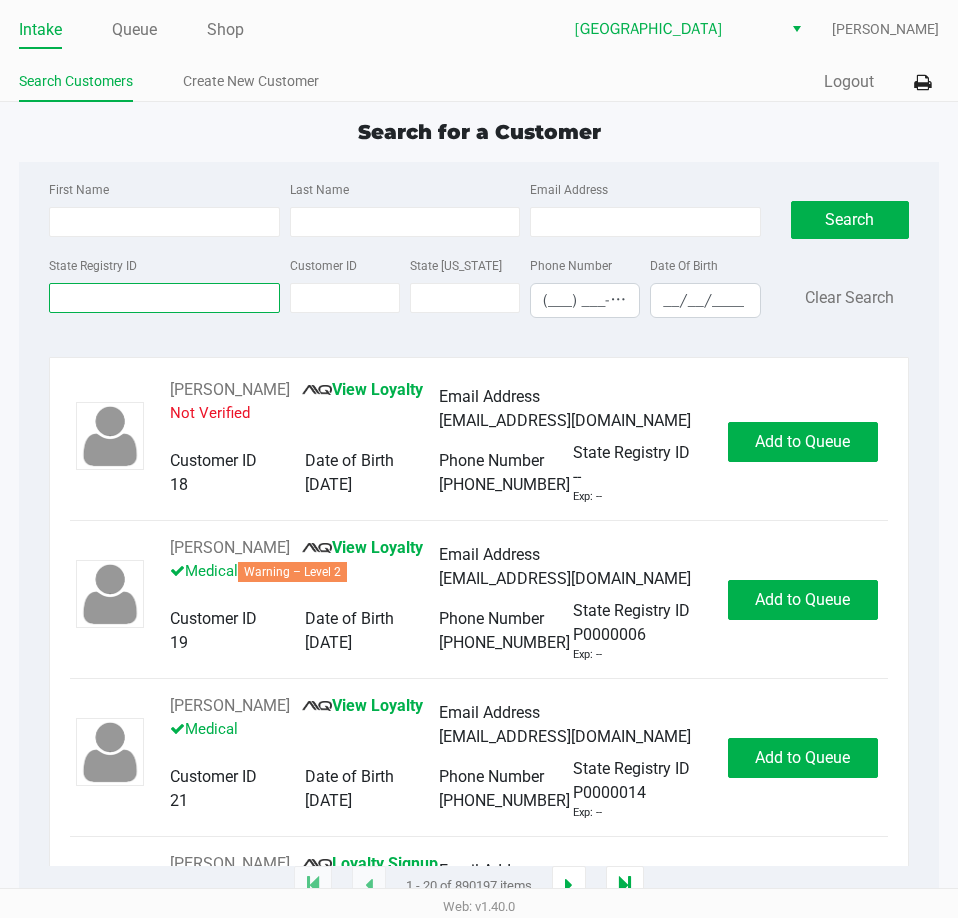 click on "State Registry ID" at bounding box center (164, 298) 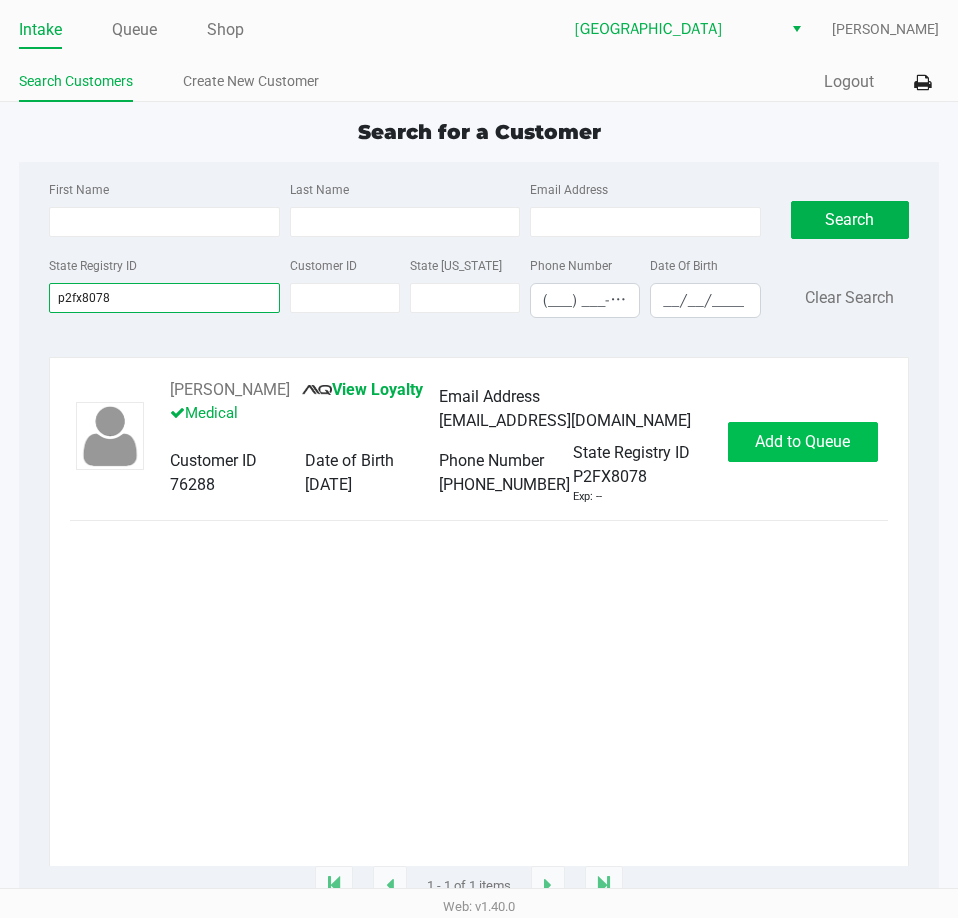 type on "p2fx8078" 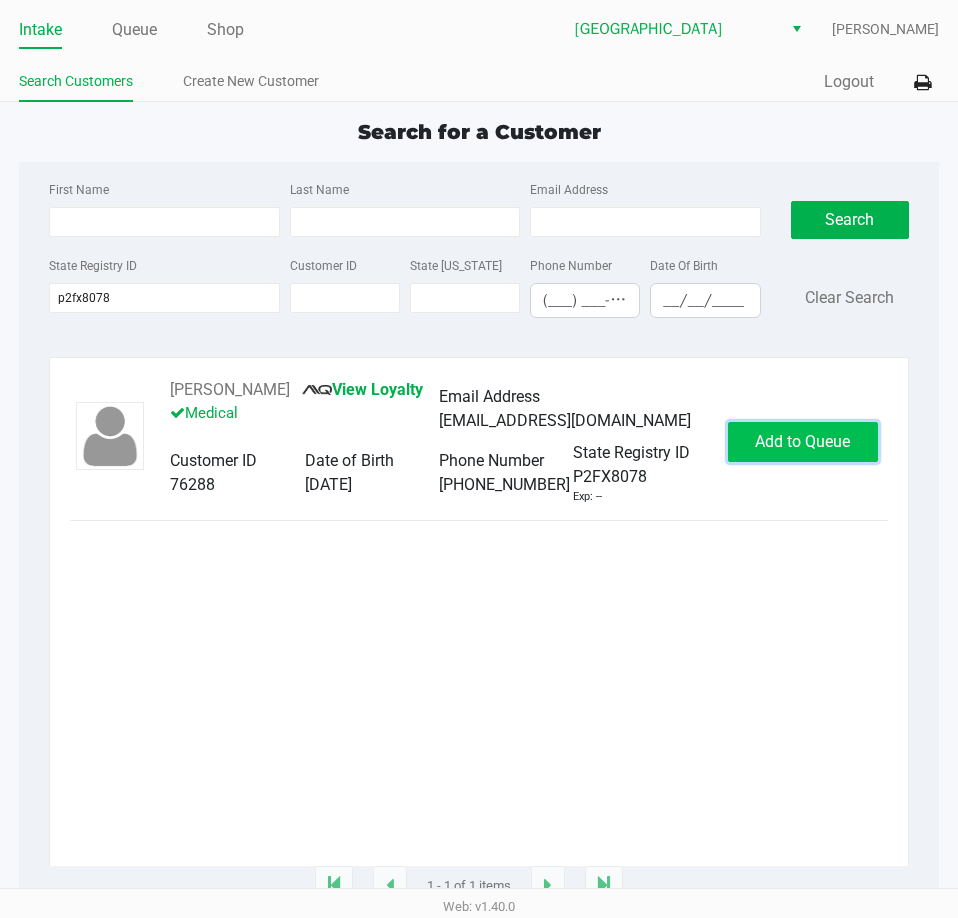 click on "Add to Queue" 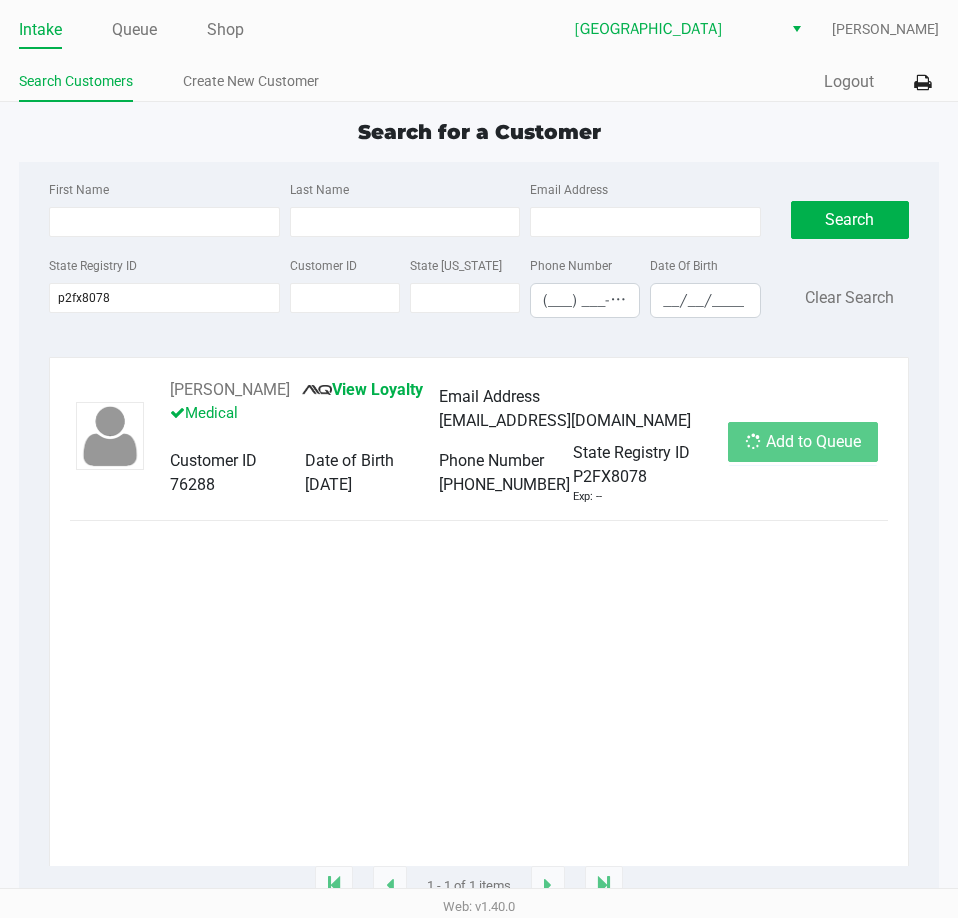 click on "Add to Queue" 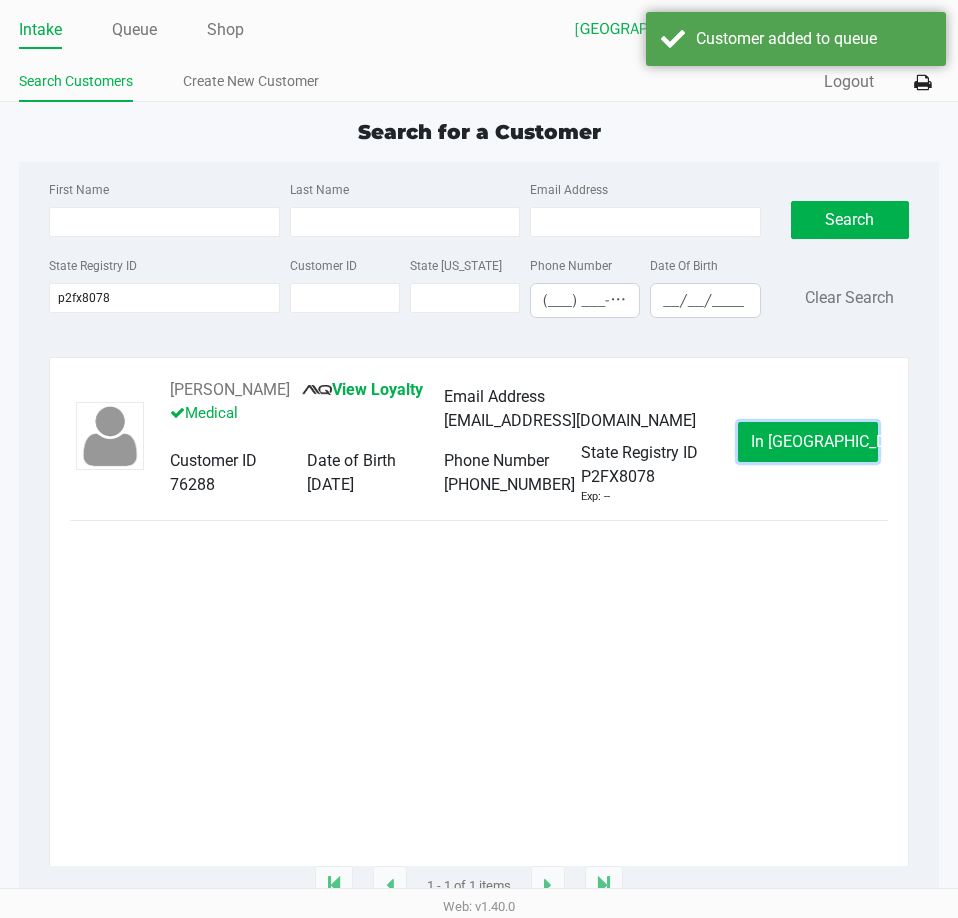click on "In [GEOGRAPHIC_DATA]" 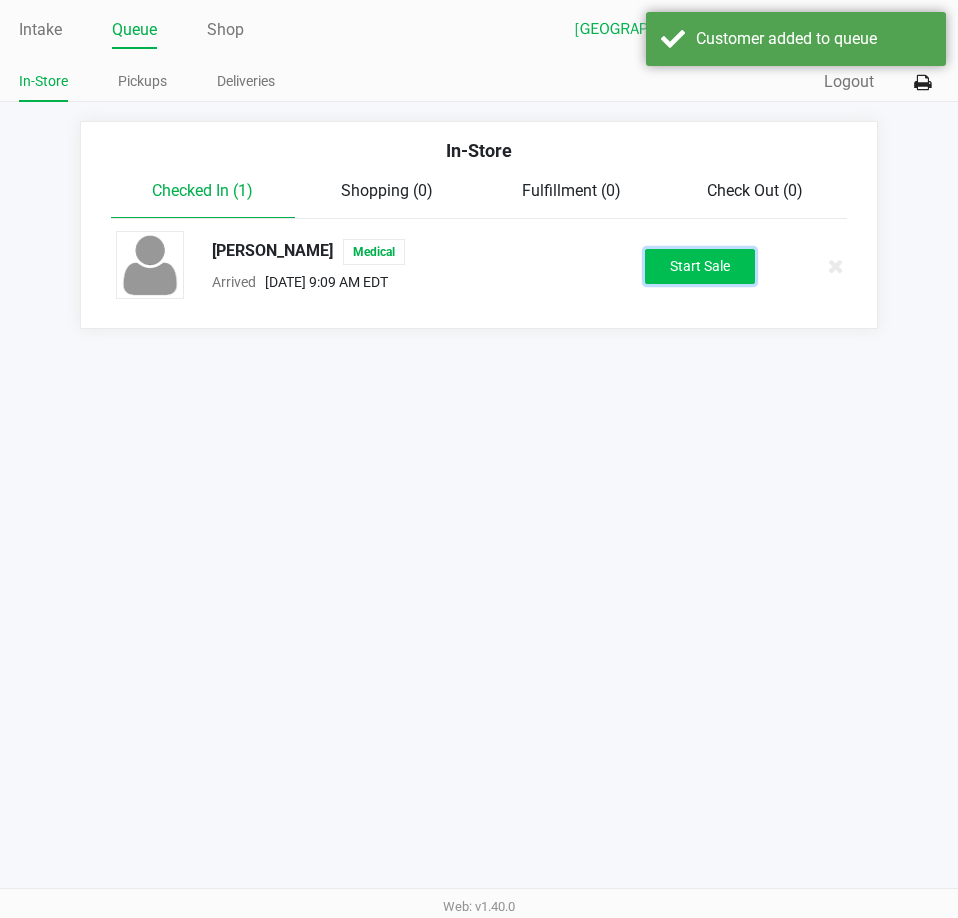 click on "Start Sale" 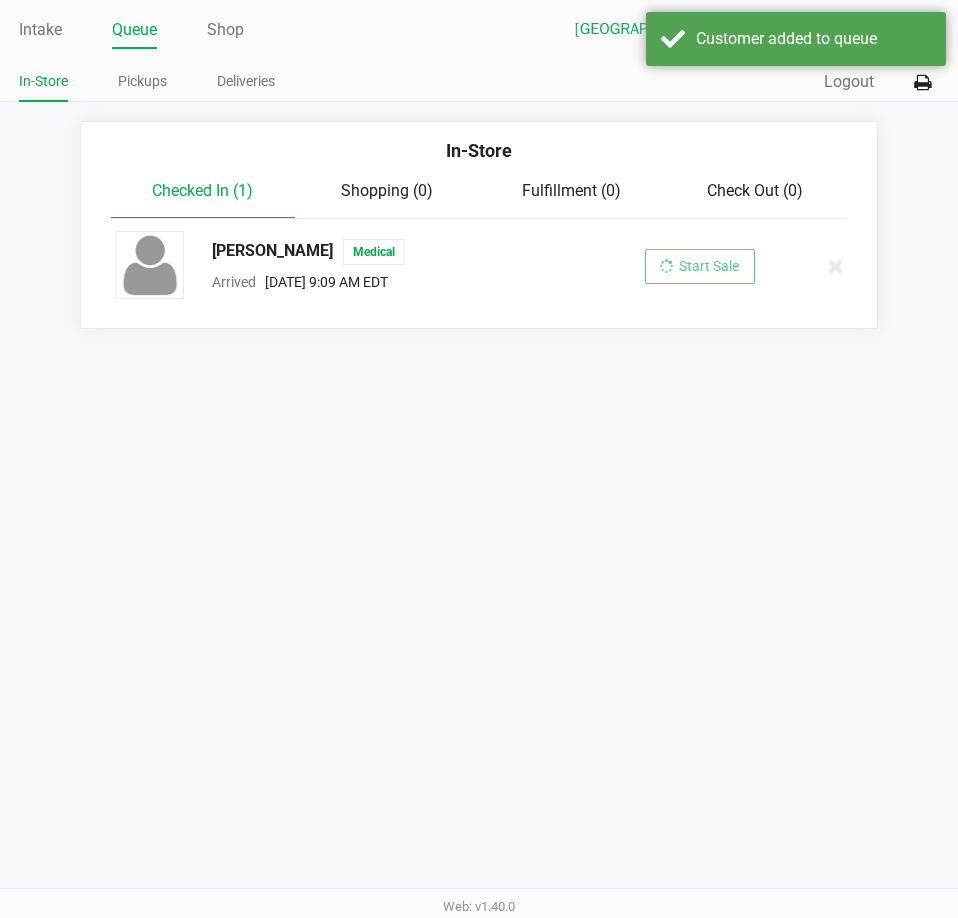 drag, startPoint x: 603, startPoint y: 466, endPoint x: 586, endPoint y: 480, distance: 22.022715 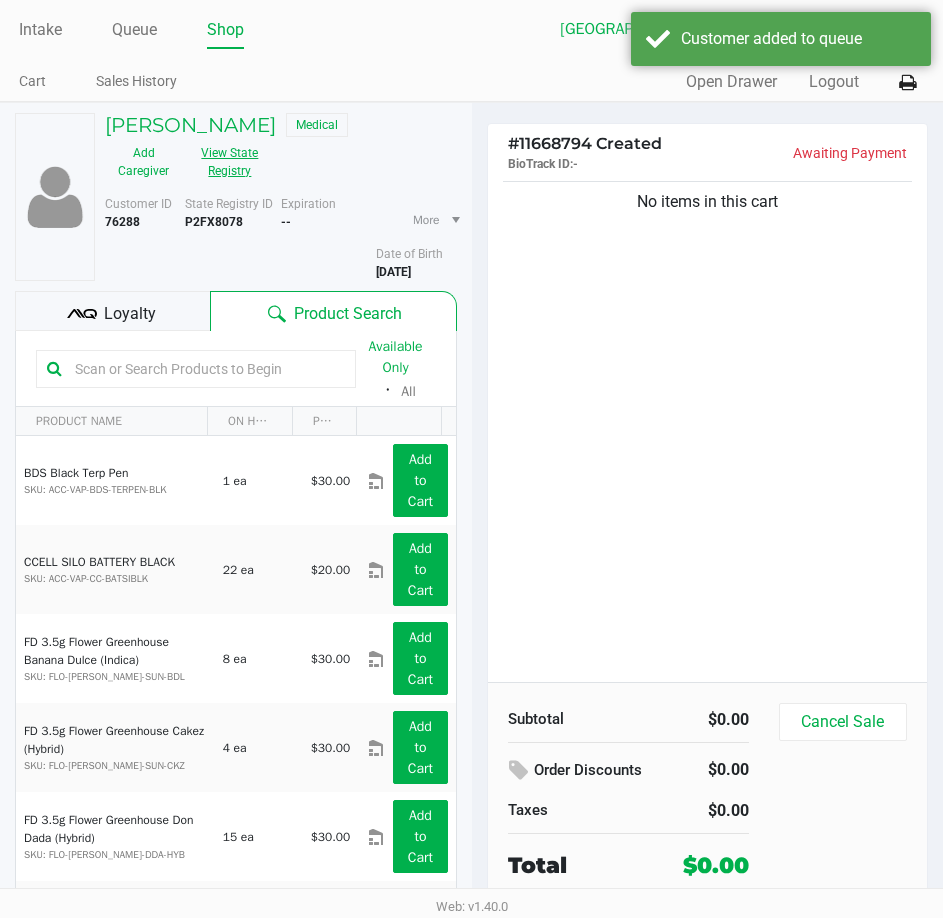 click on "View State Registry" 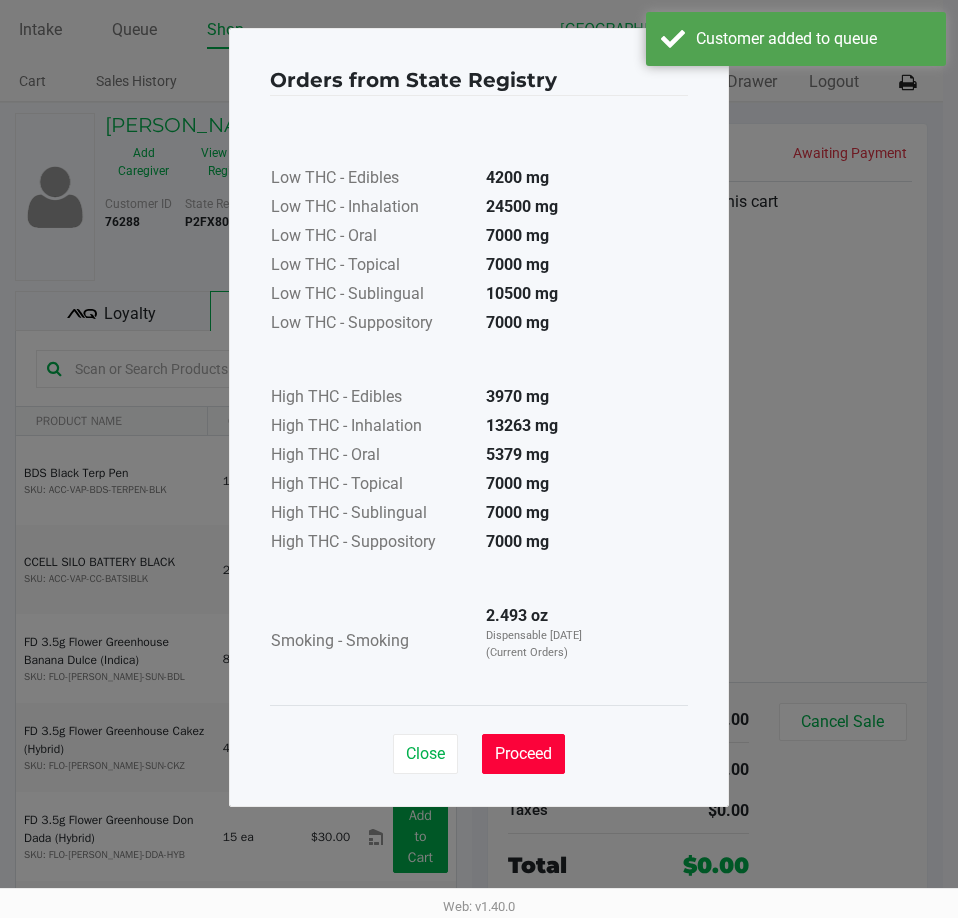 click on "Proceed" 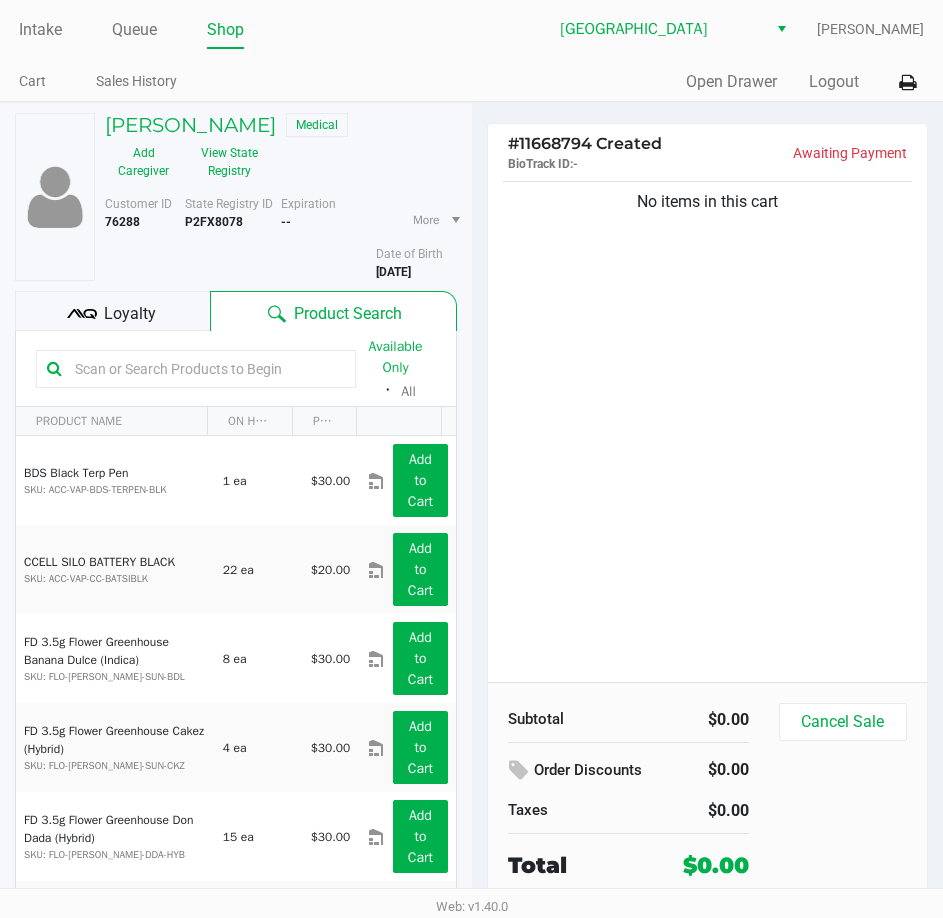 click on "Orders from State Registry  ×      Low THC - Edibles  4200 mg  Low THC - Inhalation  24500 mg  Low THC - Oral  7000 mg  Low THC - Topical  7000 mg  Low THC - Sublingual  10500 mg  Low THC - Suppository  7000 mg      High THC - Edibles  3970 mg  High THC - Inhalation  13263 mg  High THC - Oral  5379 mg  High THC - Topical  7000 mg  High THC - Sublingual  7000 mg  High THC - Suppository  7000 mg      Smoking - Smoking  2.493 oz  Dispensable [DATE] (Current Orders)   Close   Proceed" 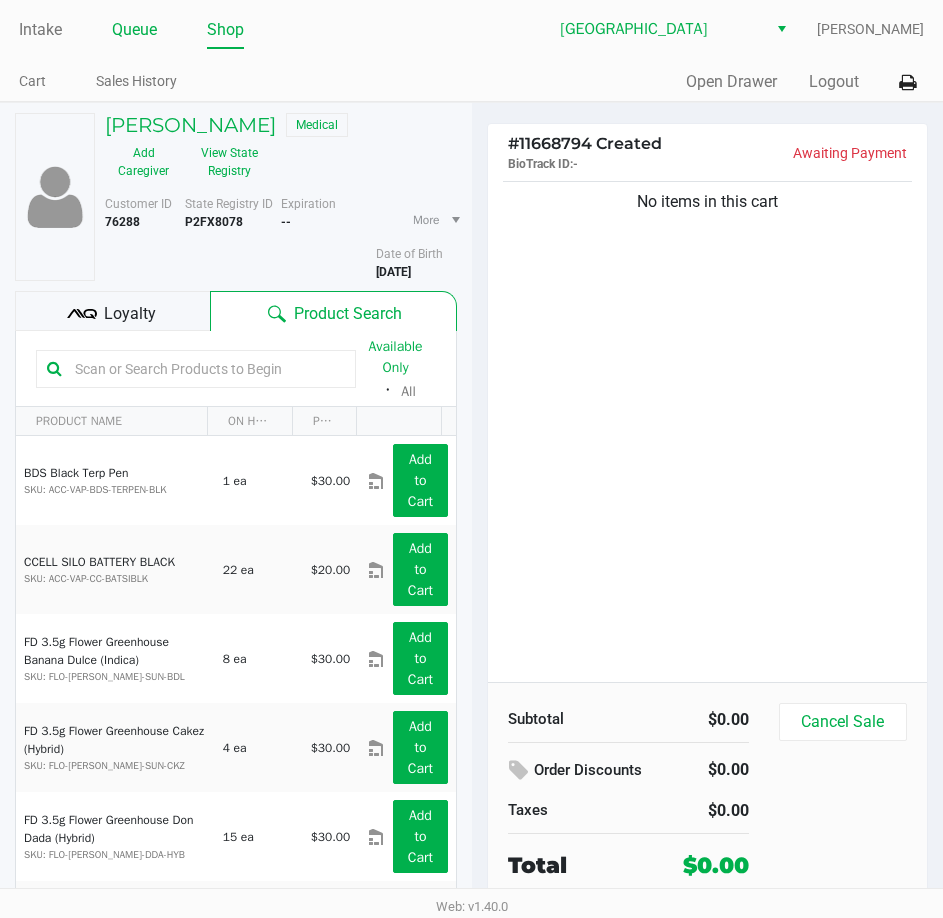 click on "Queue" 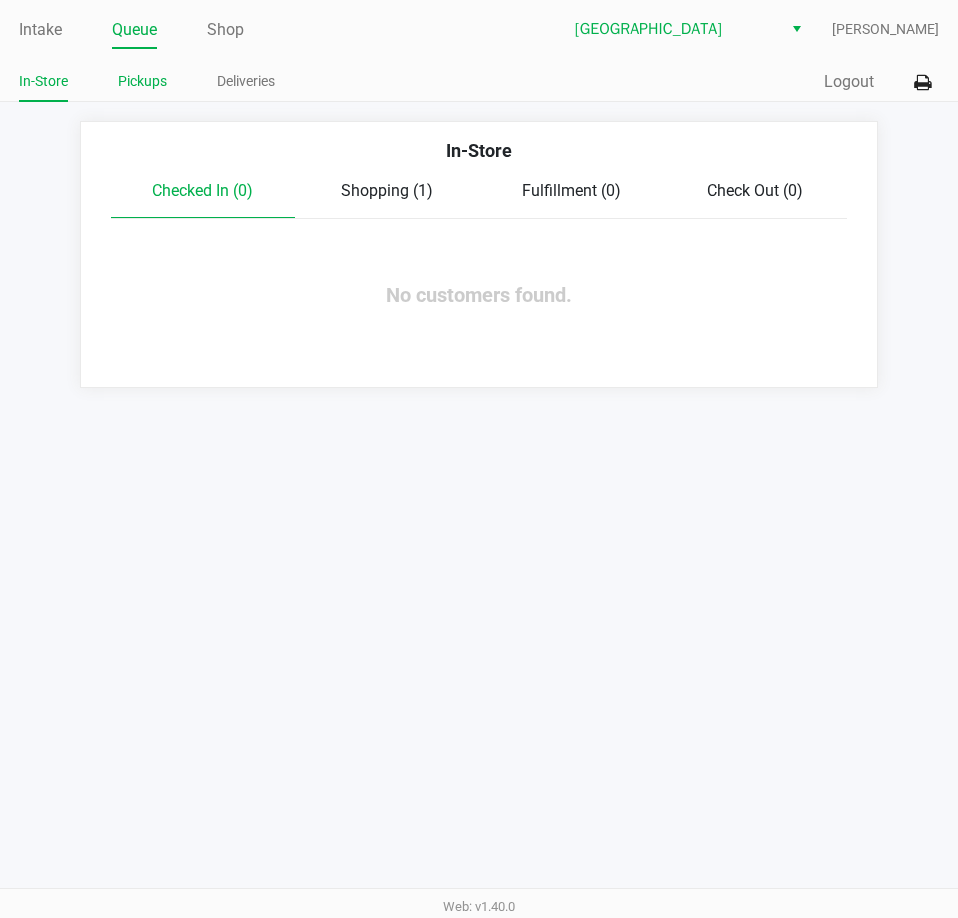 click on "Pickups" 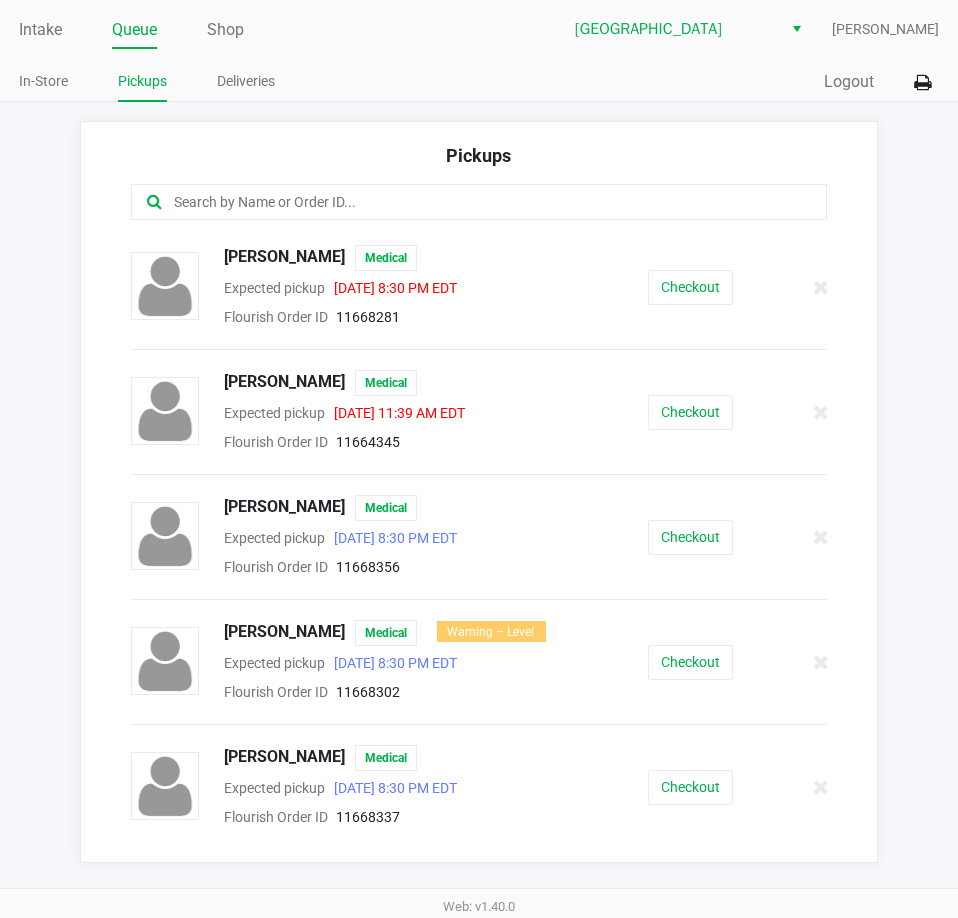 click 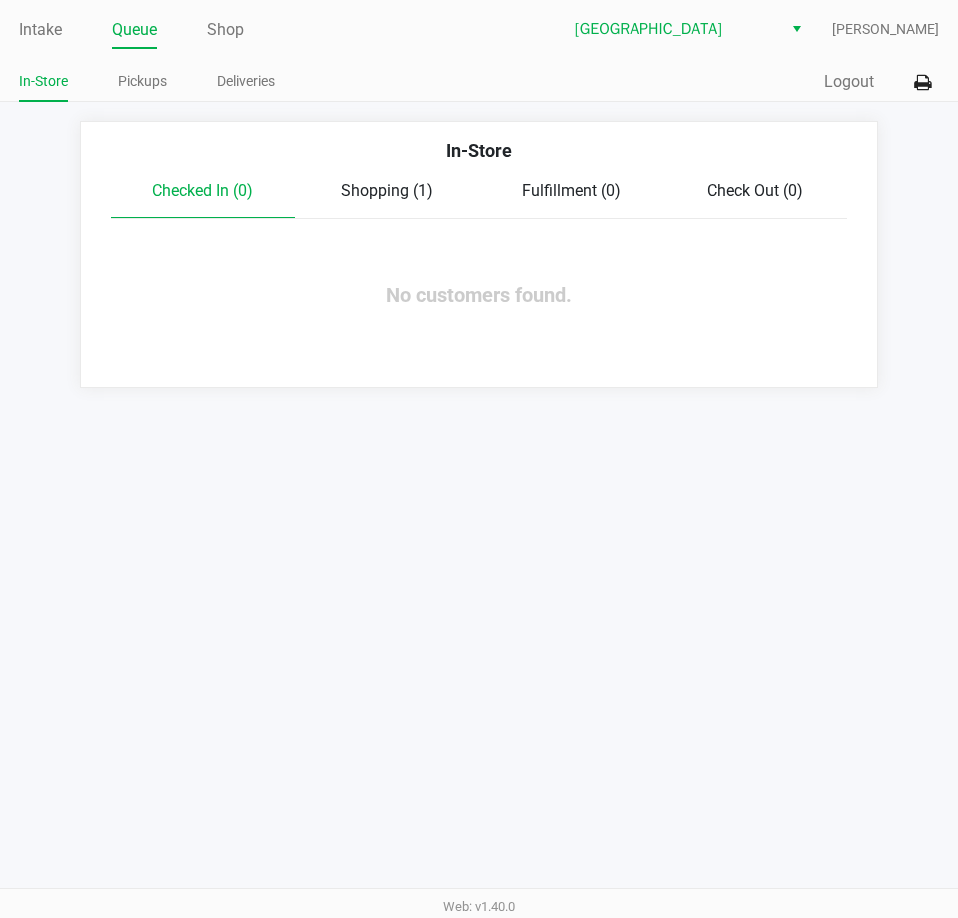 click on "Shopping (1)" 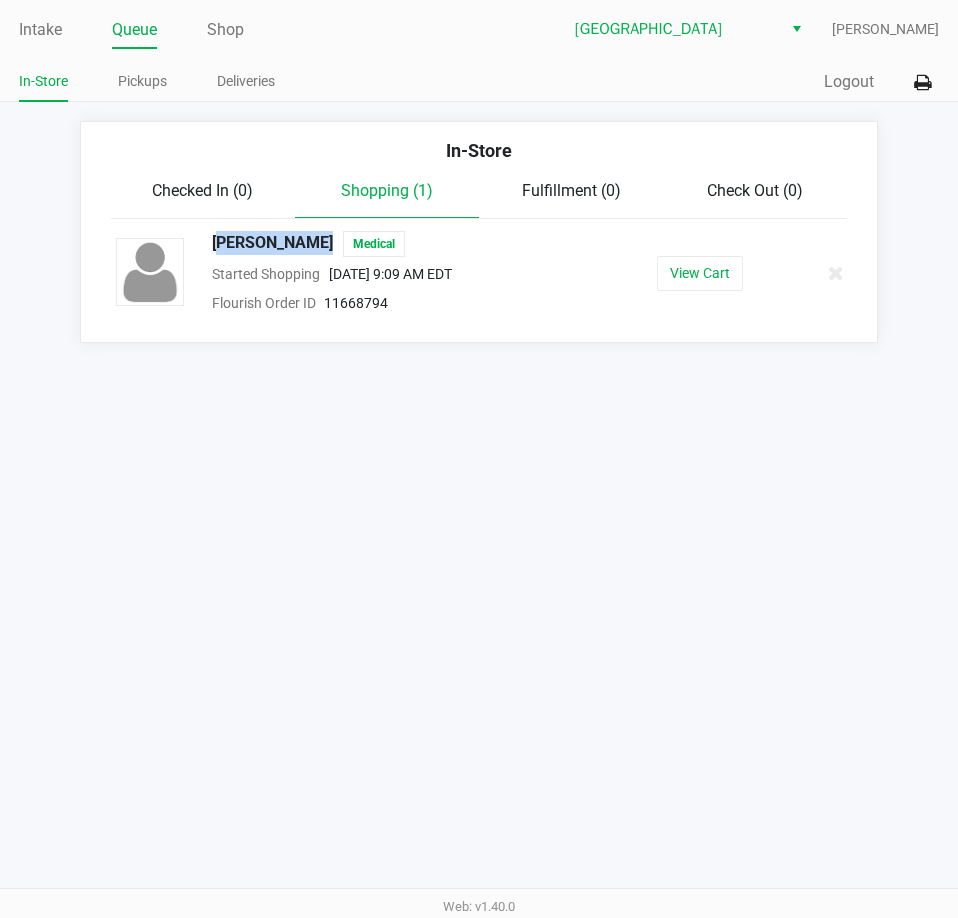 drag, startPoint x: 329, startPoint y: 244, endPoint x: 209, endPoint y: 241, distance: 120.03749 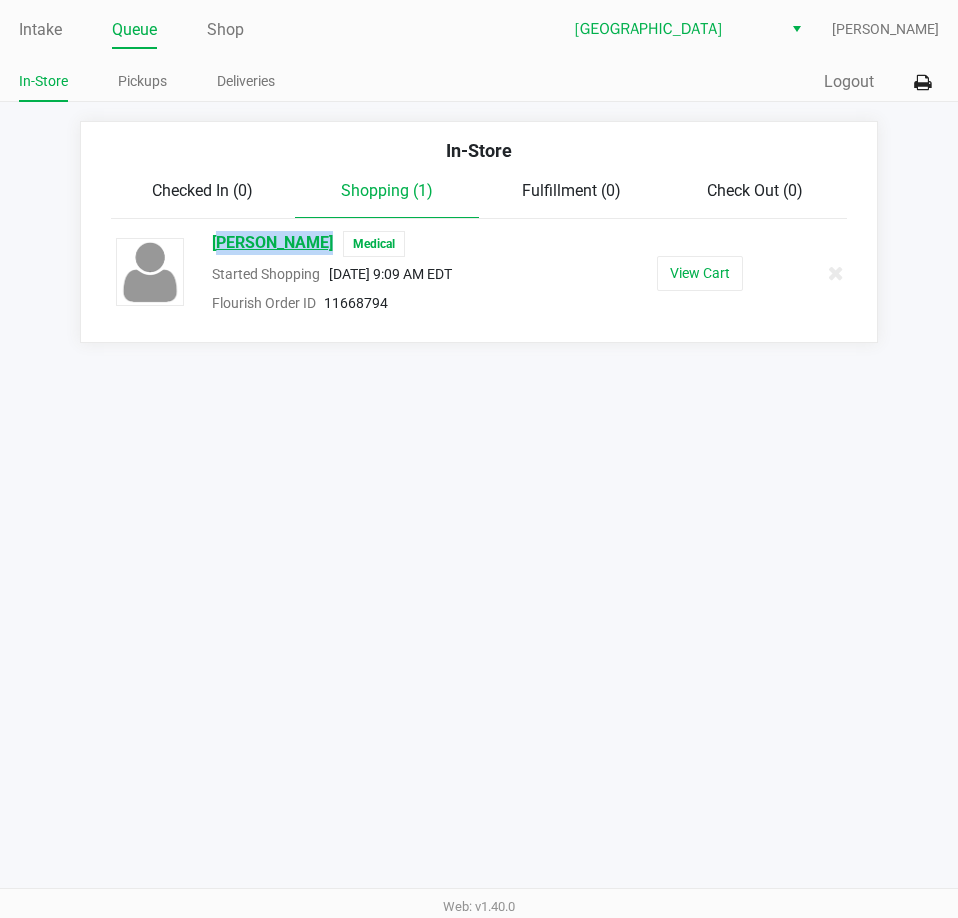 copy on "[PERSON_NAME]" 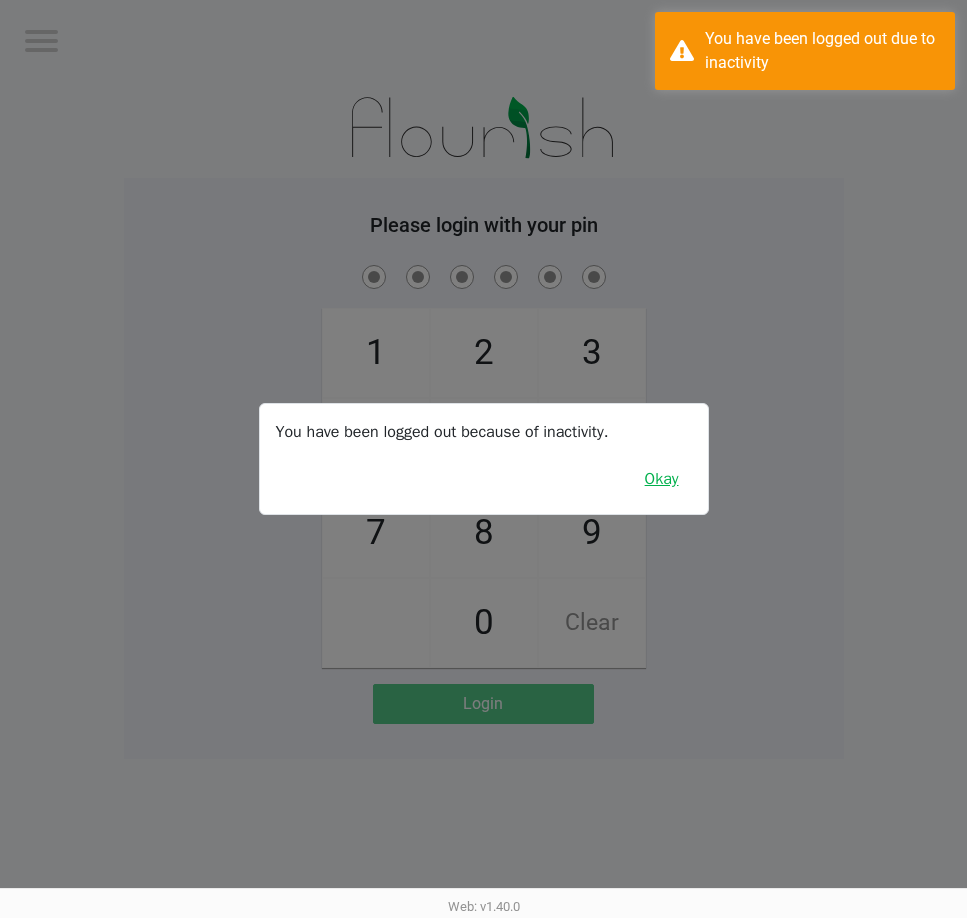drag, startPoint x: 660, startPoint y: 477, endPoint x: 714, endPoint y: 433, distance: 69.656296 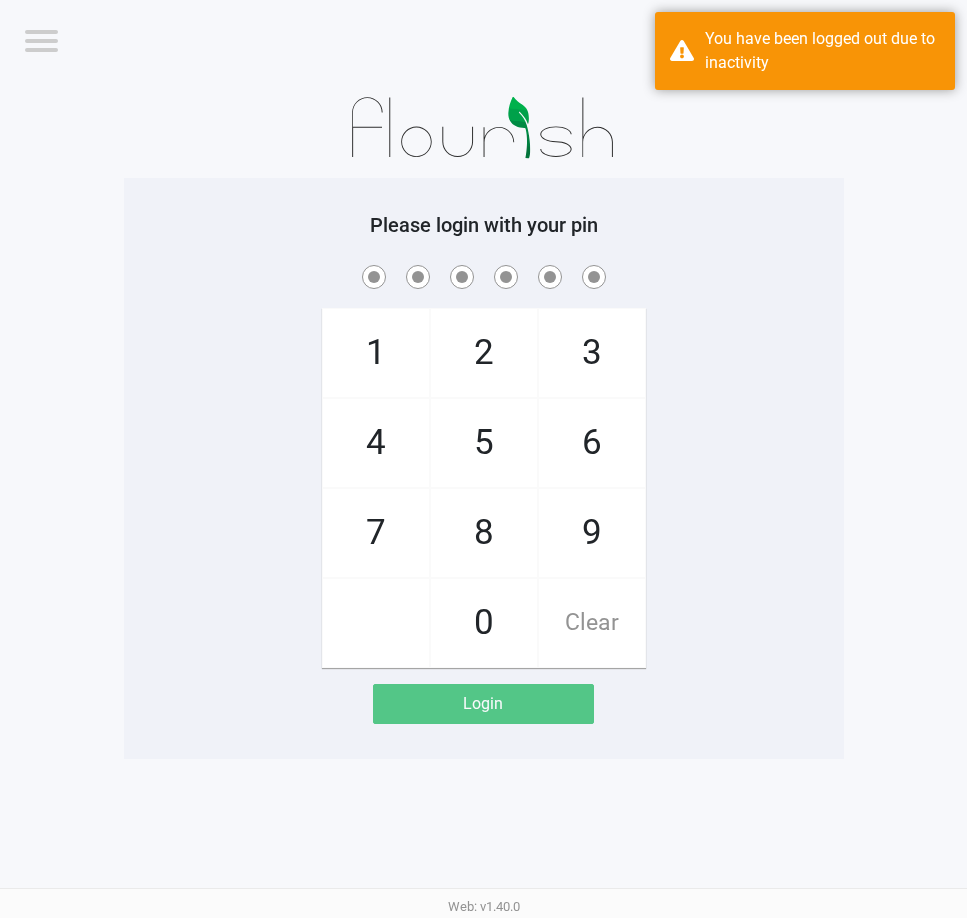 click on "1   4   7       2   5   8   0   3   6   9   Clear" 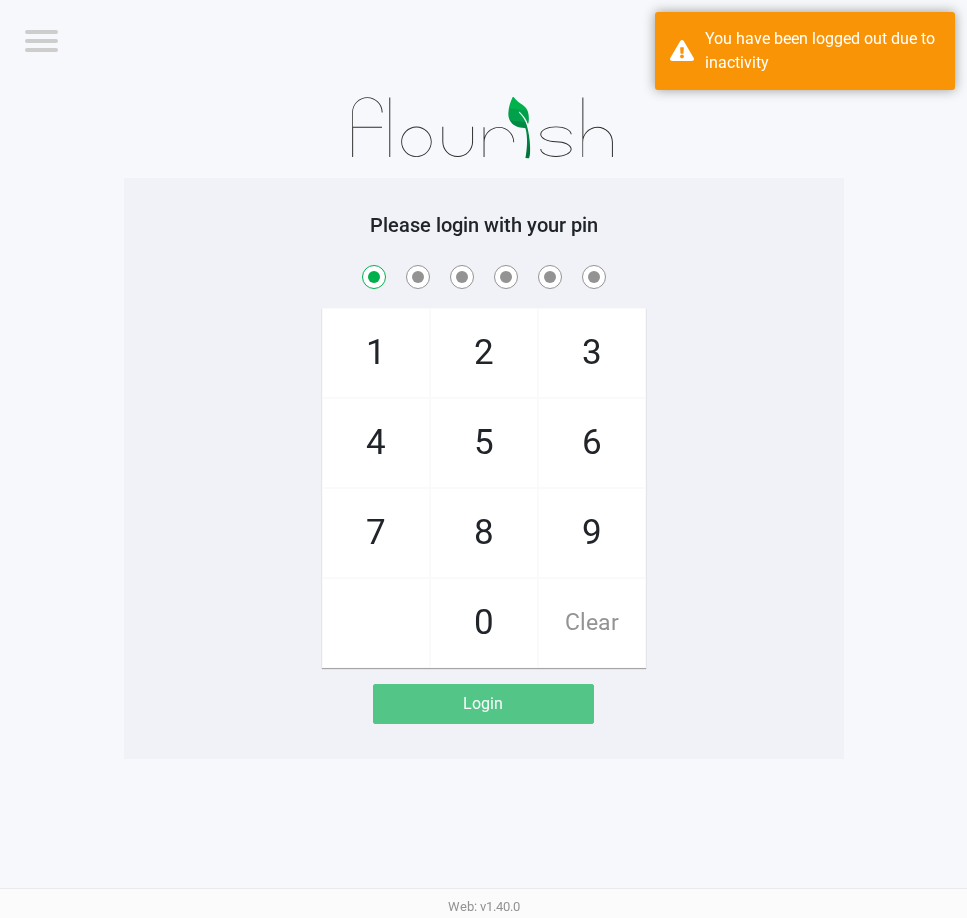 checkbox on "true" 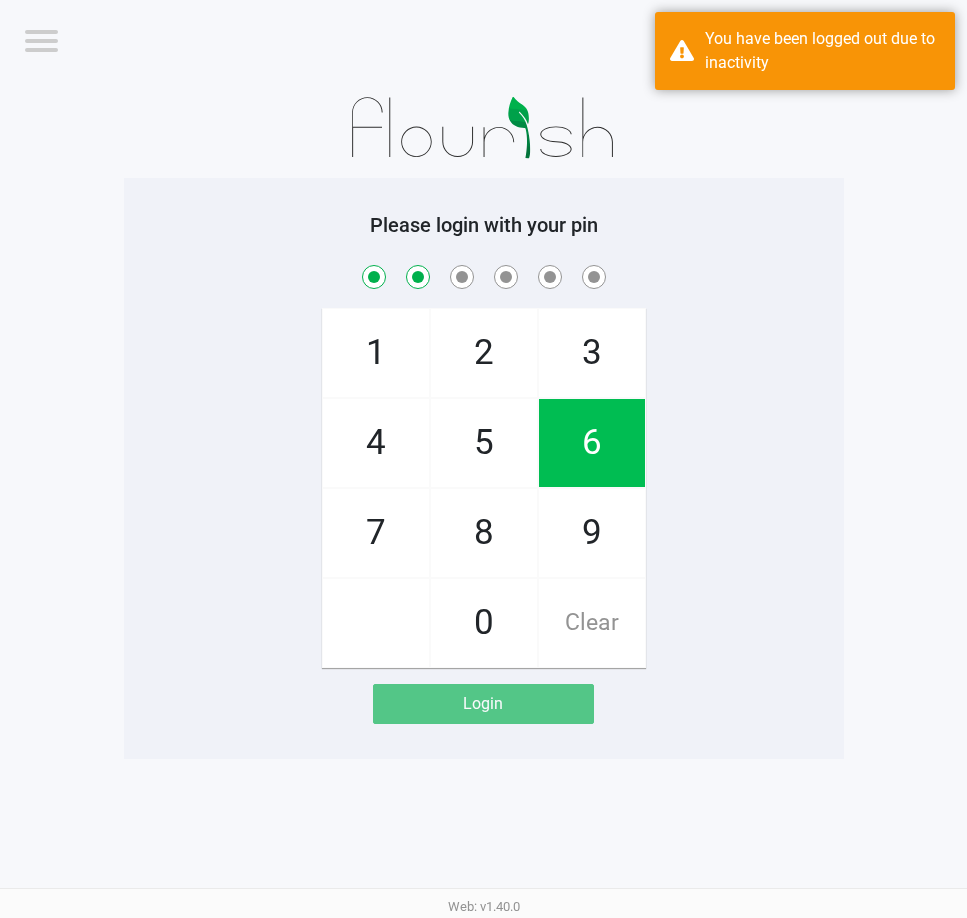 checkbox on "true" 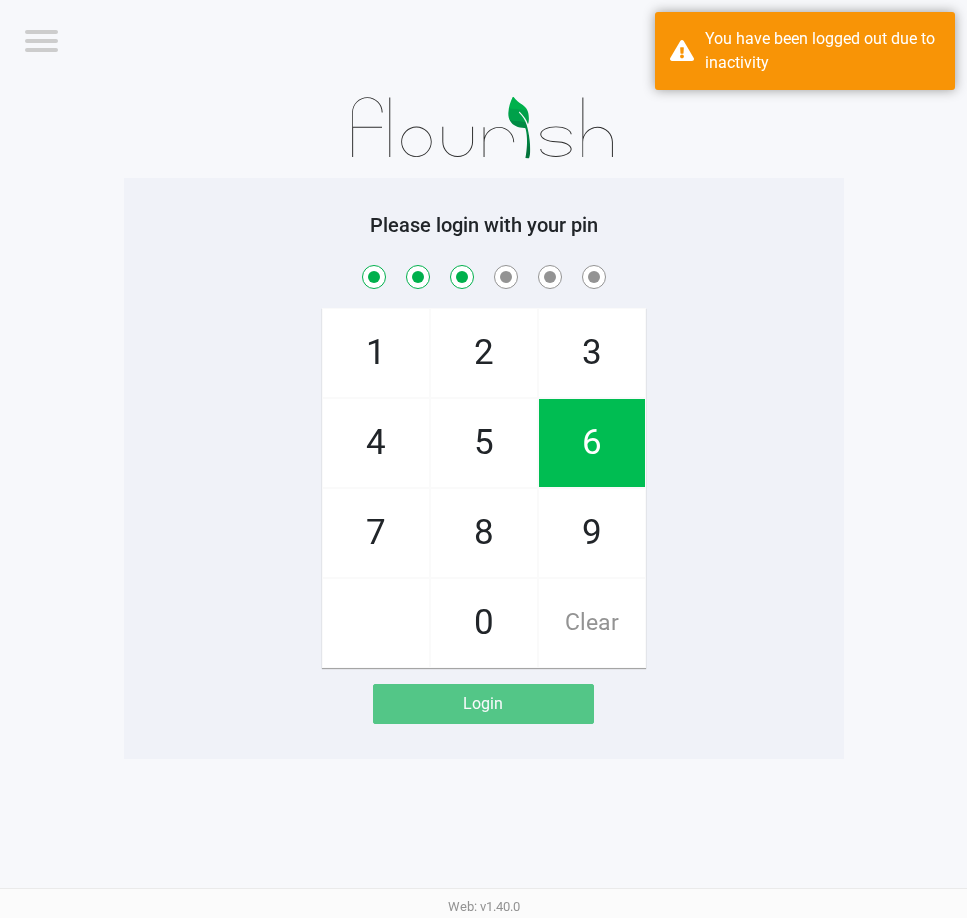 checkbox on "true" 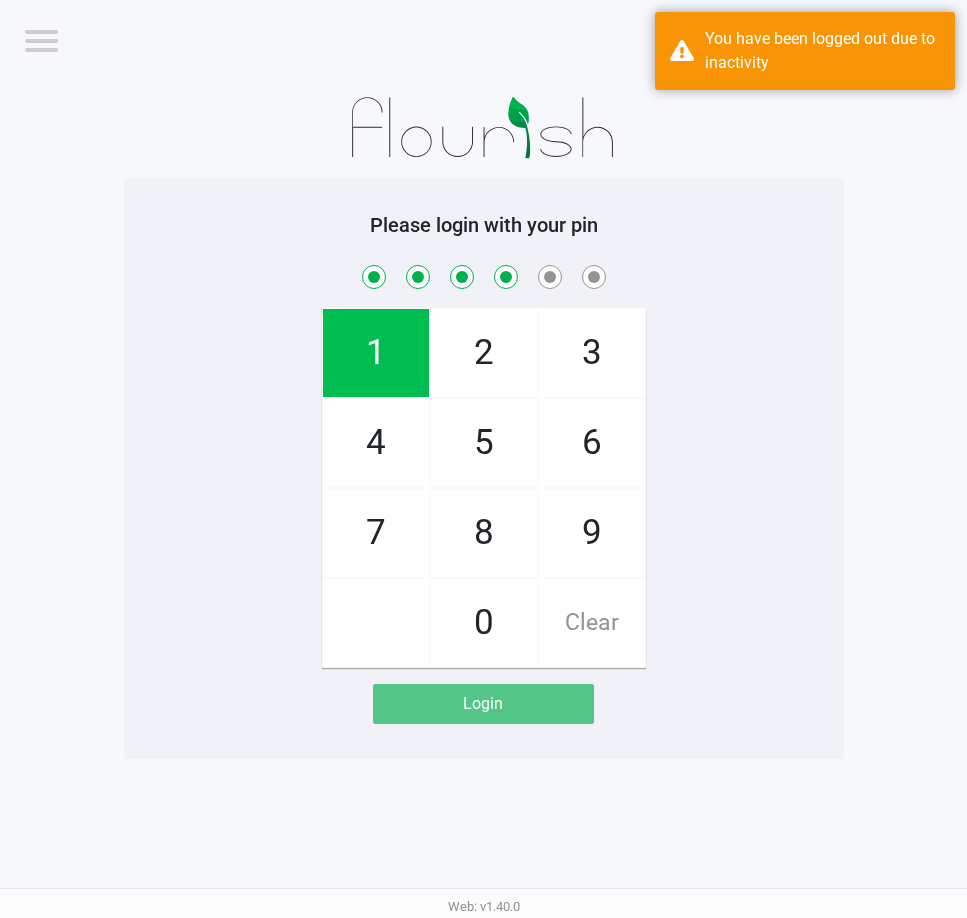 checkbox on "true" 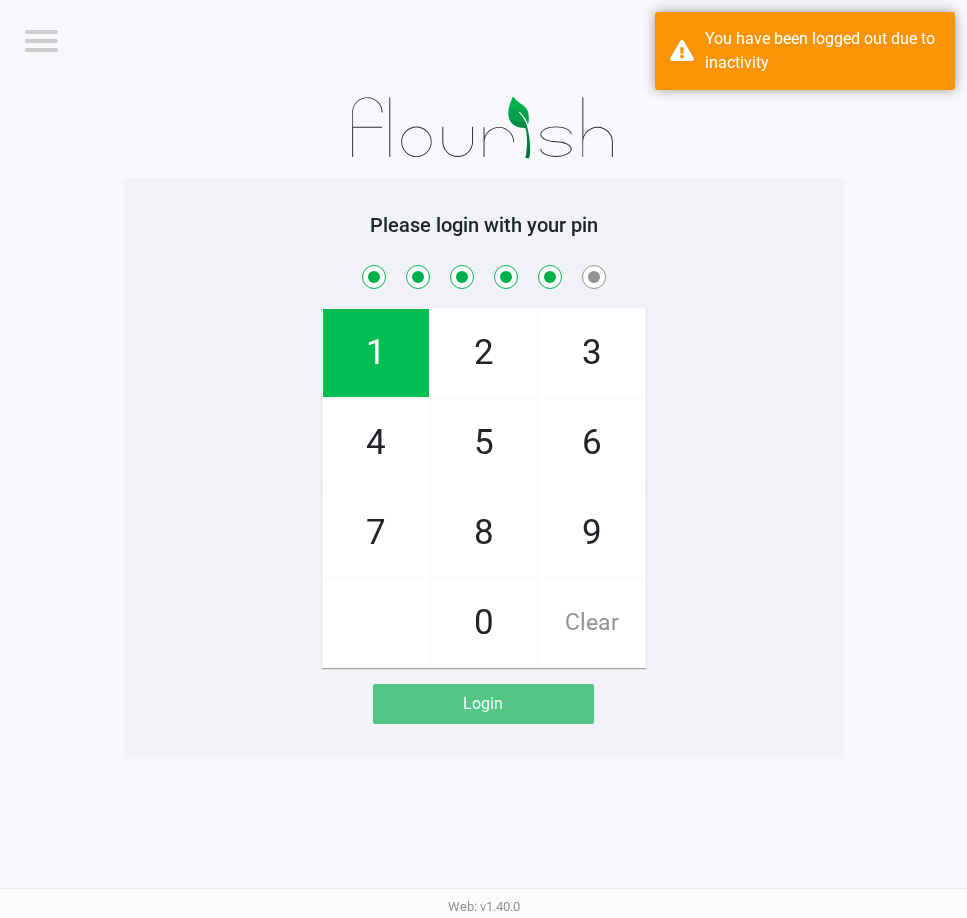 checkbox on "true" 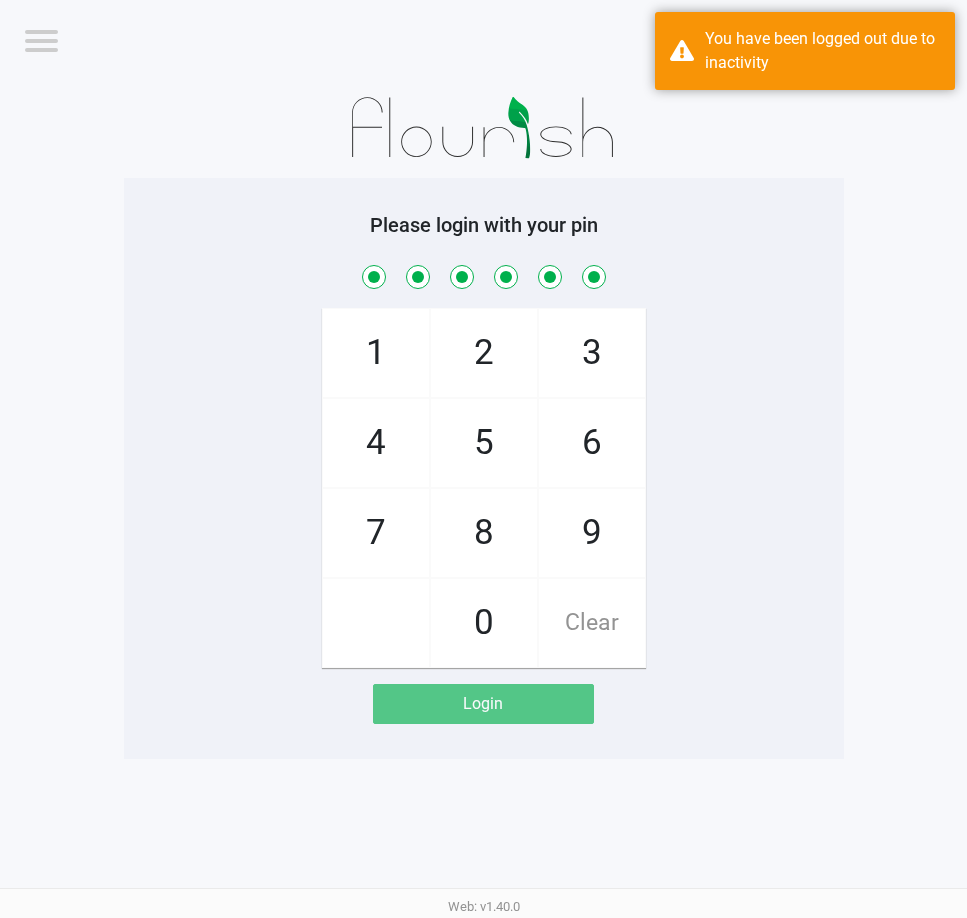 checkbox on "true" 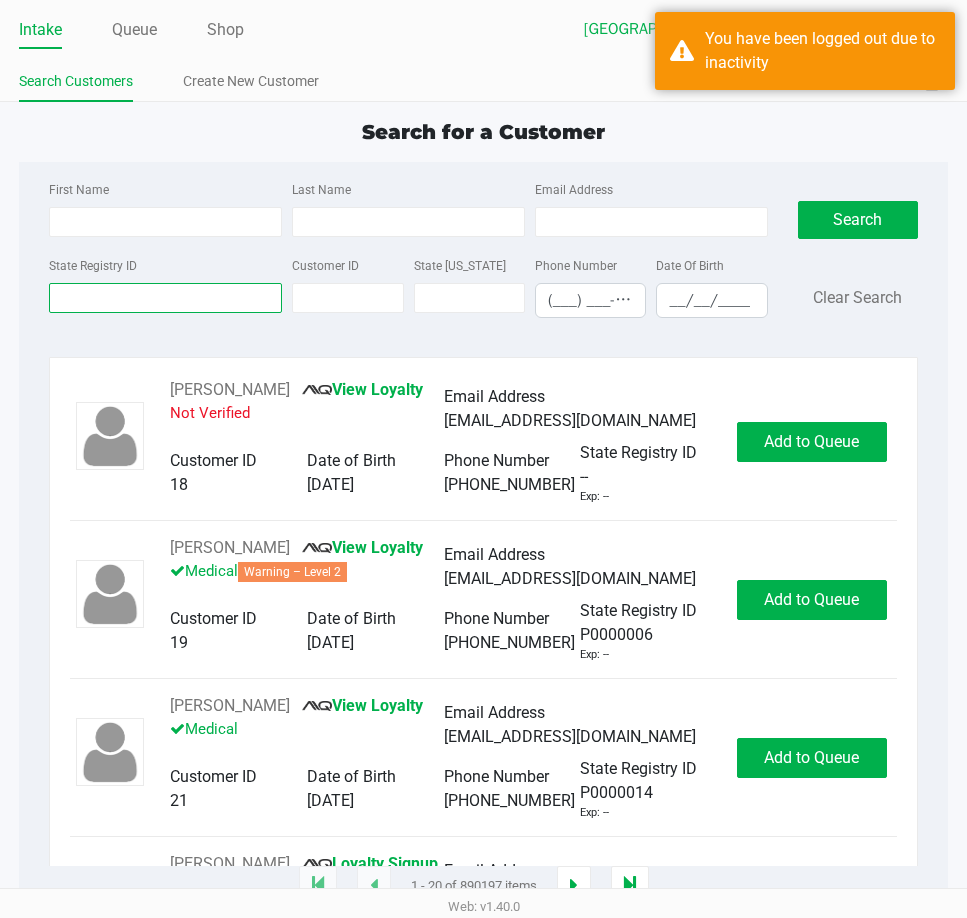 click on "State Registry ID" at bounding box center [165, 298] 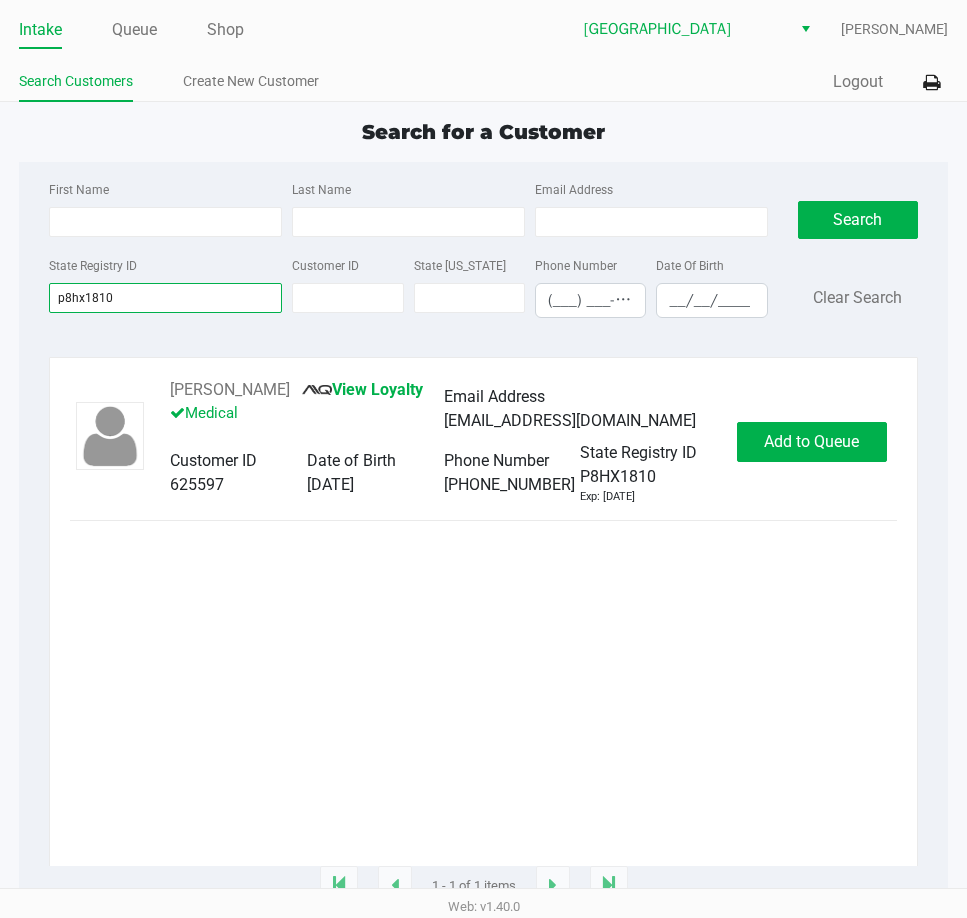 type on "p8hx1810" 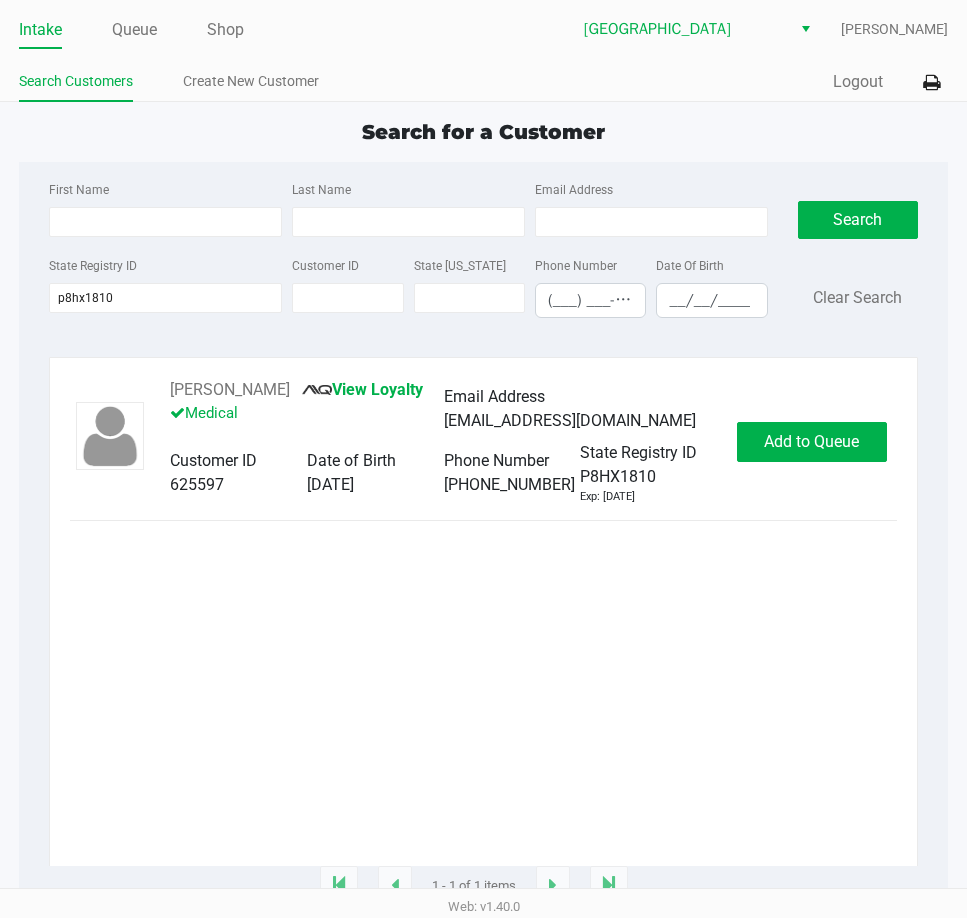 drag, startPoint x: 745, startPoint y: 618, endPoint x: 765, endPoint y: 548, distance: 72.8011 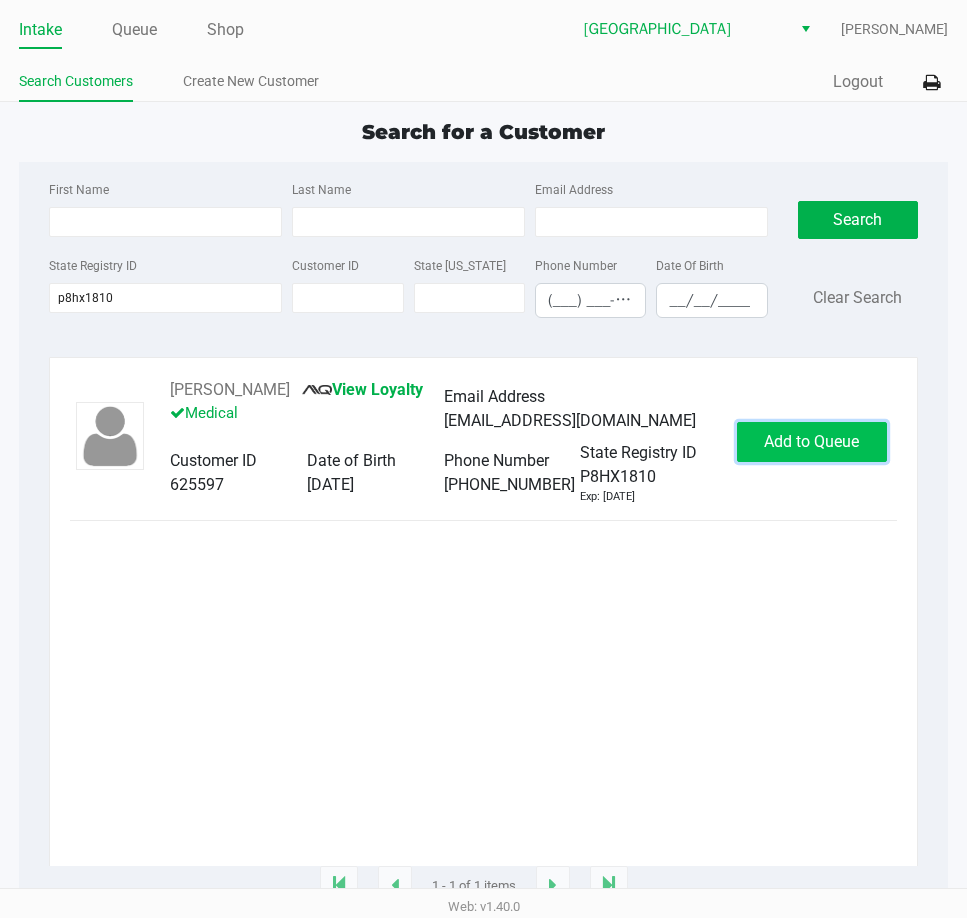 click on "Add to Queue" 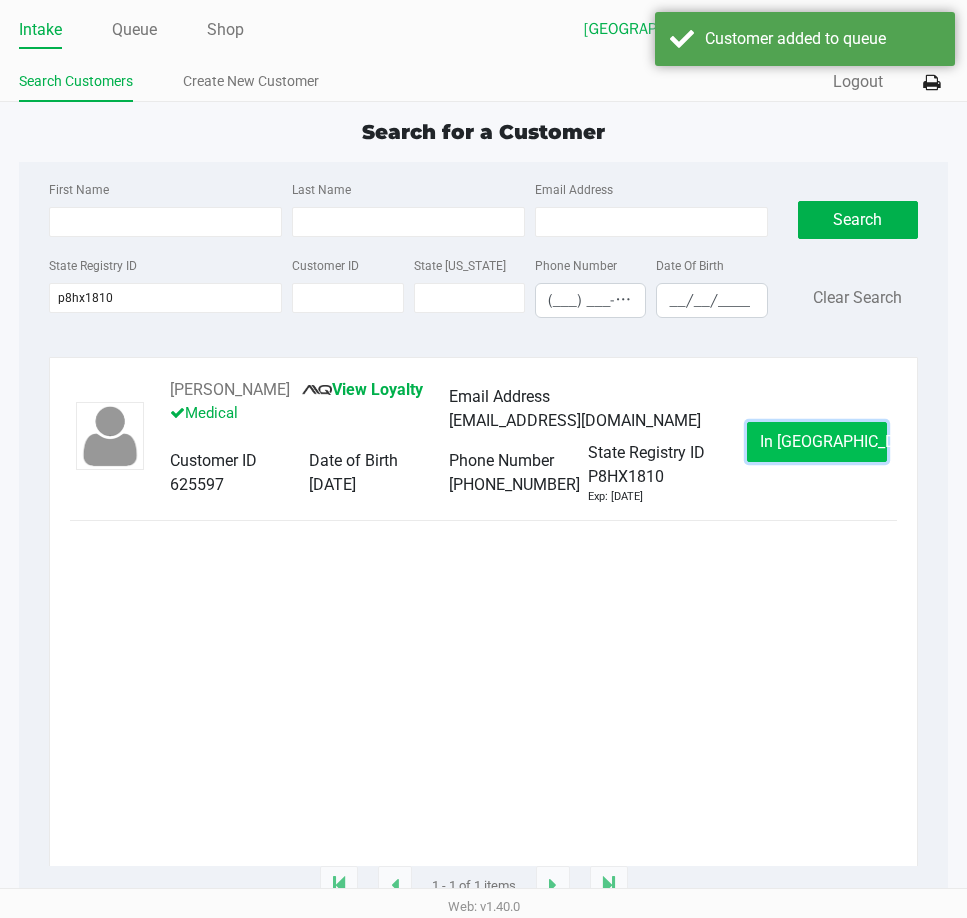 drag, startPoint x: 832, startPoint y: 444, endPoint x: 680, endPoint y: 642, distance: 249.6157 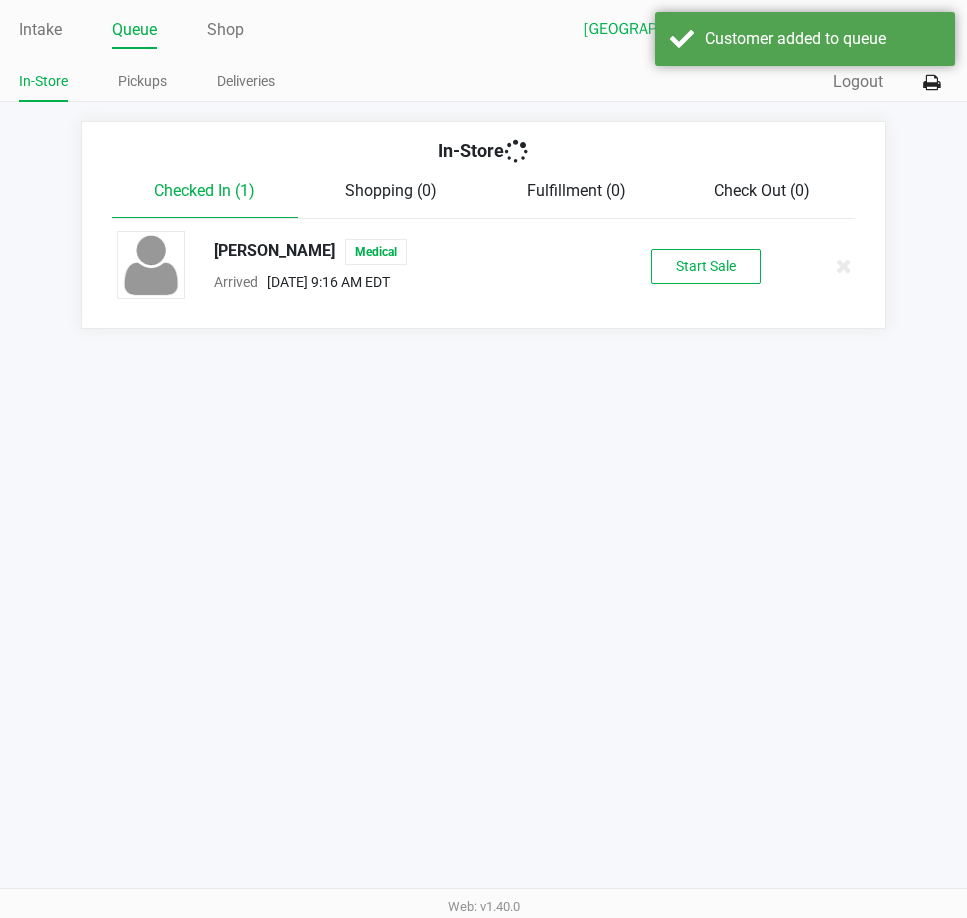 drag, startPoint x: 490, startPoint y: 830, endPoint x: 421, endPoint y: 557, distance: 281.5848 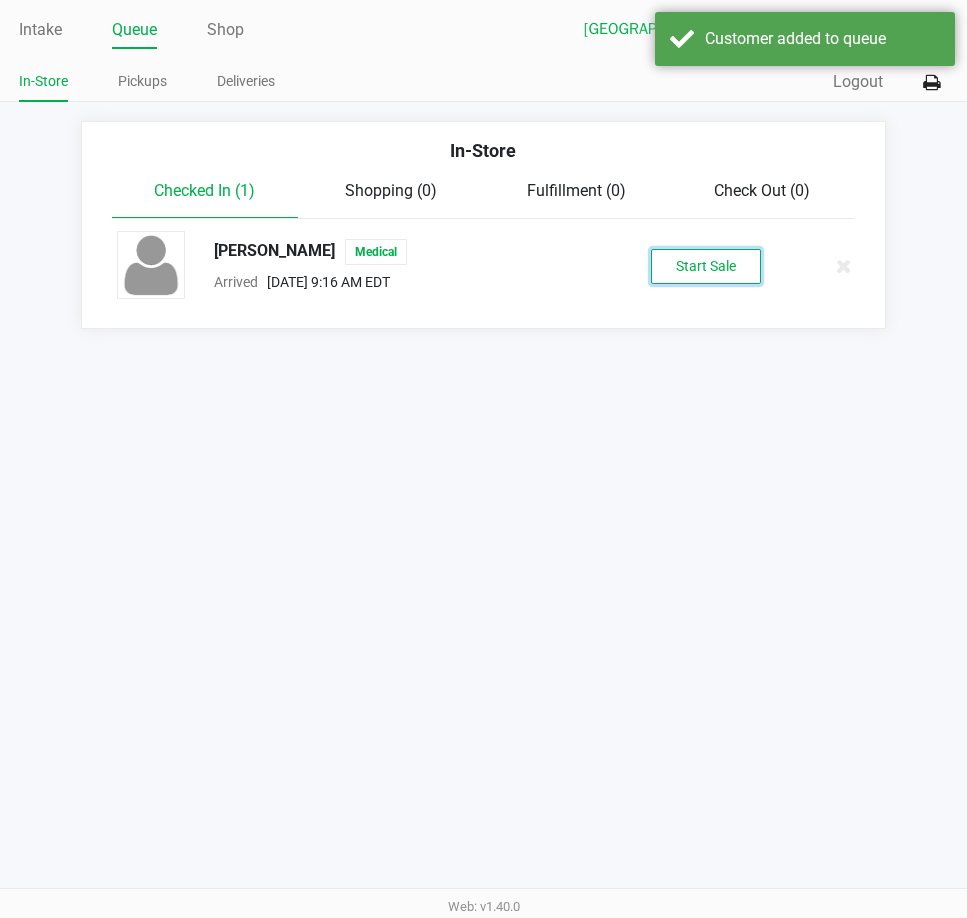 drag, startPoint x: 697, startPoint y: 256, endPoint x: 639, endPoint y: 398, distance: 153.3884 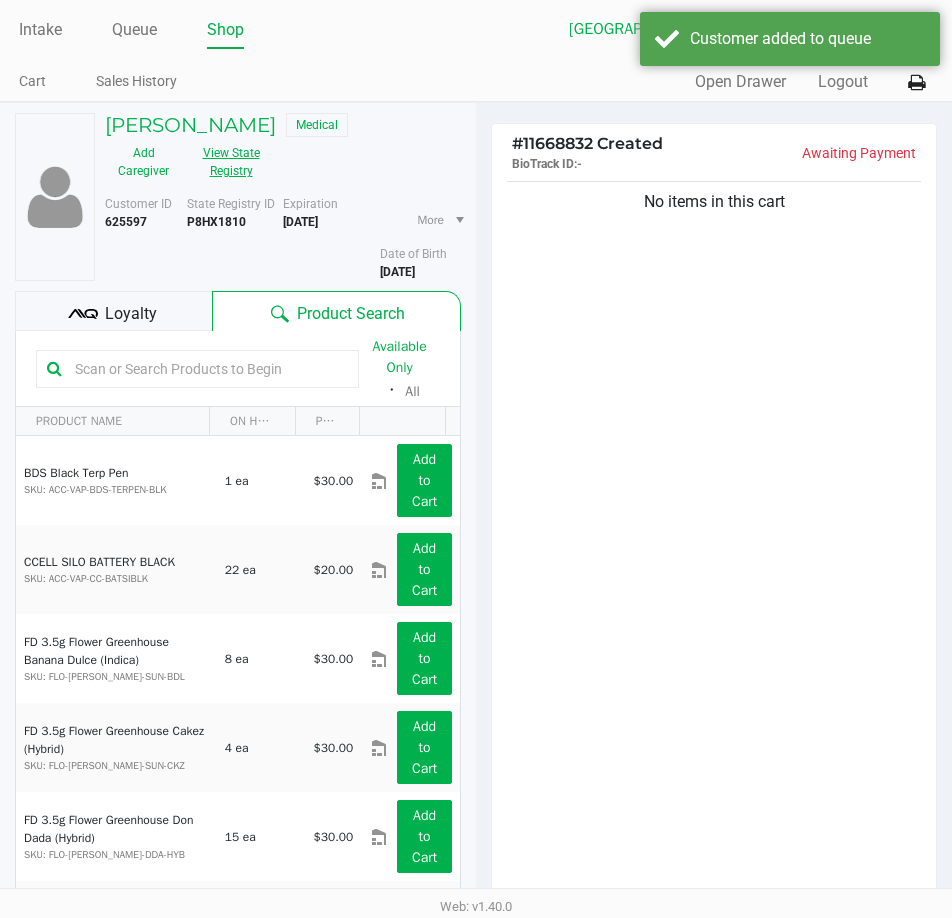 drag, startPoint x: 264, startPoint y: 171, endPoint x: 249, endPoint y: 163, distance: 17 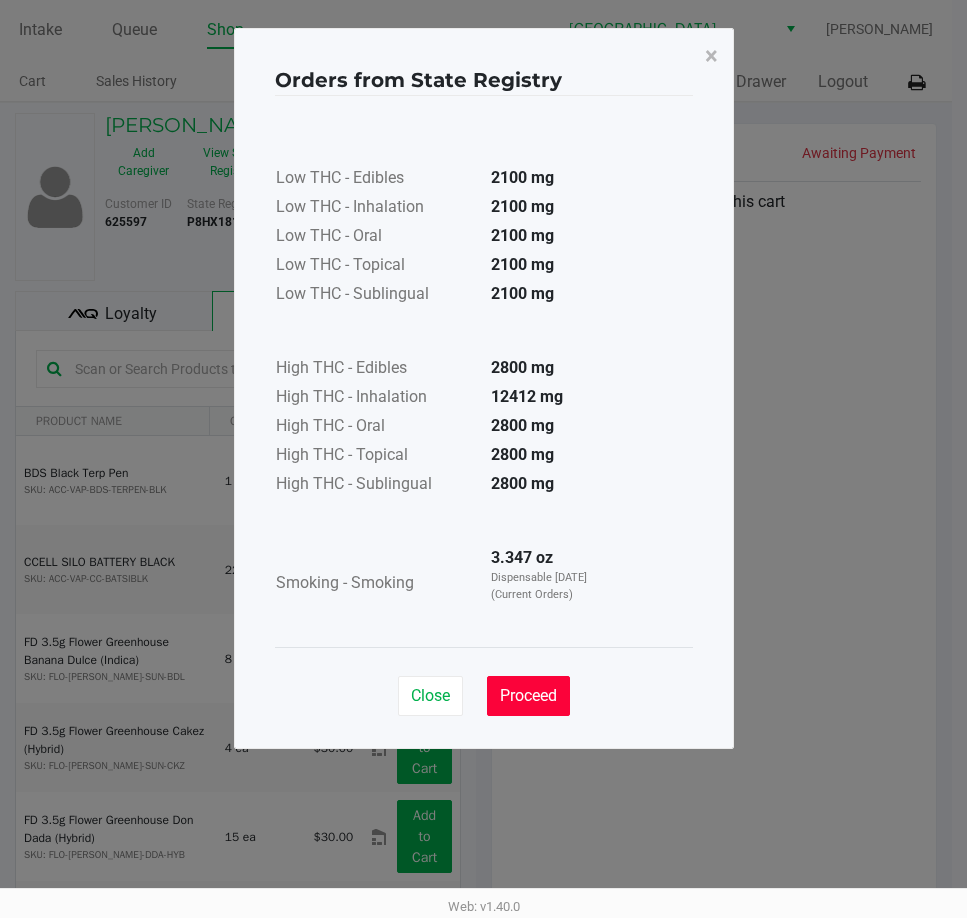 click on "Proceed" 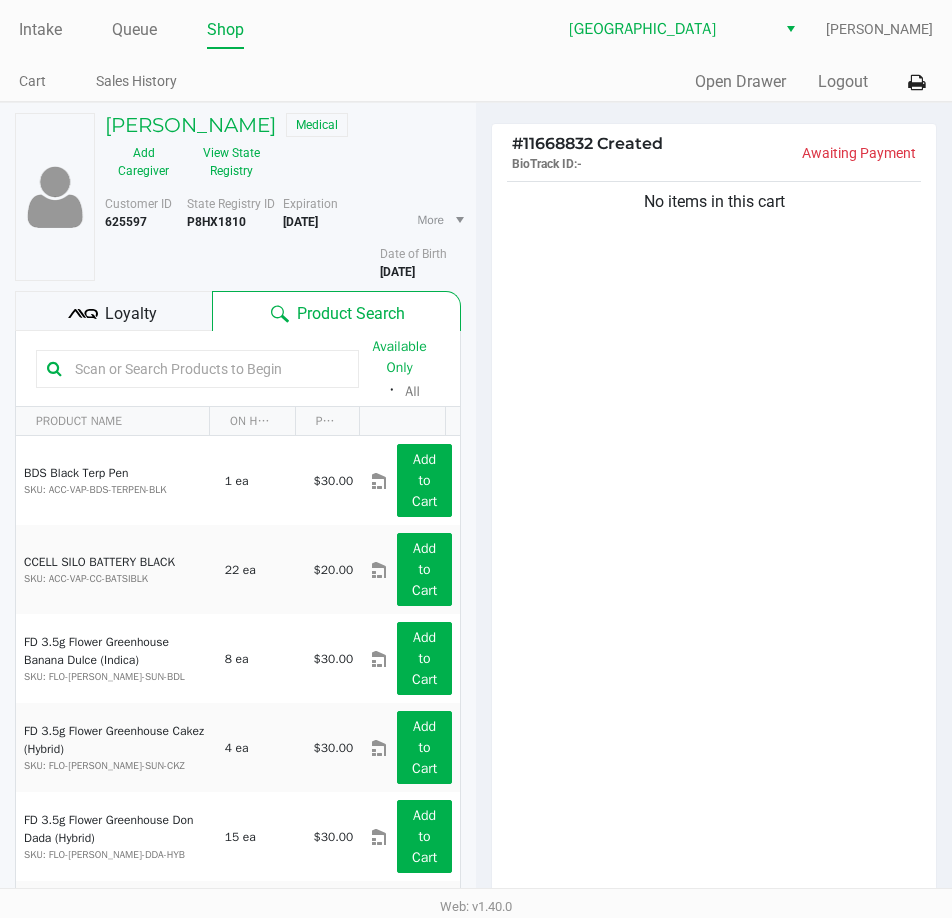 drag, startPoint x: 591, startPoint y: 554, endPoint x: 269, endPoint y: 326, distance: 394.54785 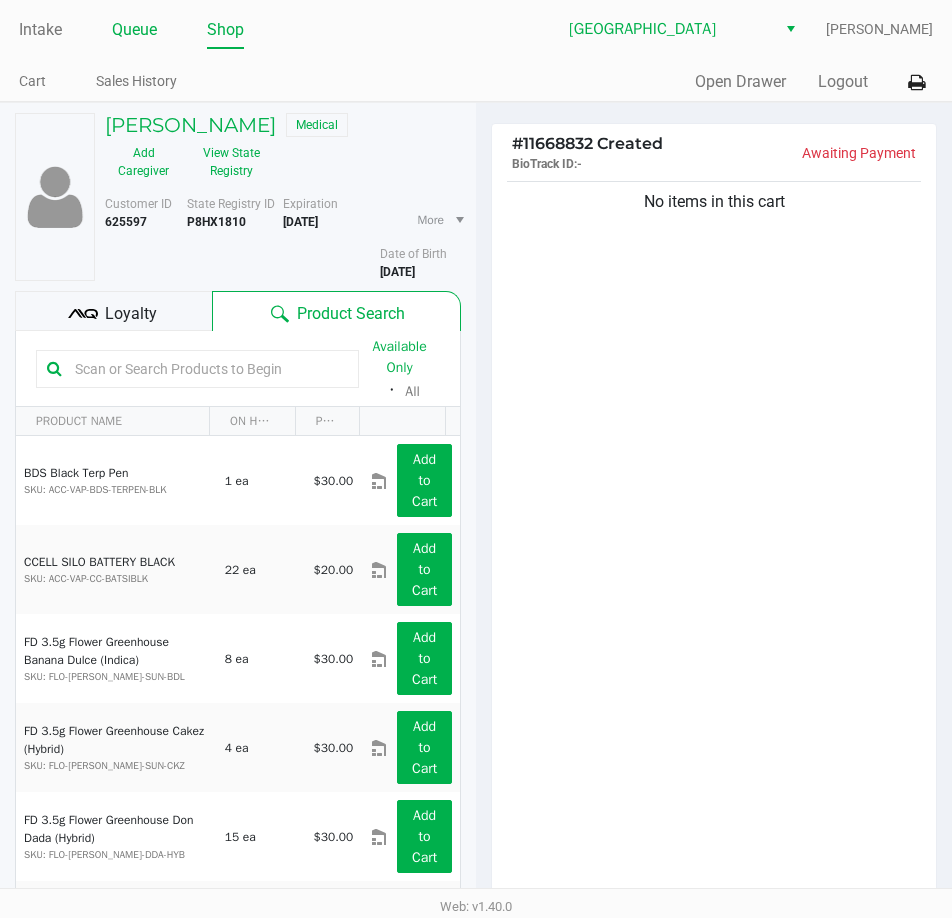 click on "Queue" 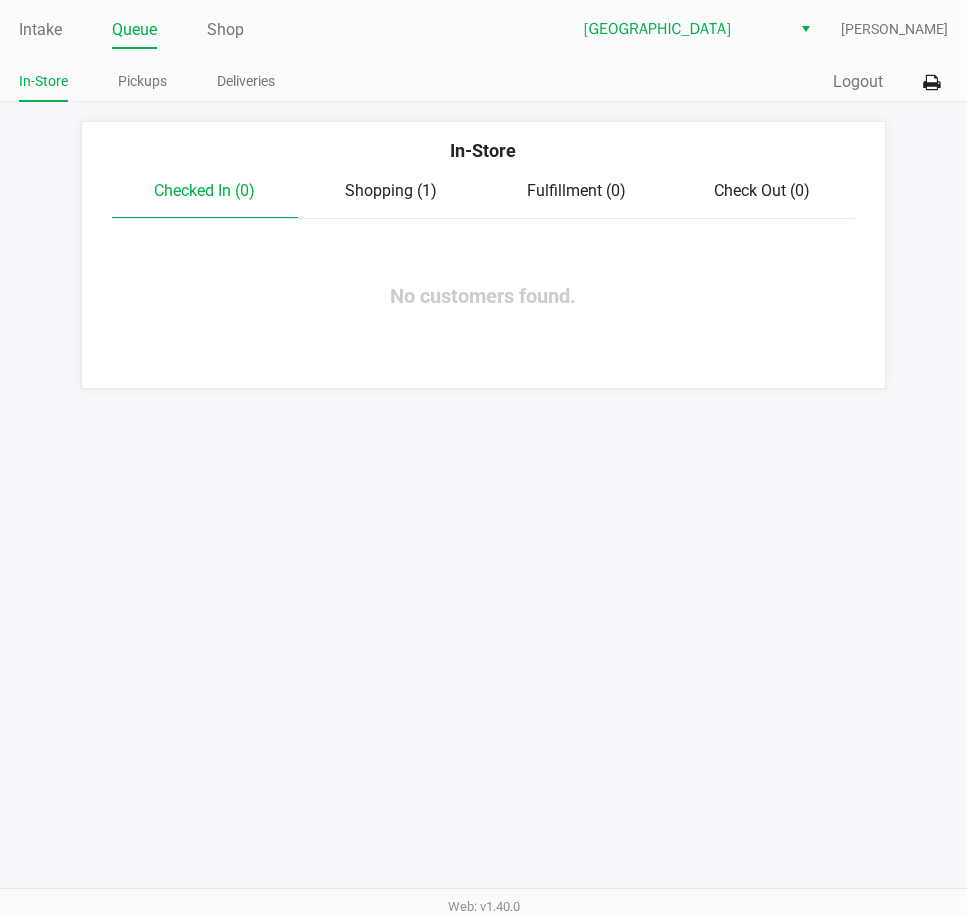 click on "Shopping (1)" 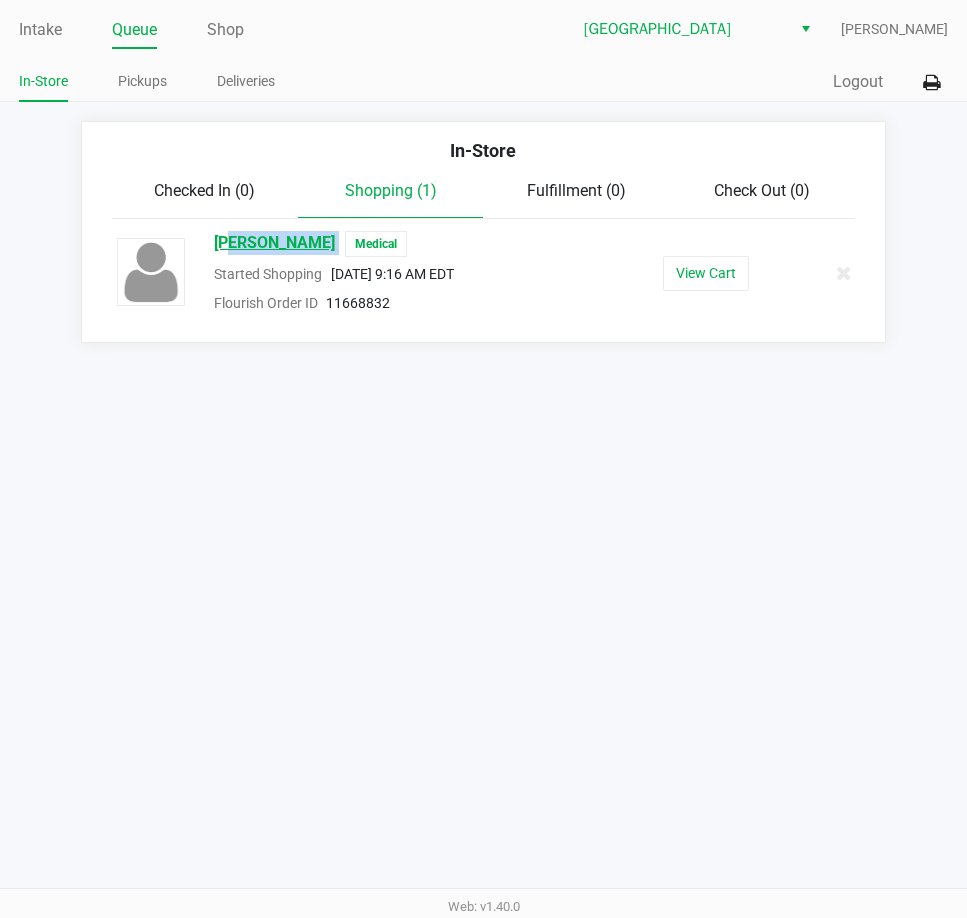 drag, startPoint x: 366, startPoint y: 243, endPoint x: 219, endPoint y: 237, distance: 147.12239 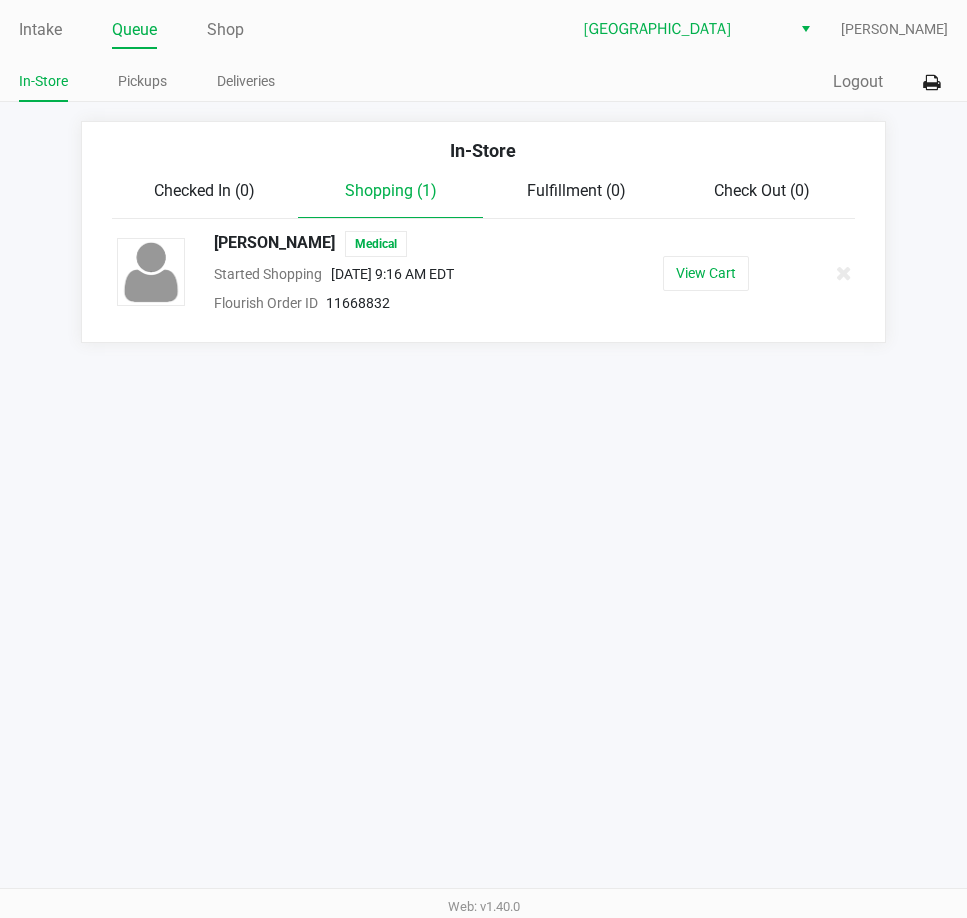 drag, startPoint x: 221, startPoint y: 455, endPoint x: 295, endPoint y: 322, distance: 152.20053 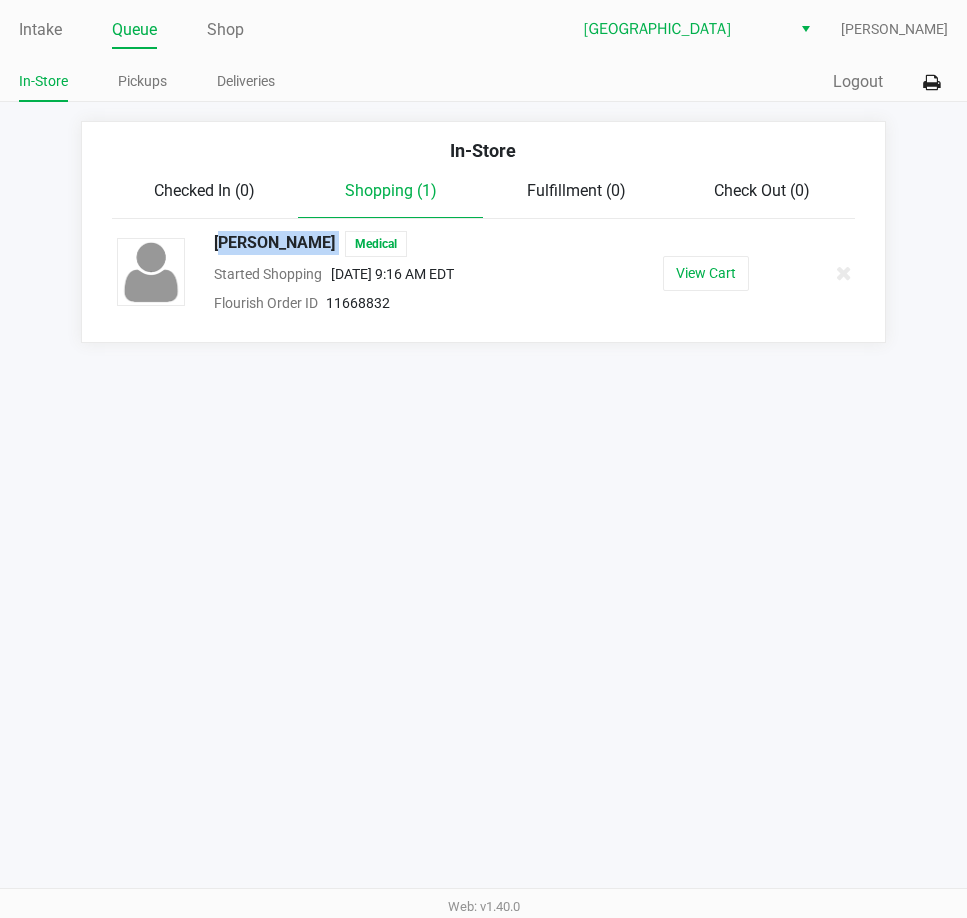 drag, startPoint x: 367, startPoint y: 244, endPoint x: 202, endPoint y: 238, distance: 165.10905 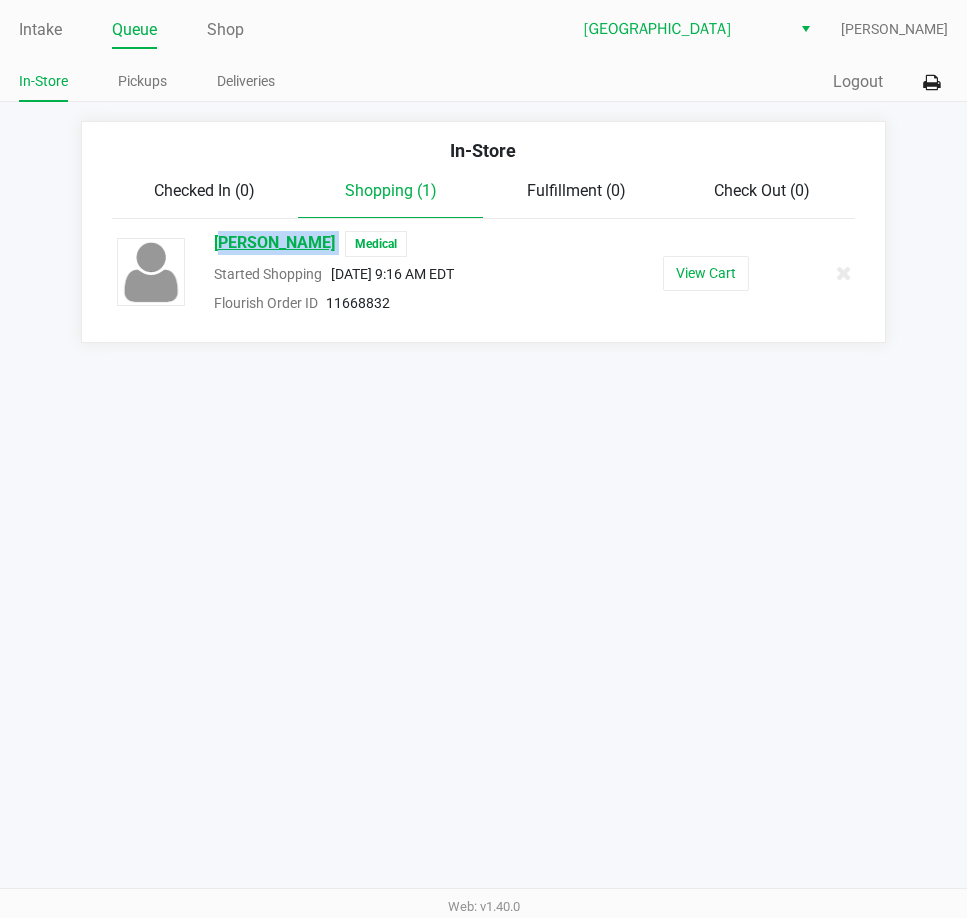 copy on "[PERSON_NAME]" 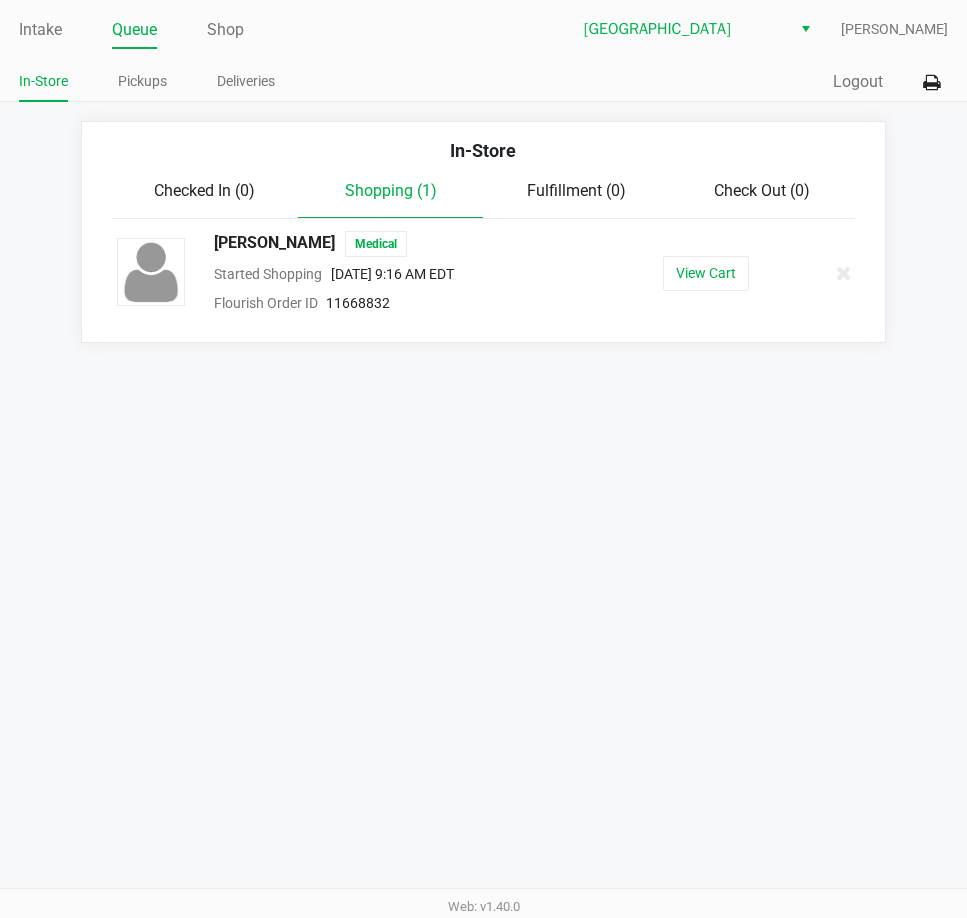 click on "Intake Queue Shop Lakeland WC  [PERSON_NAME]  In-Store Pickups Deliveries  Quick Sale   Logout   In-Store   Checked In (0)   Shopping (1)   Fulfillment (0)   Check Out (0)   [PERSON_NAME]   Medical  Started Shopping      [DATE] 9:16 AM EDT  Flourish Order ID     11668832   View Cart   Web: v1.40.0" at bounding box center (483, 459) 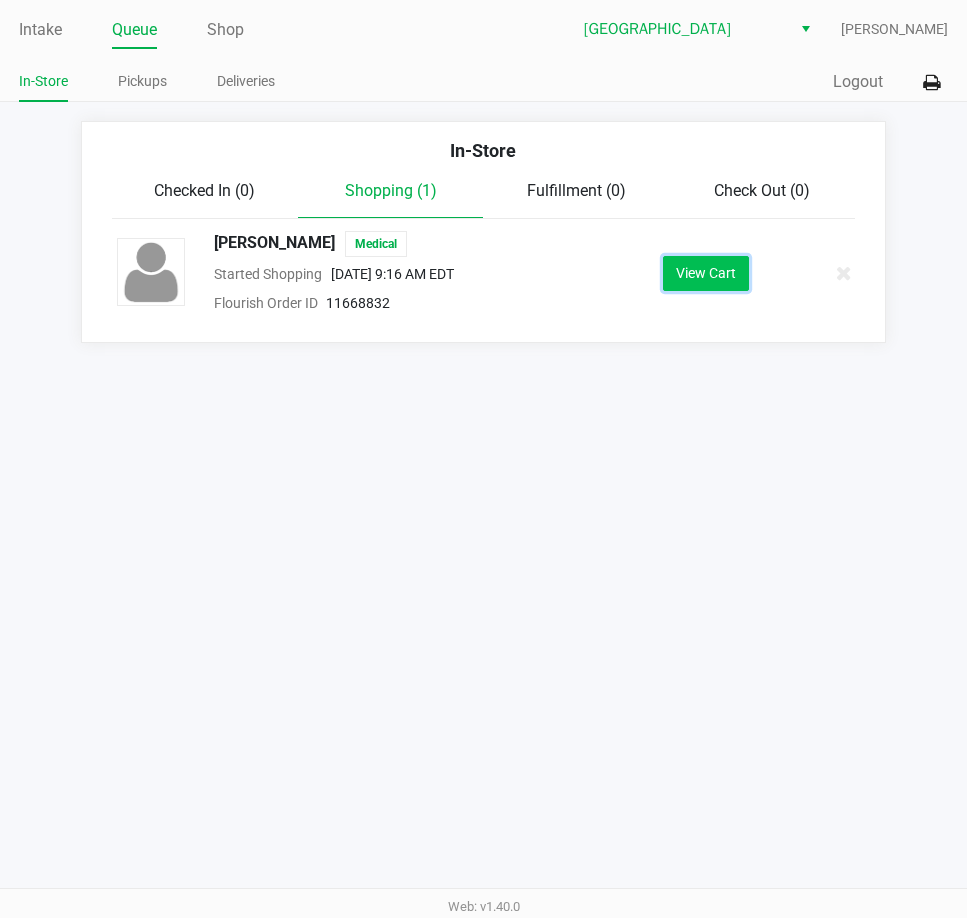 drag, startPoint x: 724, startPoint y: 280, endPoint x: 585, endPoint y: 461, distance: 228.21481 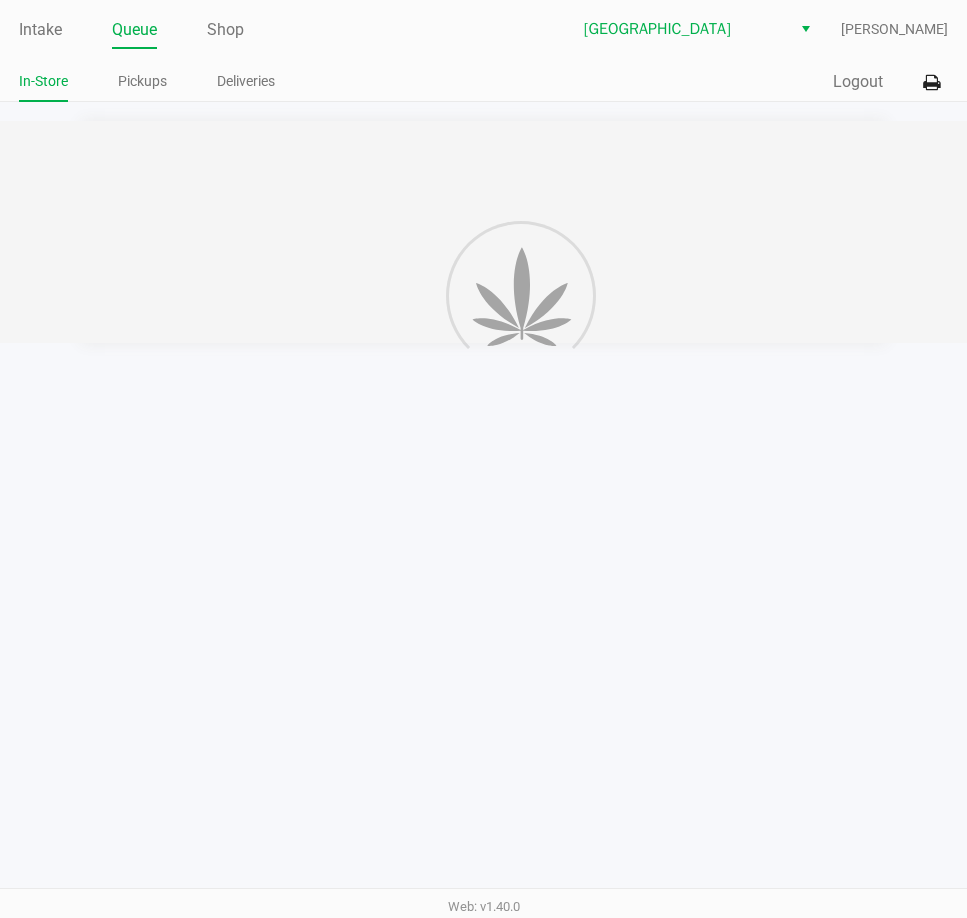 click on "Intake Queue Shop Lakeland WC  [PERSON_NAME]  In-Store Pickups Deliveries  Quick Sale   Logout       In-Store   Checked In (0)   Shopping (1)   Fulfillment (0)   Check Out (0)   [PERSON_NAME]   Medical  Started Shopping      [DATE] 9:16 AM EDT  Flourish Order ID     11668832   View Cart   Web: v1.40.0" at bounding box center (483, 459) 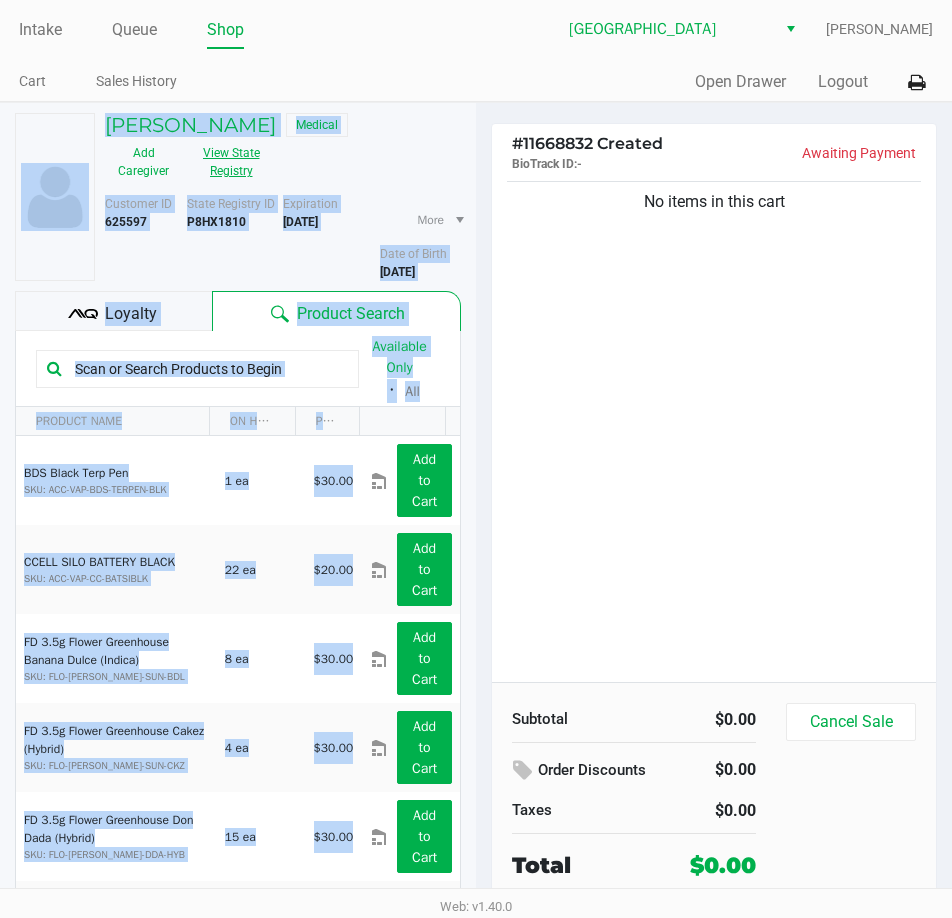 click on "View State Registry" 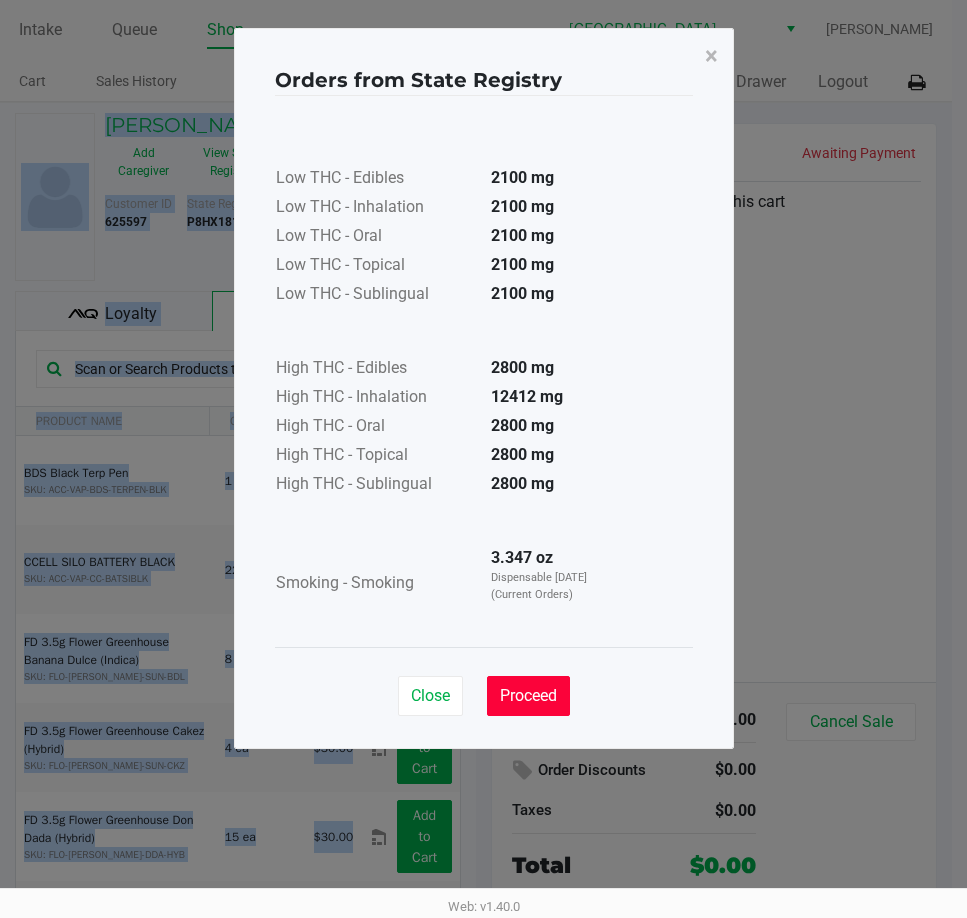drag, startPoint x: 521, startPoint y: 695, endPoint x: 611, endPoint y: 520, distance: 196.78668 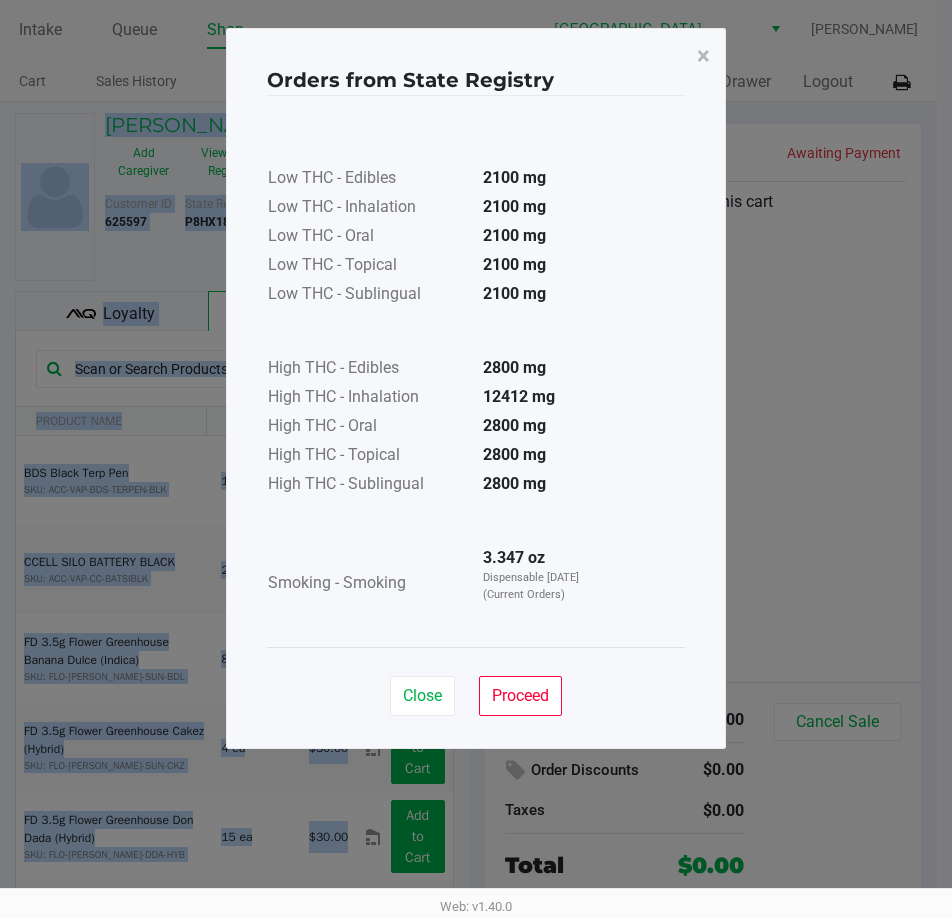 drag, startPoint x: 611, startPoint y: 520, endPoint x: 421, endPoint y: 357, distance: 250.33777 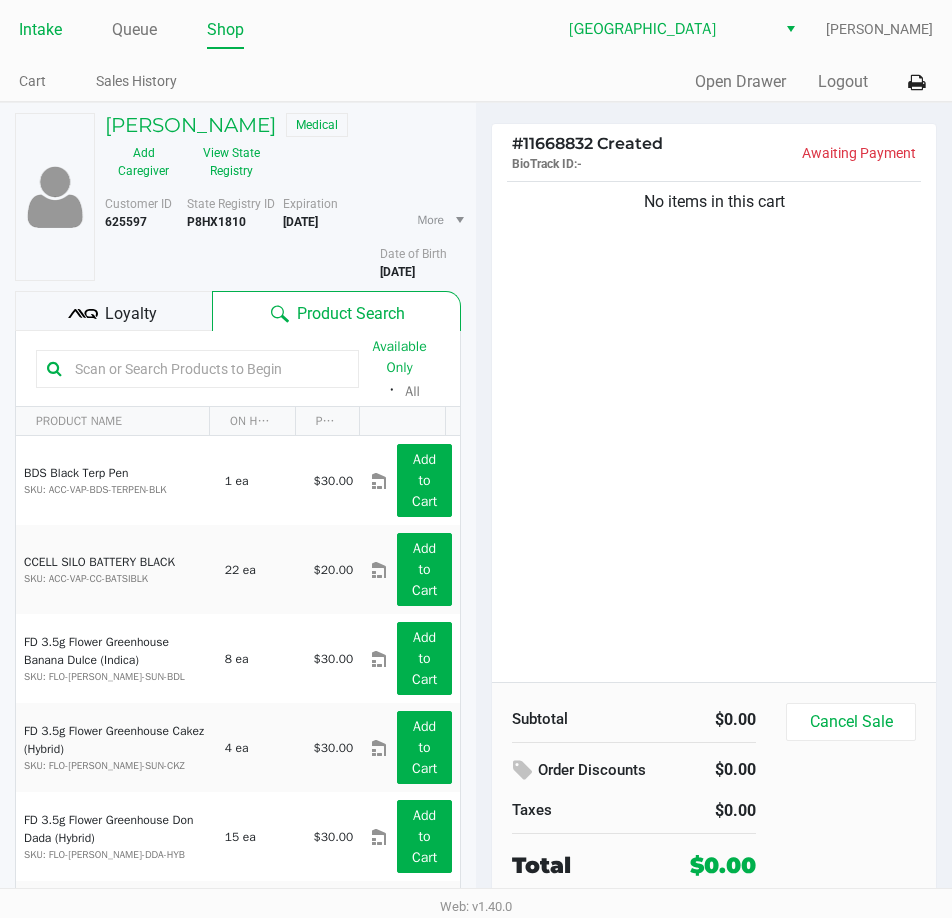 click on "Intake" 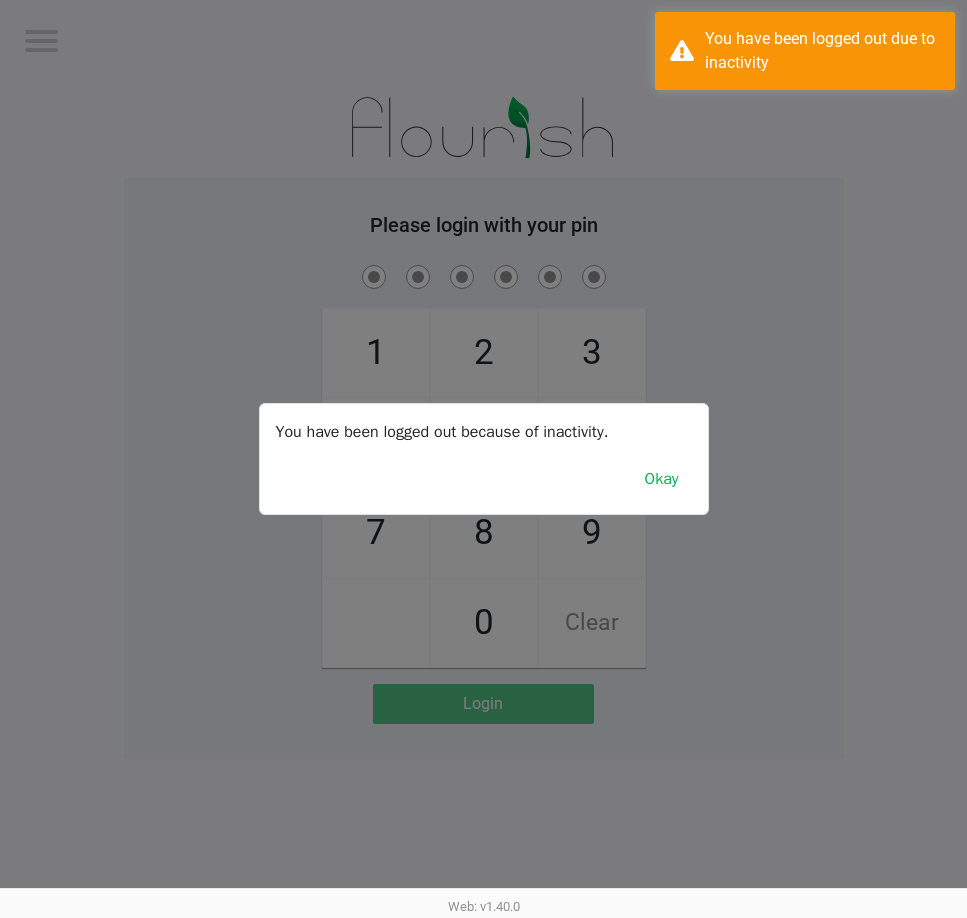 click 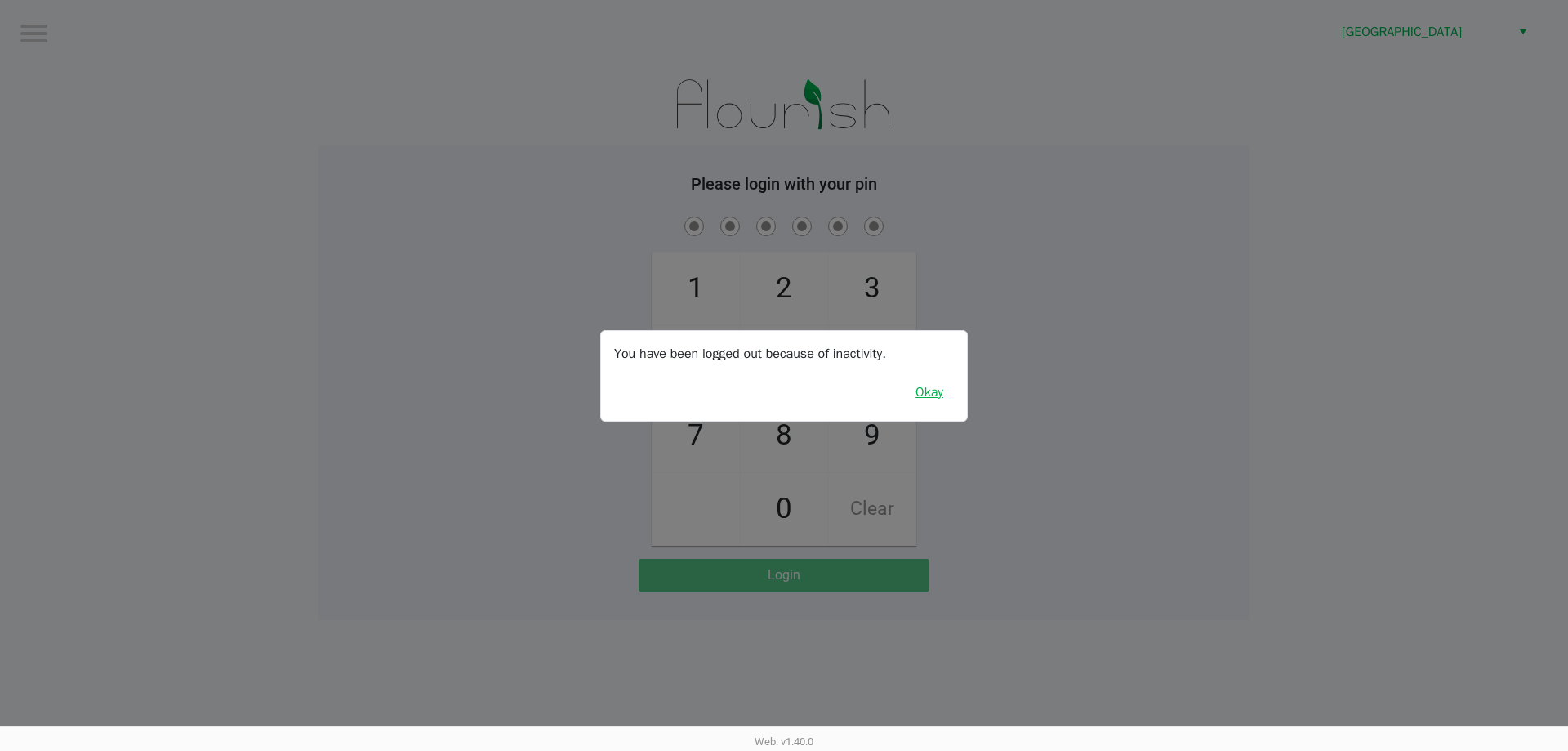 click on "Okay" at bounding box center (929, 392) 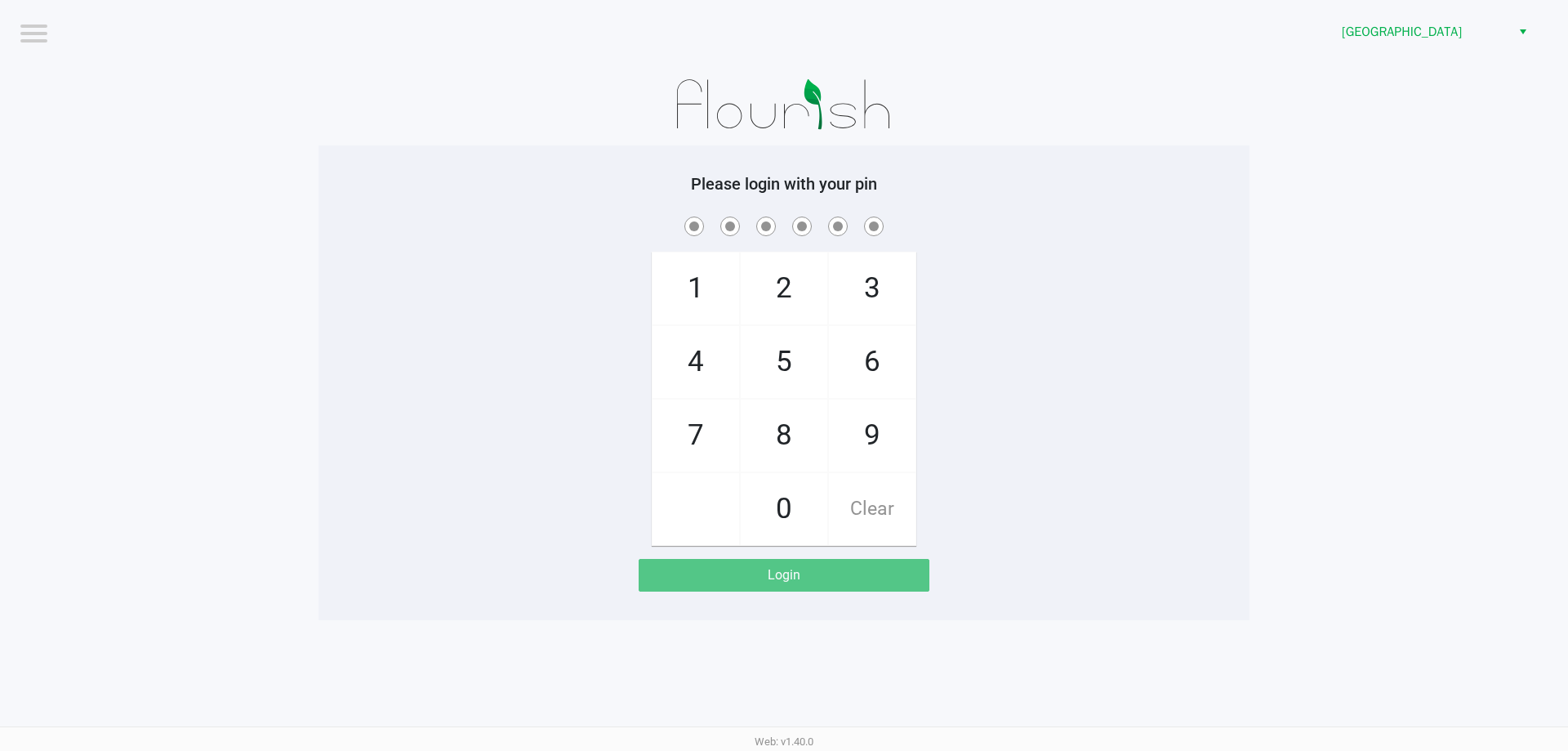 click on "1   4   7       2   5   8   0   3   6   9   Clear" 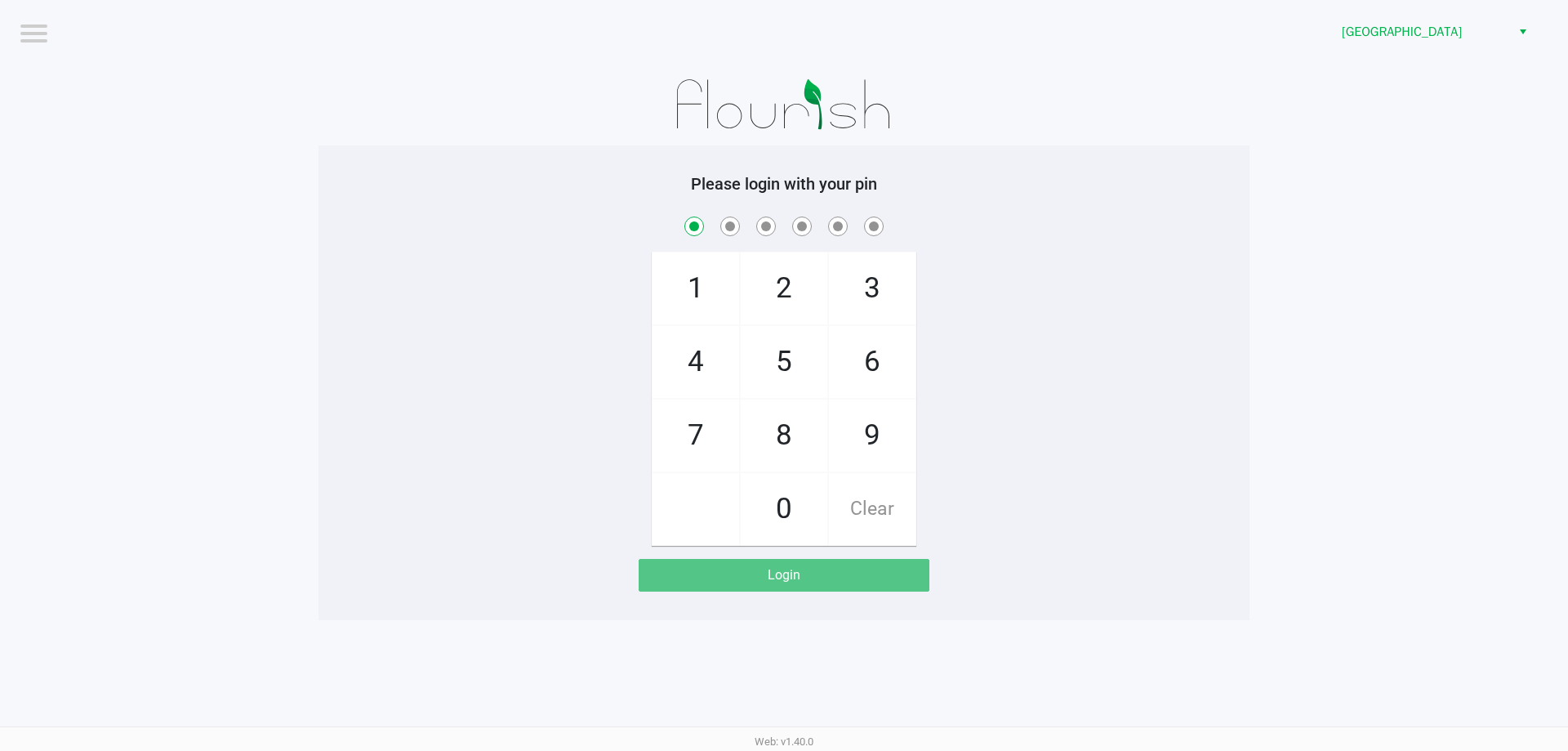 checkbox on "true" 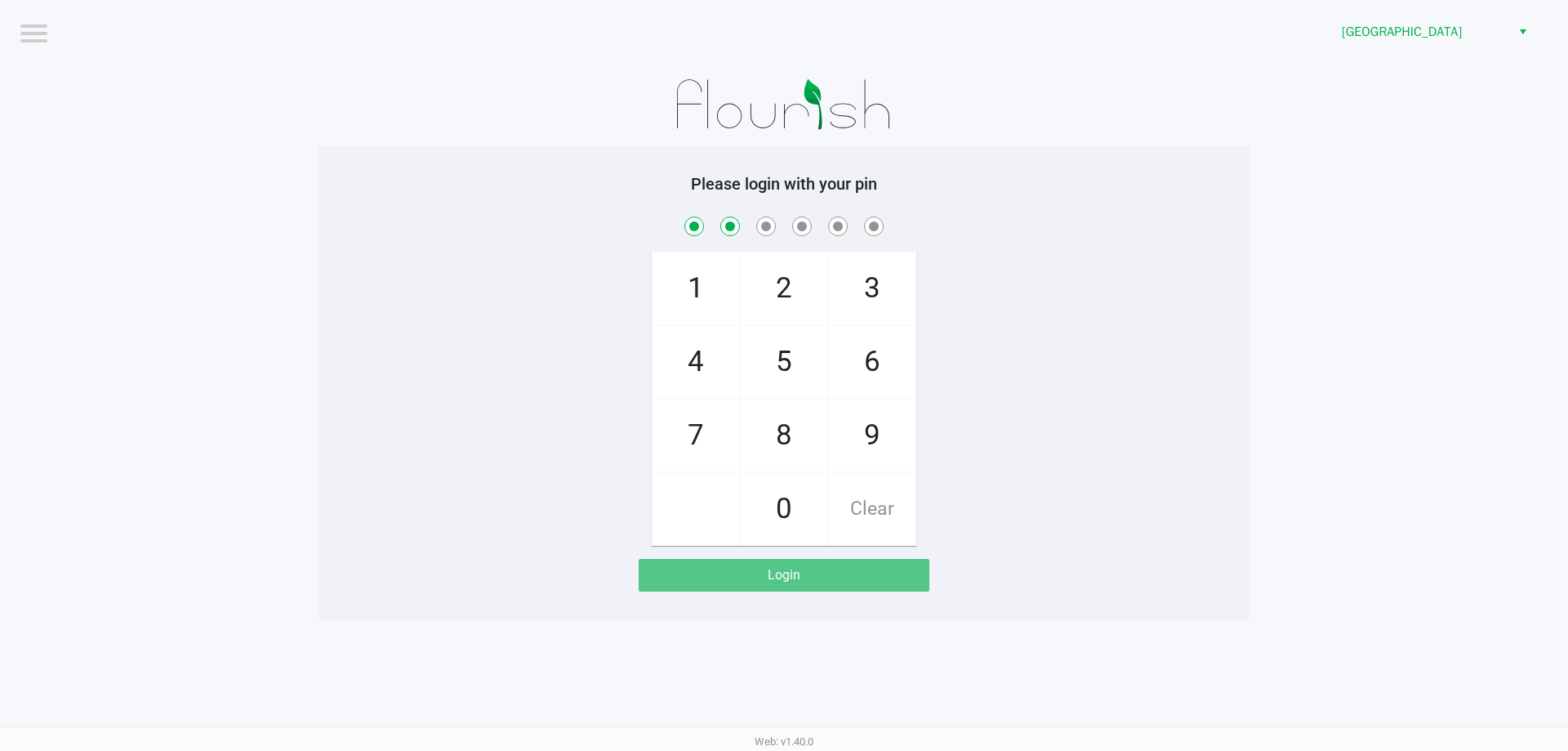 checkbox on "true" 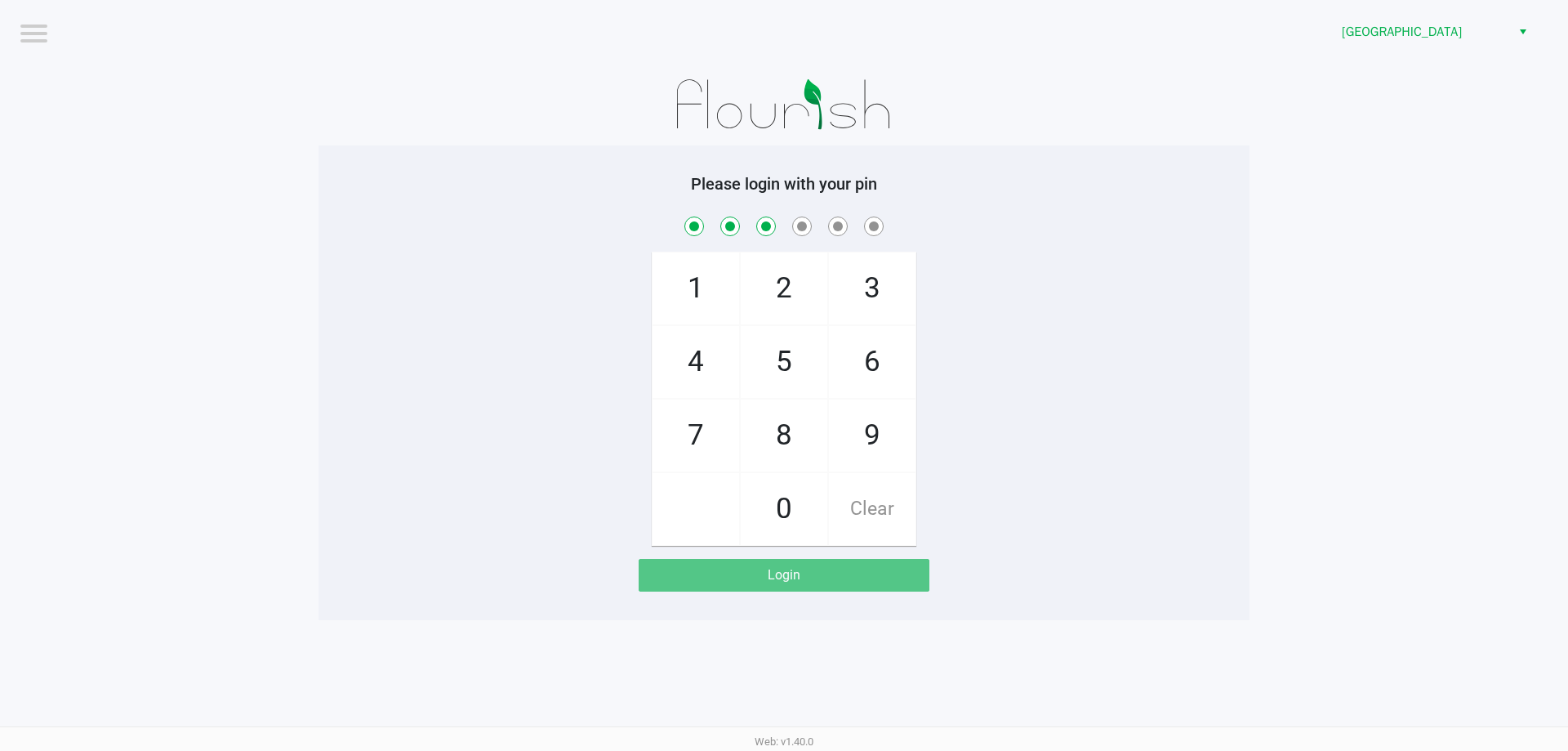 checkbox on "true" 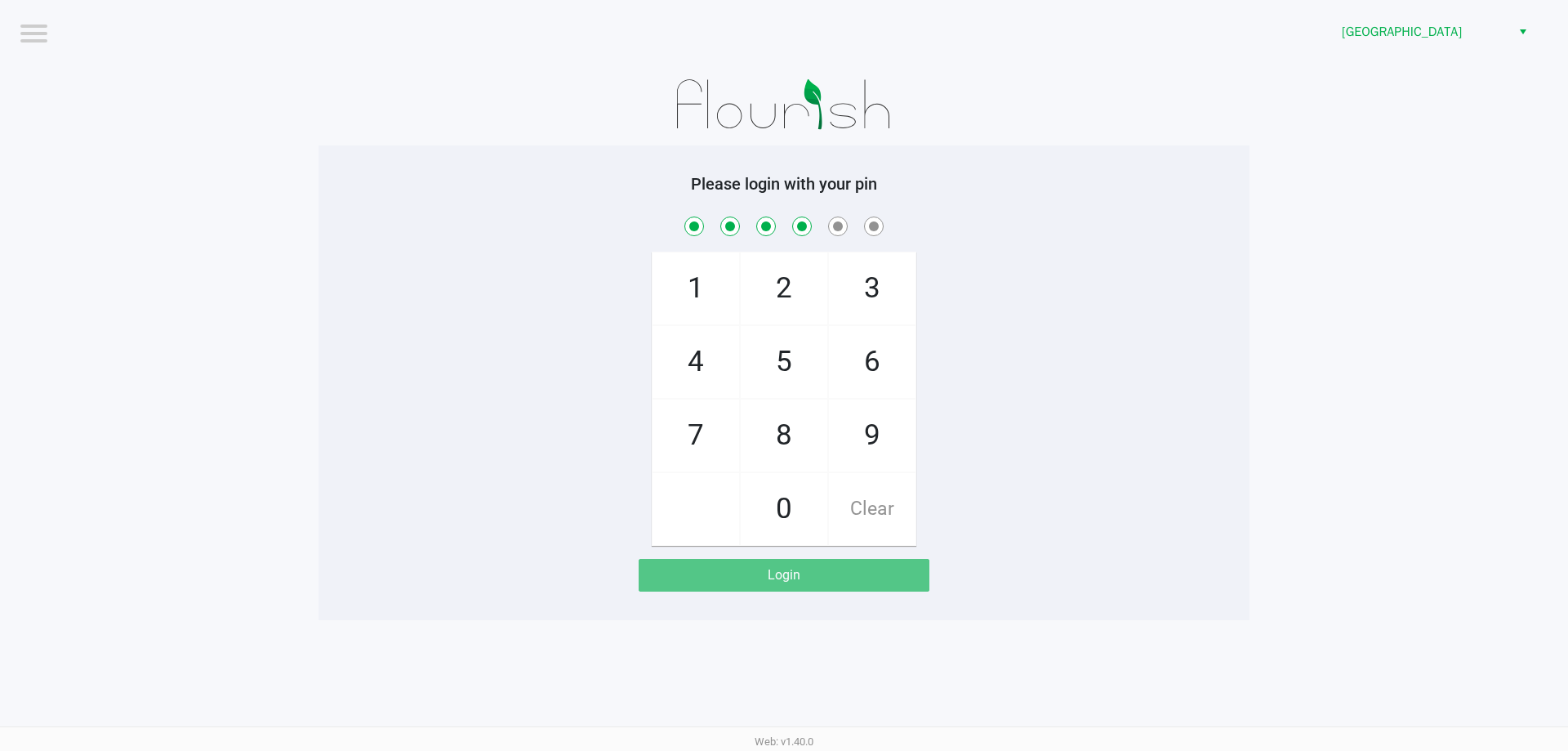 checkbox on "true" 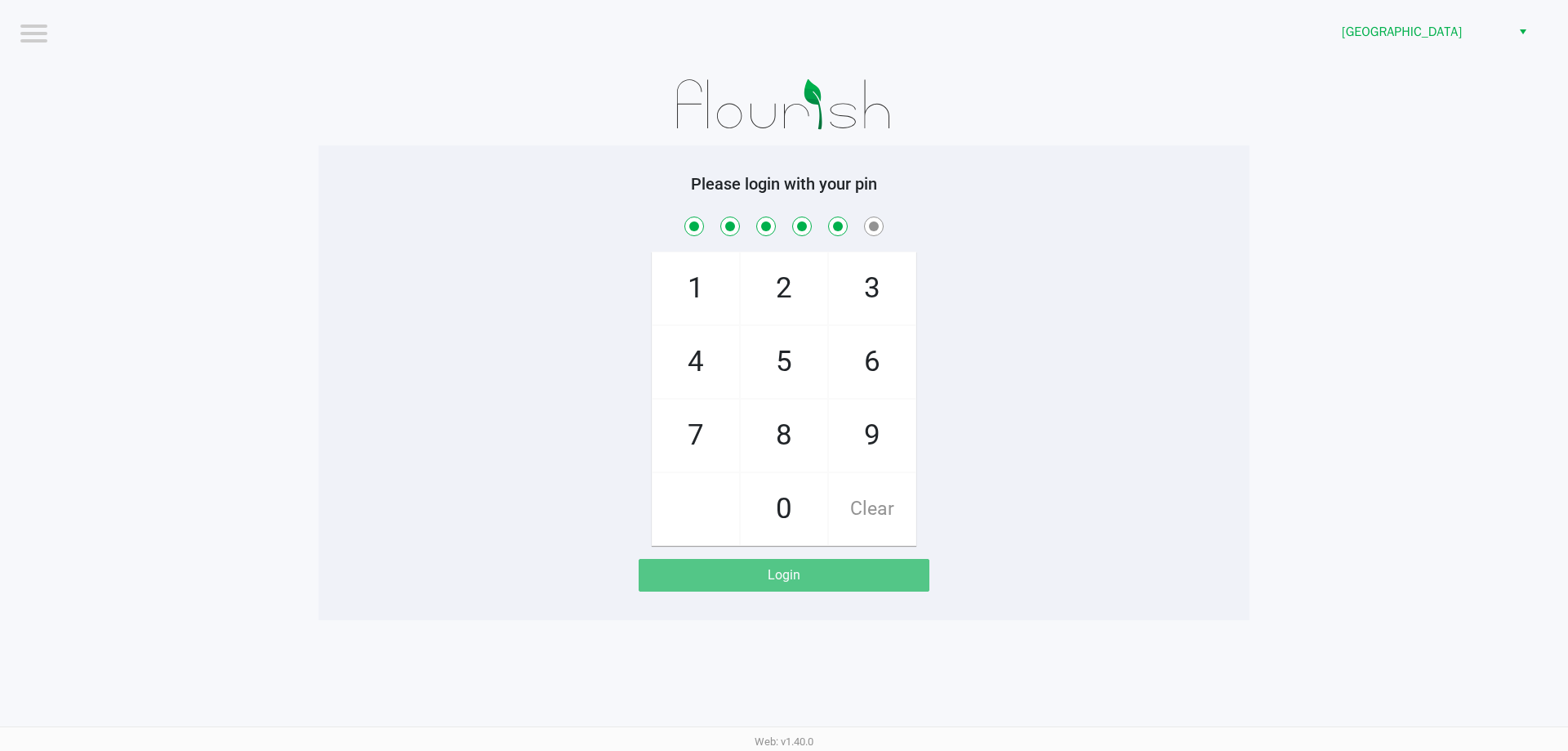 checkbox on "true" 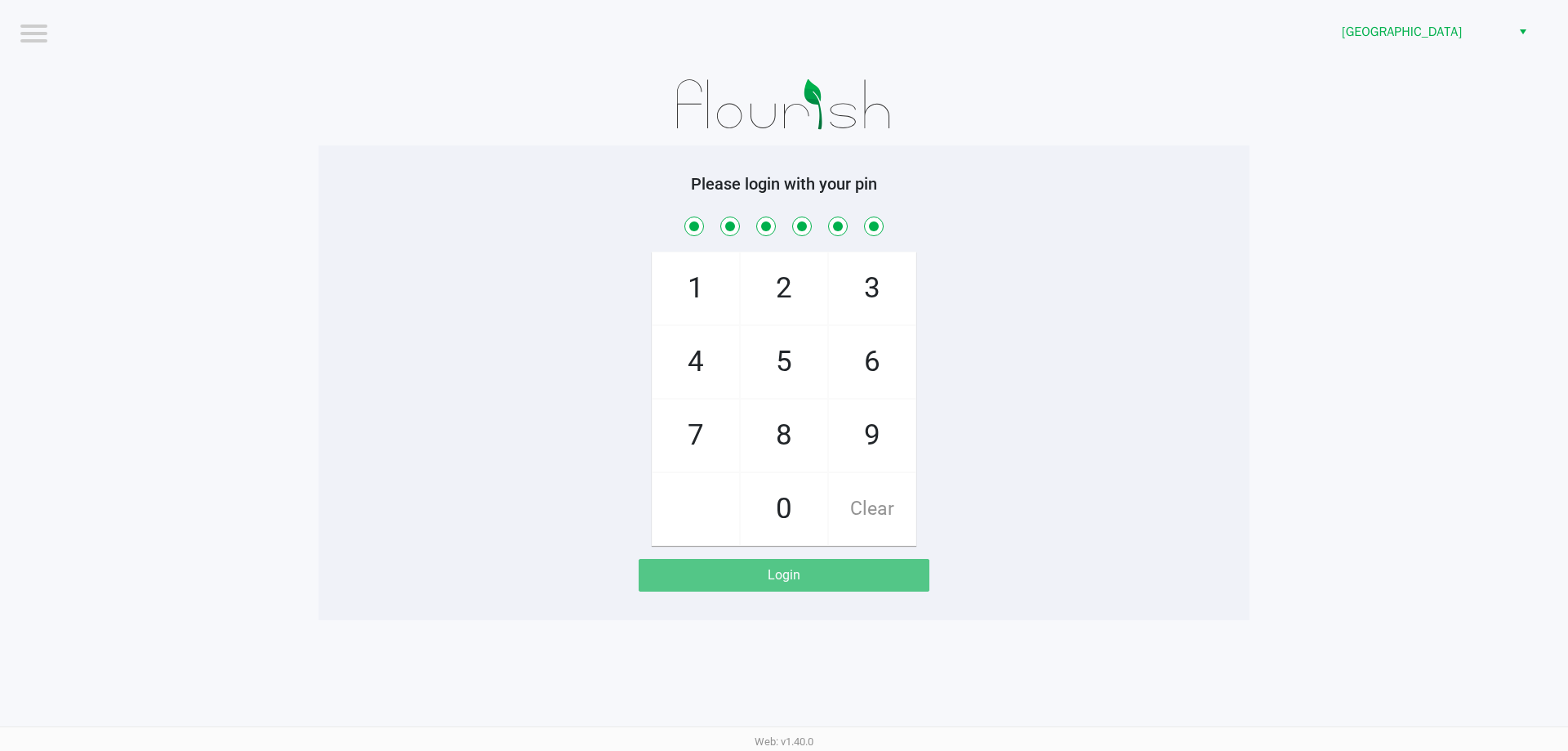 checkbox on "true" 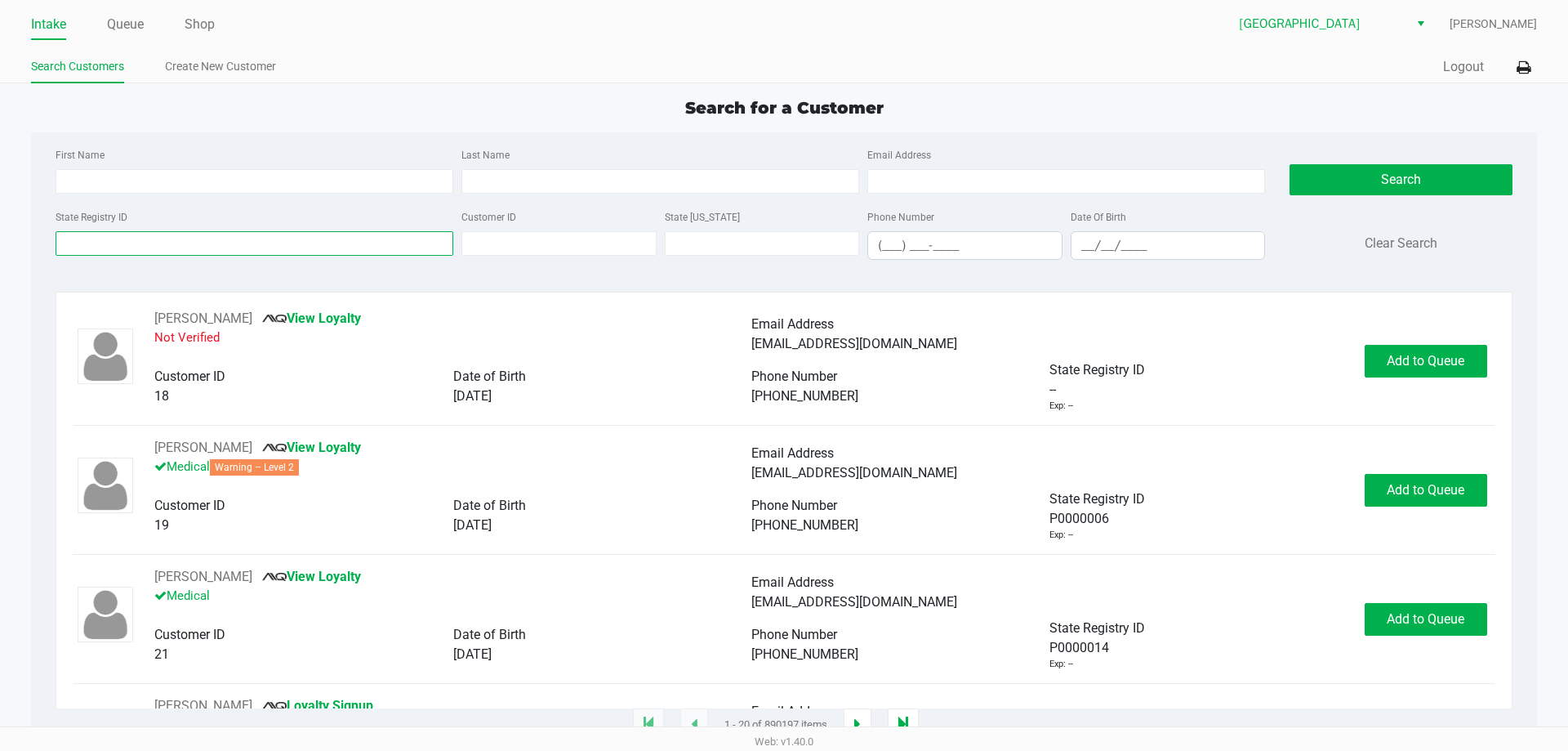 click on "State Registry ID" at bounding box center [254, 244] 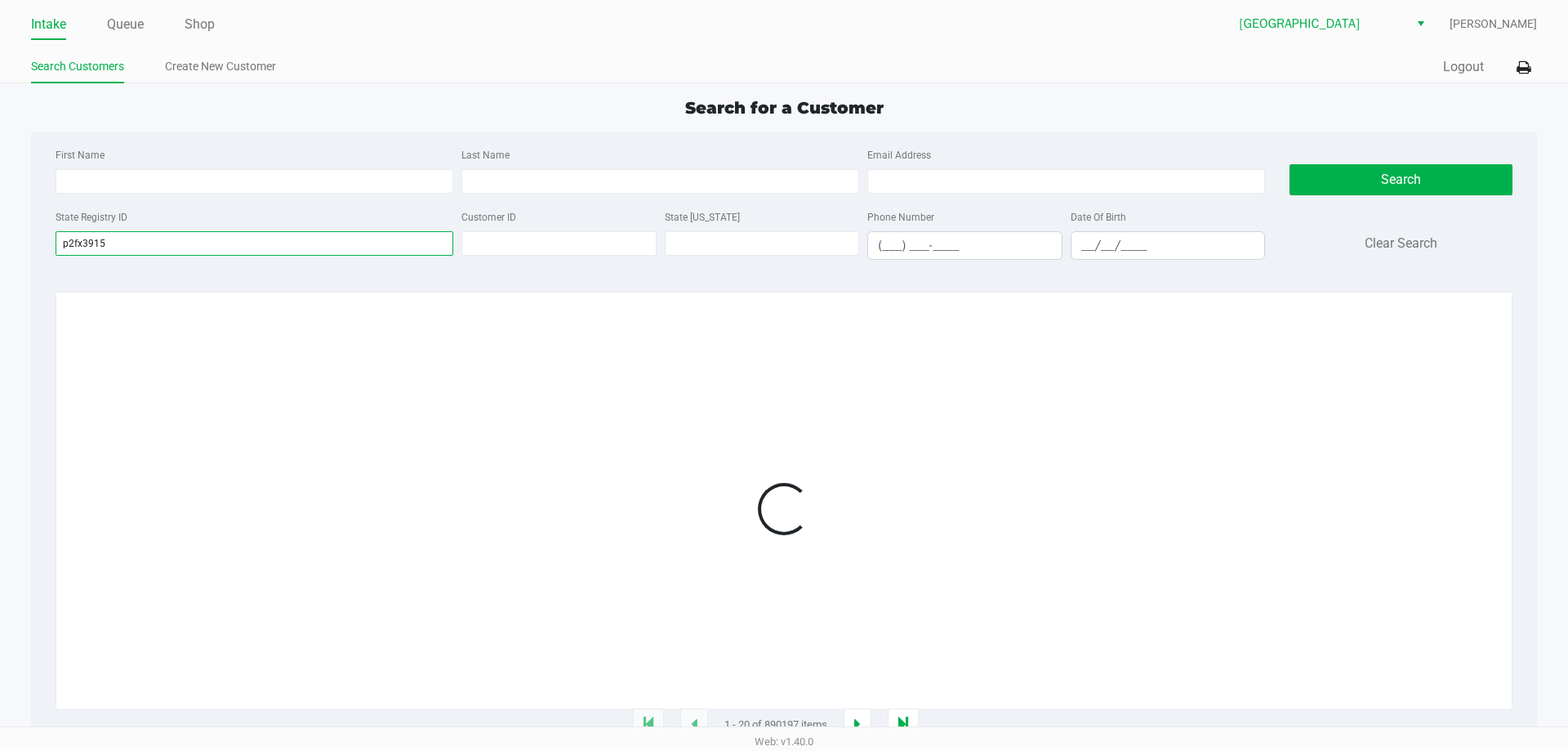 type on "p2fx3915" 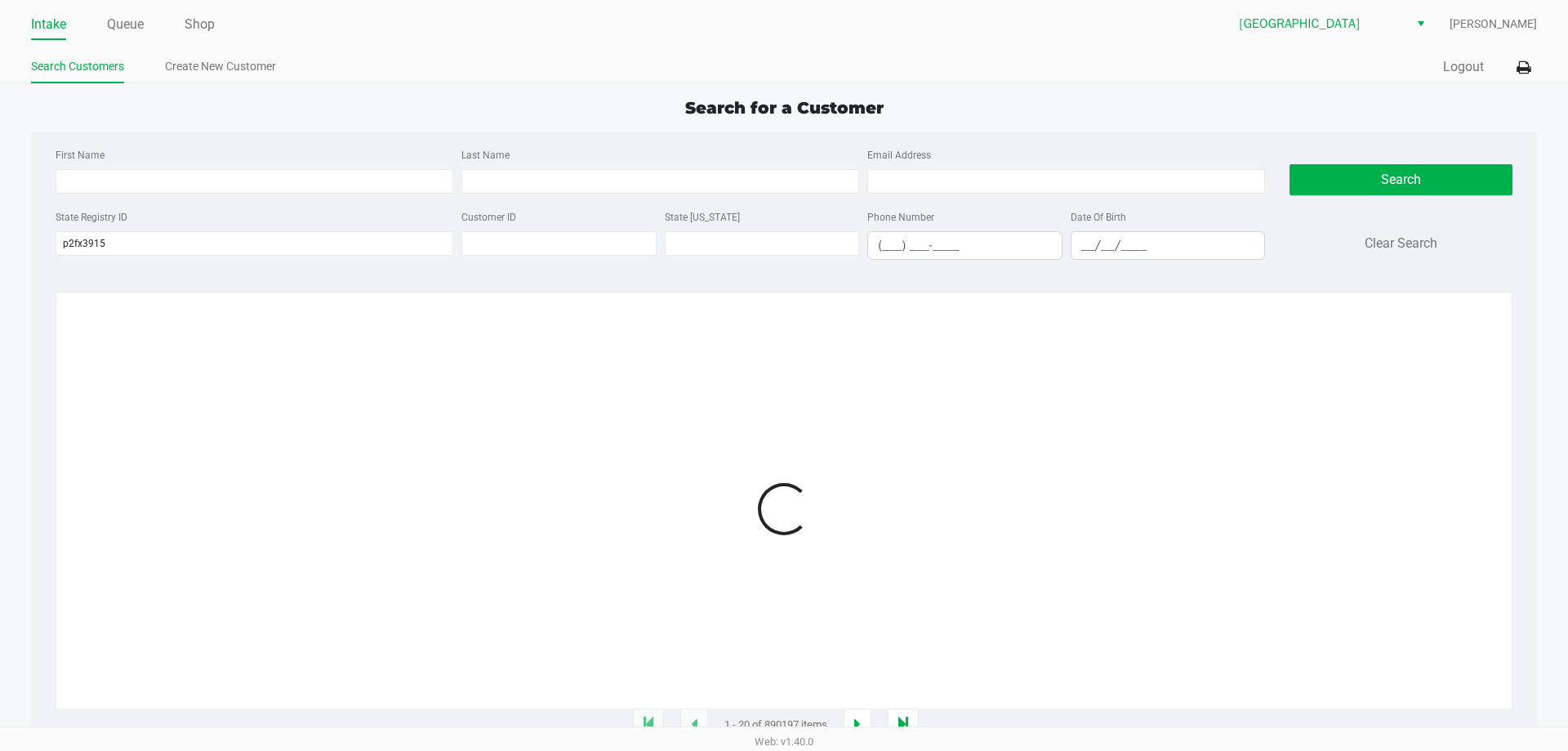 click 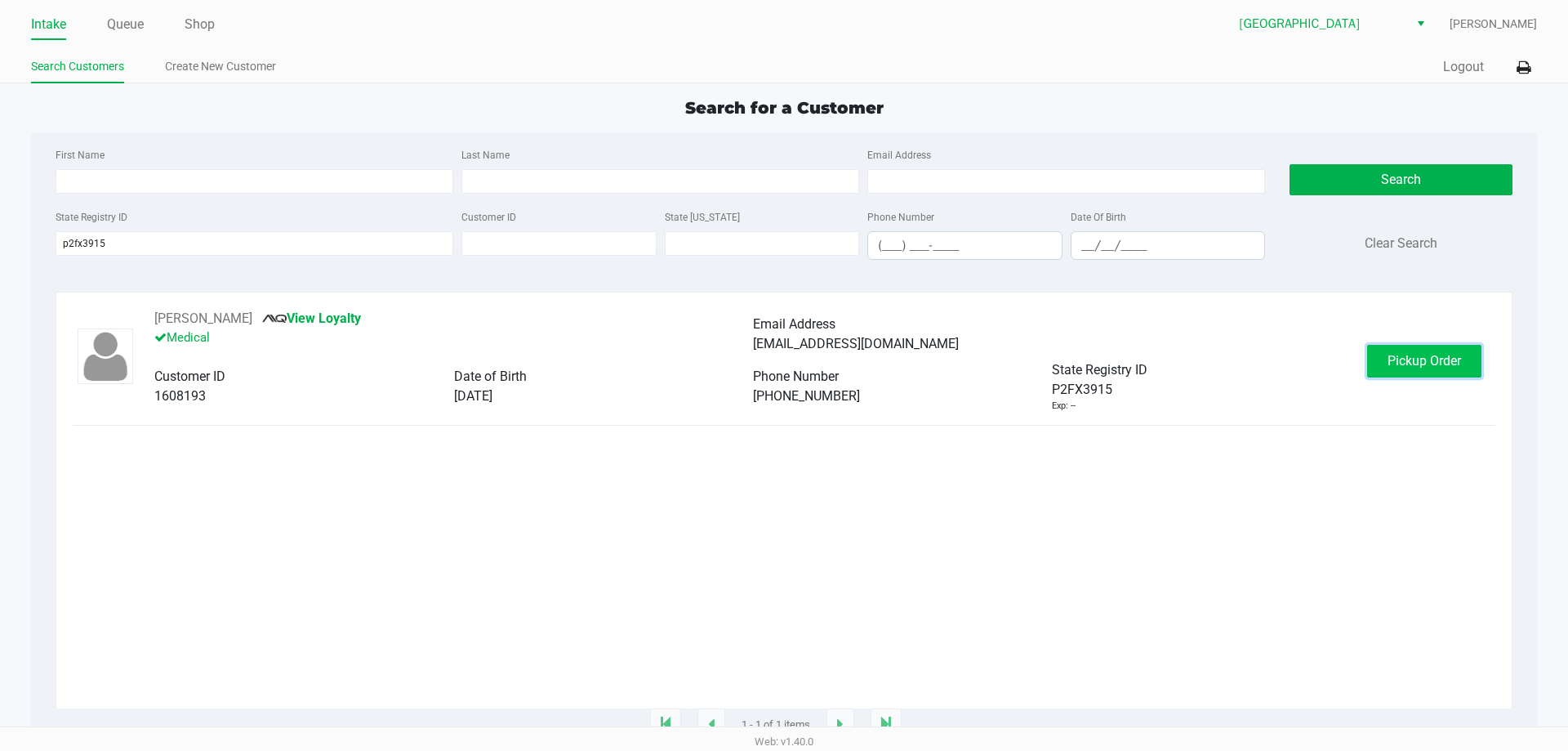 click on "Pickup Order" 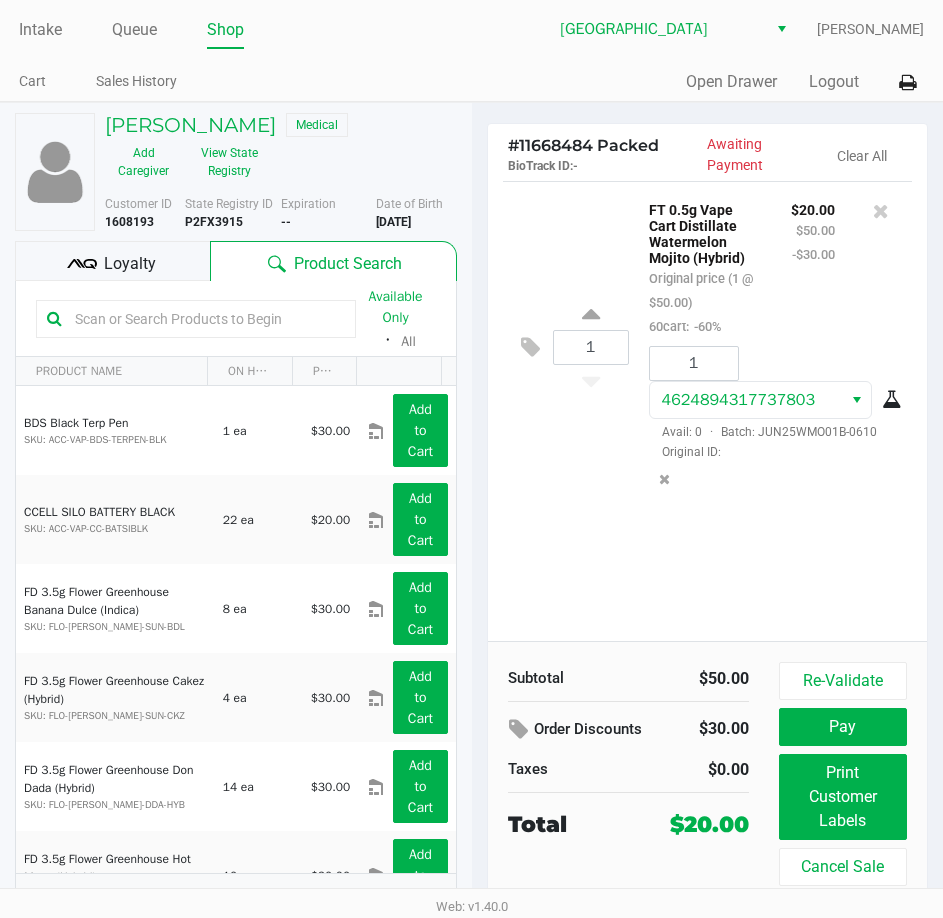 drag, startPoint x: 602, startPoint y: 499, endPoint x: 731, endPoint y: 283, distance: 251.58894 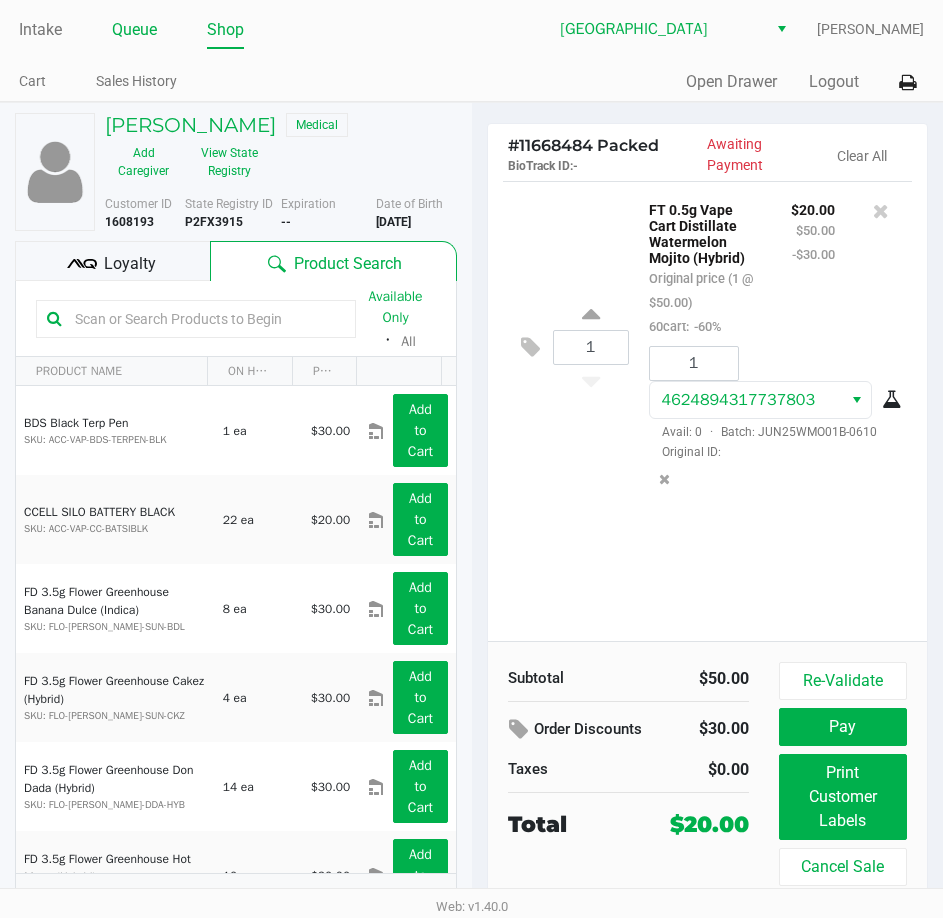 click on "Queue" 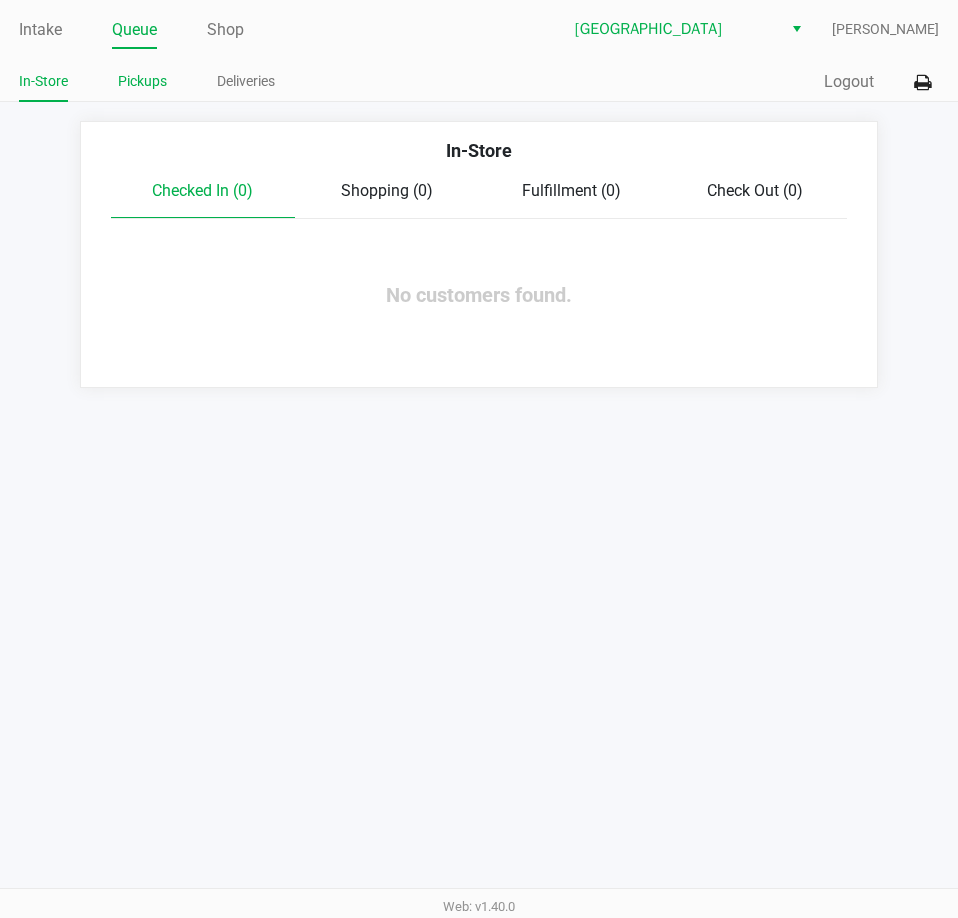 click on "Pickups" 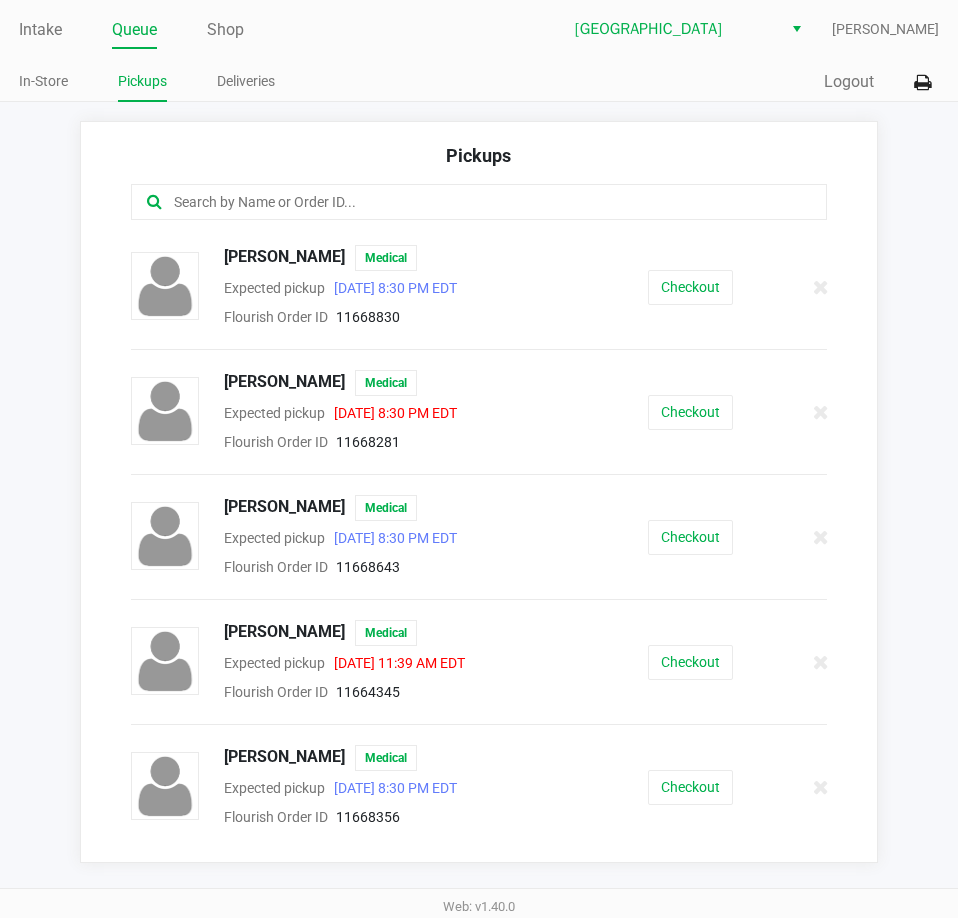 click 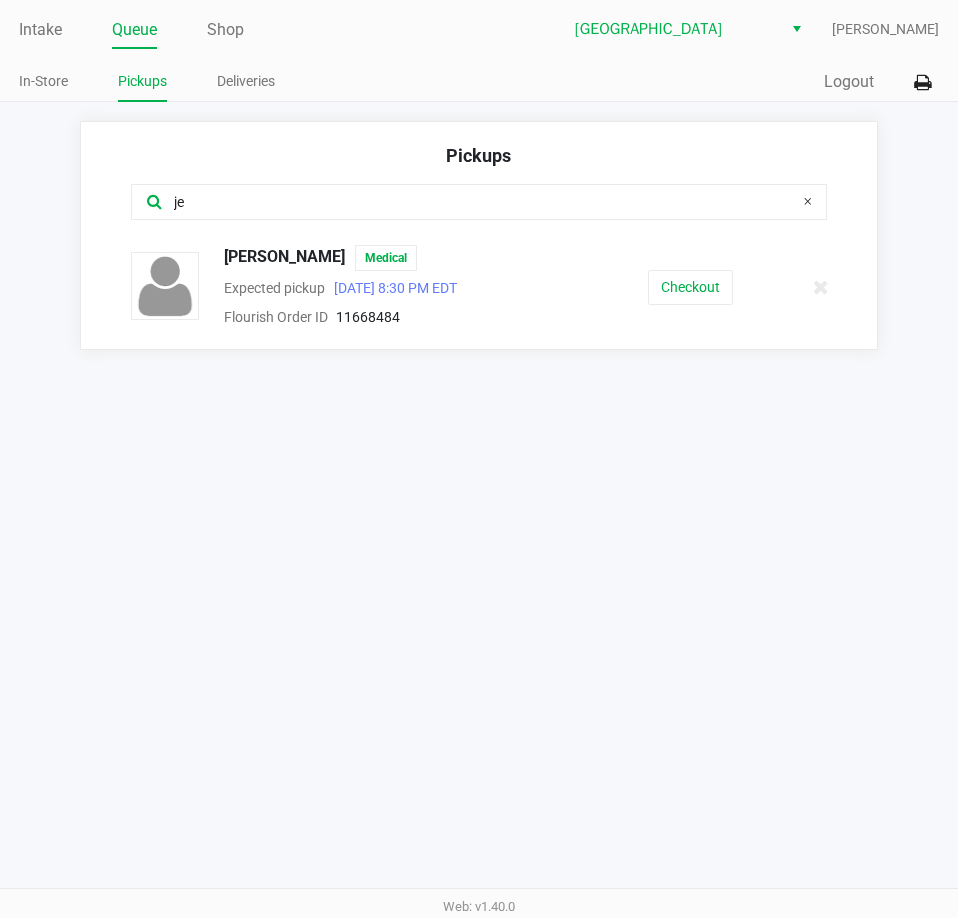 type on "je" 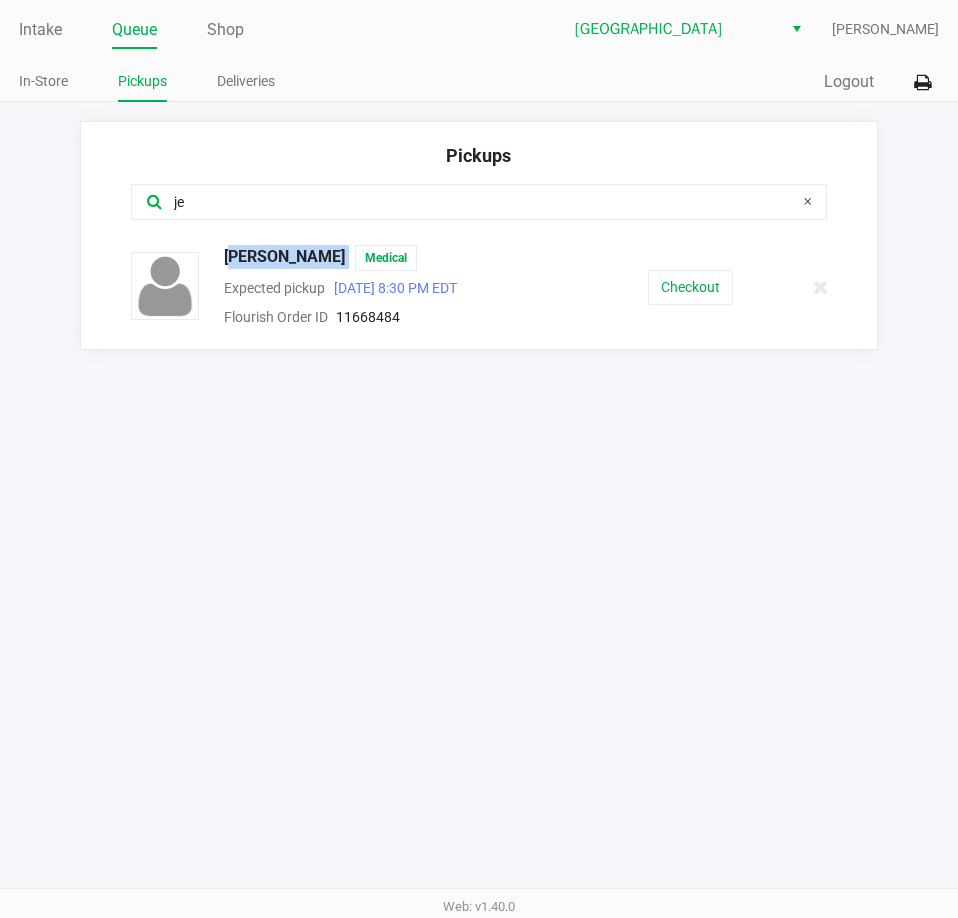 drag, startPoint x: 376, startPoint y: 252, endPoint x: 214, endPoint y: 262, distance: 162.30835 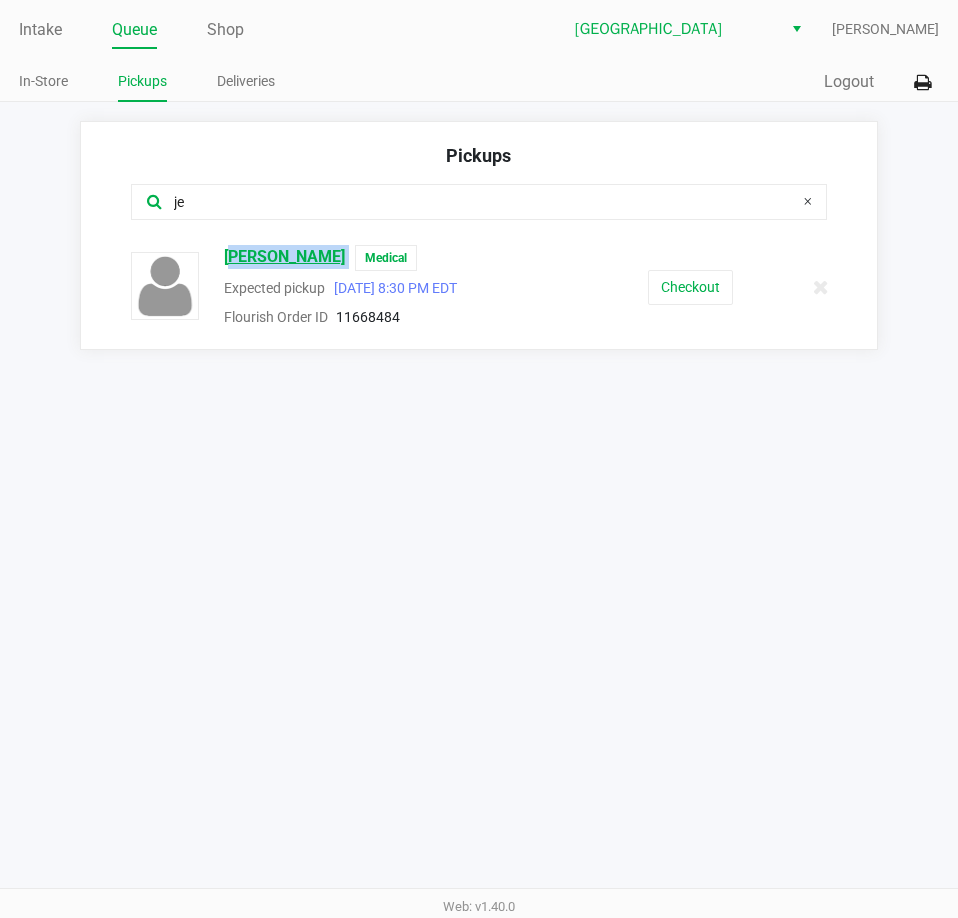 copy on "[PERSON_NAME]" 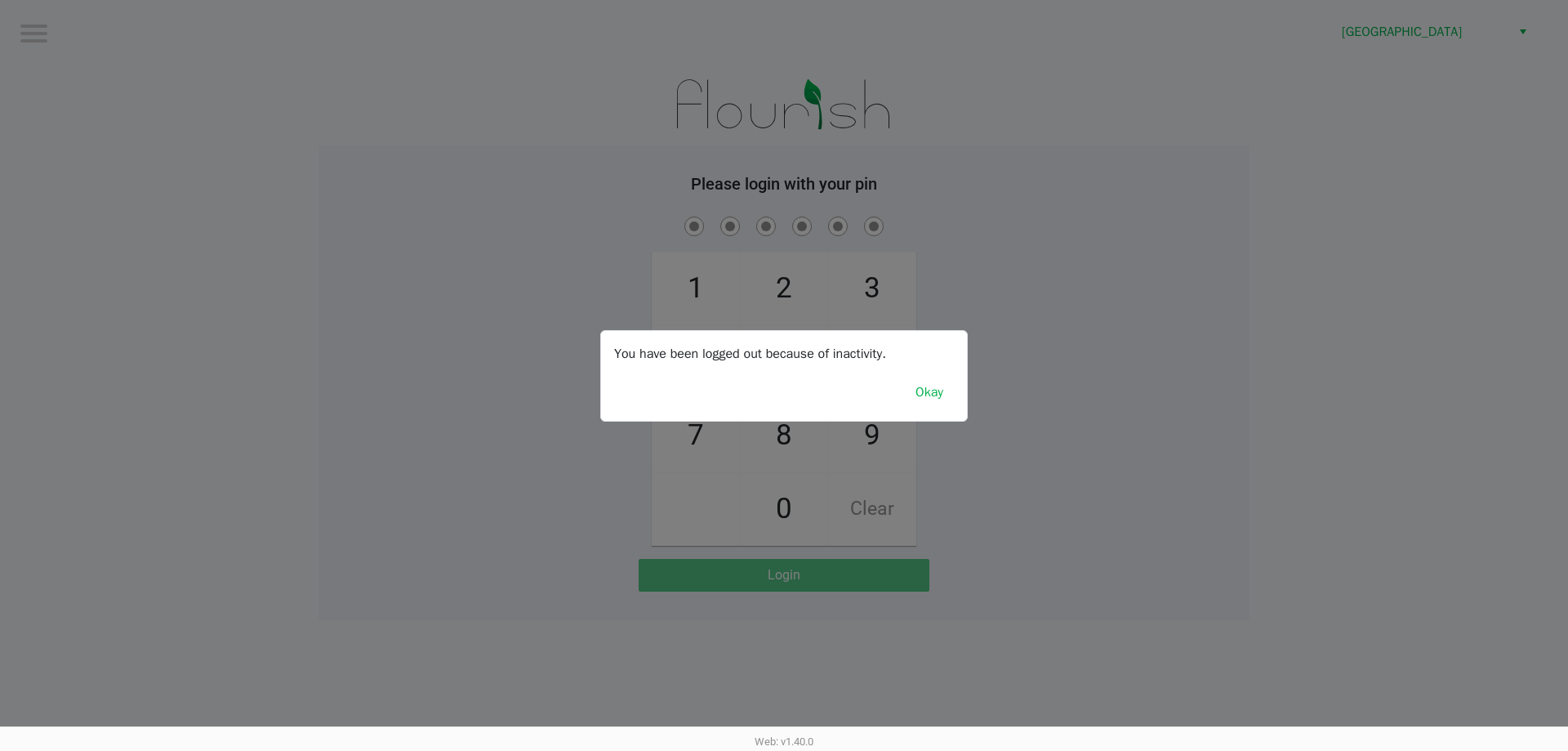 click 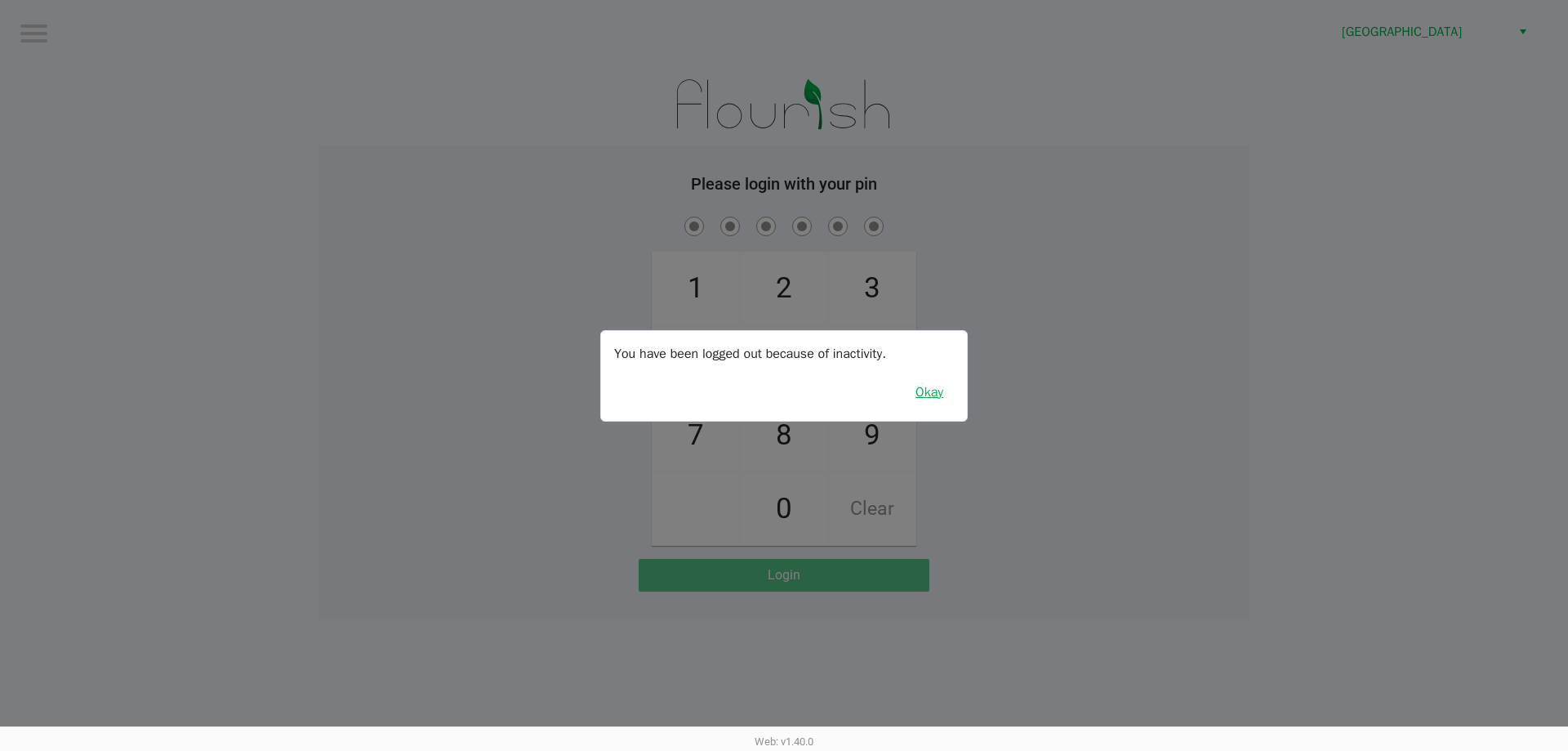 click on "Okay" at bounding box center [929, 392] 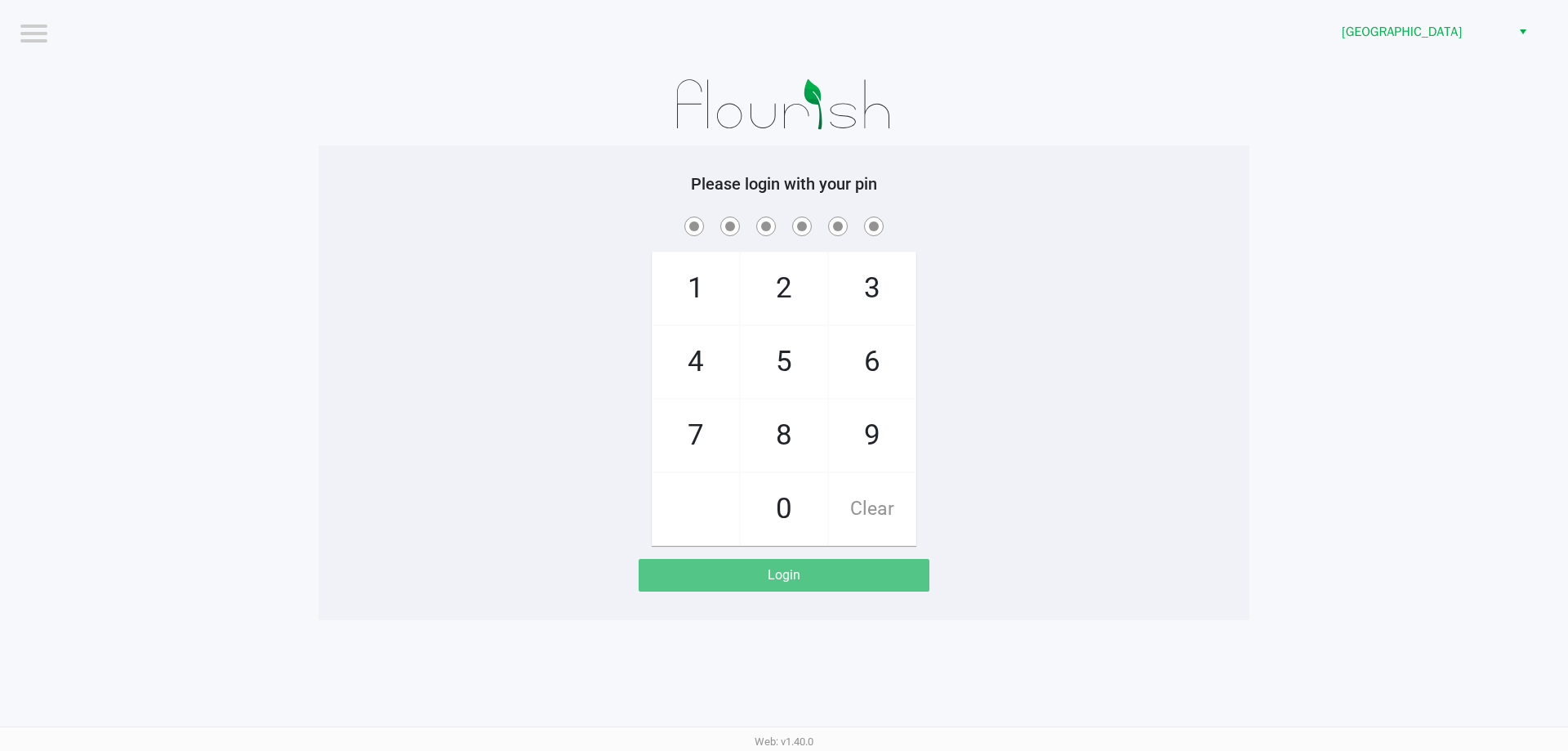 drag, startPoint x: 938, startPoint y: 388, endPoint x: 927, endPoint y: 322, distance: 66.91039 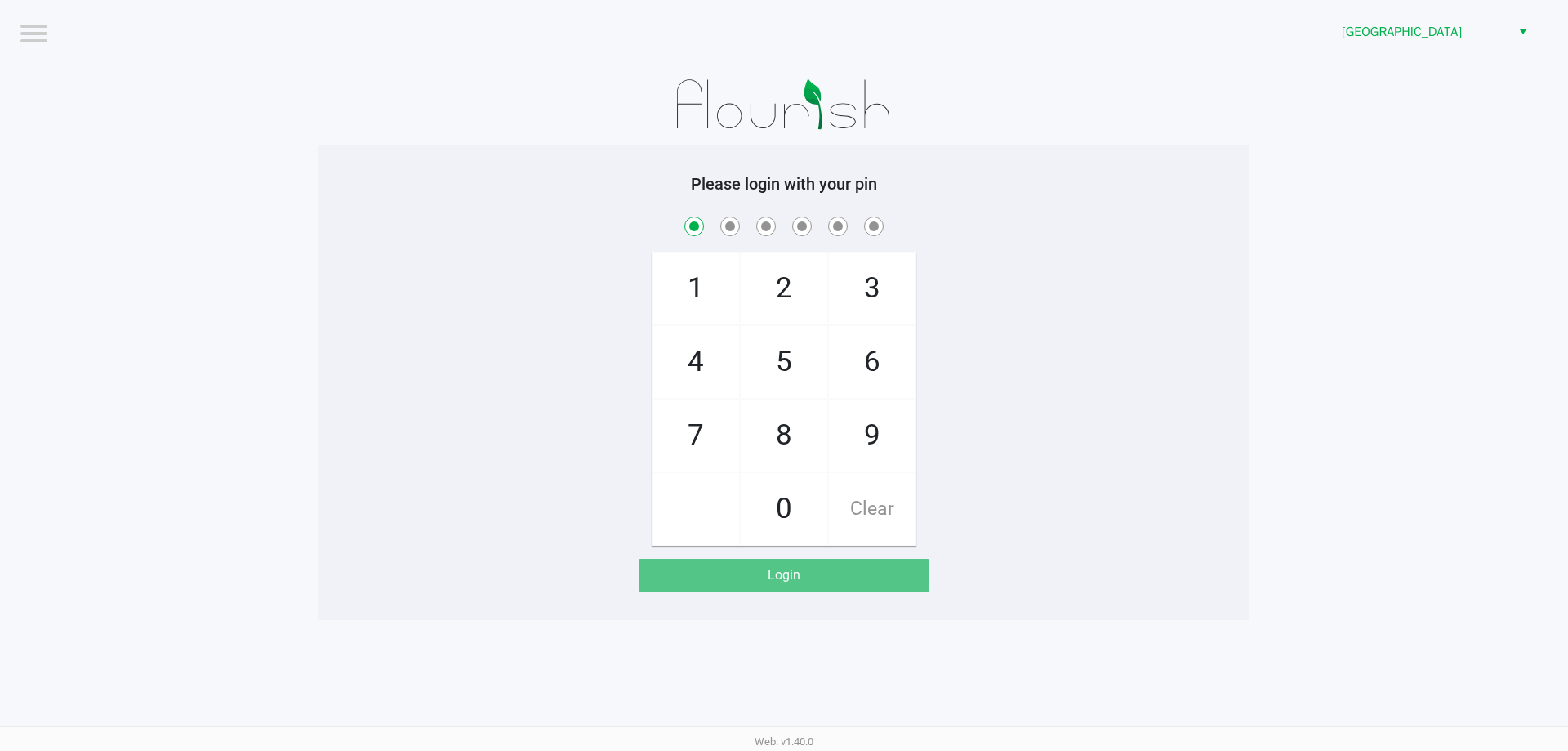 checkbox on "true" 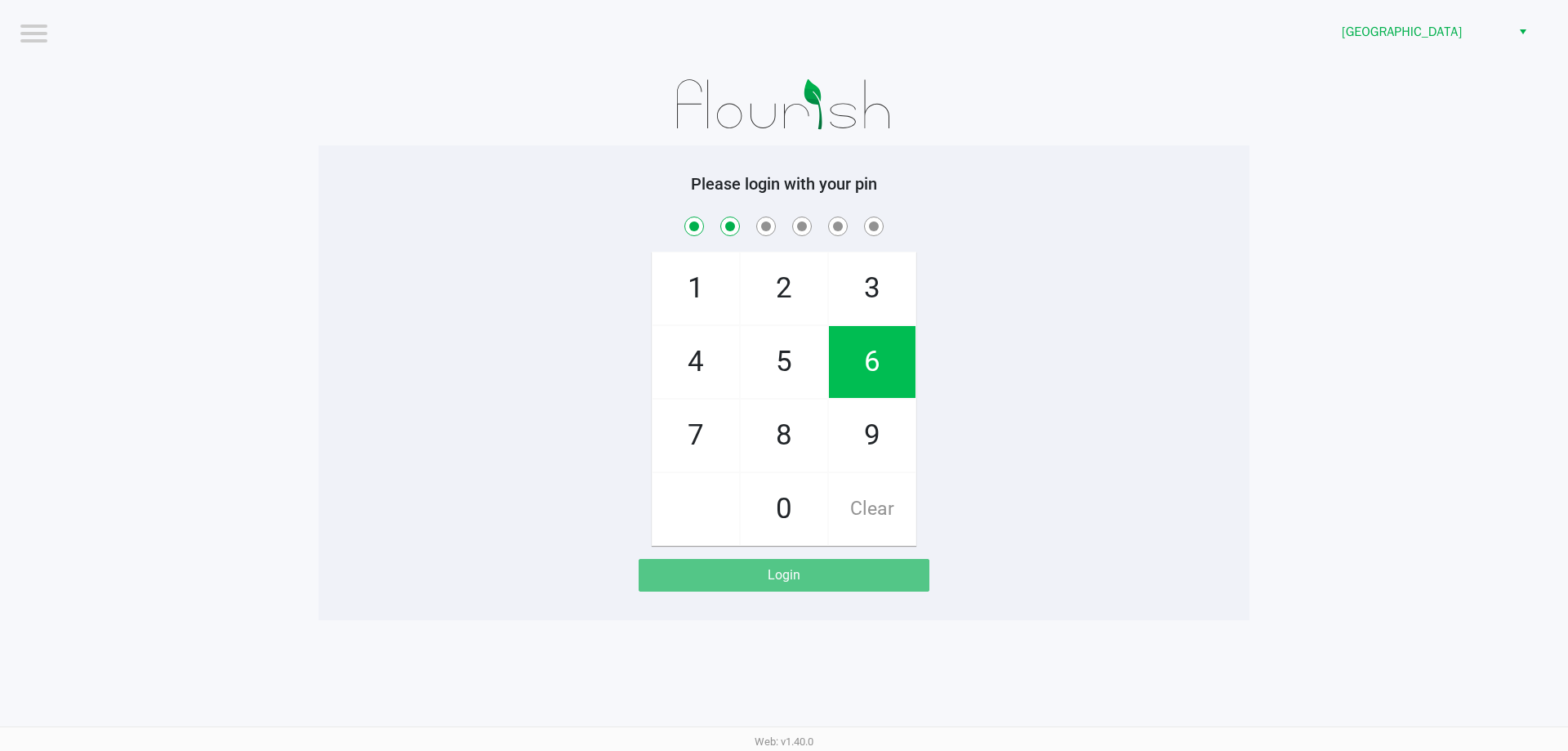 checkbox on "true" 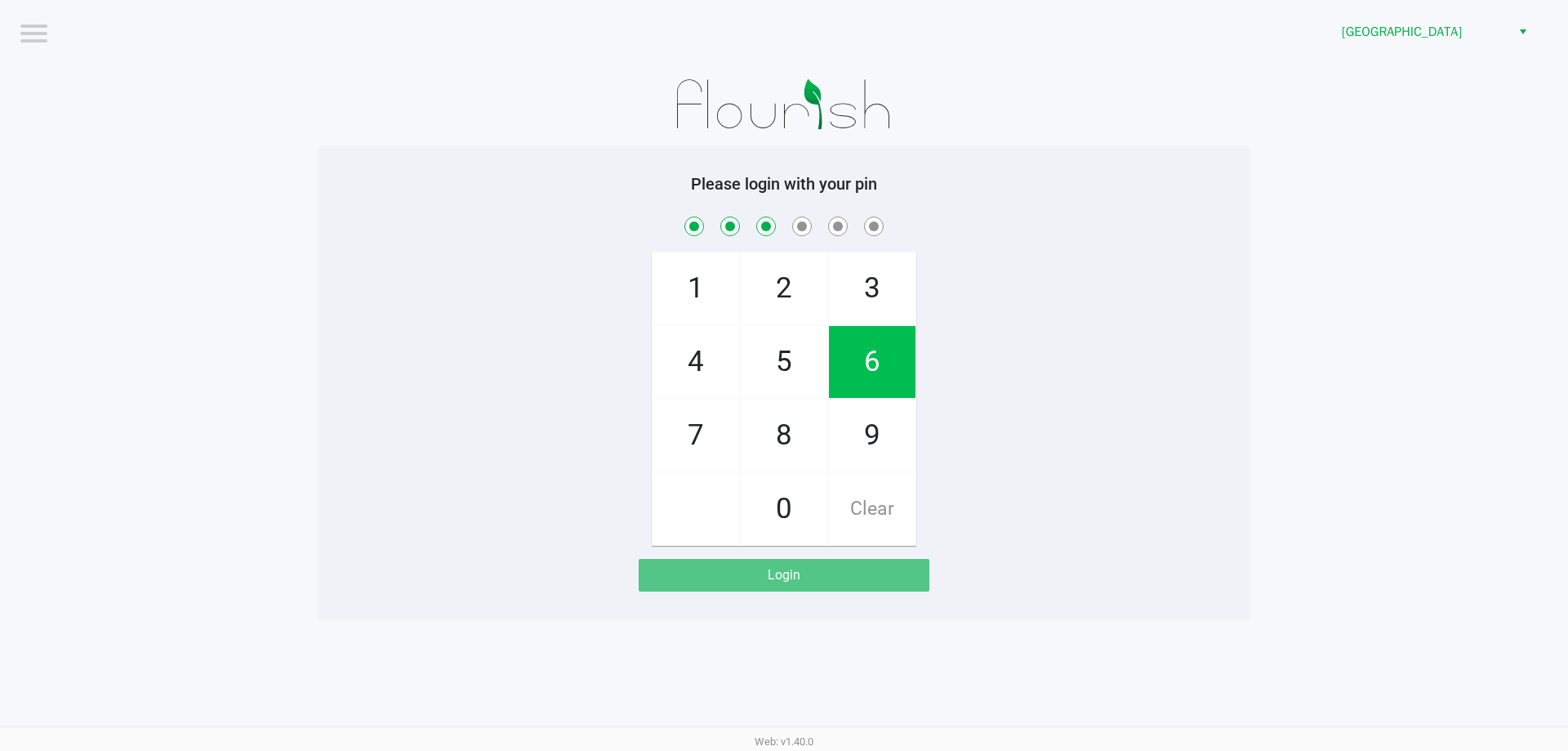 checkbox on "true" 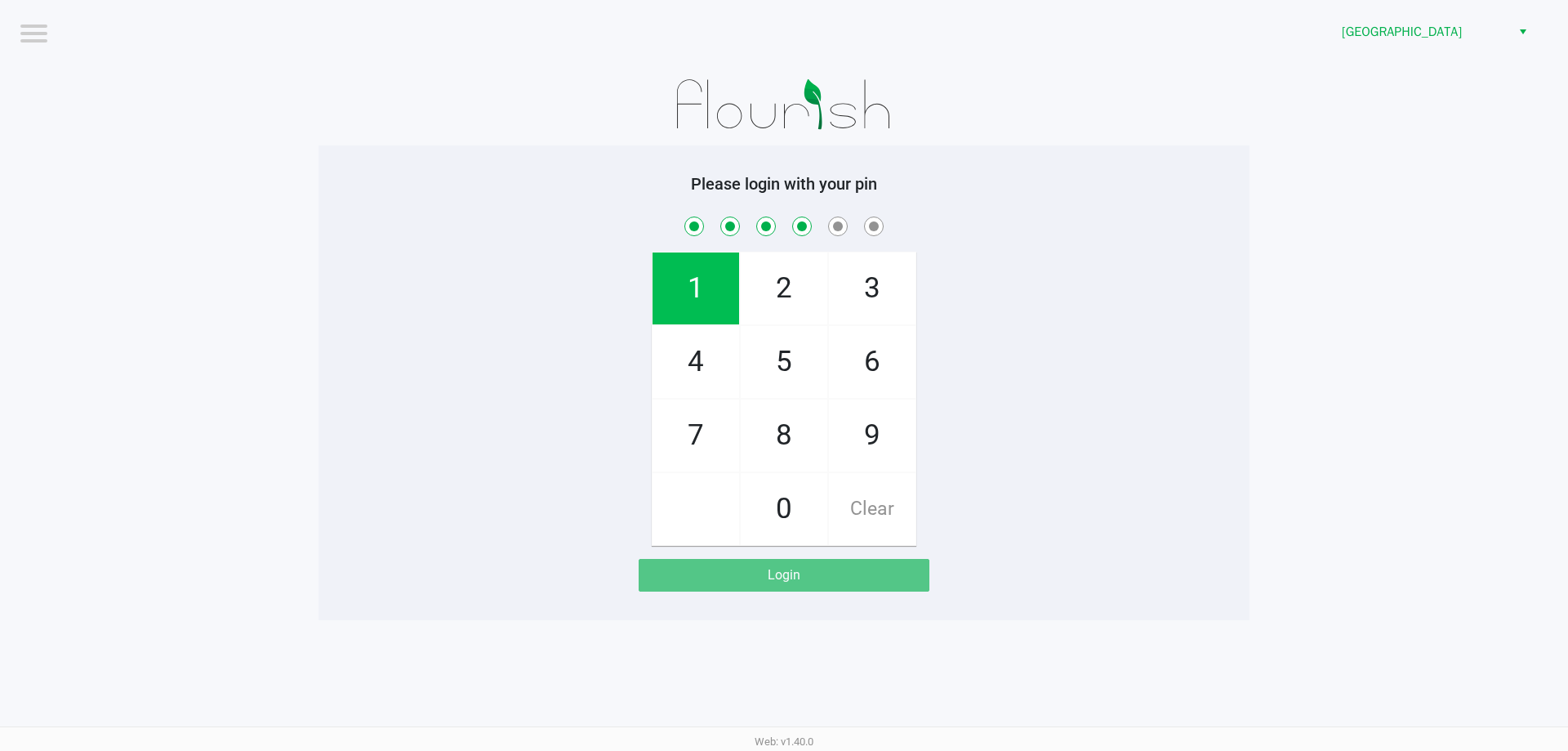 checkbox on "true" 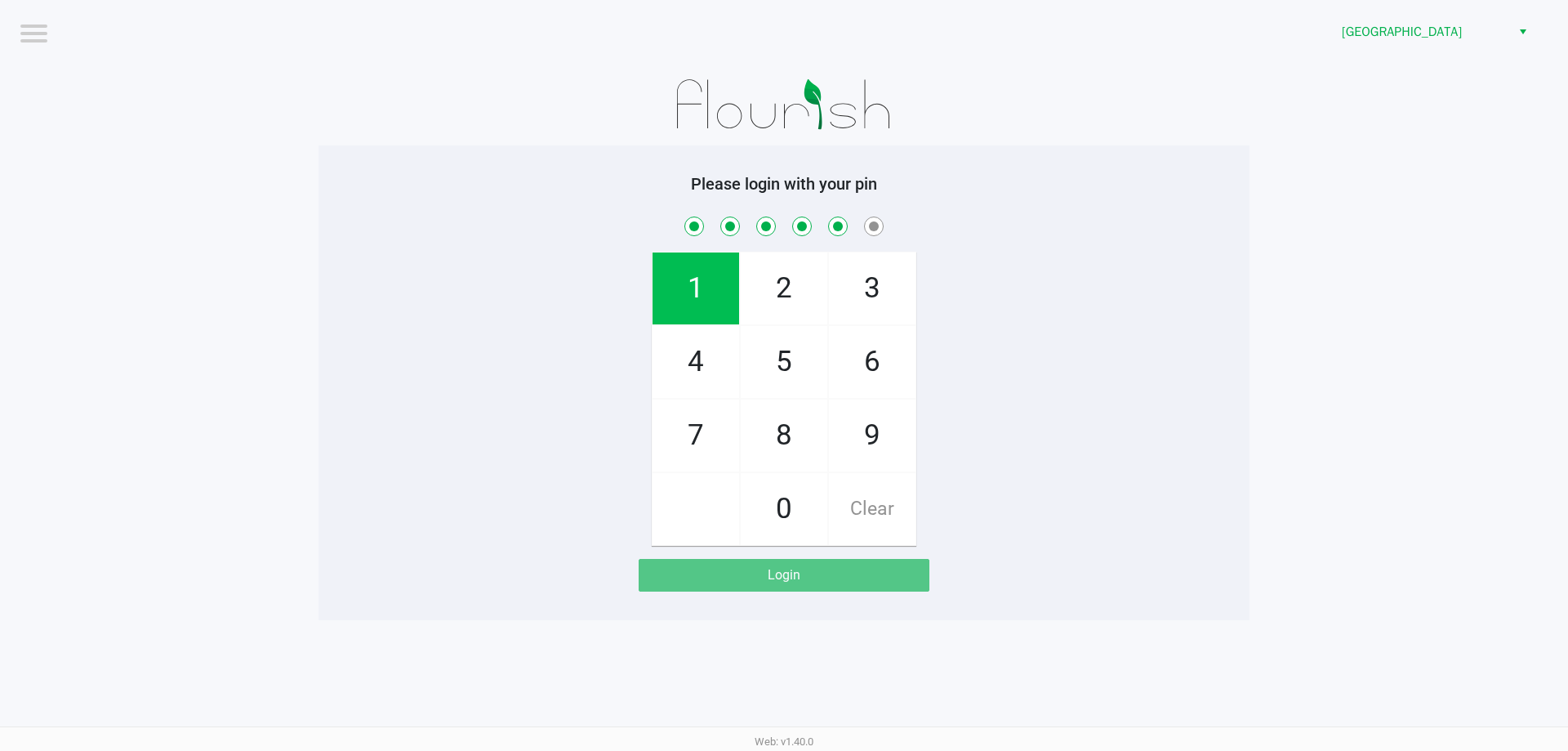 checkbox on "true" 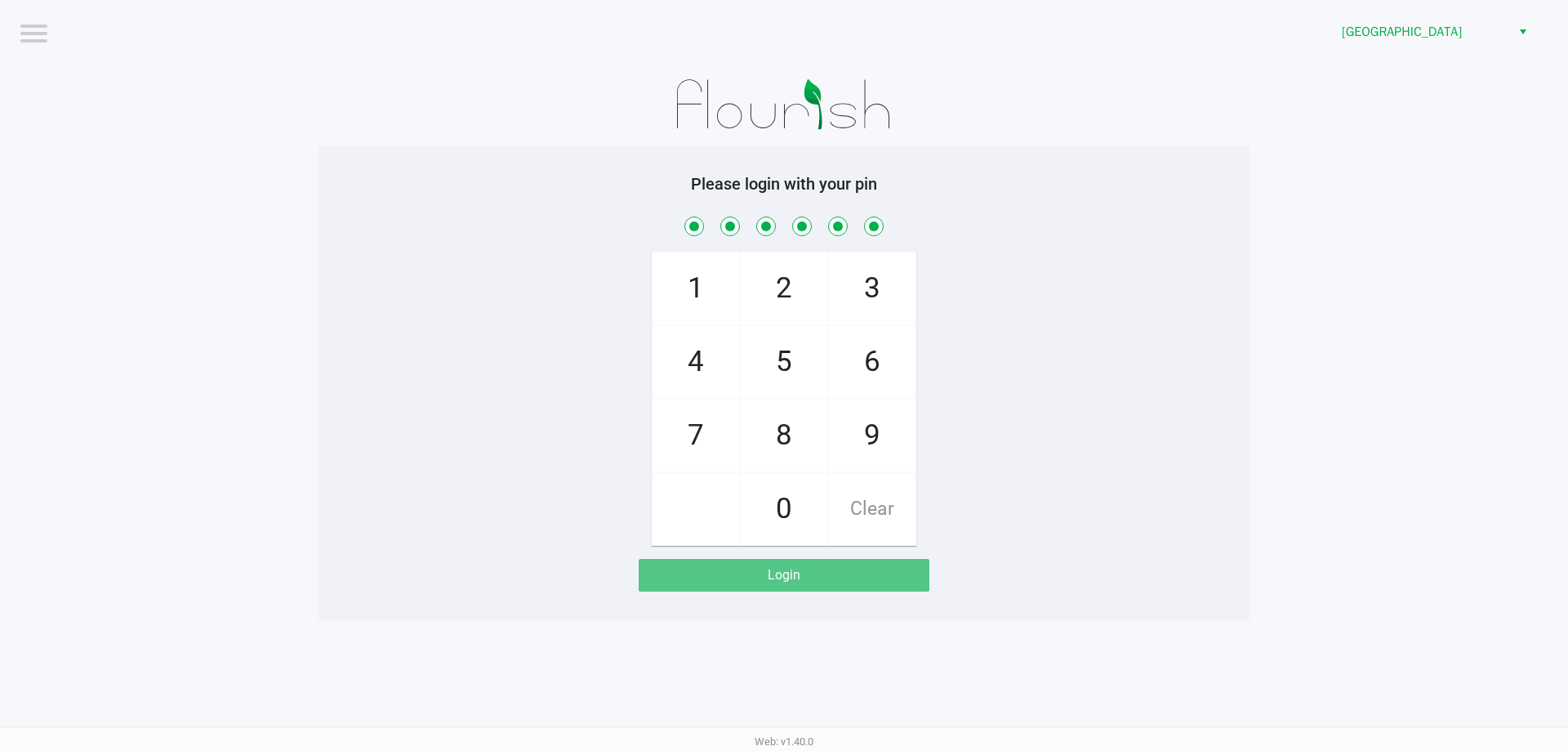 checkbox on "true" 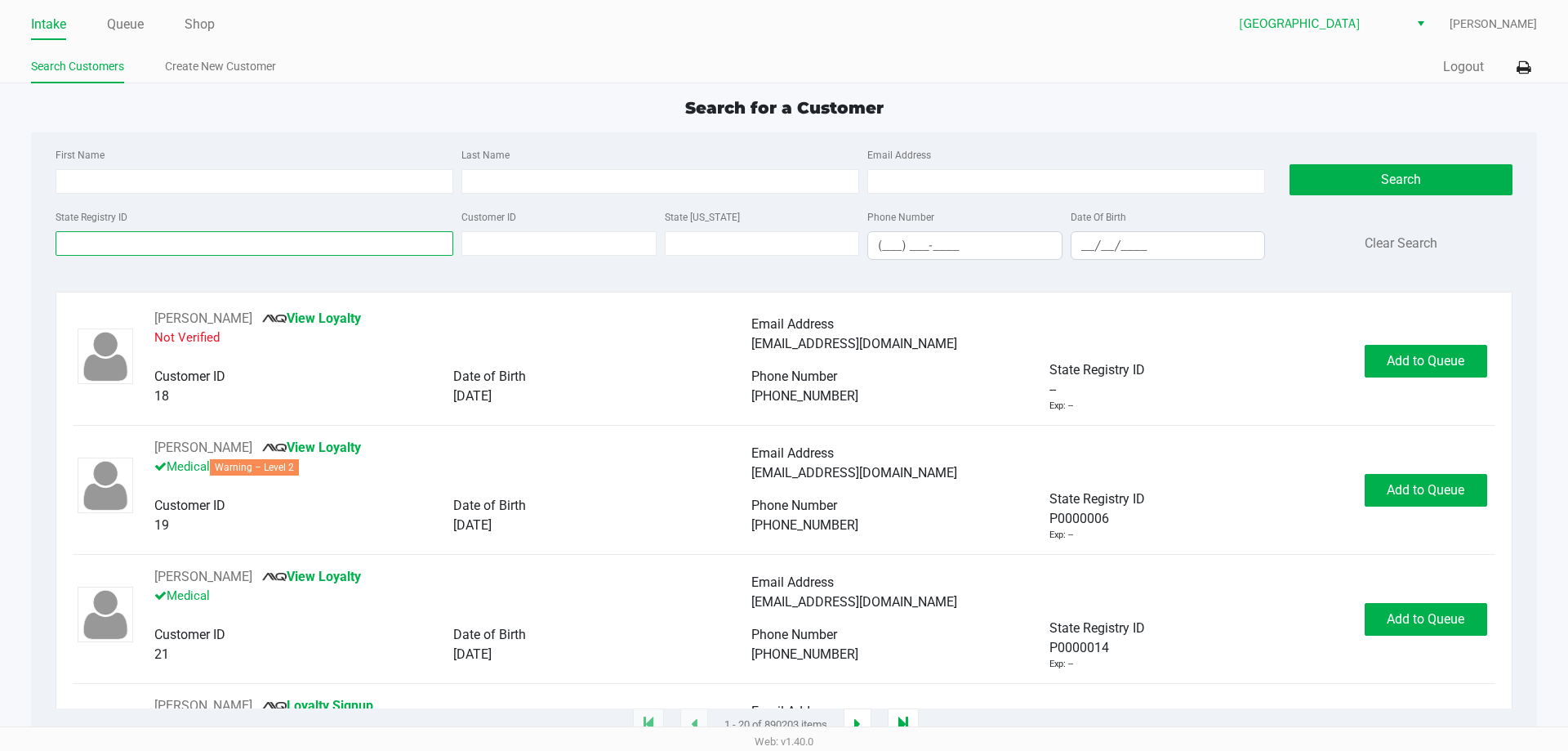 click on "State Registry ID" at bounding box center (254, 244) 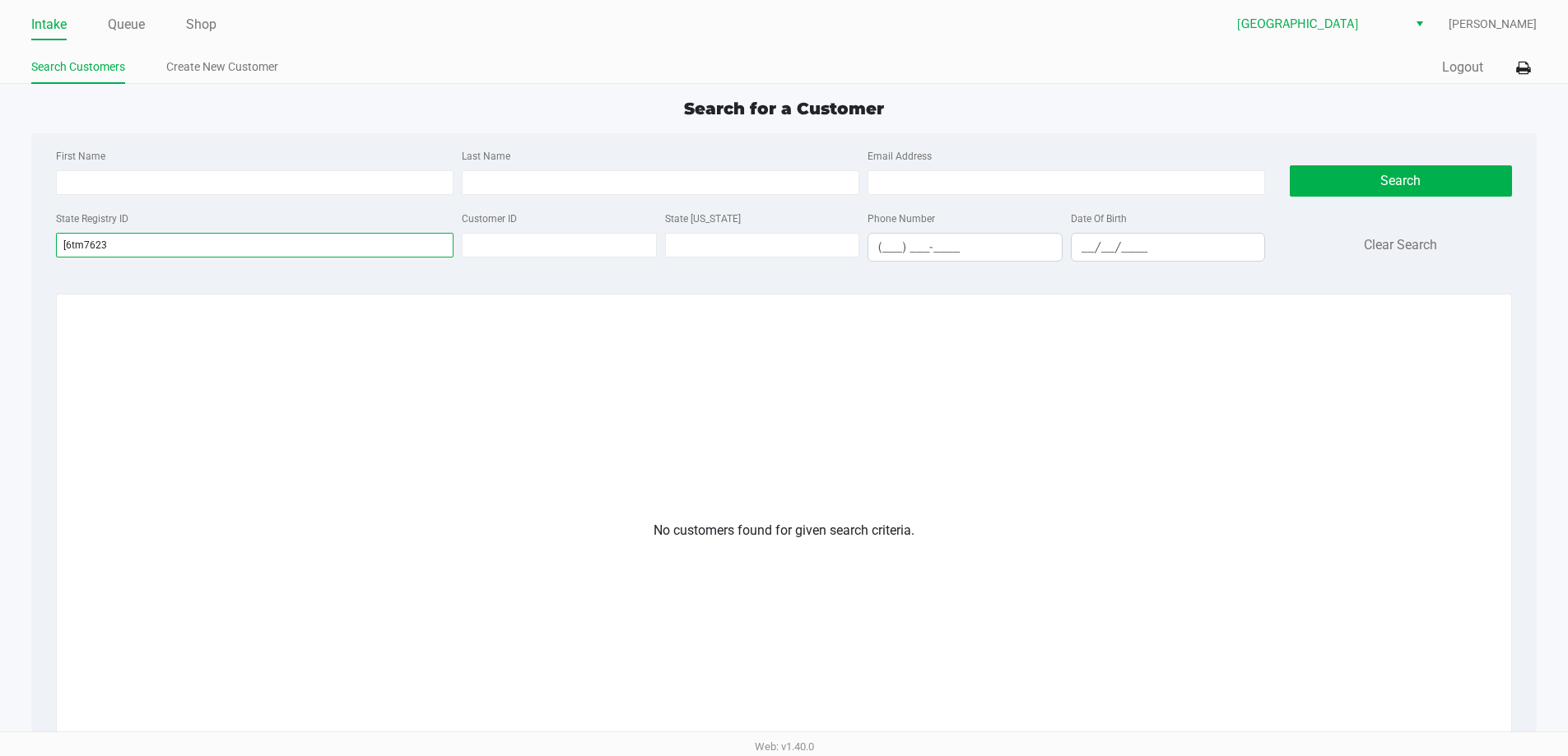 drag, startPoint x: 127, startPoint y: 244, endPoint x: 0, endPoint y: 208, distance: 132.00379 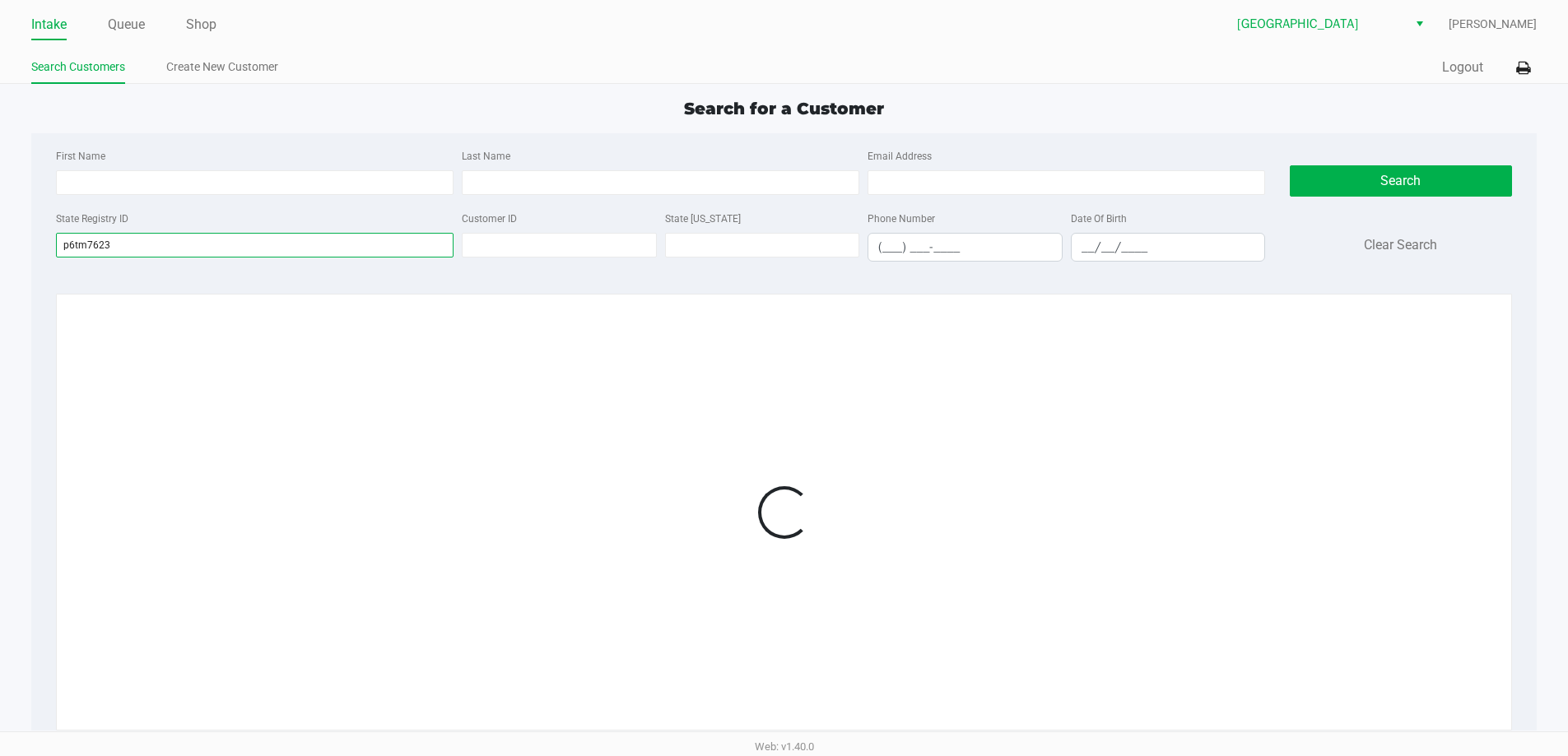 type on "p6tm7623" 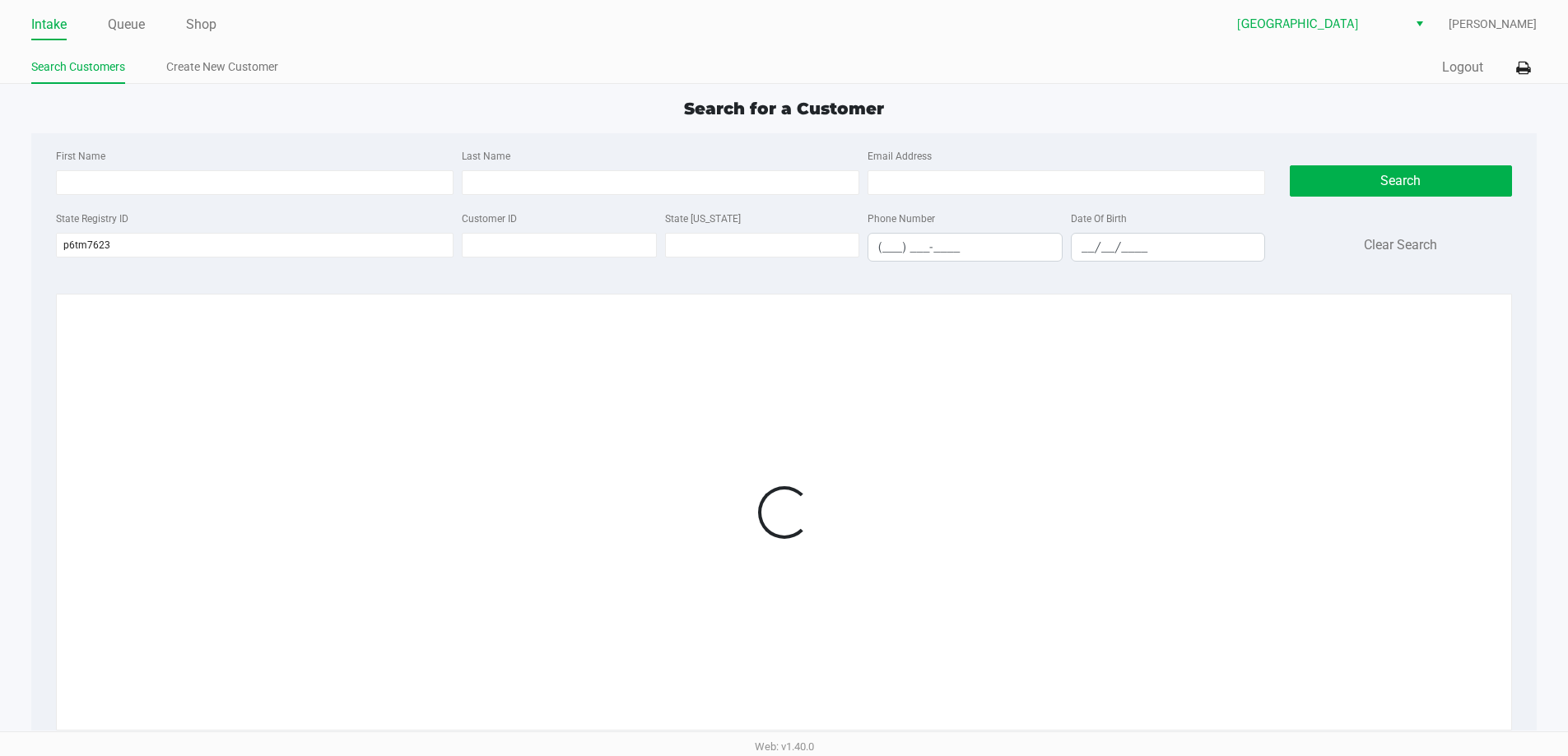 click 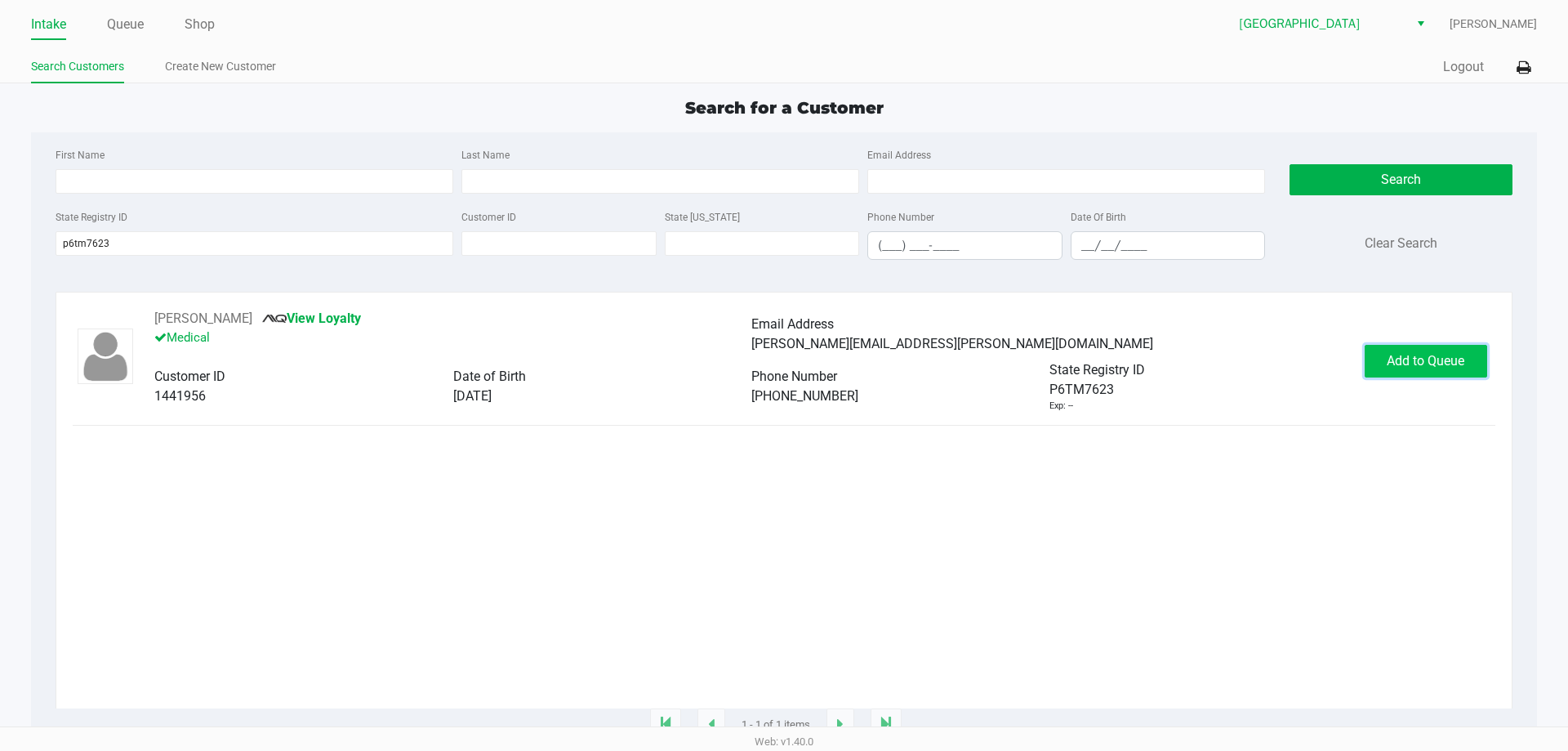 click on "Add to Queue" 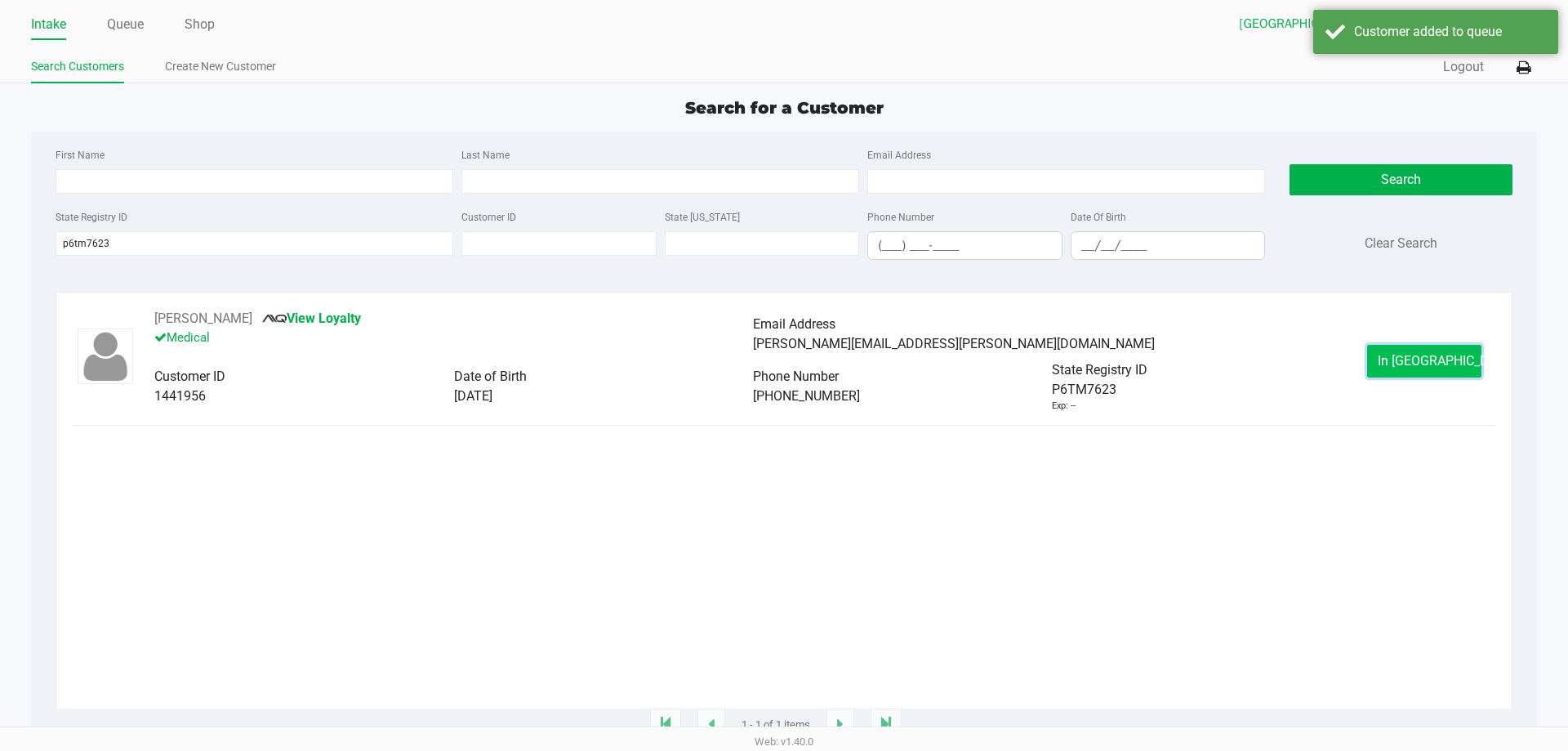 click on "In [GEOGRAPHIC_DATA]" 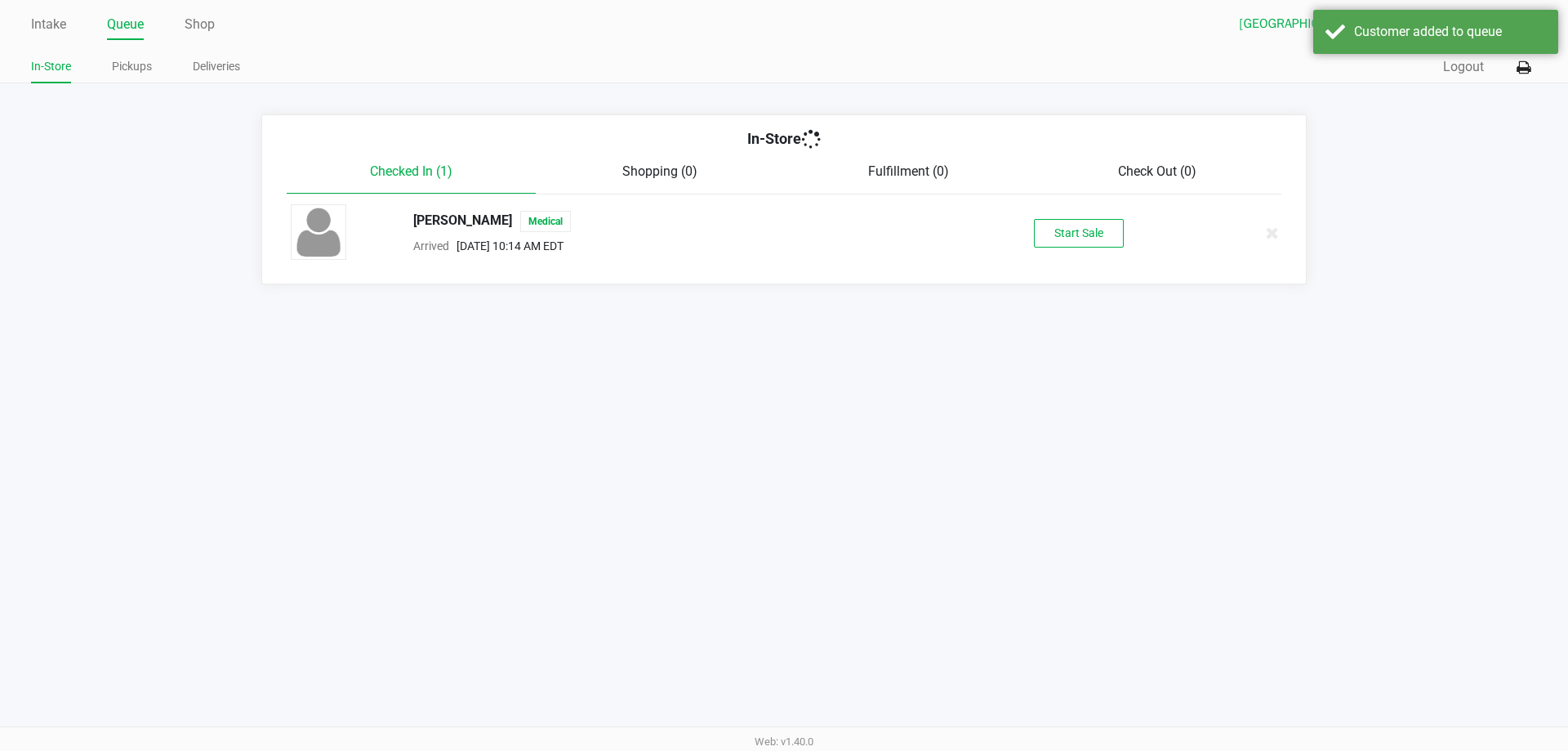 drag, startPoint x: 1120, startPoint y: 500, endPoint x: 1155, endPoint y: 316, distance: 187.29923 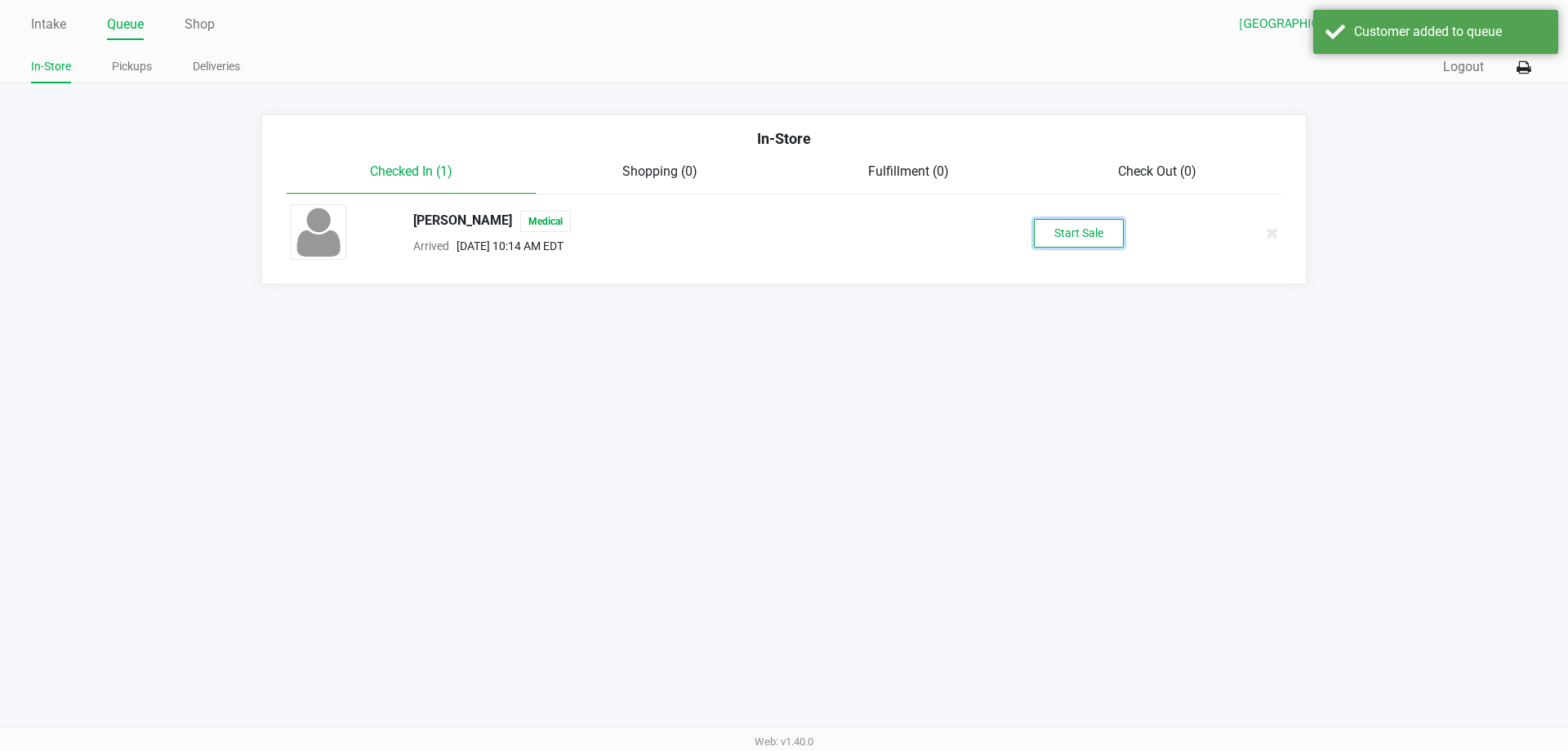 click on "Start Sale" 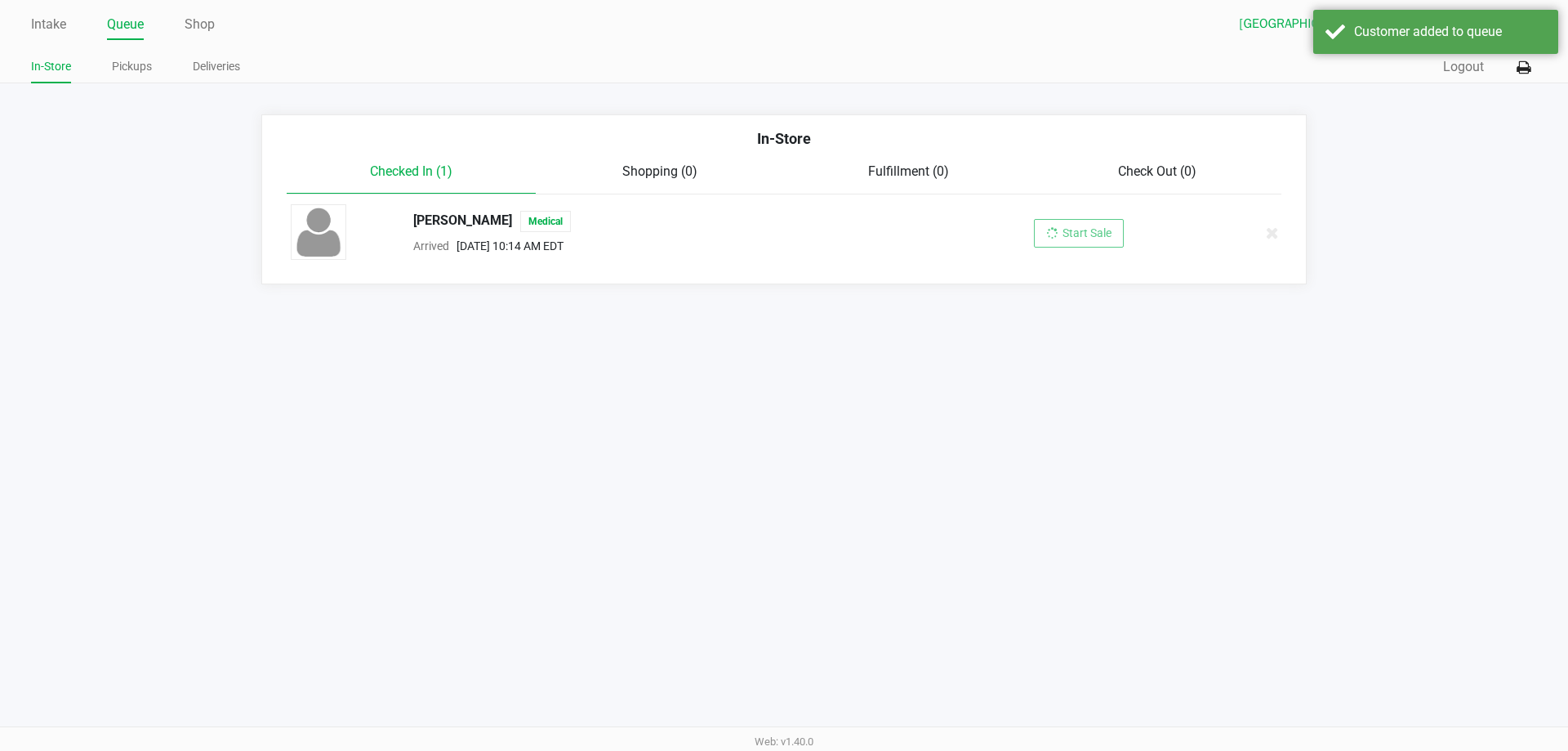 drag, startPoint x: 974, startPoint y: 413, endPoint x: 978, endPoint y: 358, distance: 55.14526 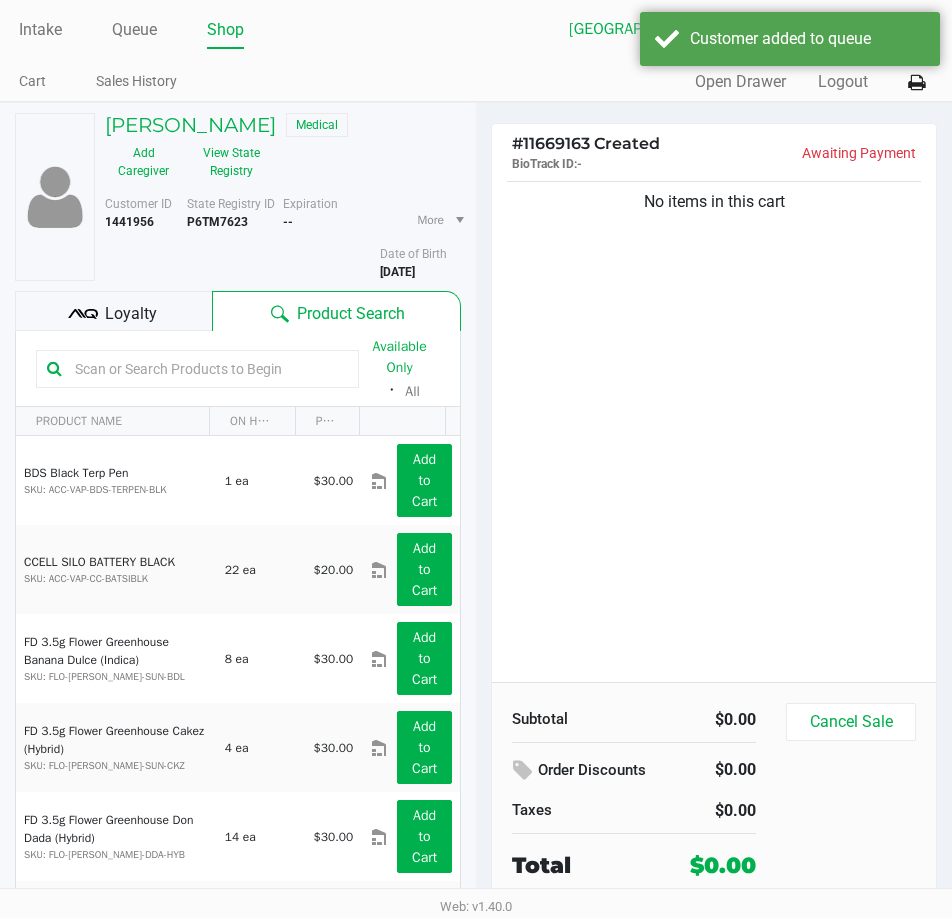 drag, startPoint x: 644, startPoint y: 512, endPoint x: 333, endPoint y: 311, distance: 370.29987 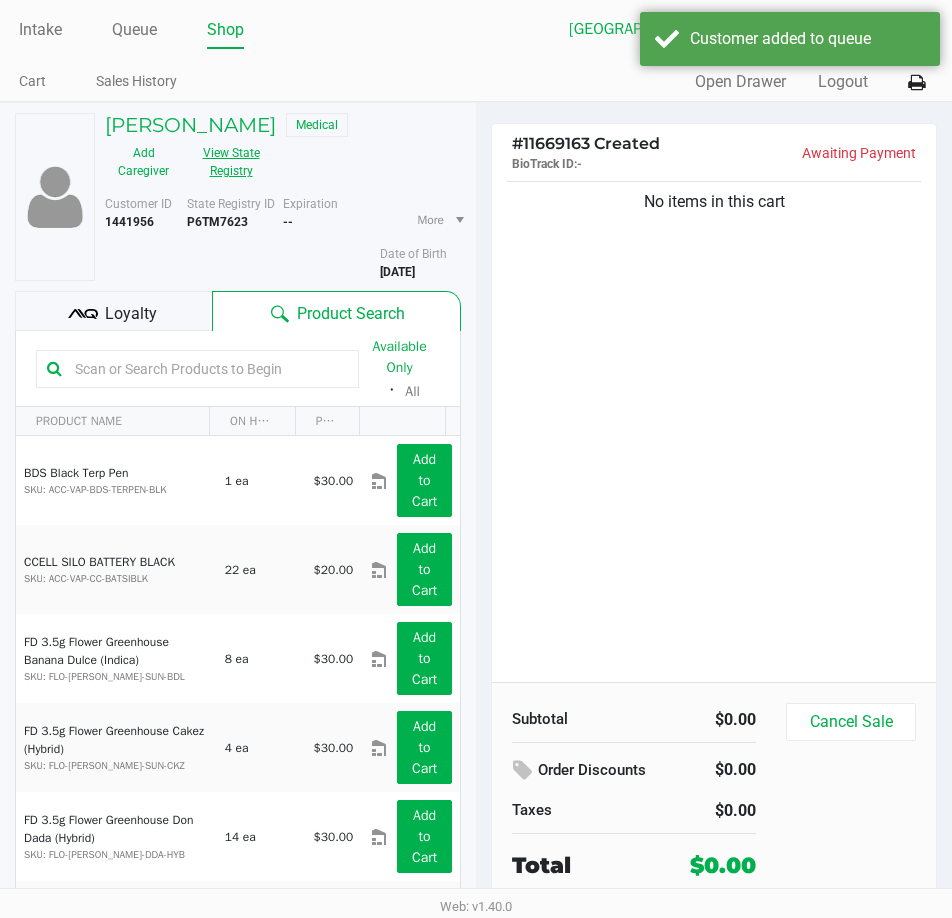 click on "View State Registry" 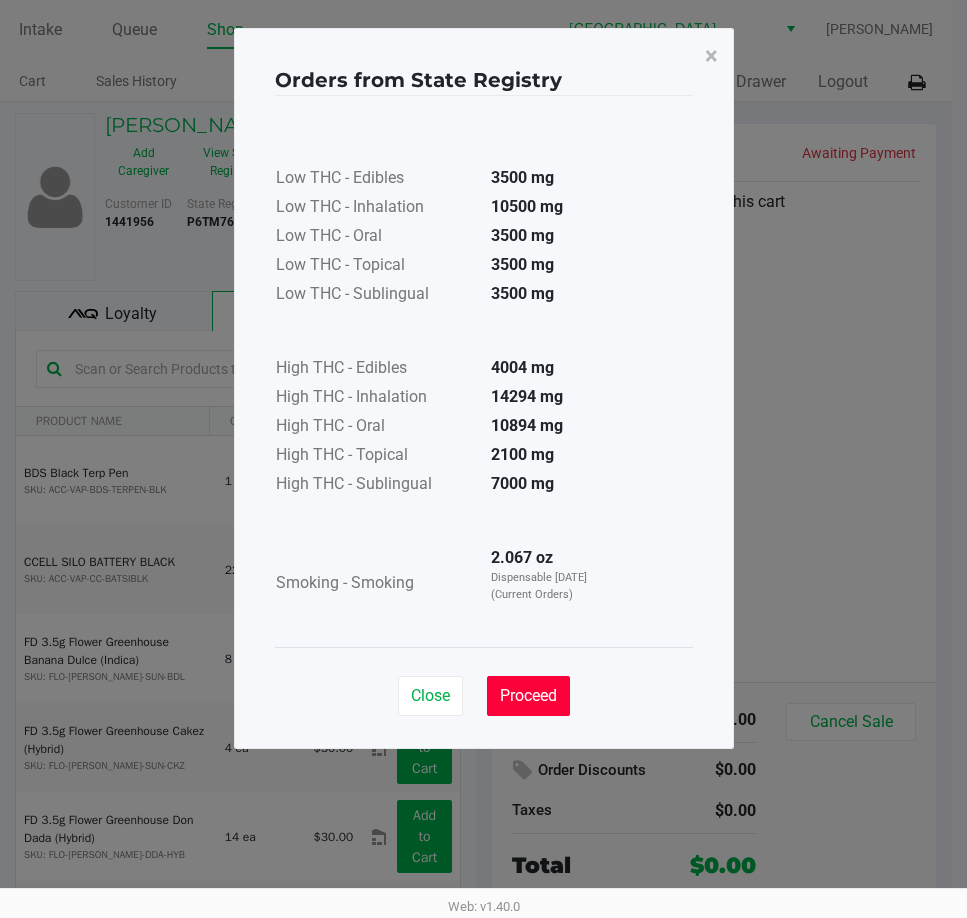 click on "Proceed" 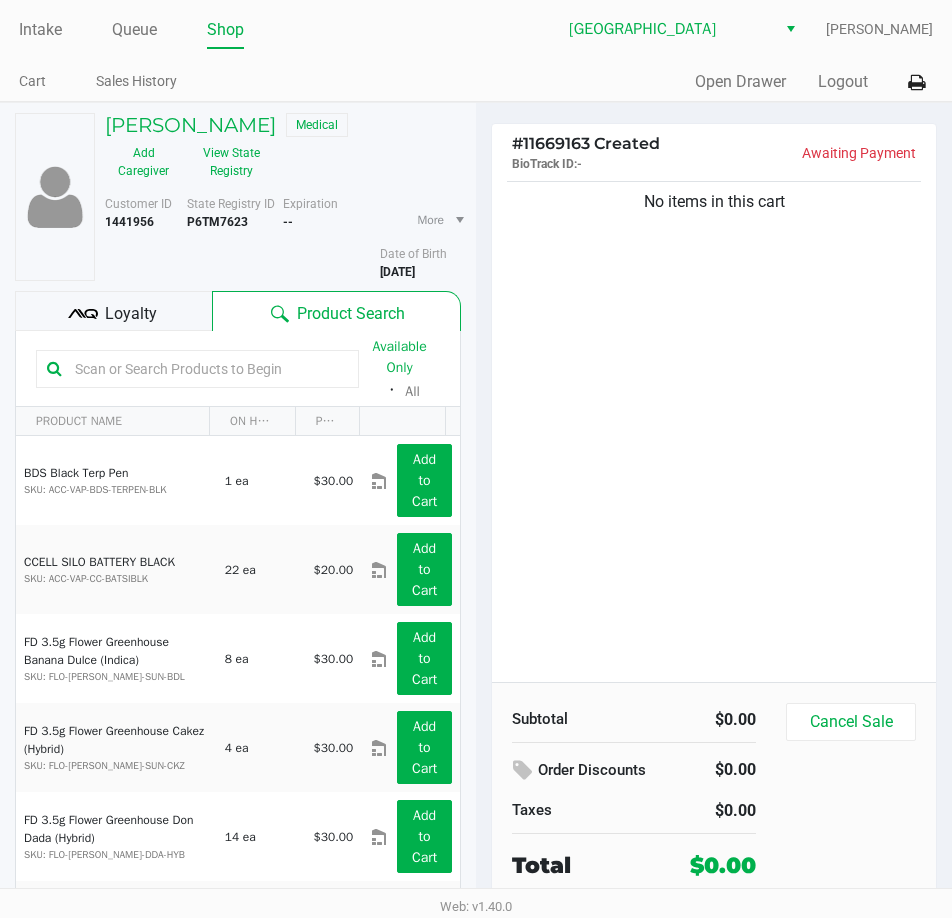 drag, startPoint x: 593, startPoint y: 552, endPoint x: 555, endPoint y: 490, distance: 72.718636 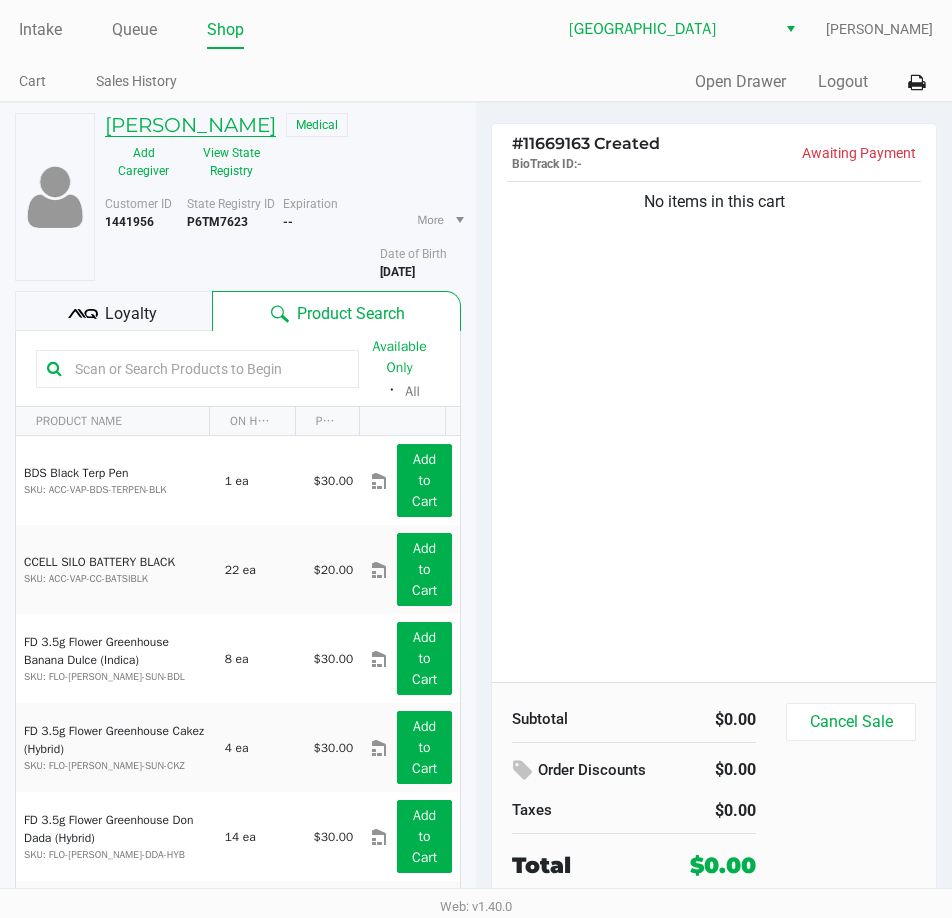 click on "[PERSON_NAME]" 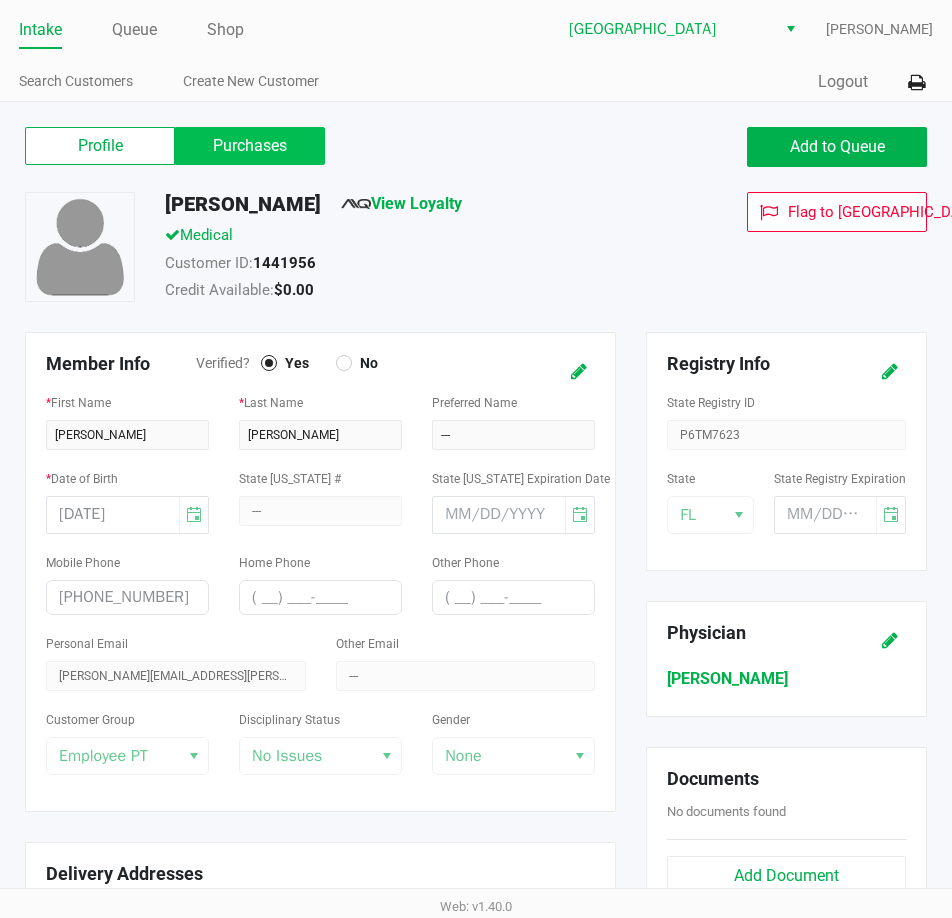 click on "Purchases" 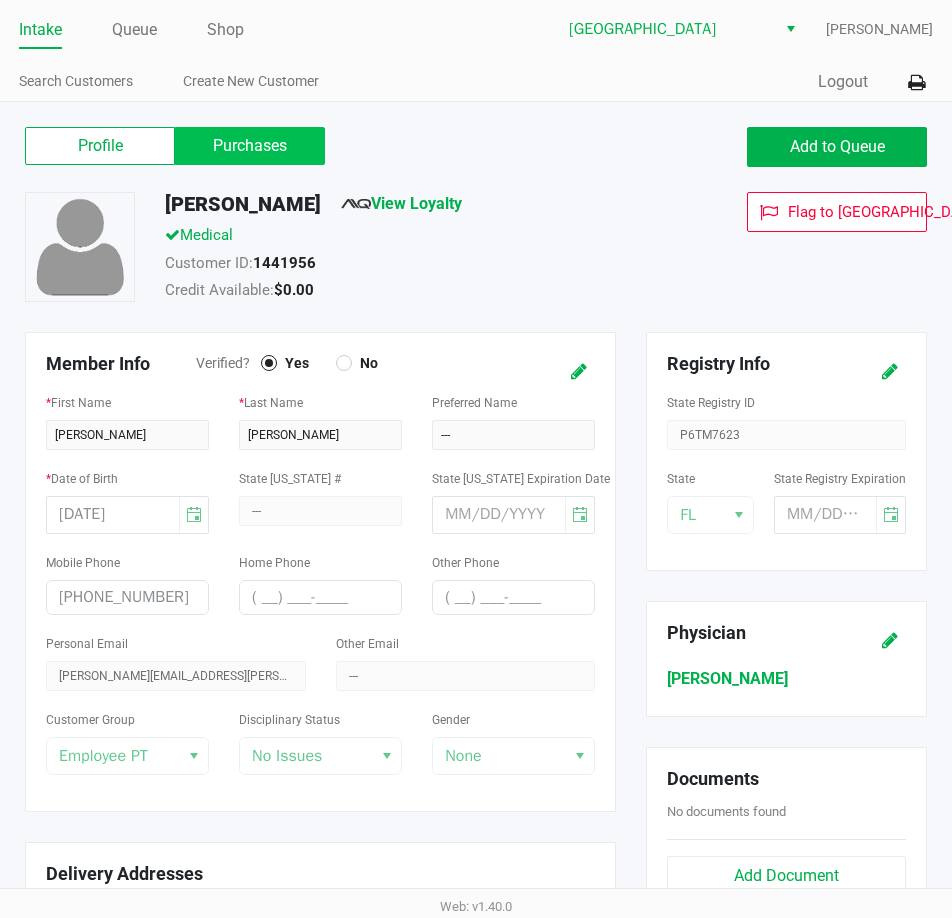 click on "Purchases" at bounding box center [0, 0] 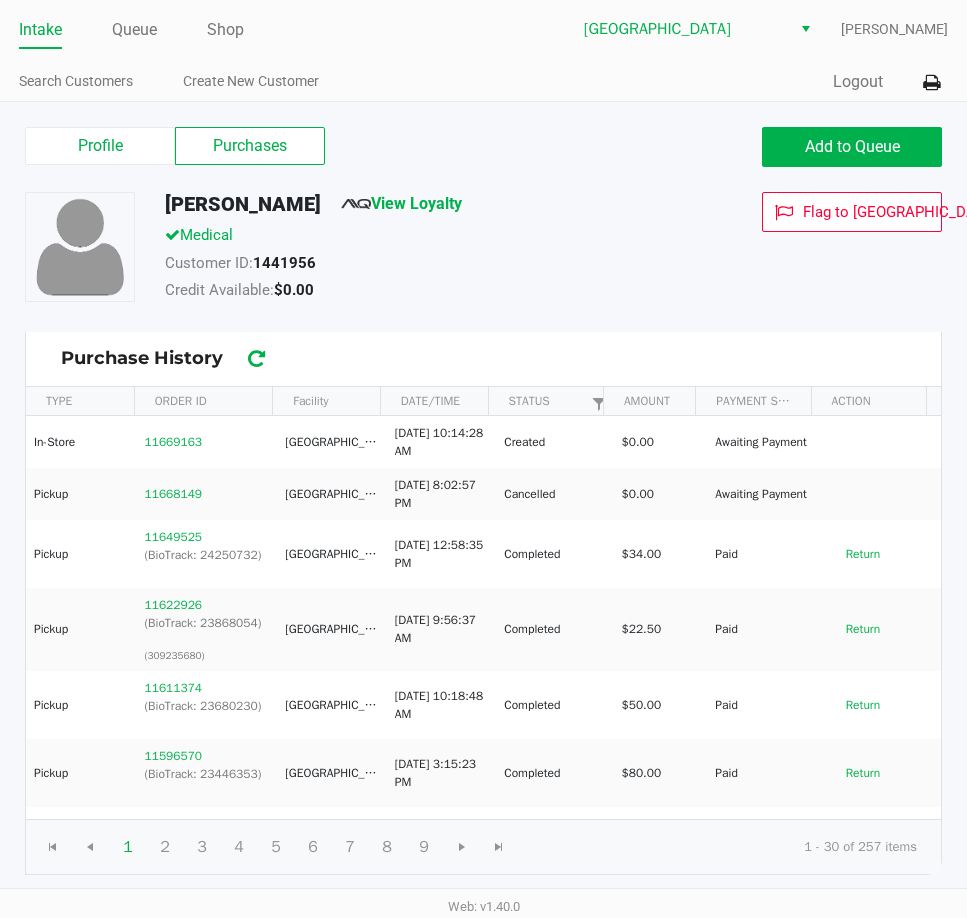 click on "Medical" 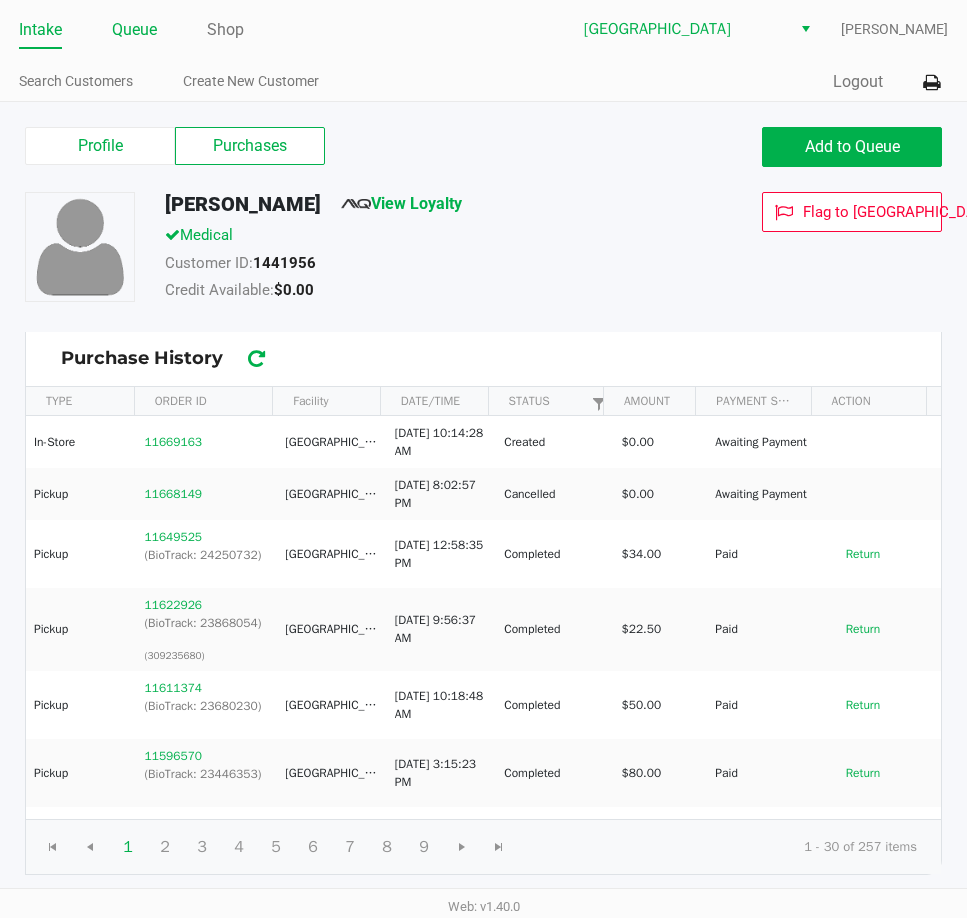 click on "Queue" 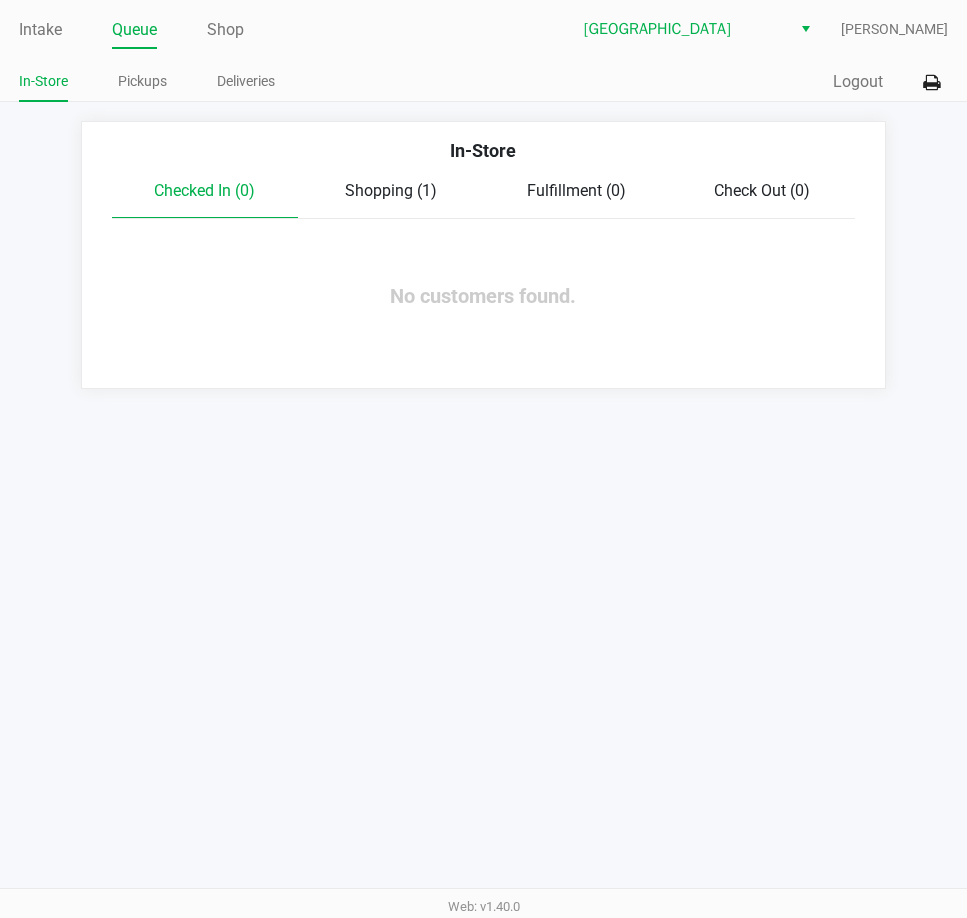 click on "Shopping (1)" 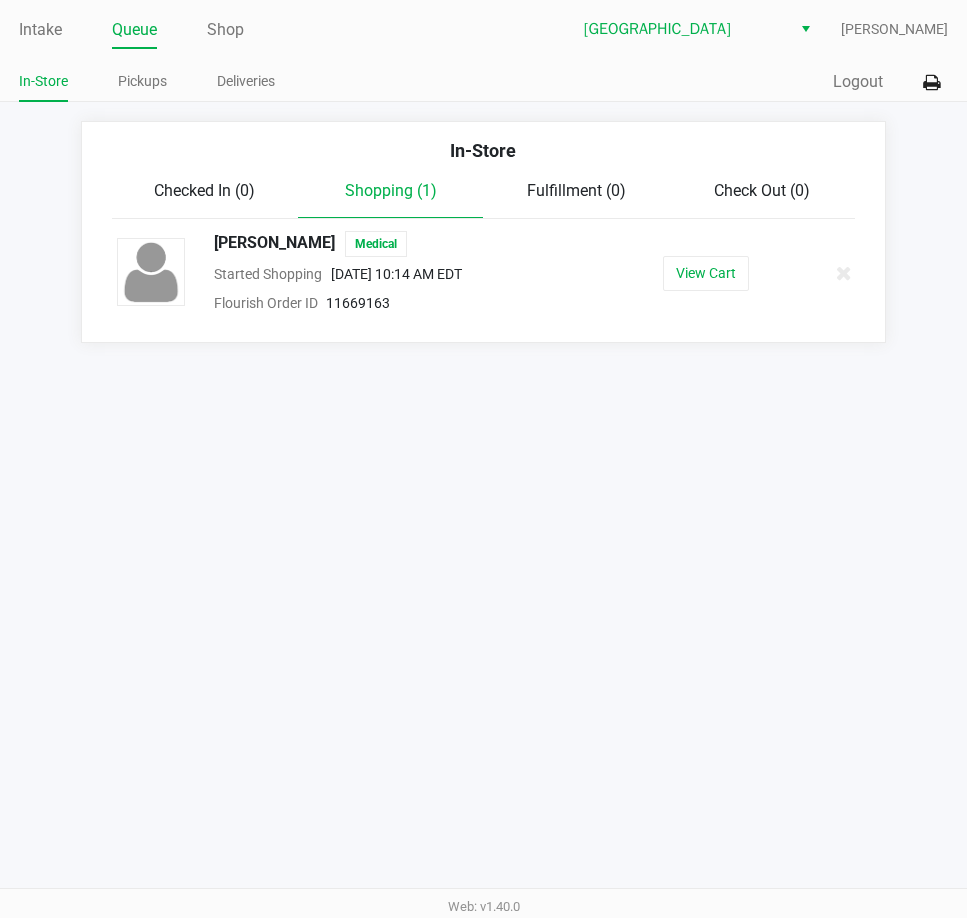 drag, startPoint x: 355, startPoint y: 239, endPoint x: 198, endPoint y: 241, distance: 157.01274 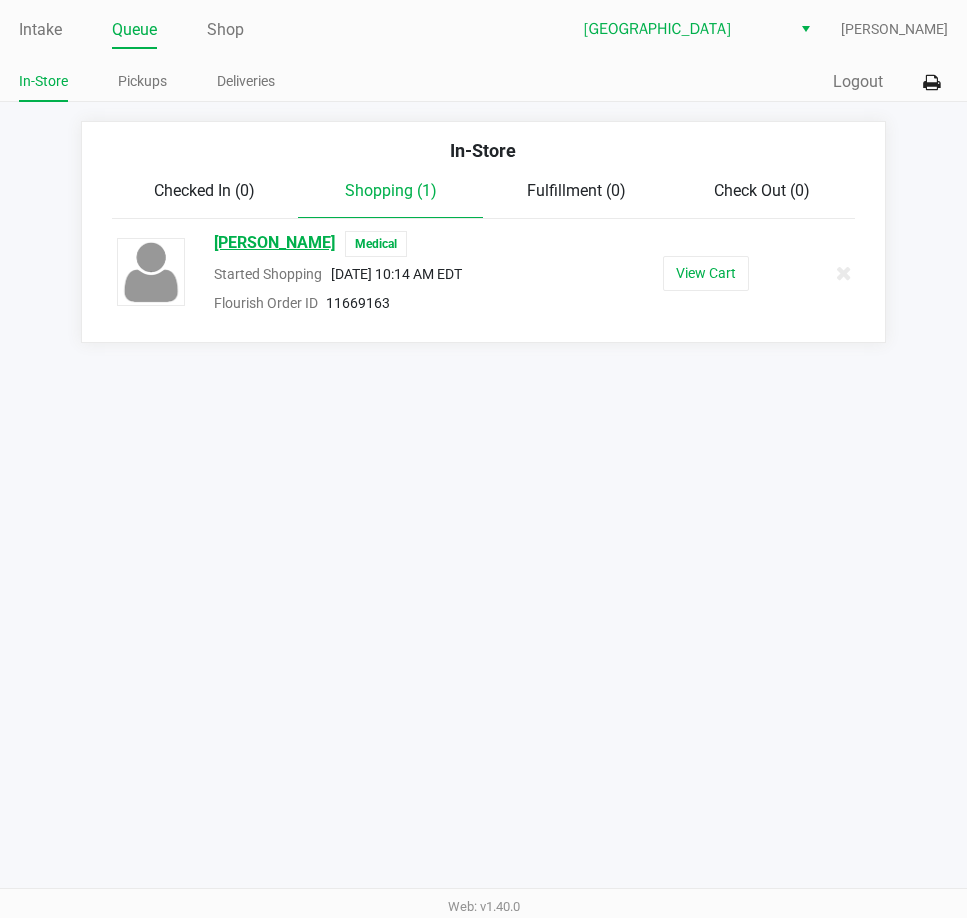 copy on "[PERSON_NAME]" 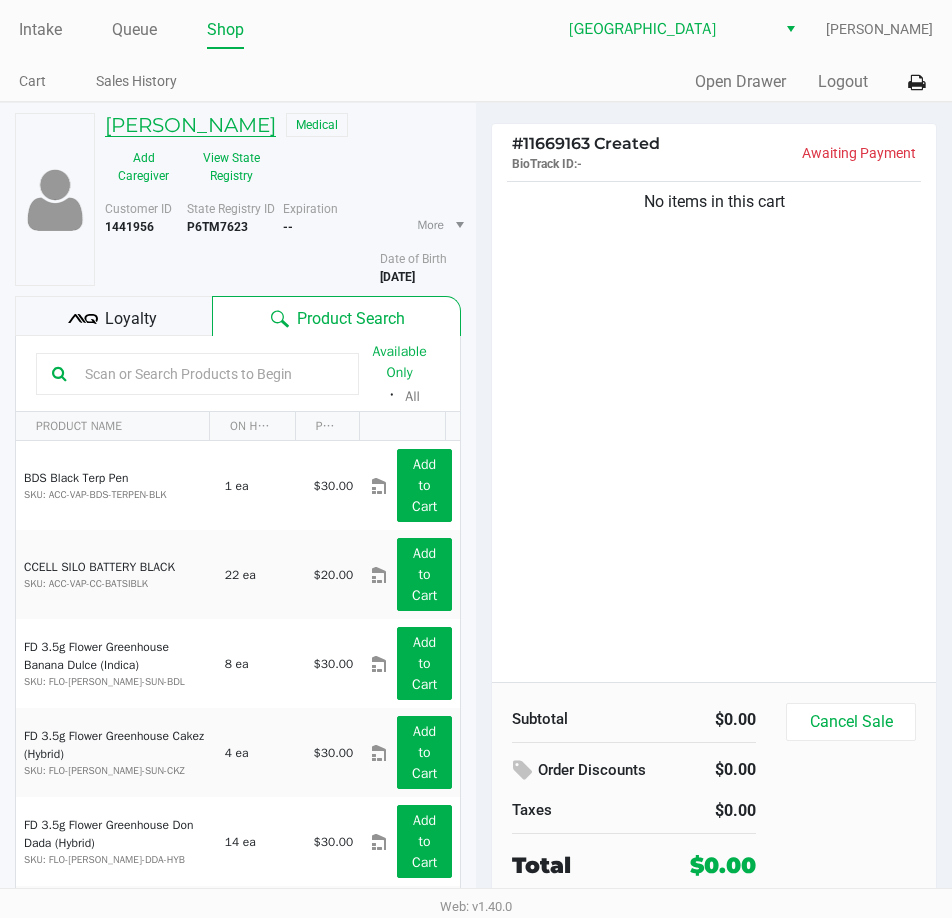 click on "[PERSON_NAME]" 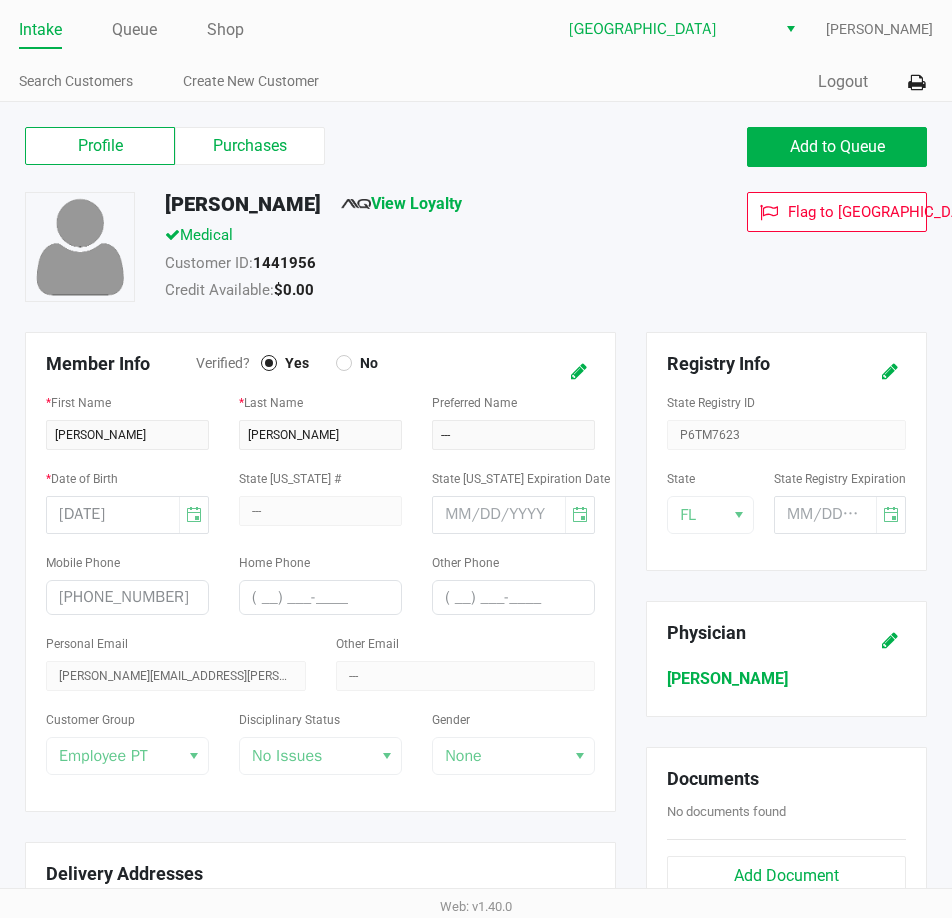 click on "Profile   Purchases   Add to Queue" 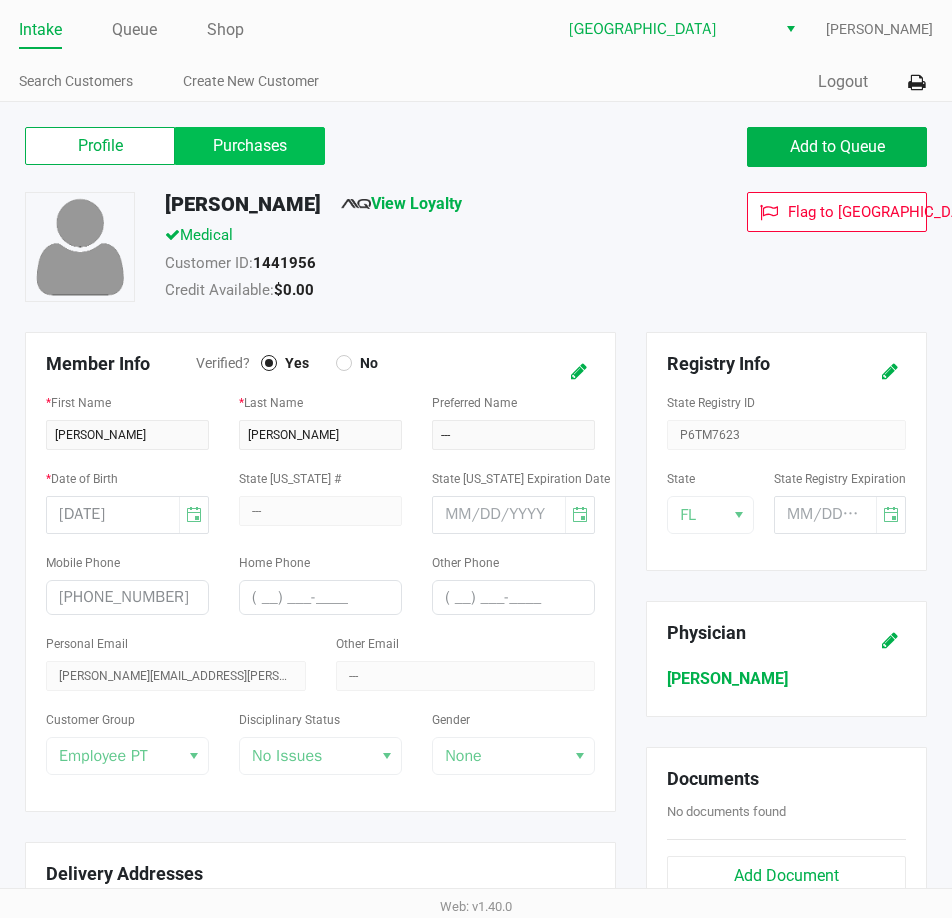 click on "Purchases" 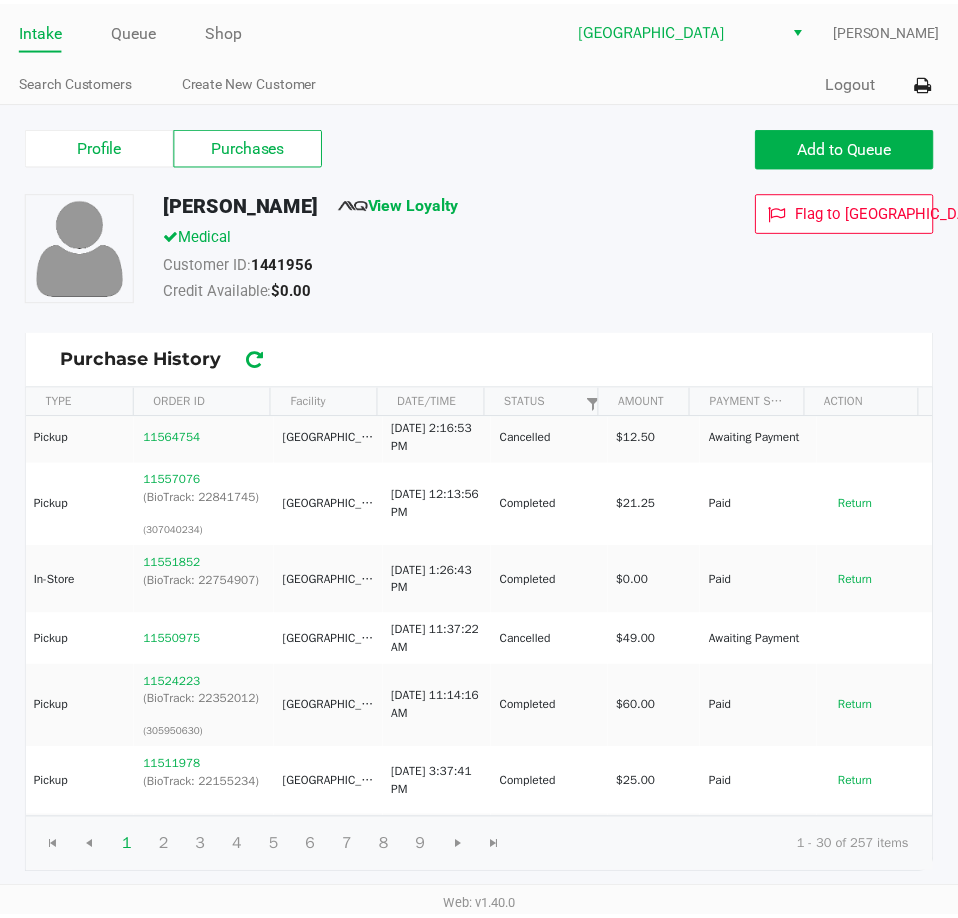 scroll, scrollTop: 0, scrollLeft: 0, axis: both 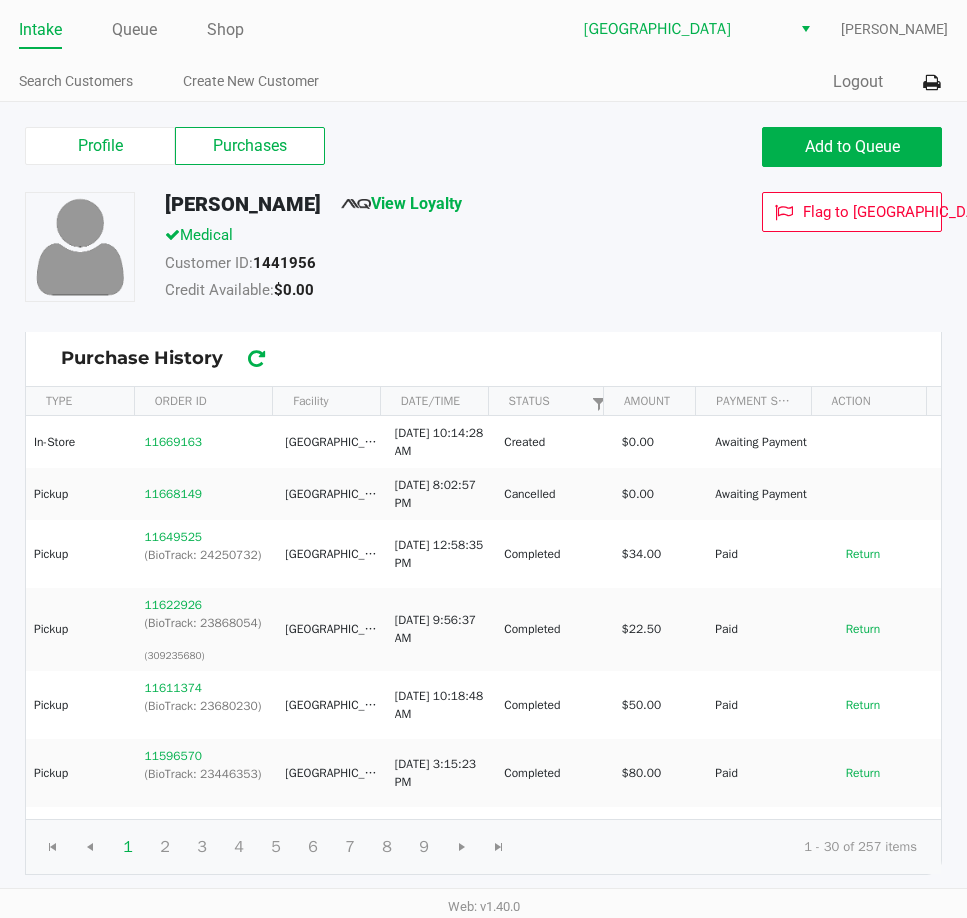 click on "Medical" 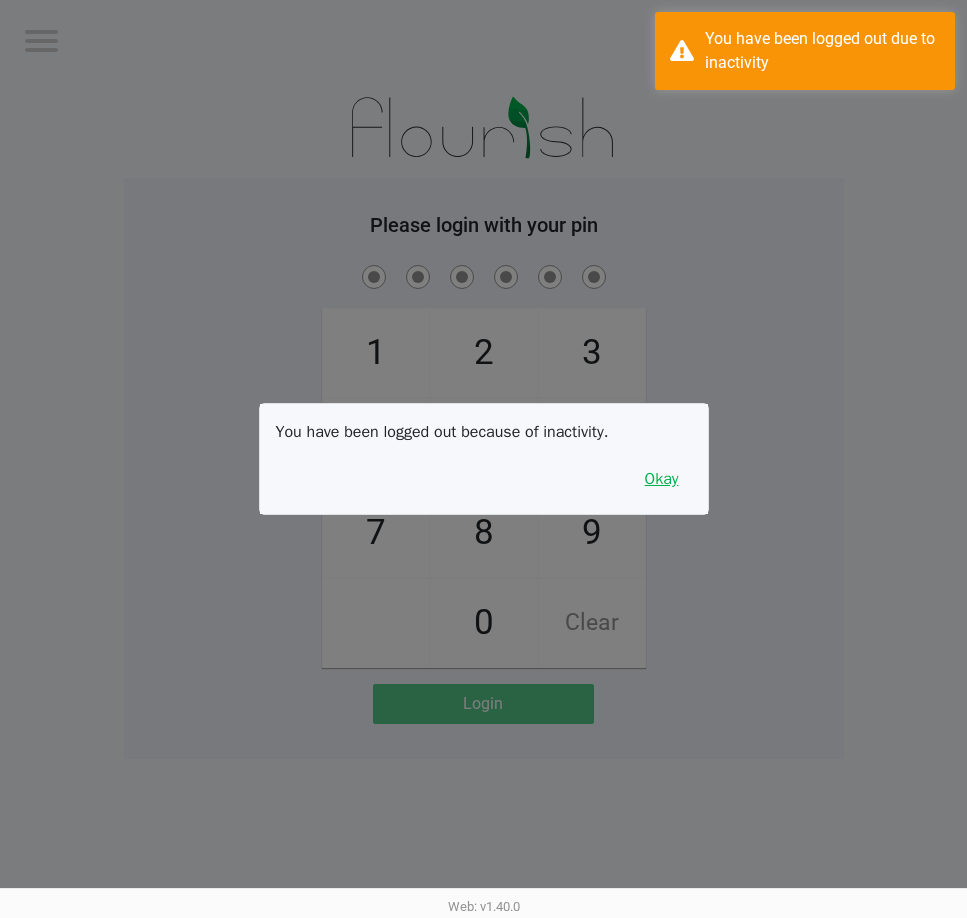 click on "Okay" at bounding box center [662, 479] 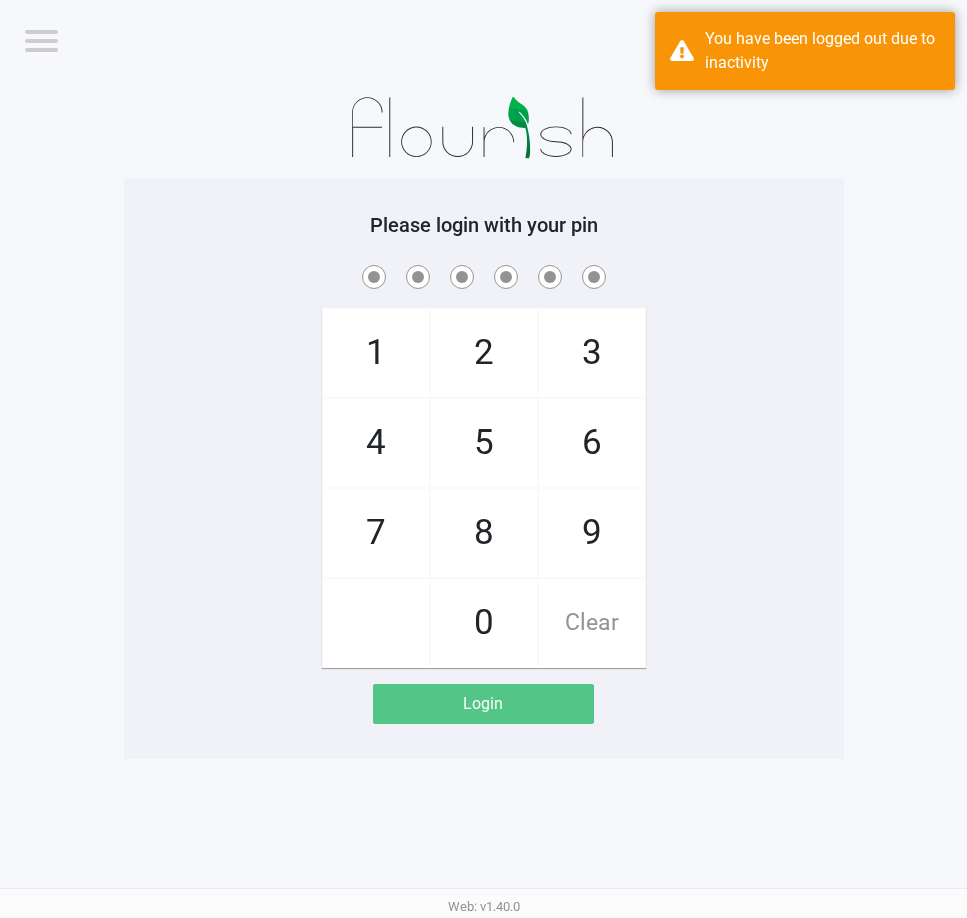 click on "1   4   7       2   5   8   0   3   6   9   Clear" 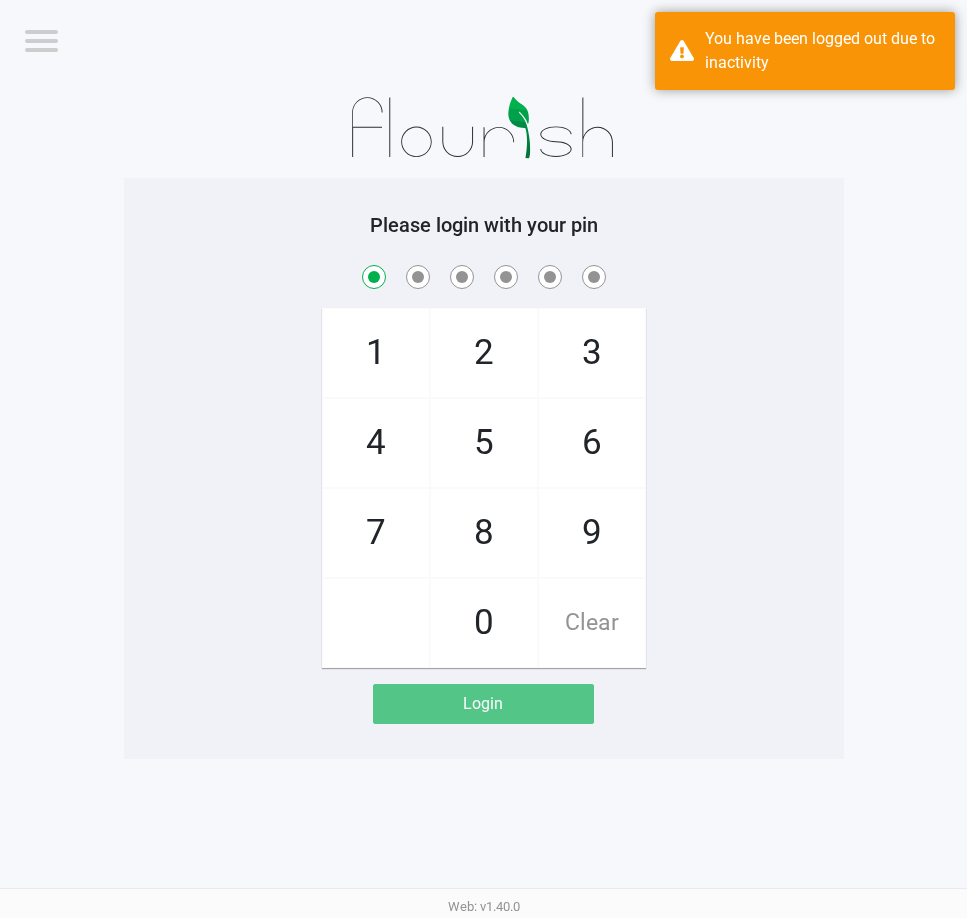 checkbox on "true" 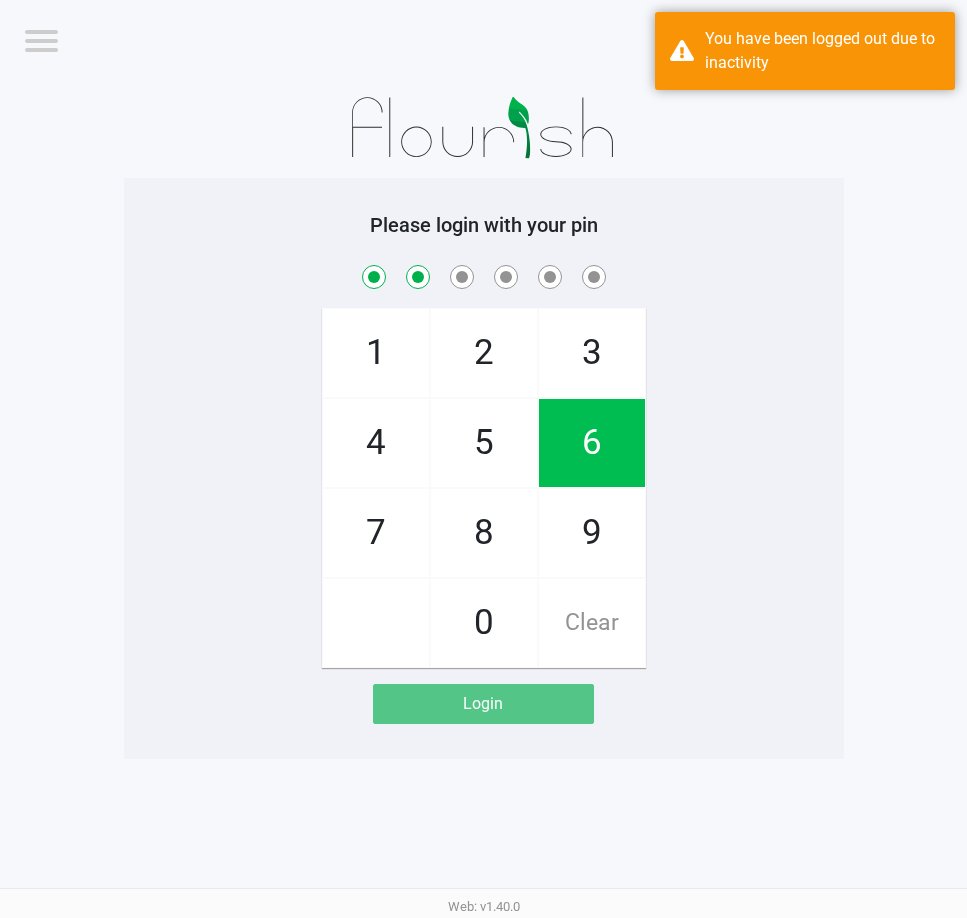 checkbox on "true" 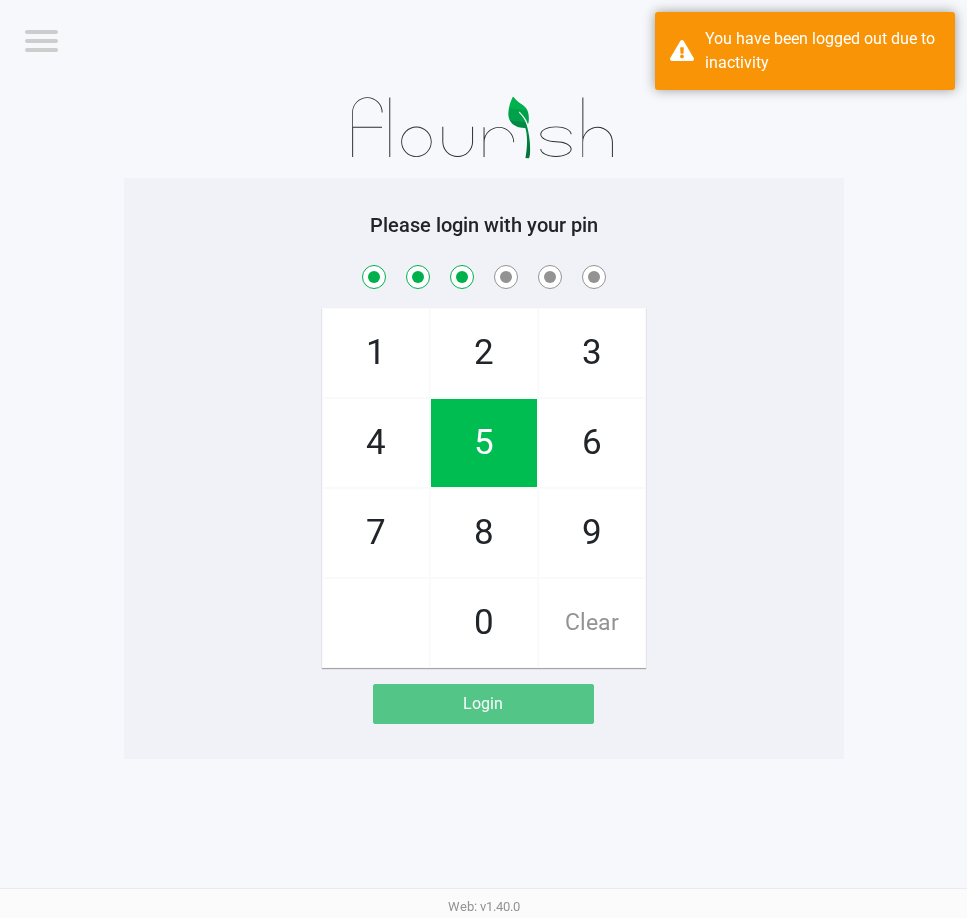 checkbox on "true" 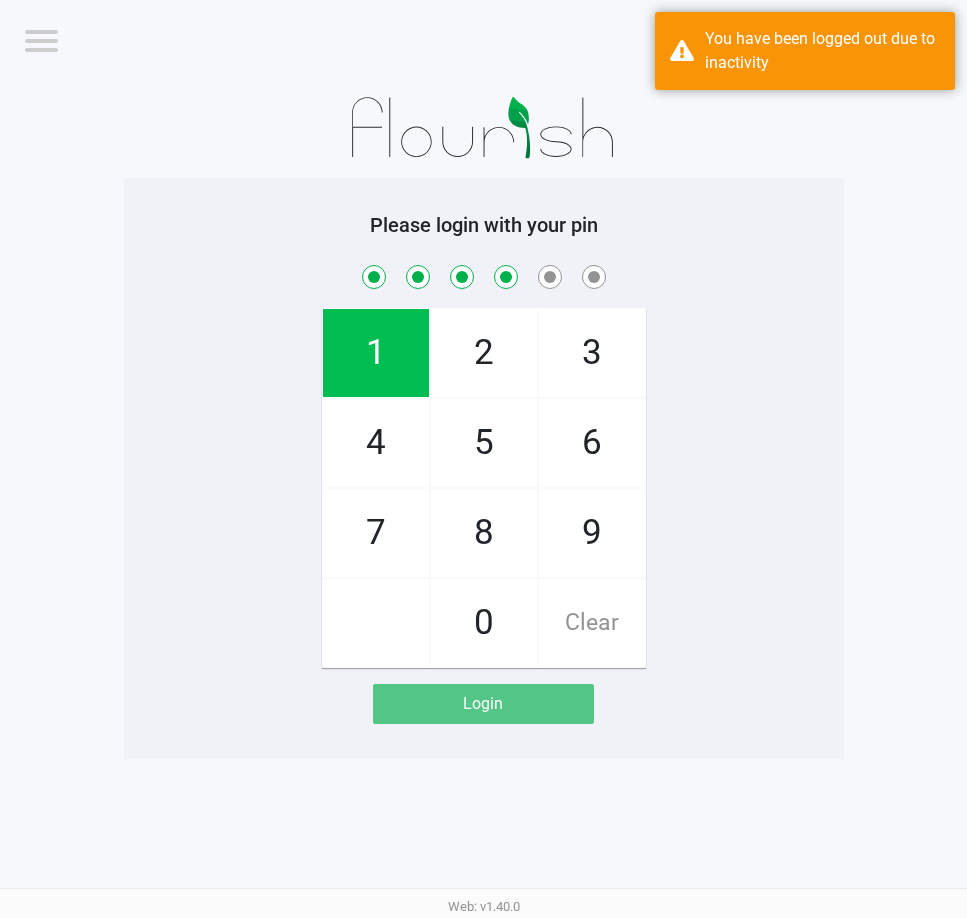 checkbox on "true" 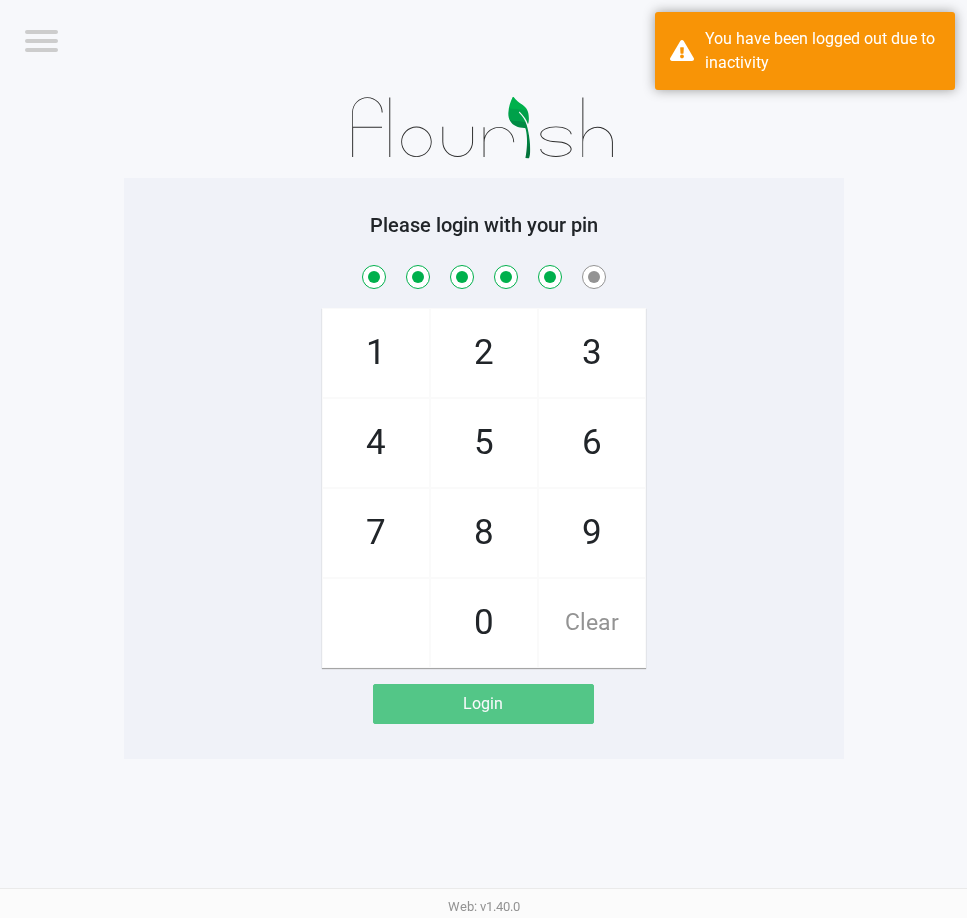 checkbox on "true" 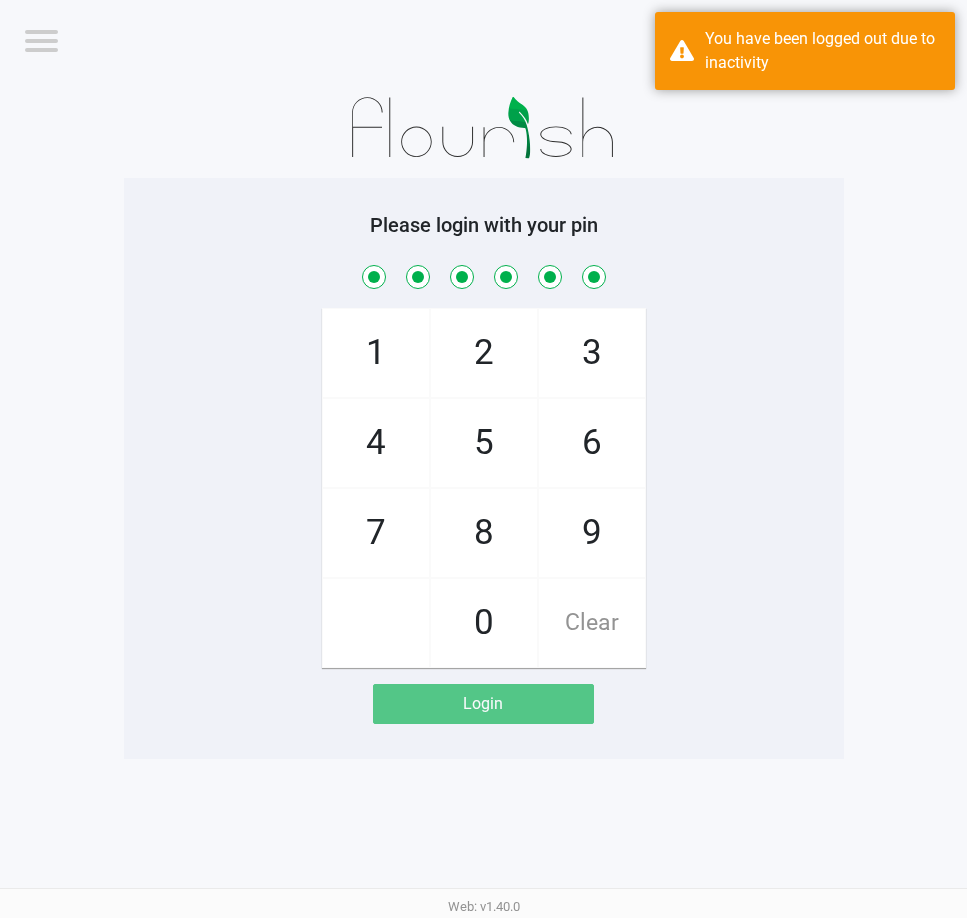 checkbox on "true" 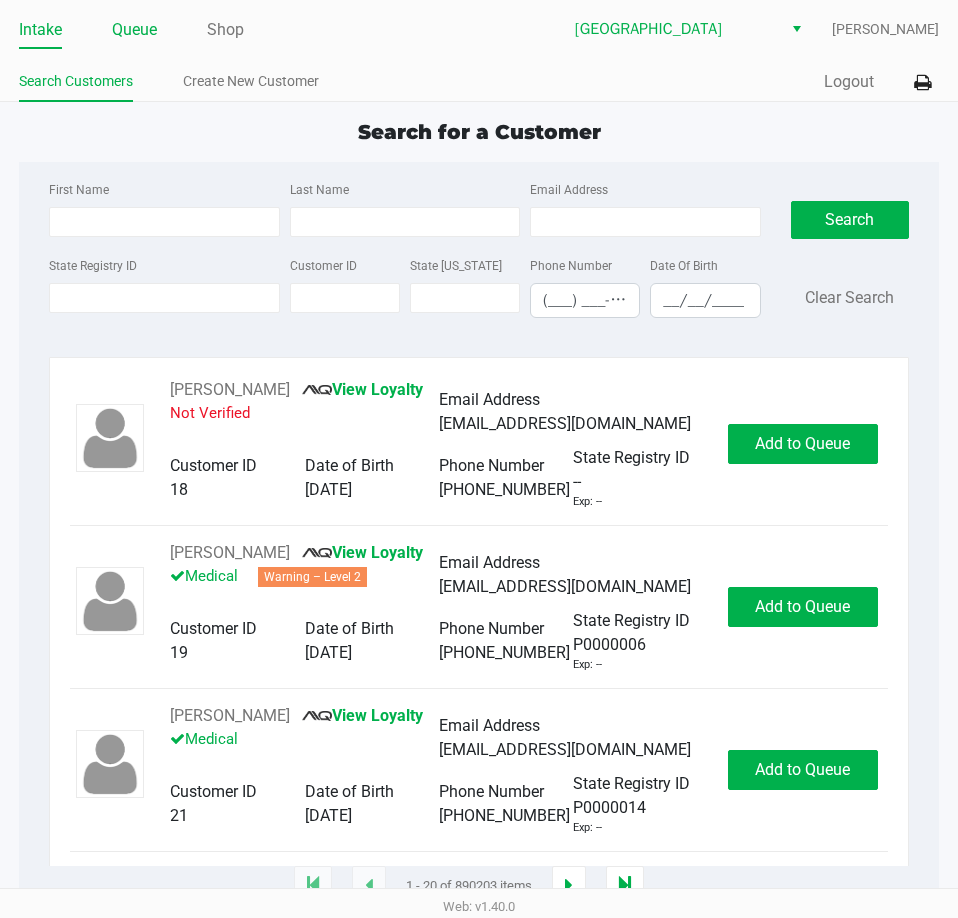 click on "Queue" 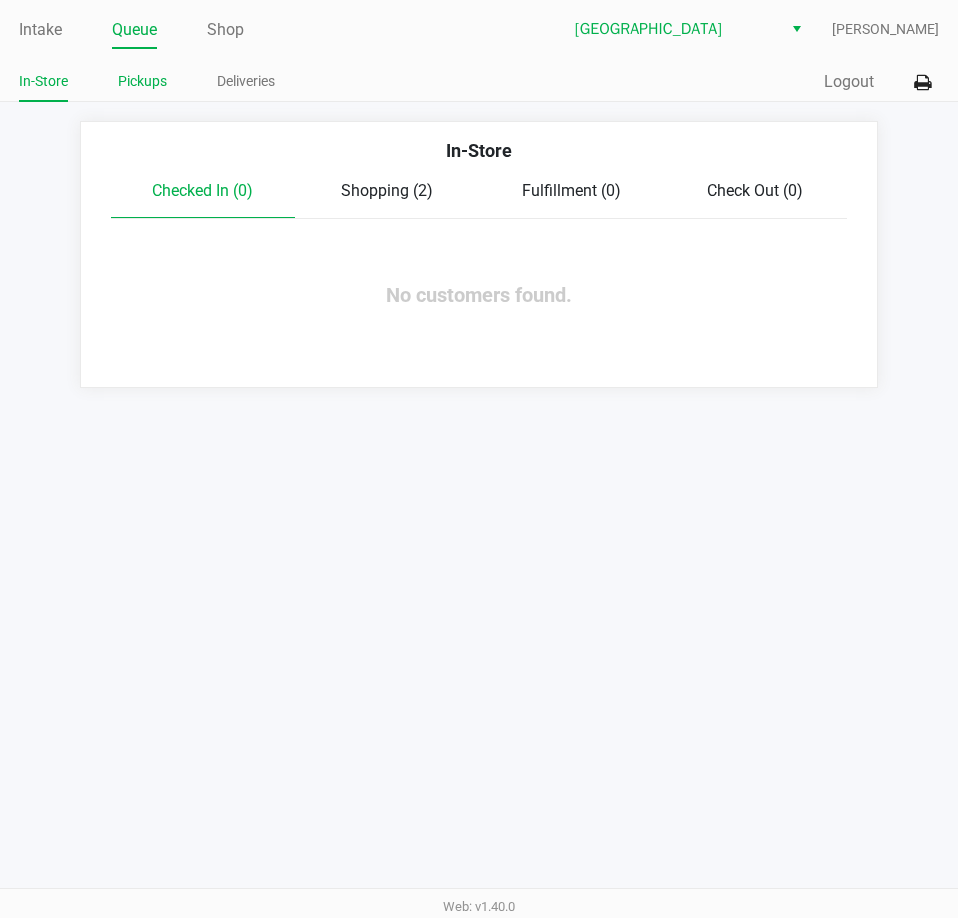 click on "Pickups" 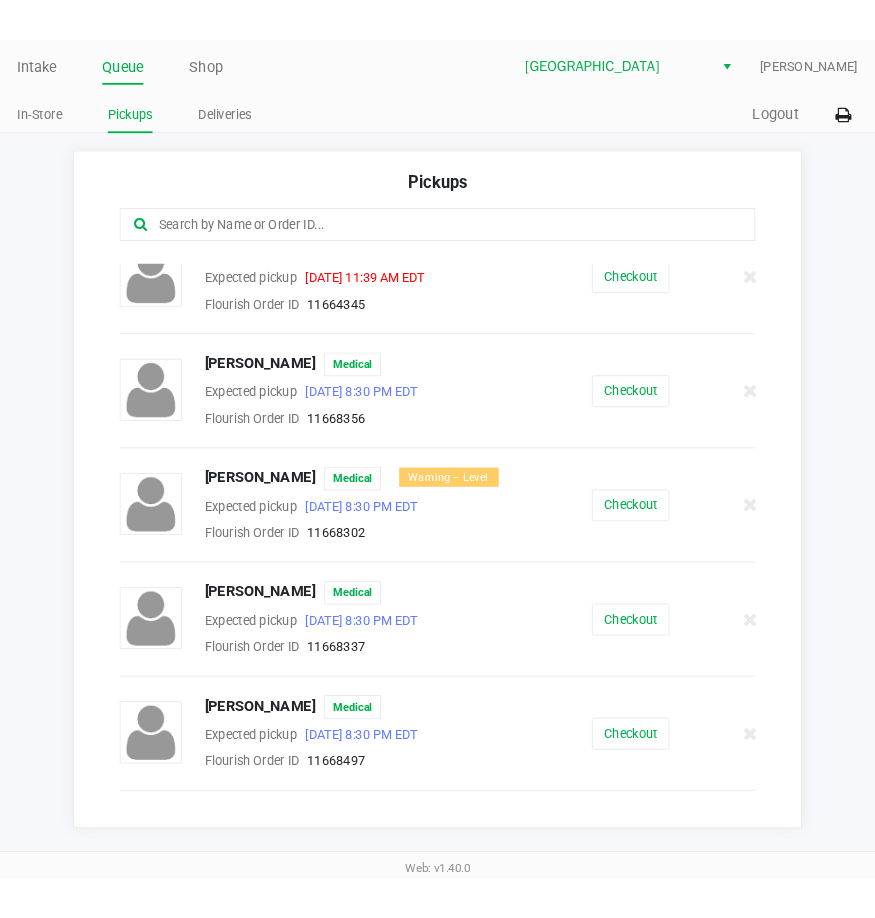 scroll, scrollTop: 0, scrollLeft: 0, axis: both 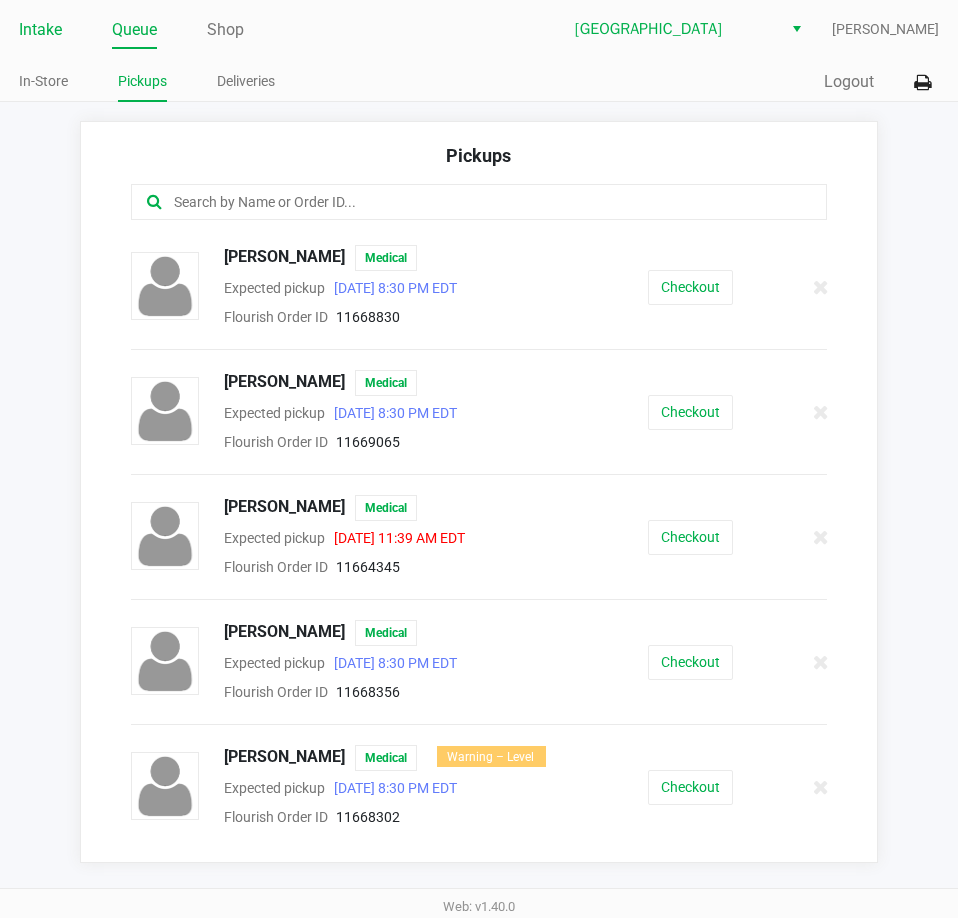 click on "Intake" 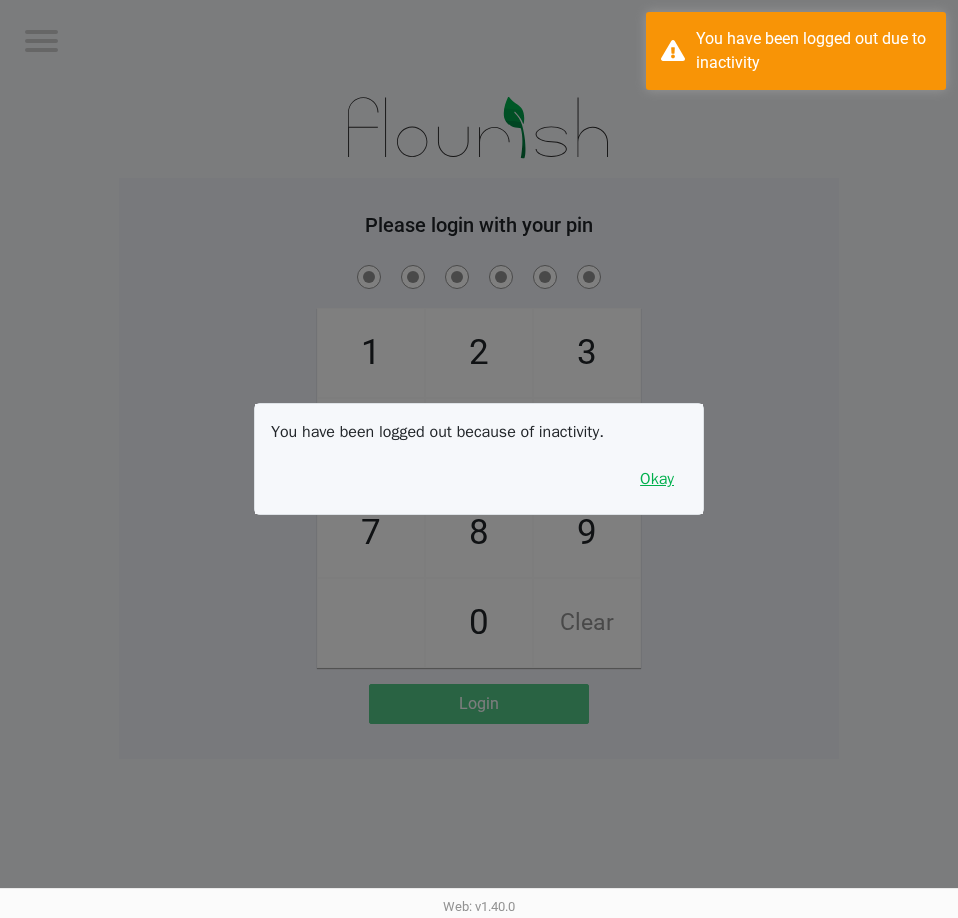 click on "Okay" at bounding box center [657, 479] 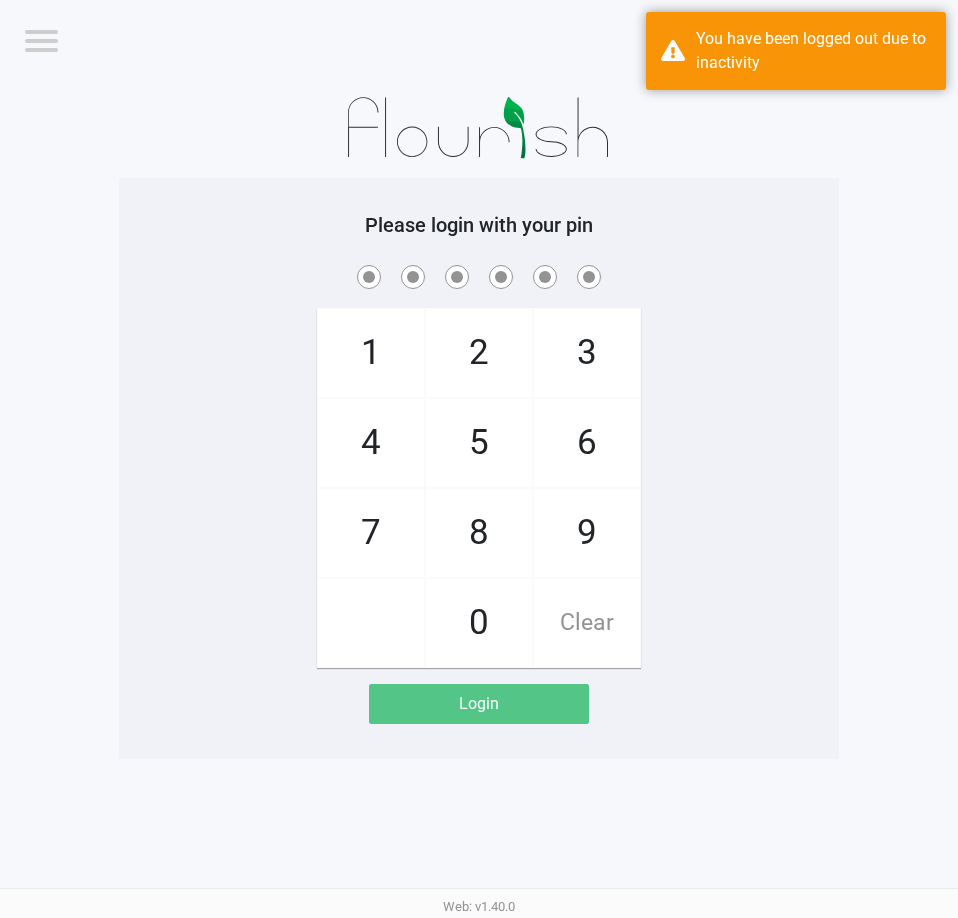 drag, startPoint x: 698, startPoint y: 410, endPoint x: 931, endPoint y: 410, distance: 233 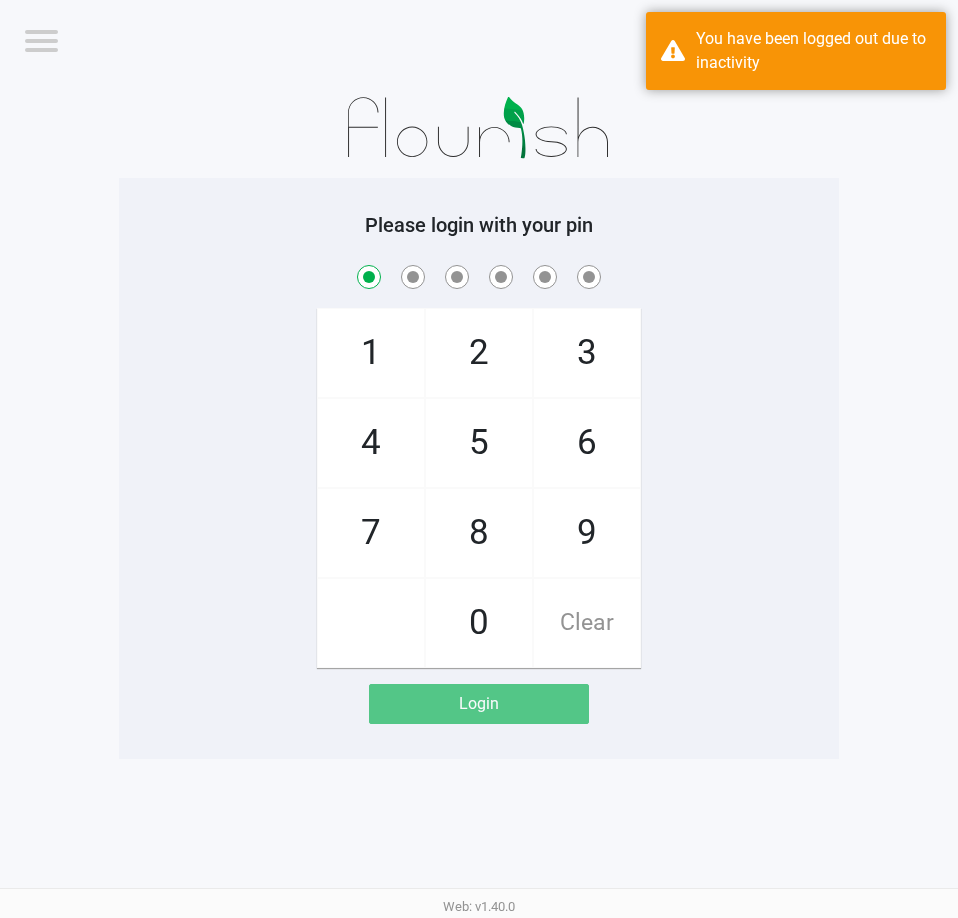 checkbox on "true" 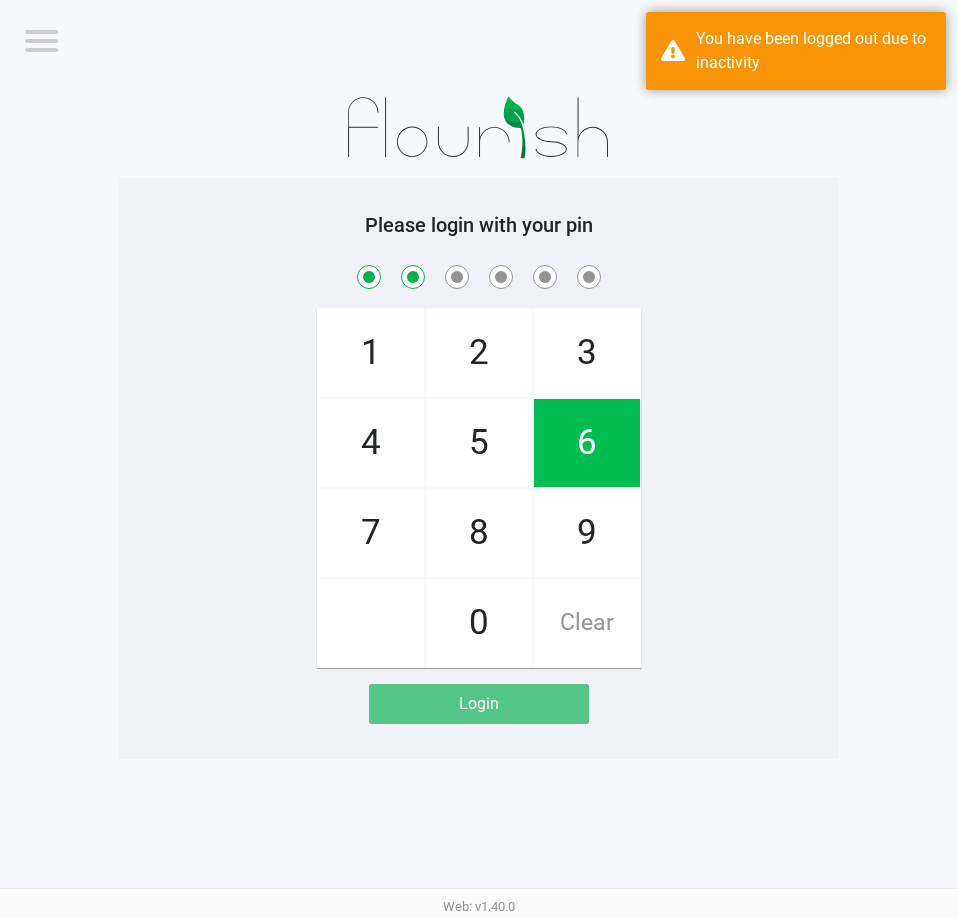 checkbox on "true" 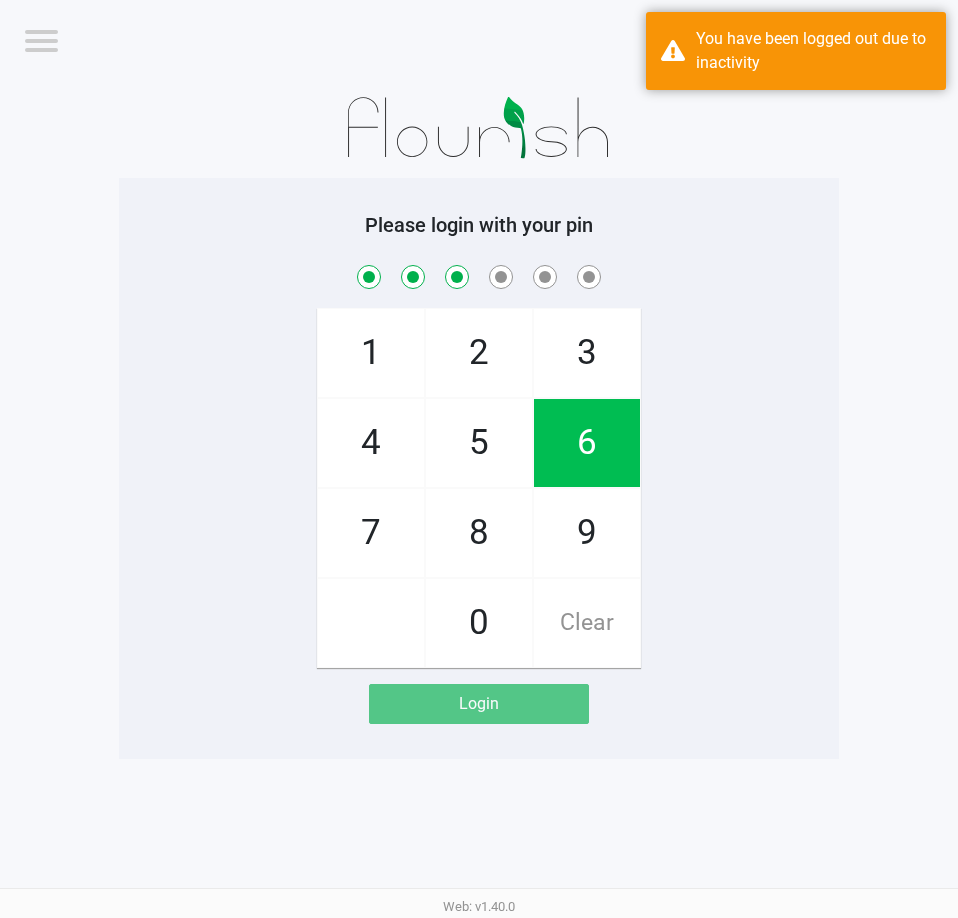 checkbox on "true" 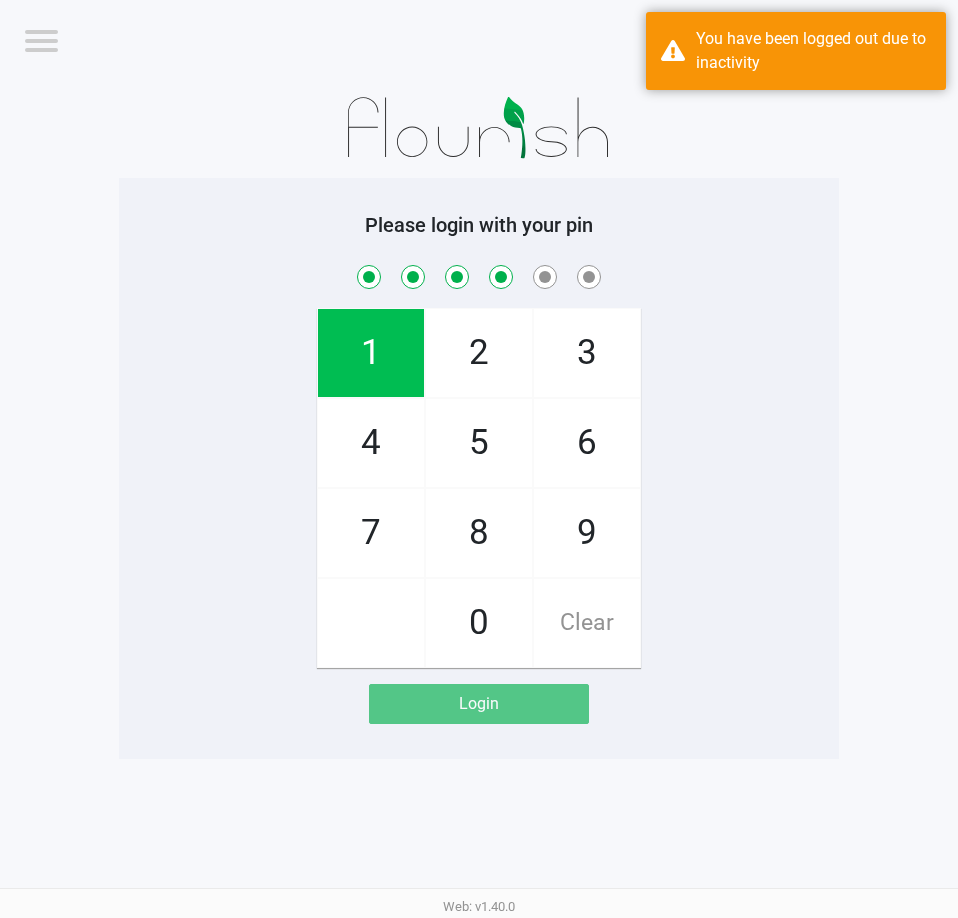 checkbox on "true" 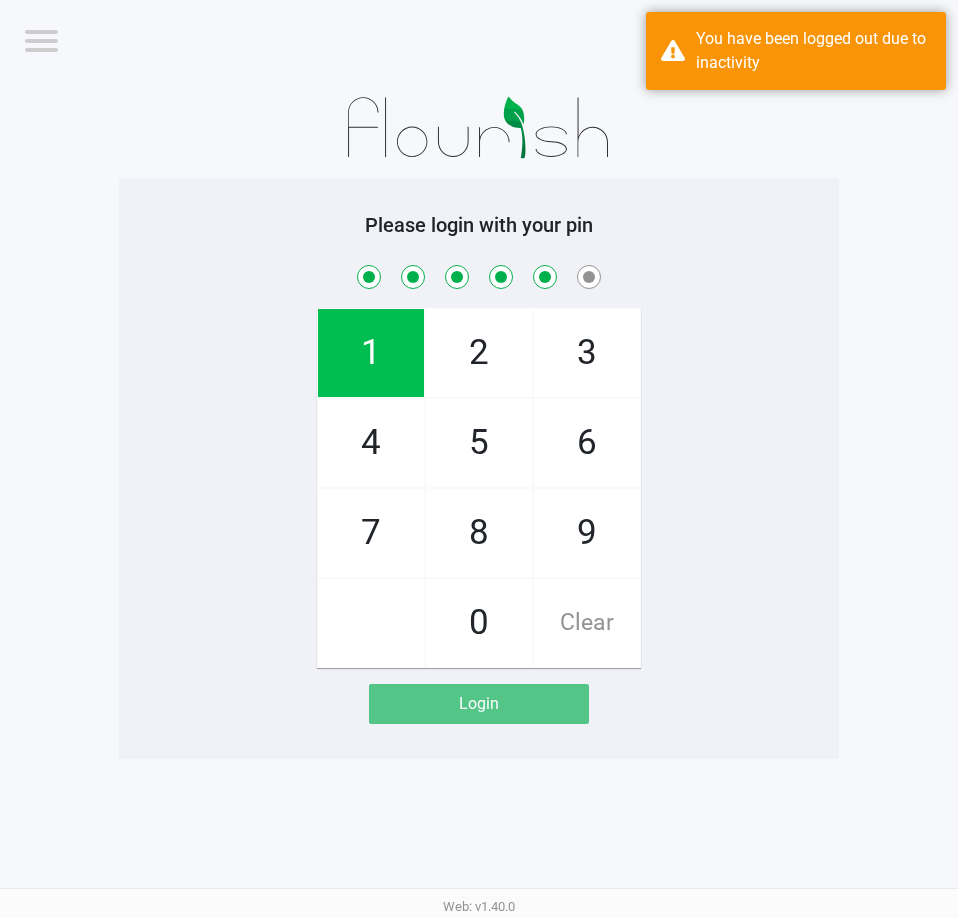 checkbox on "true" 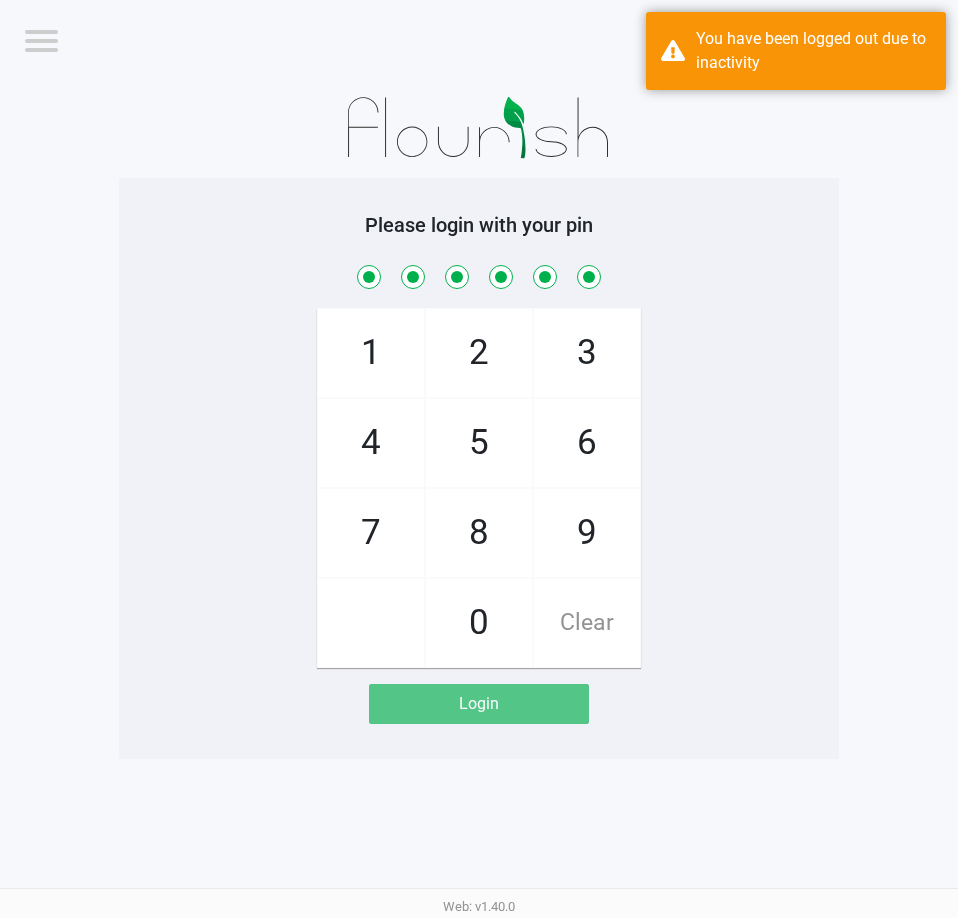checkbox on "true" 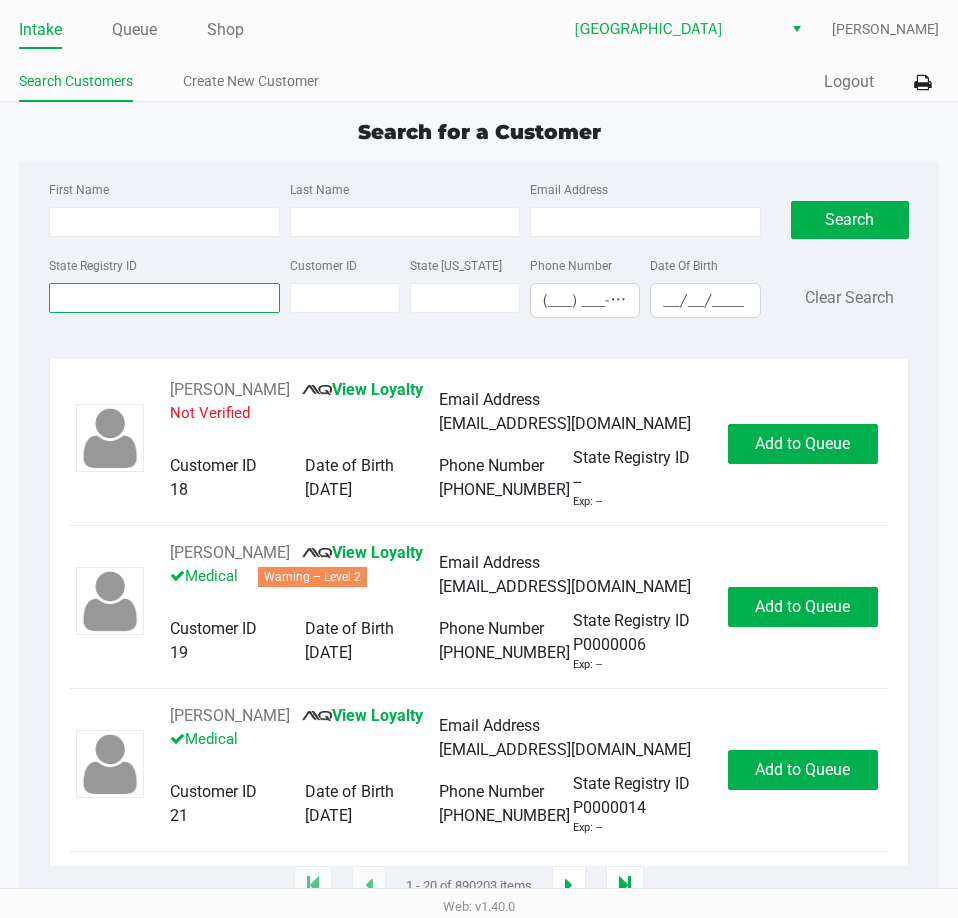 click on "State Registry ID" at bounding box center (164, 298) 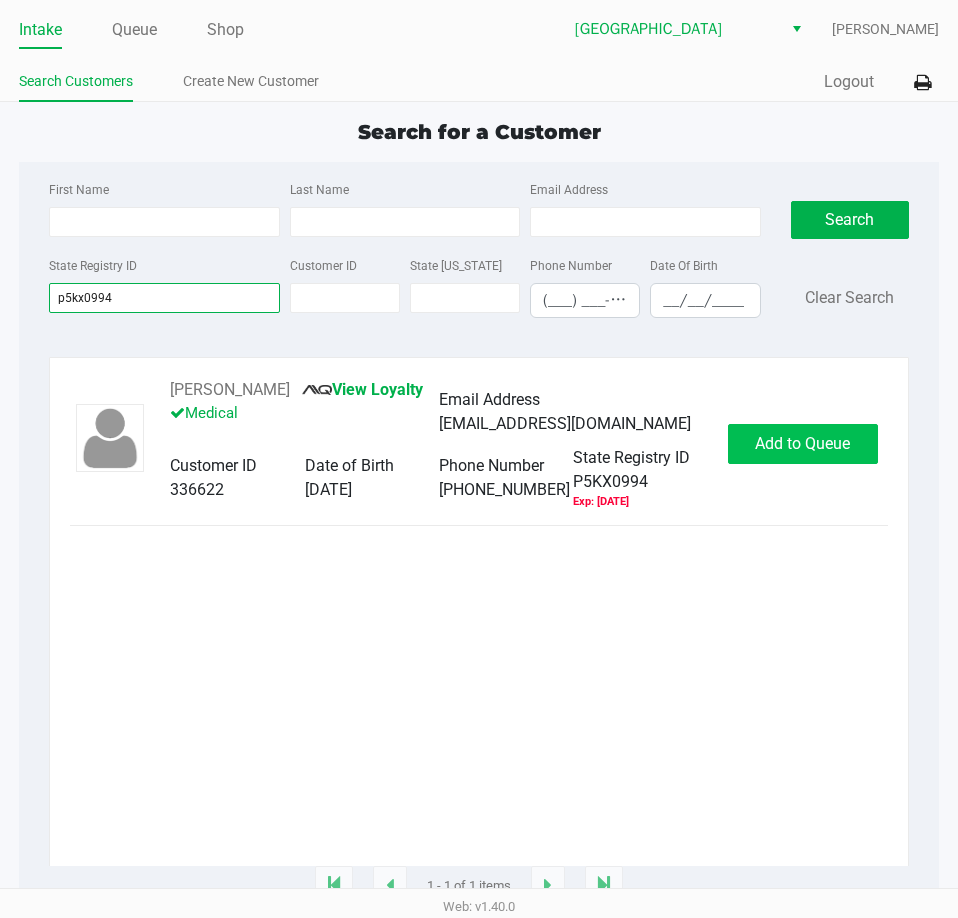 type on "p5kx0994" 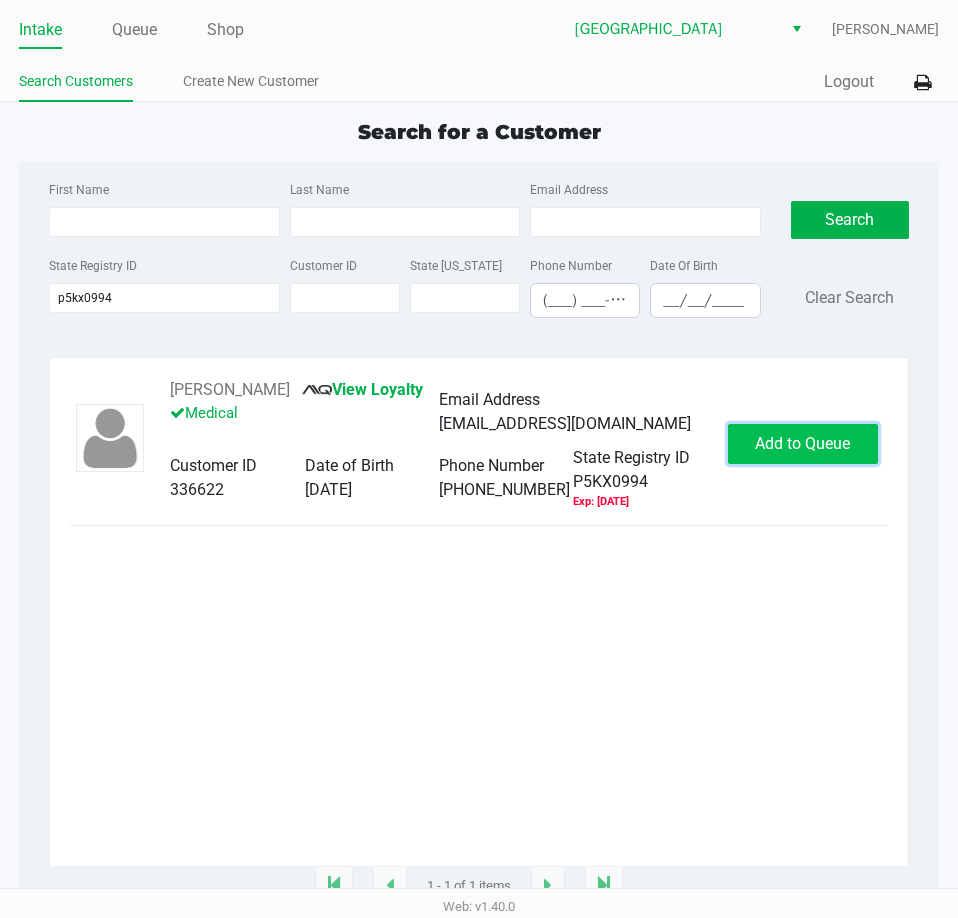 drag, startPoint x: 770, startPoint y: 465, endPoint x: 744, endPoint y: 514, distance: 55.470715 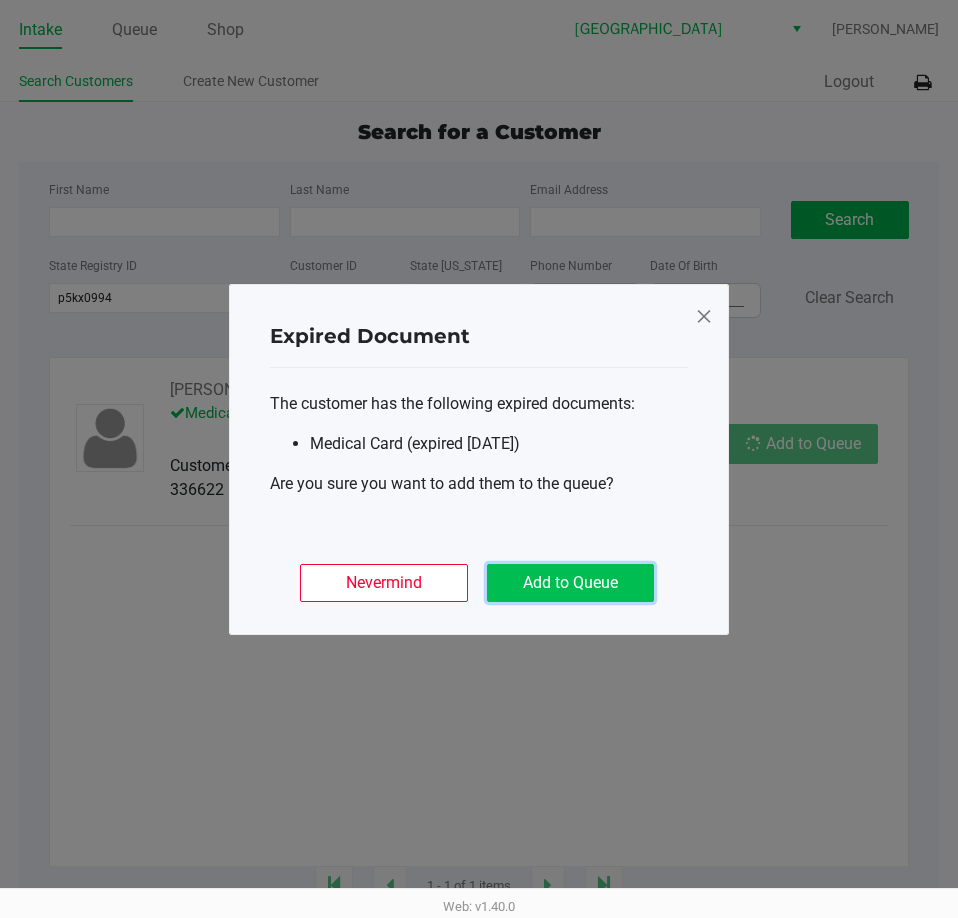 click on "Add to Queue" 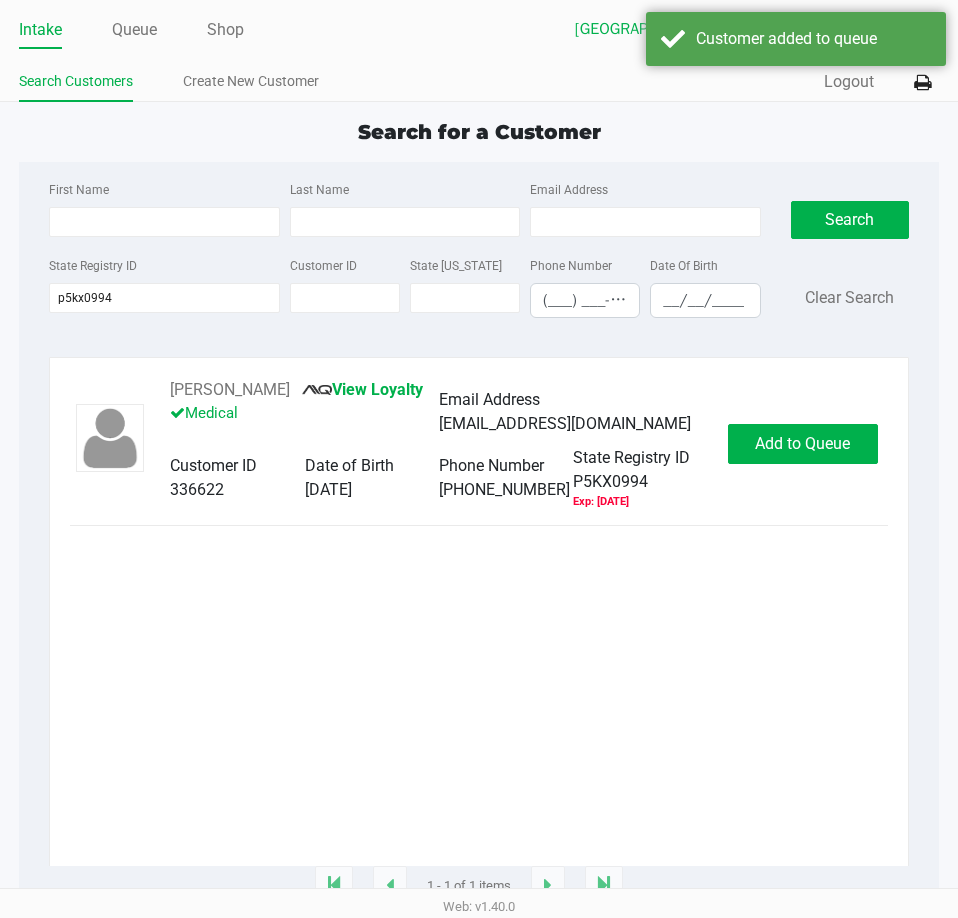 drag, startPoint x: 586, startPoint y: 656, endPoint x: 673, endPoint y: 516, distance: 164.83022 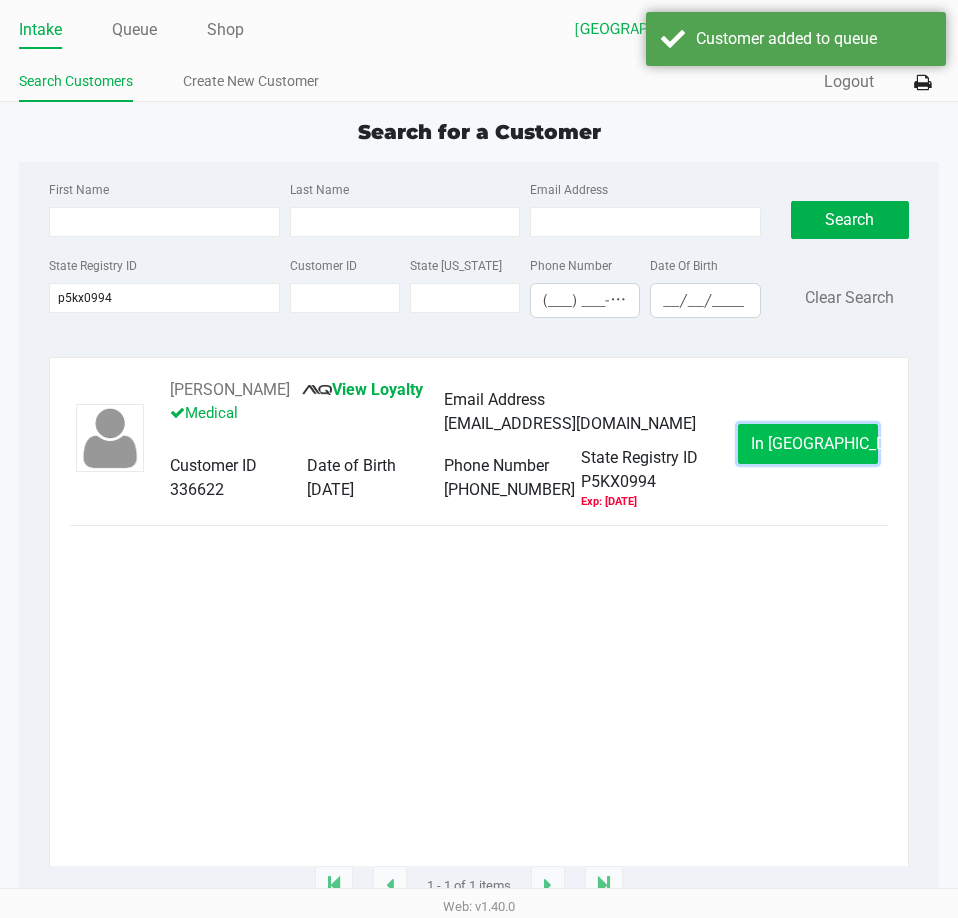 click on "In [GEOGRAPHIC_DATA]" 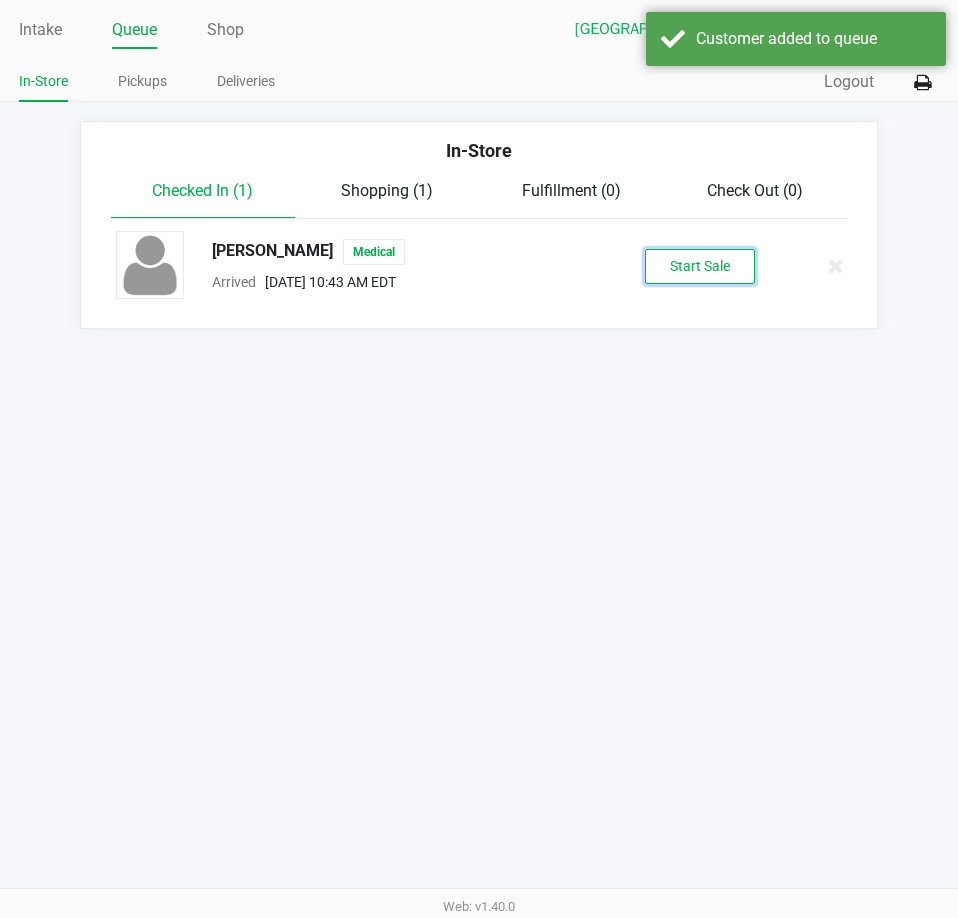 drag, startPoint x: 717, startPoint y: 266, endPoint x: 716, endPoint y: 284, distance: 18.027756 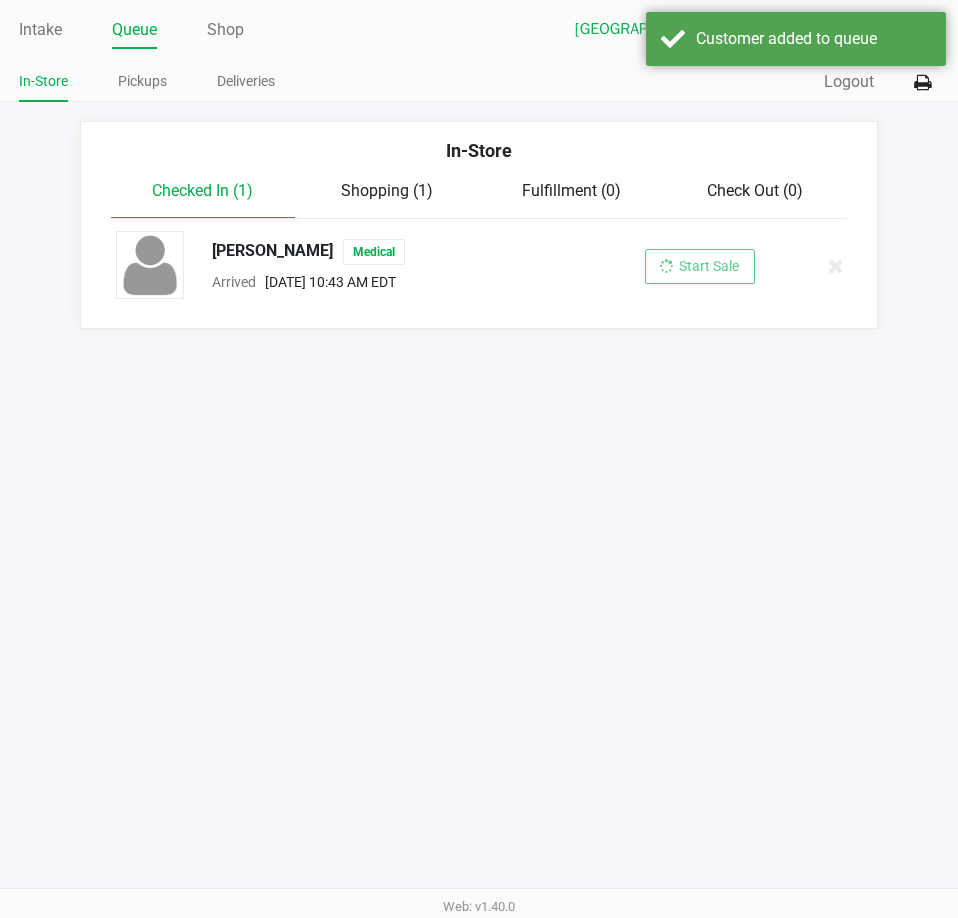 click on "Intake Queue Shop Lakeland WC  [PERSON_NAME]  In-Store Pickups Deliveries  Quick Sale   Logout   In-Store   Checked In (1)   Shopping (1)   Fulfillment (0)   Check Out (0)   [PERSON_NAME]   Medical  Arrived      [DATE] 10:43 AM EDT   Start Sale   Web: v1.40.0" at bounding box center [479, 459] 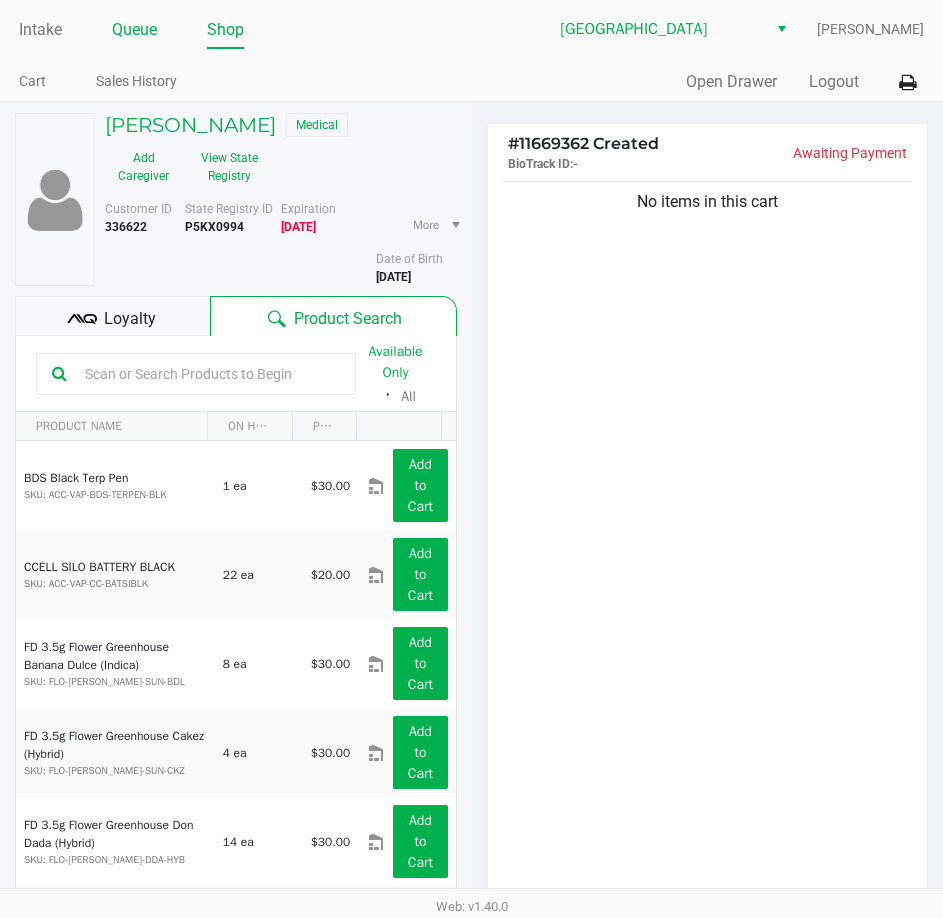 click on "Queue" 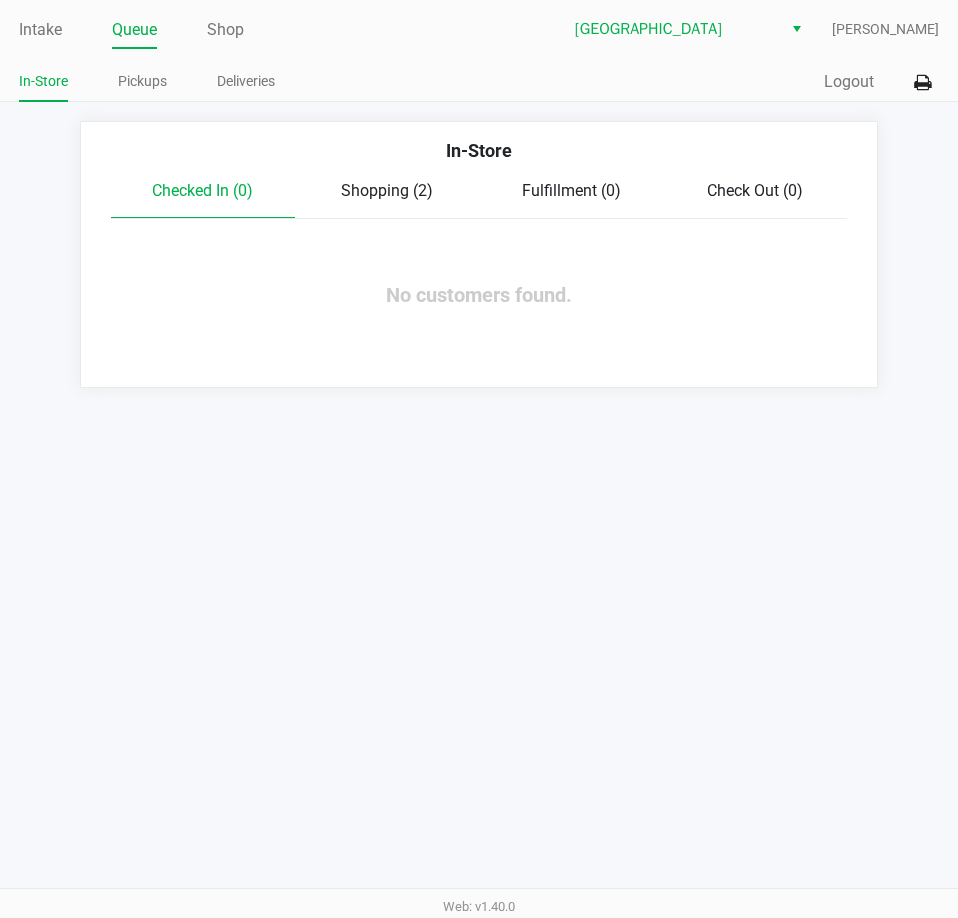 click on "Shopping (2)" 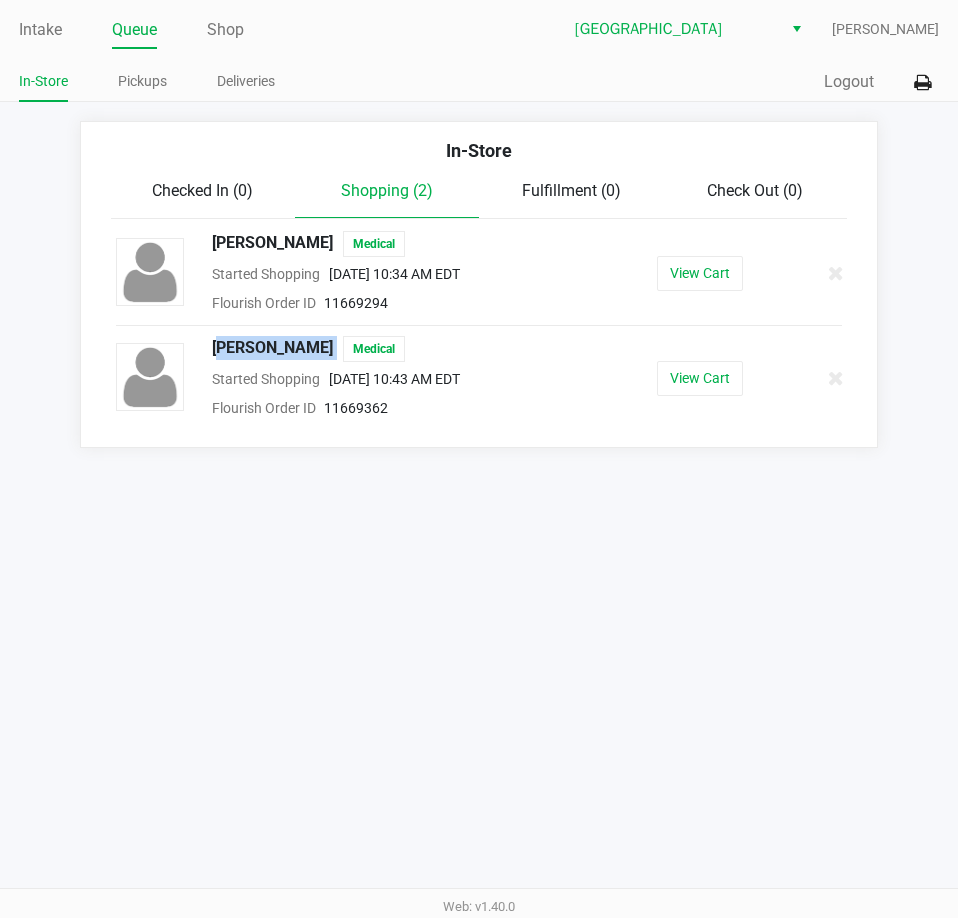 drag, startPoint x: 403, startPoint y: 348, endPoint x: 203, endPoint y: 358, distance: 200.24985 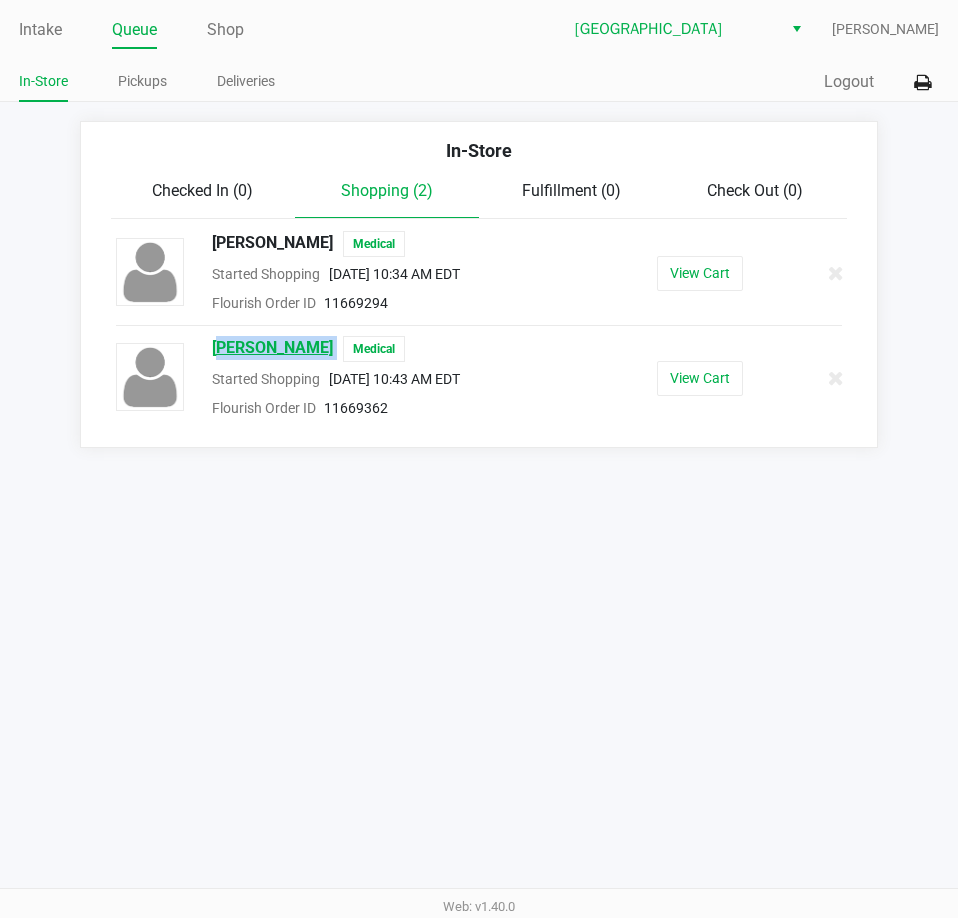 copy on "[PERSON_NAME]" 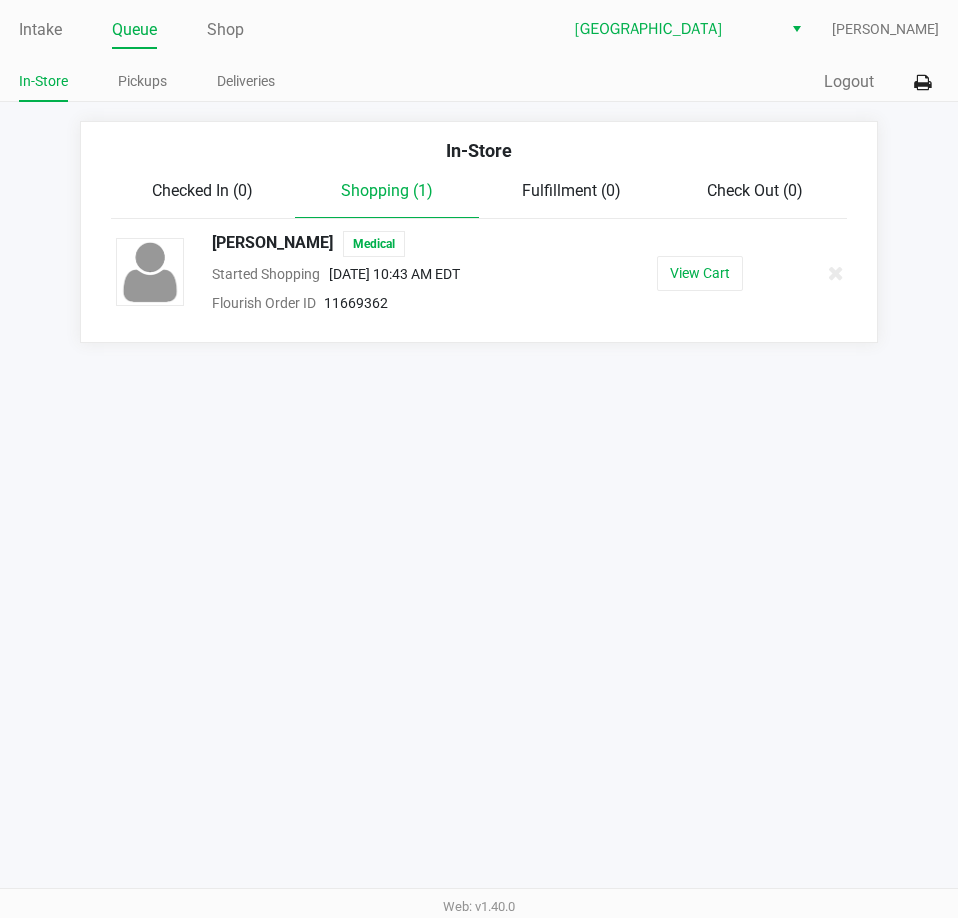 drag, startPoint x: 542, startPoint y: 555, endPoint x: 655, endPoint y: 339, distance: 243.77243 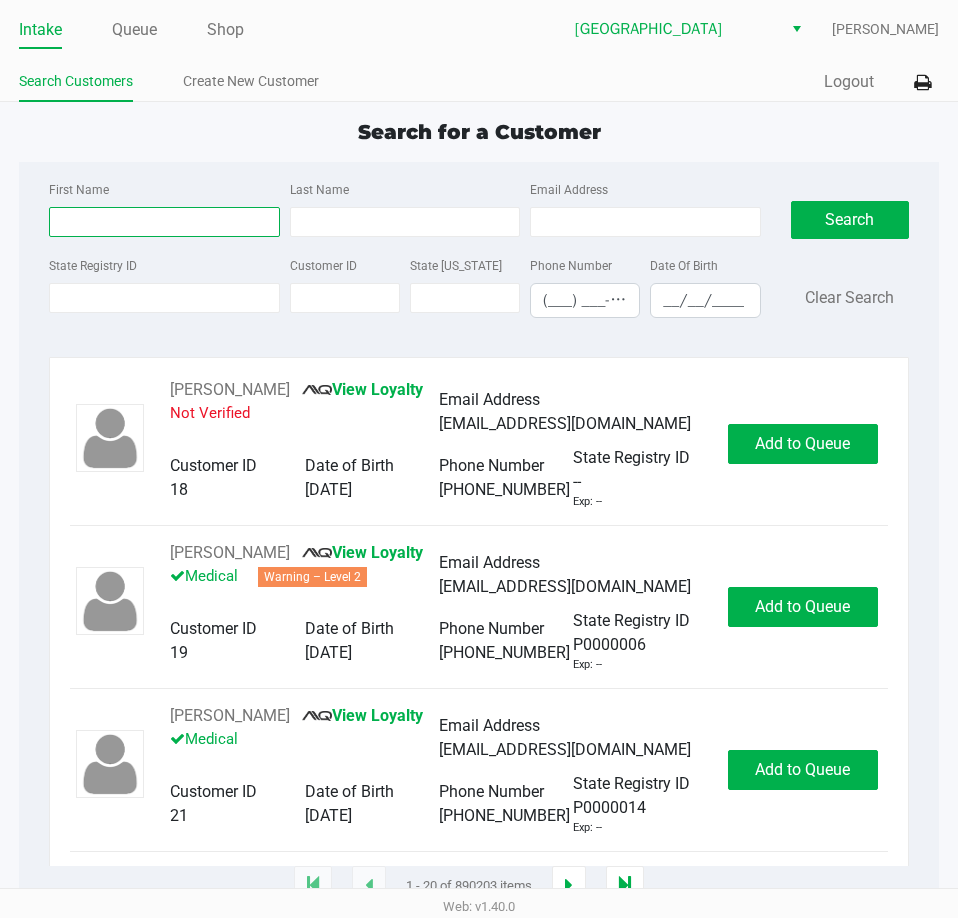 click on "First Name" at bounding box center (164, 222) 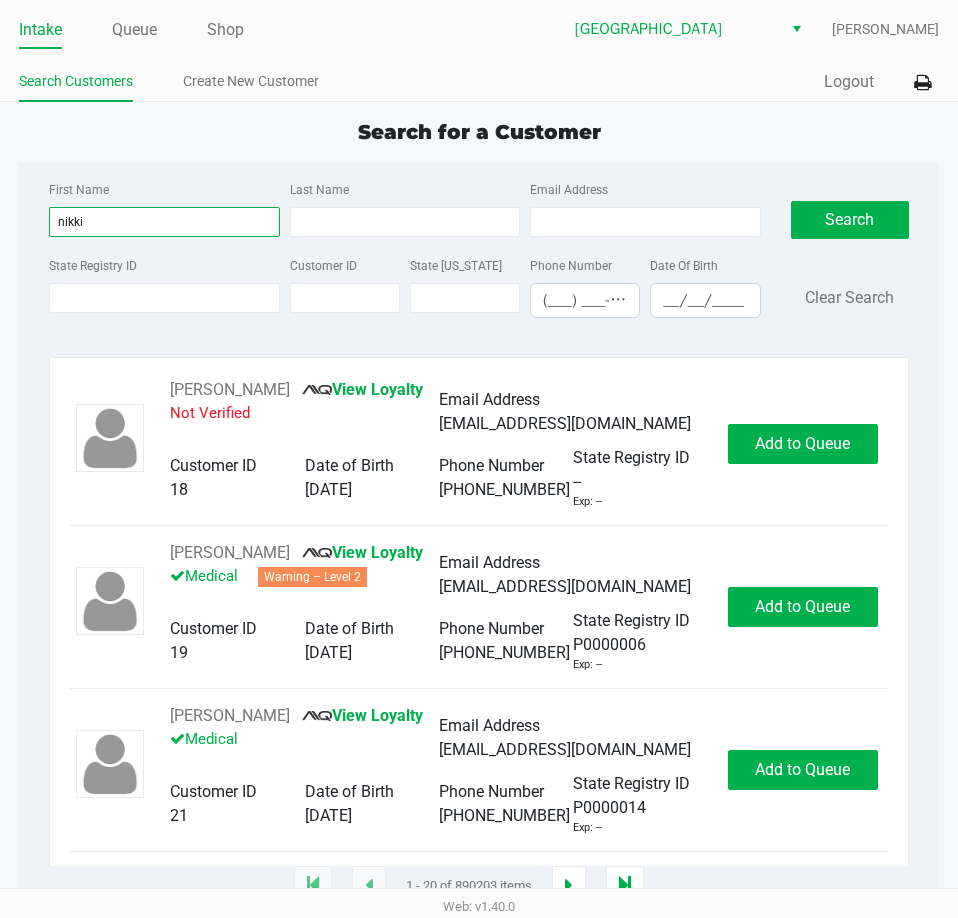 type on "nikki" 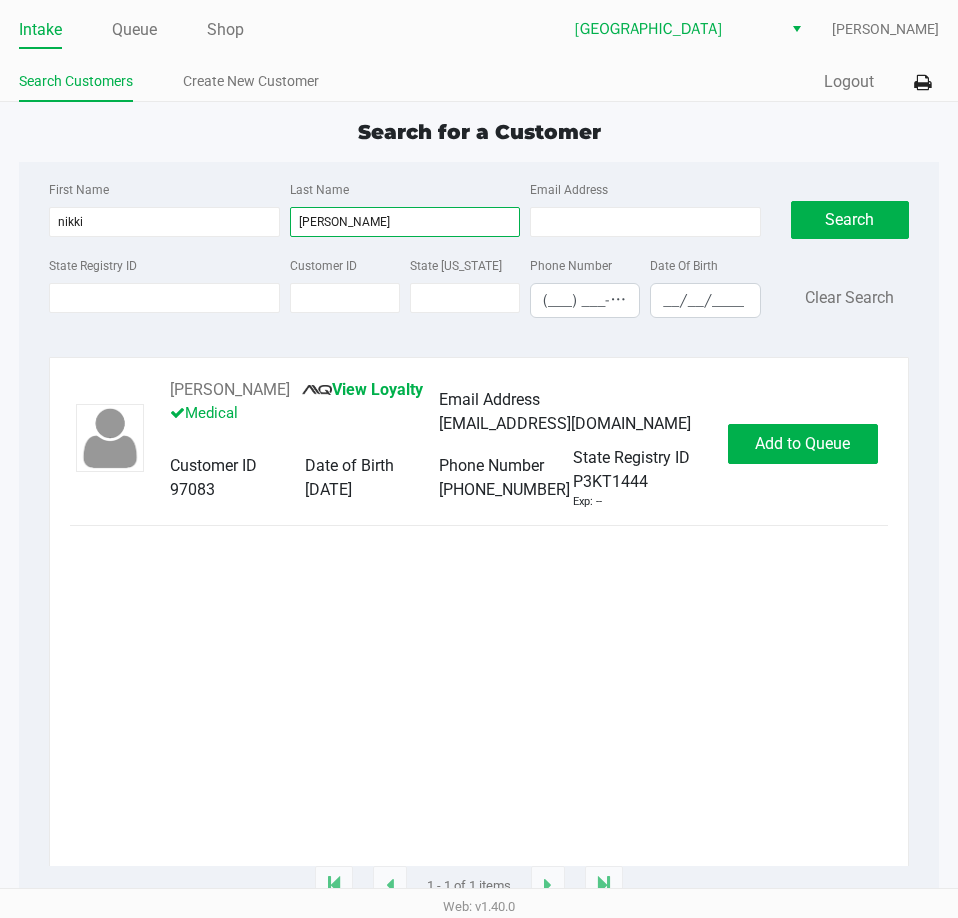 type on "[PERSON_NAME]" 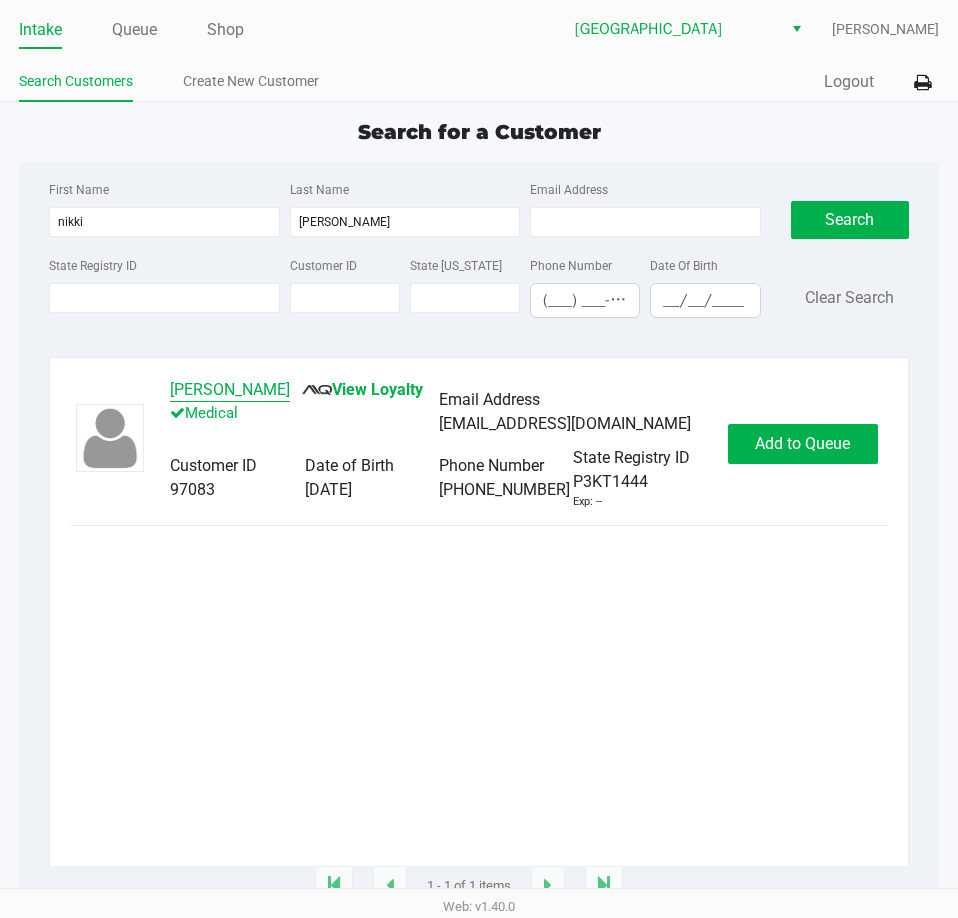 click on "[PERSON_NAME]" 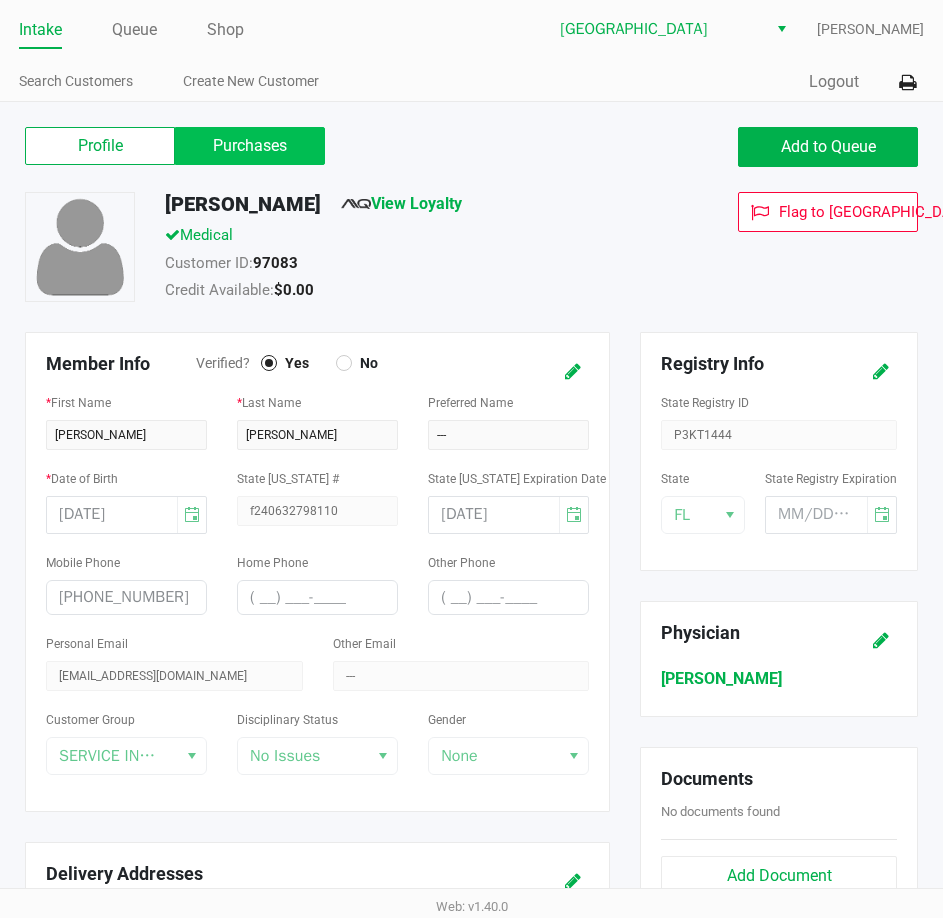 click on "Purchases" 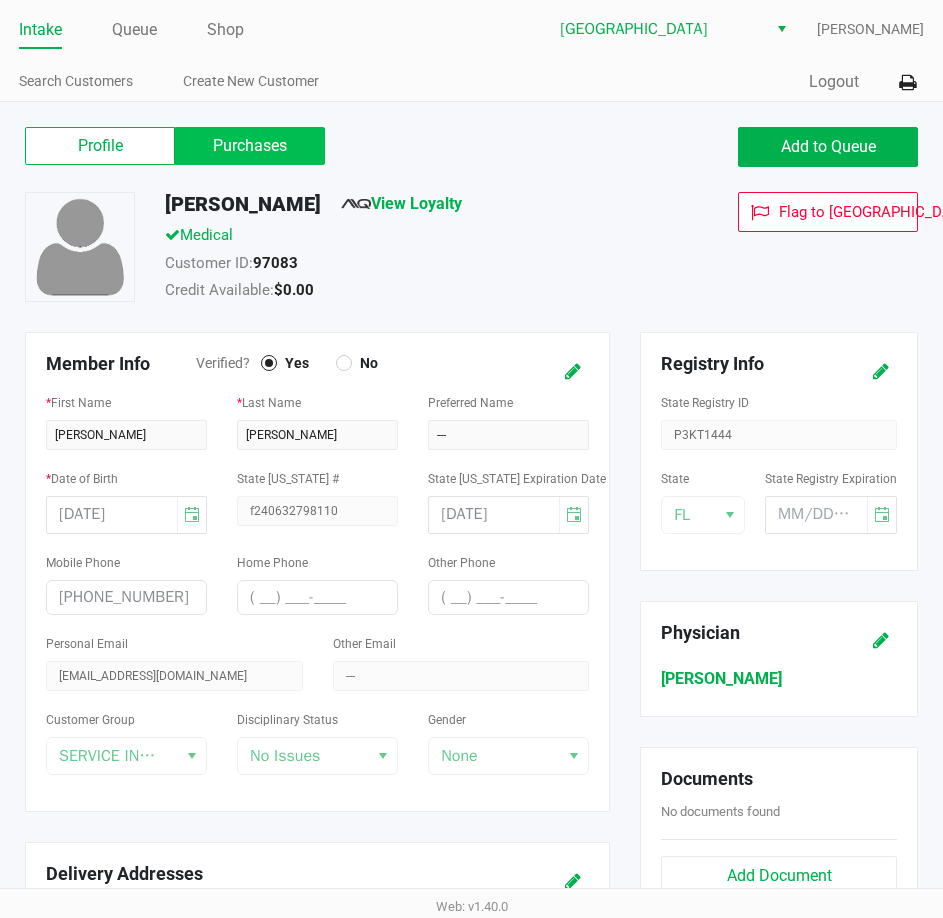 click on "Purchases" at bounding box center [0, 0] 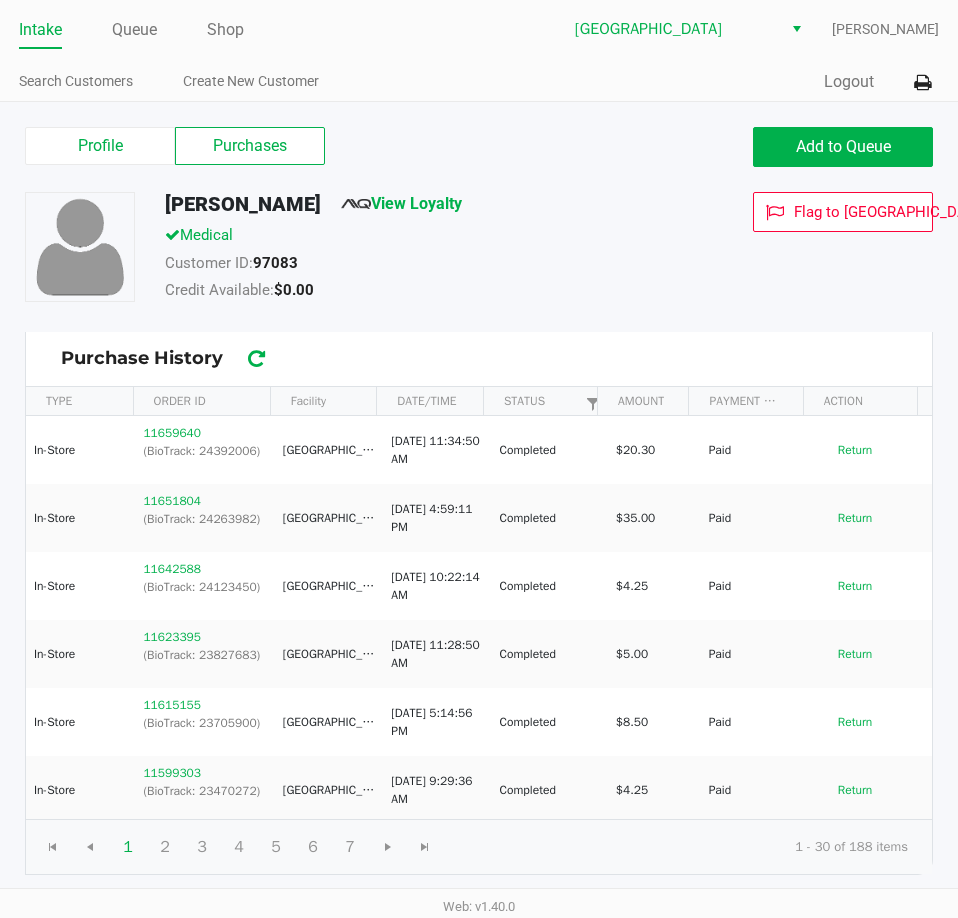 click on "Profile   Purchases   Add to Queue" 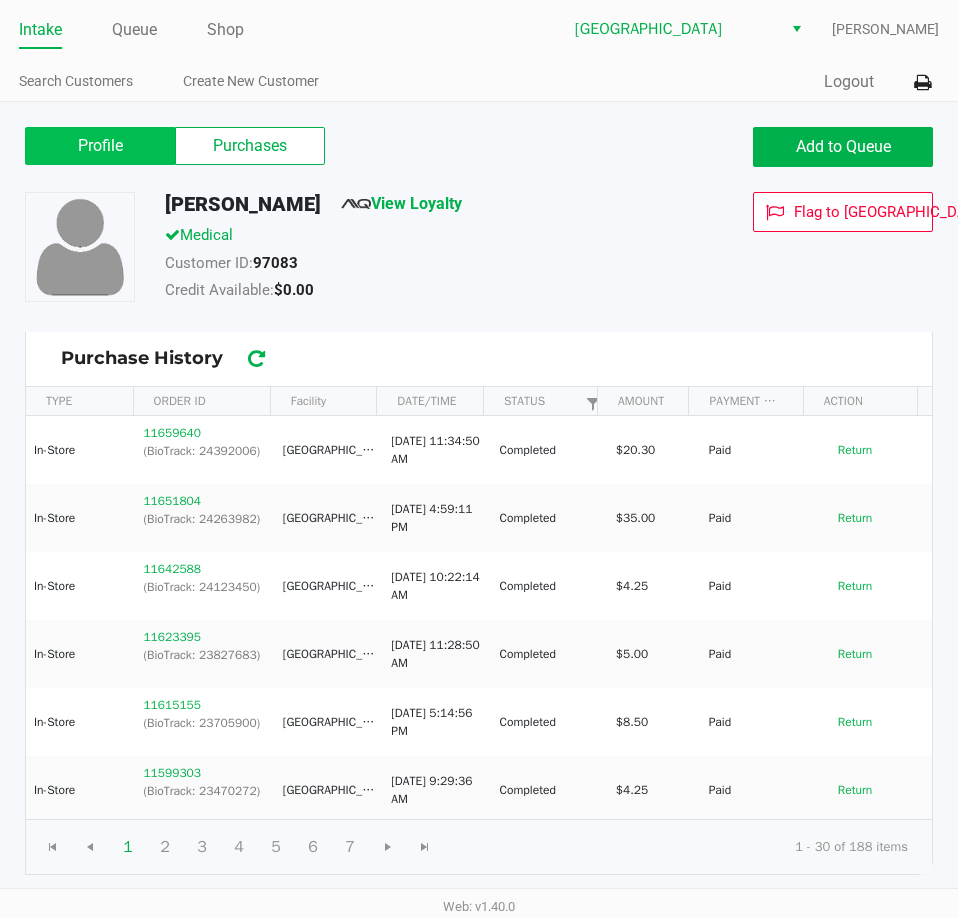 click on "Profile" 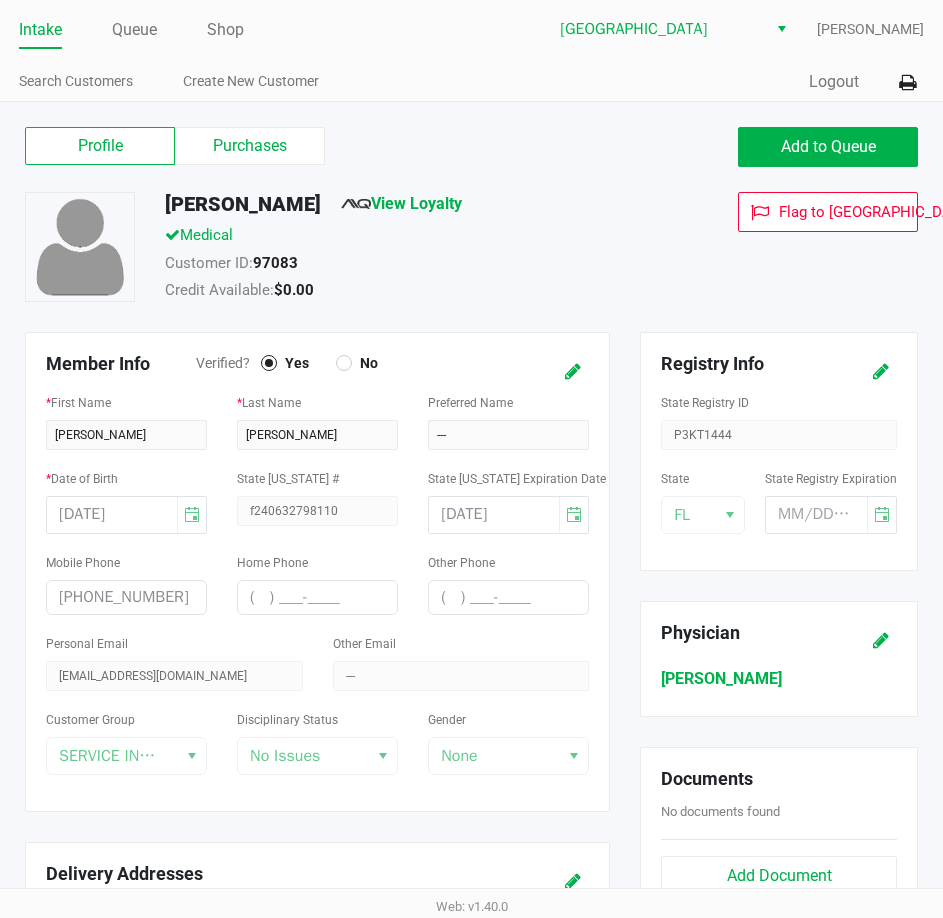 click on "Customer ID:   97083" 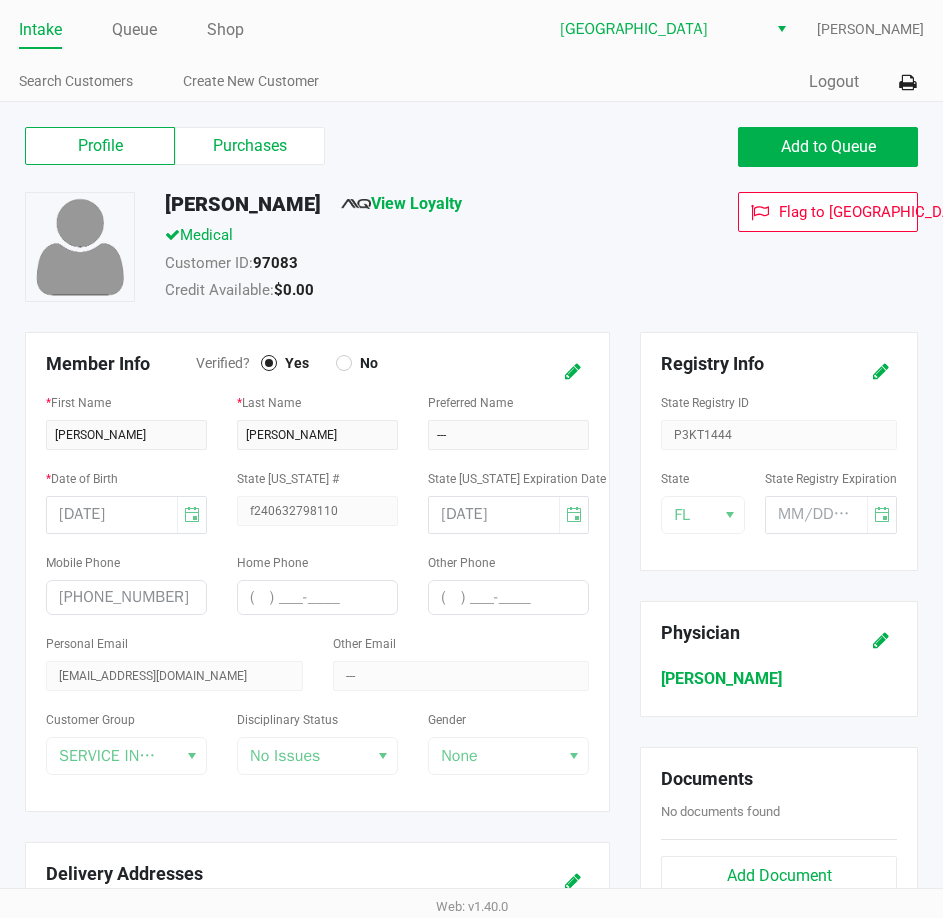 click on "Purchases" 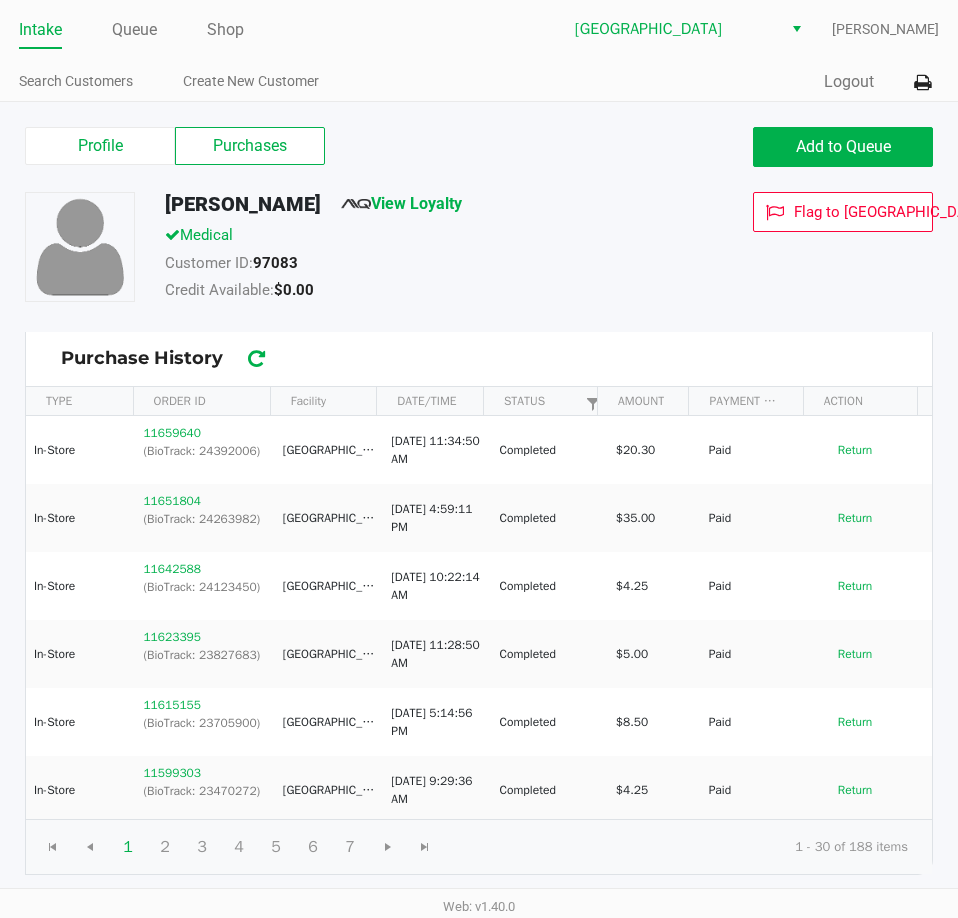 drag, startPoint x: 666, startPoint y: 297, endPoint x: 619, endPoint y: 288, distance: 47.853943 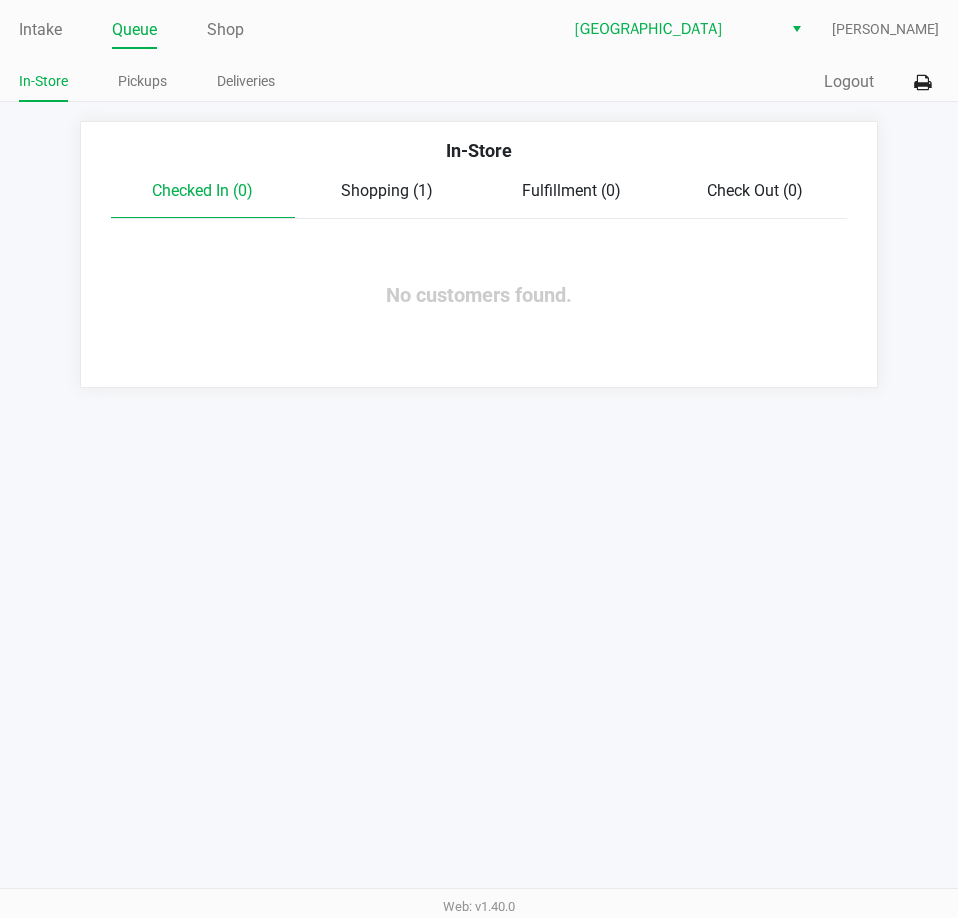 click on "Intake" 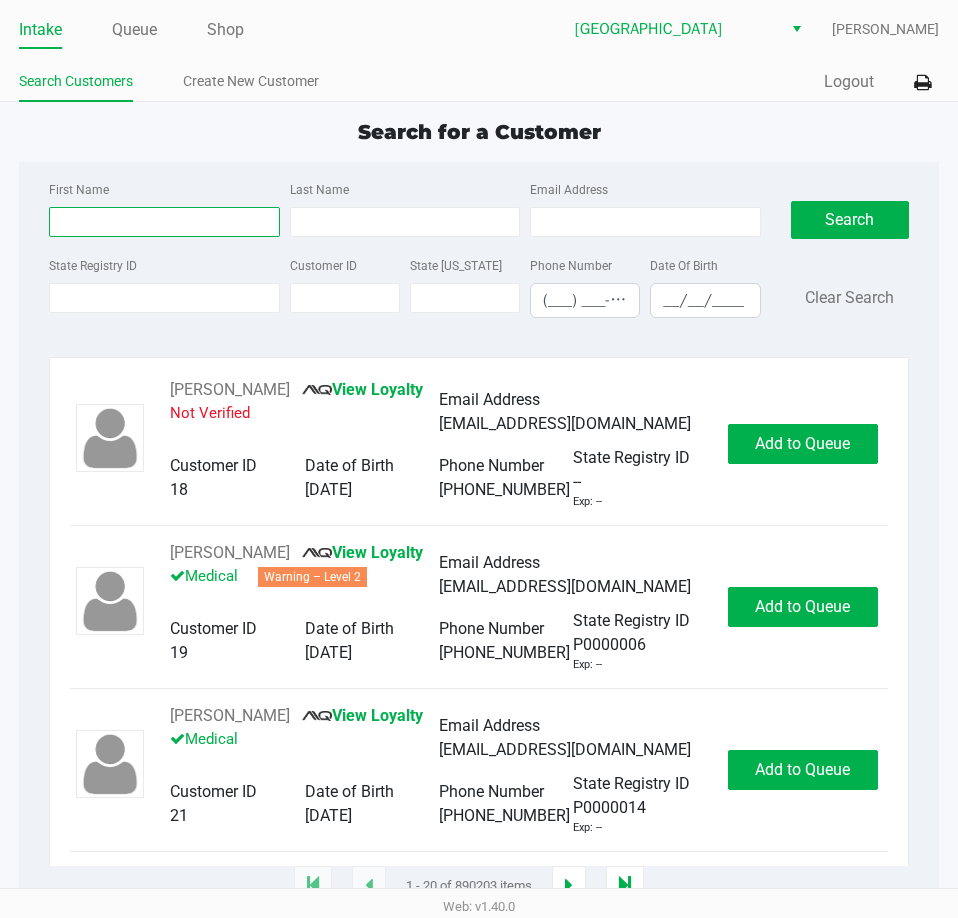 click on "First Name" at bounding box center (164, 222) 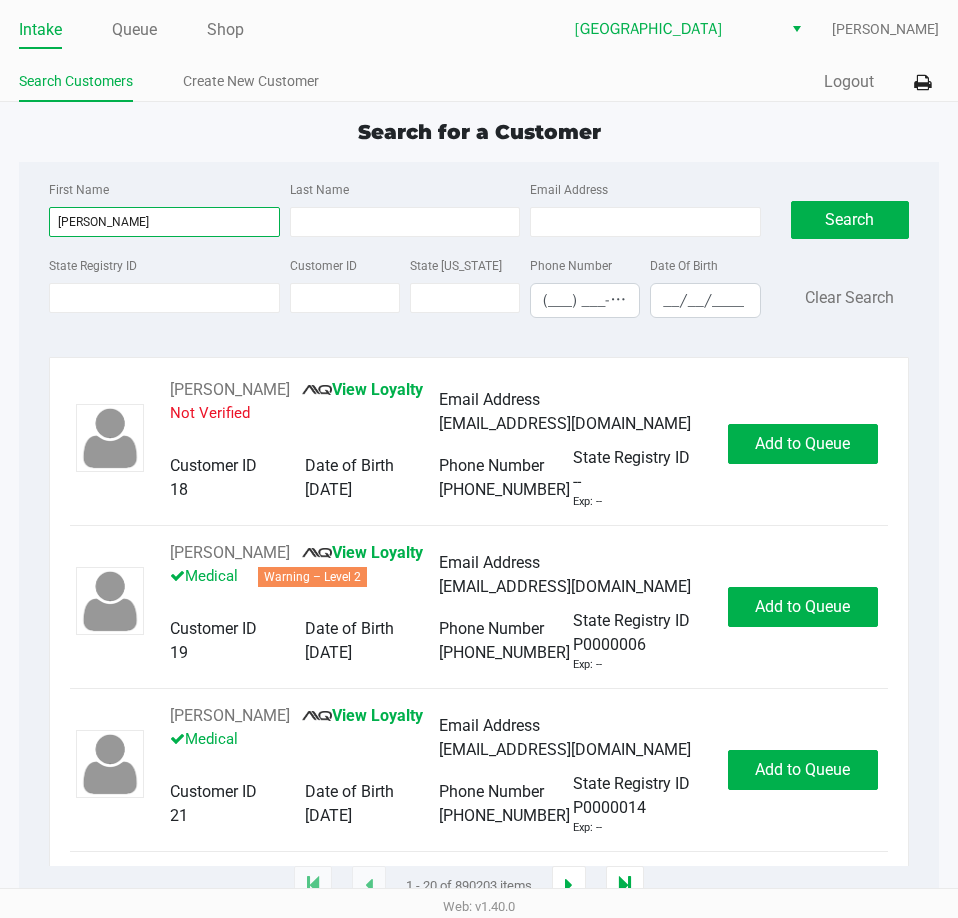 type on "[PERSON_NAME]" 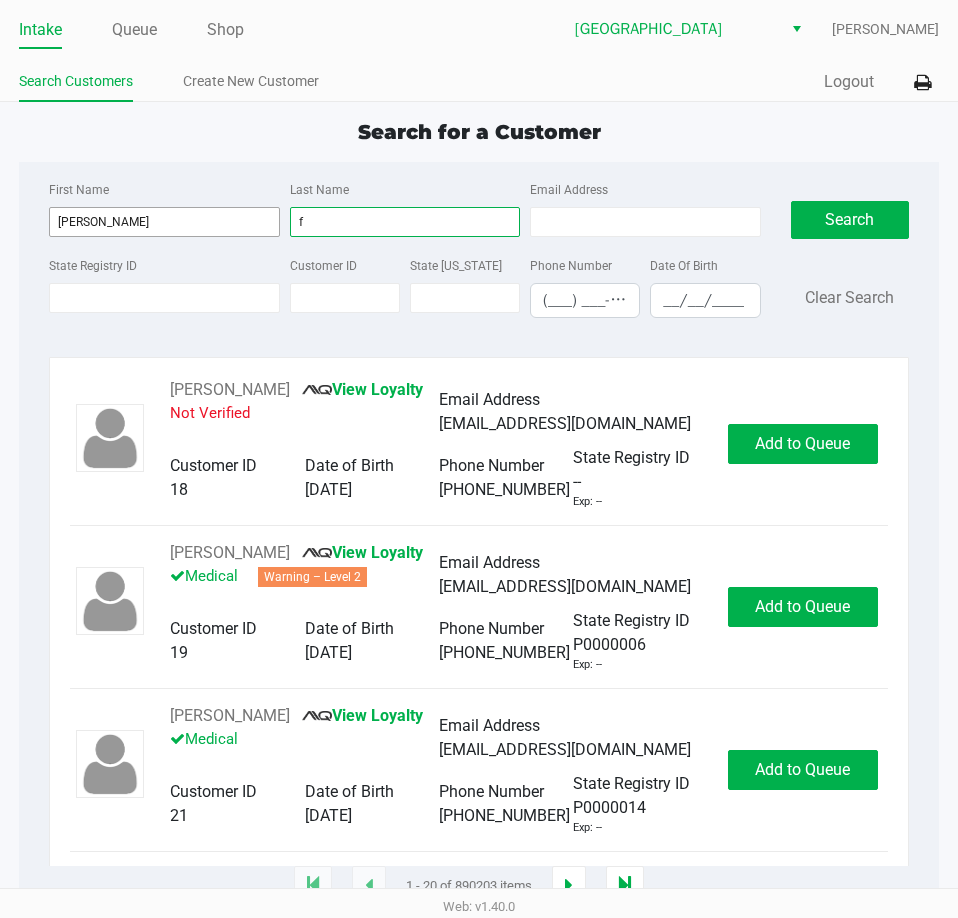 type on "f" 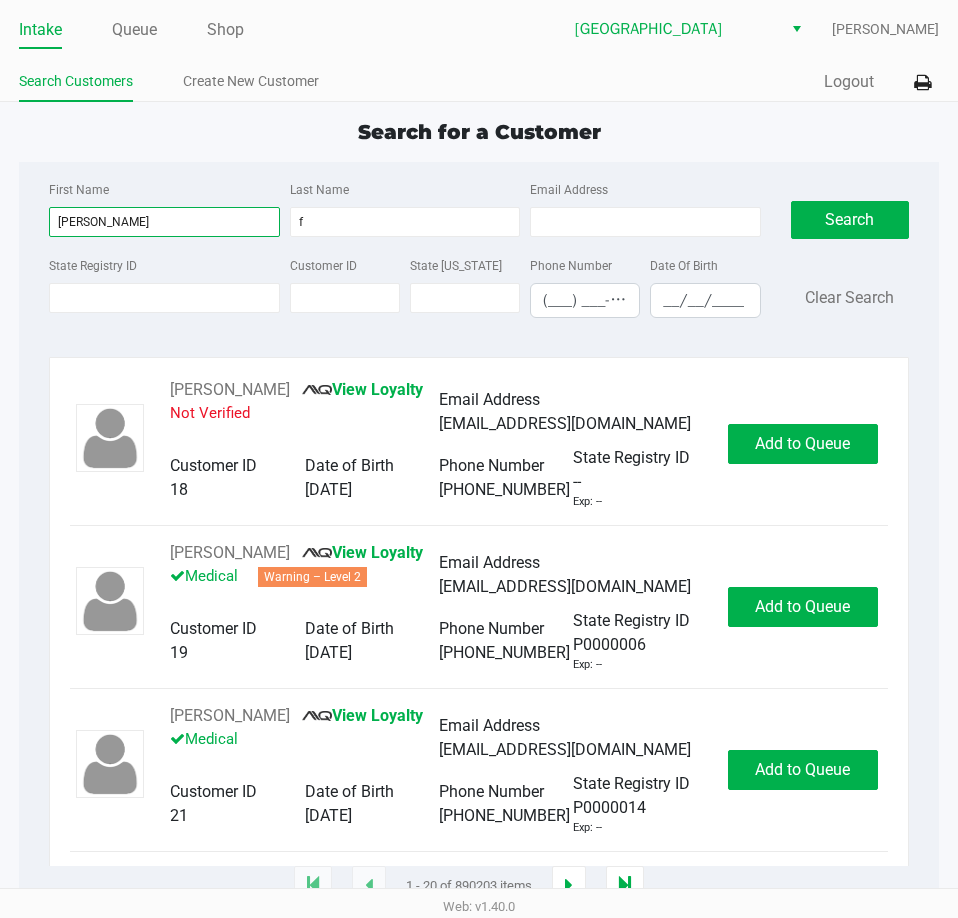 drag, startPoint x: 142, startPoint y: 214, endPoint x: -1, endPoint y: 213, distance: 143.0035 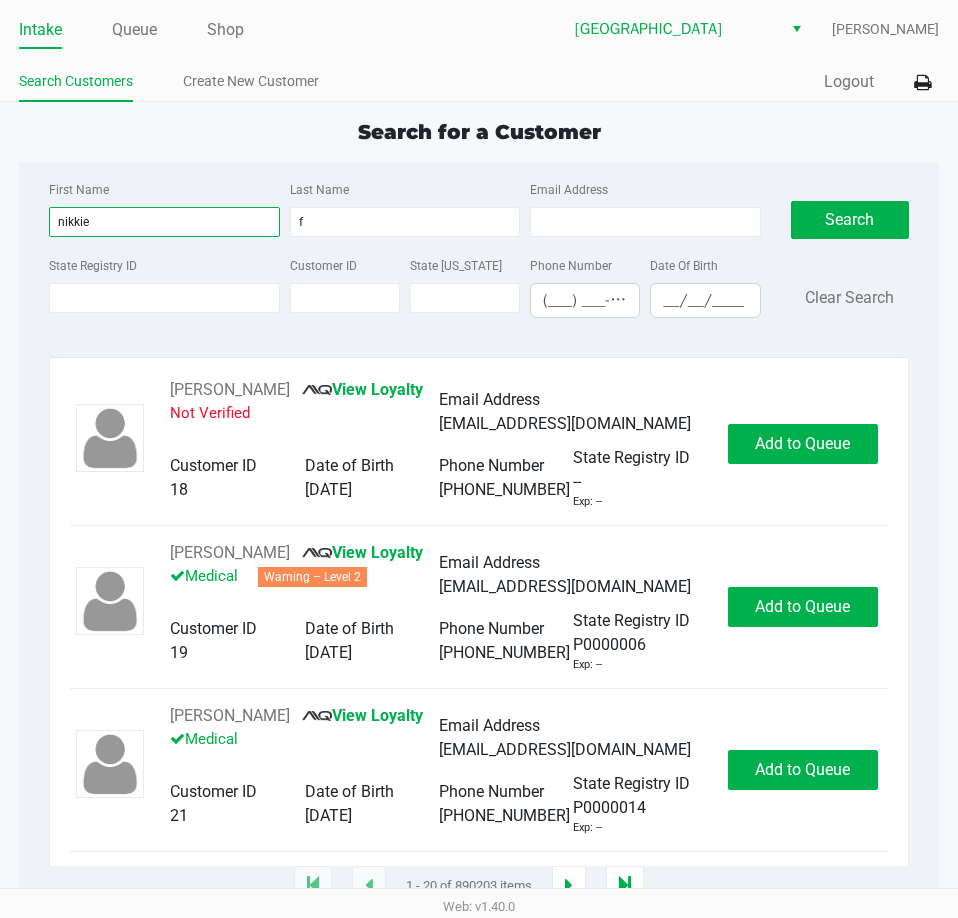 click on "nikkie" at bounding box center (164, 222) 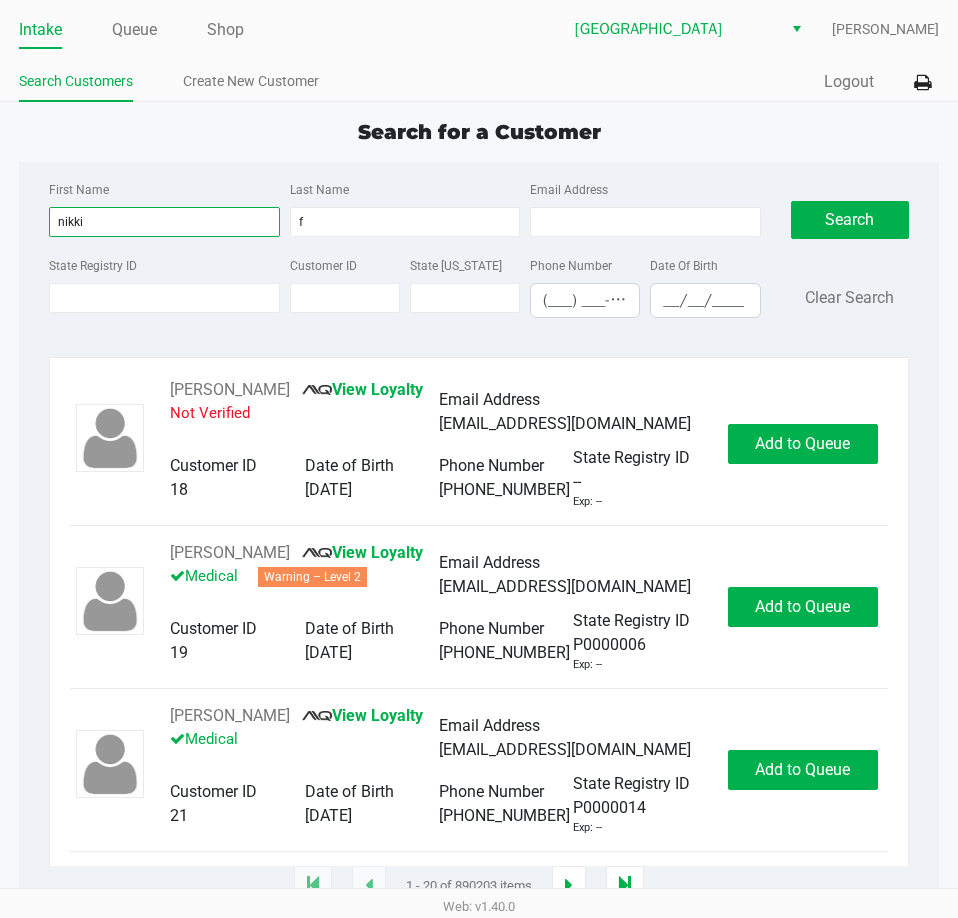 type on "nikki" 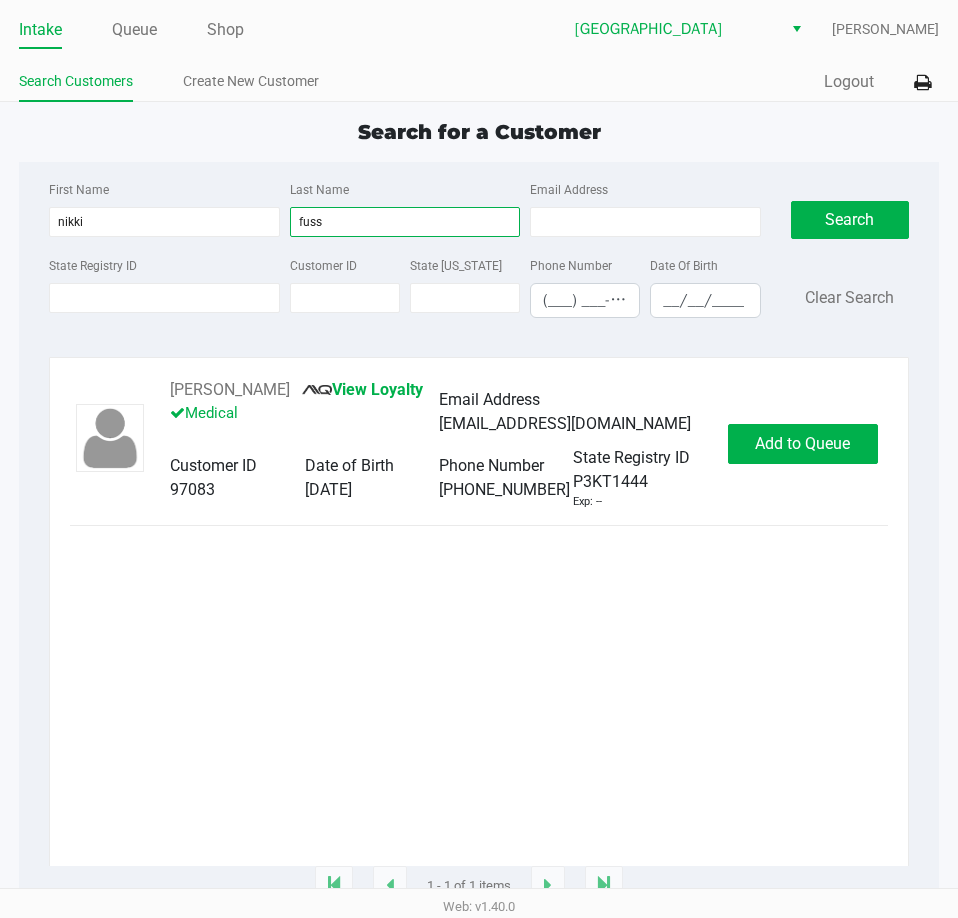 type on "fuss" 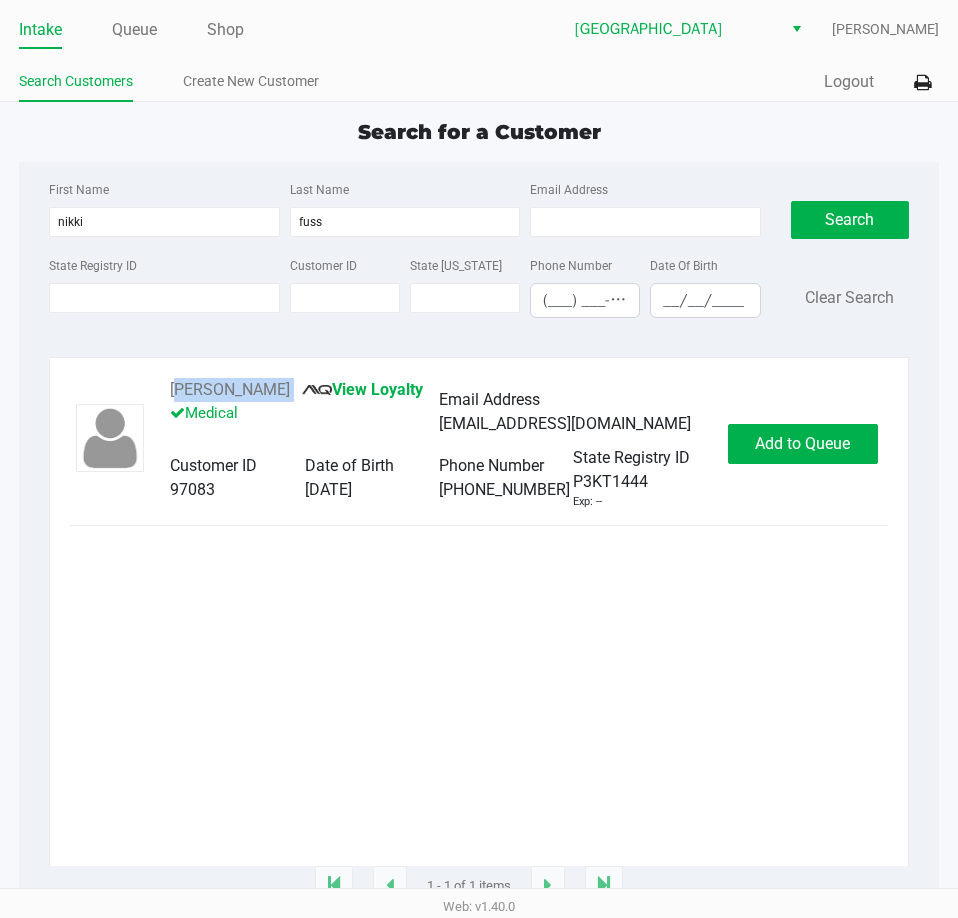 drag, startPoint x: 282, startPoint y: 389, endPoint x: 166, endPoint y: 389, distance: 116 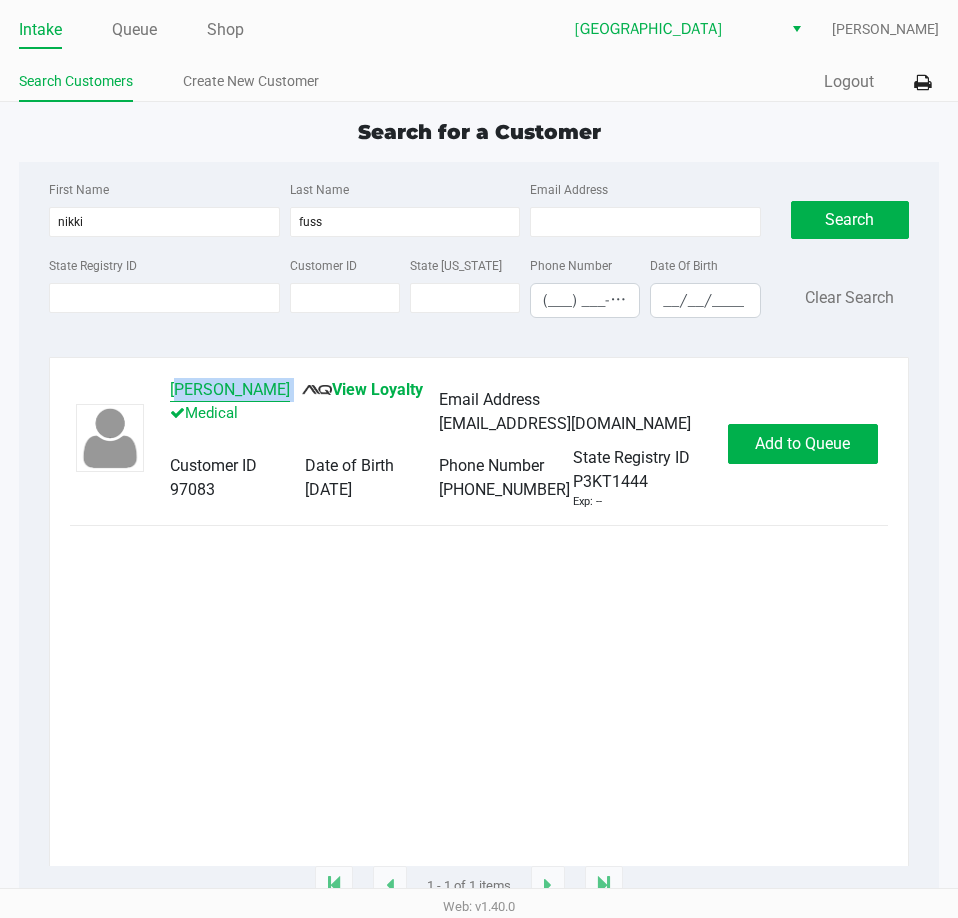 copy on "[PERSON_NAME]" 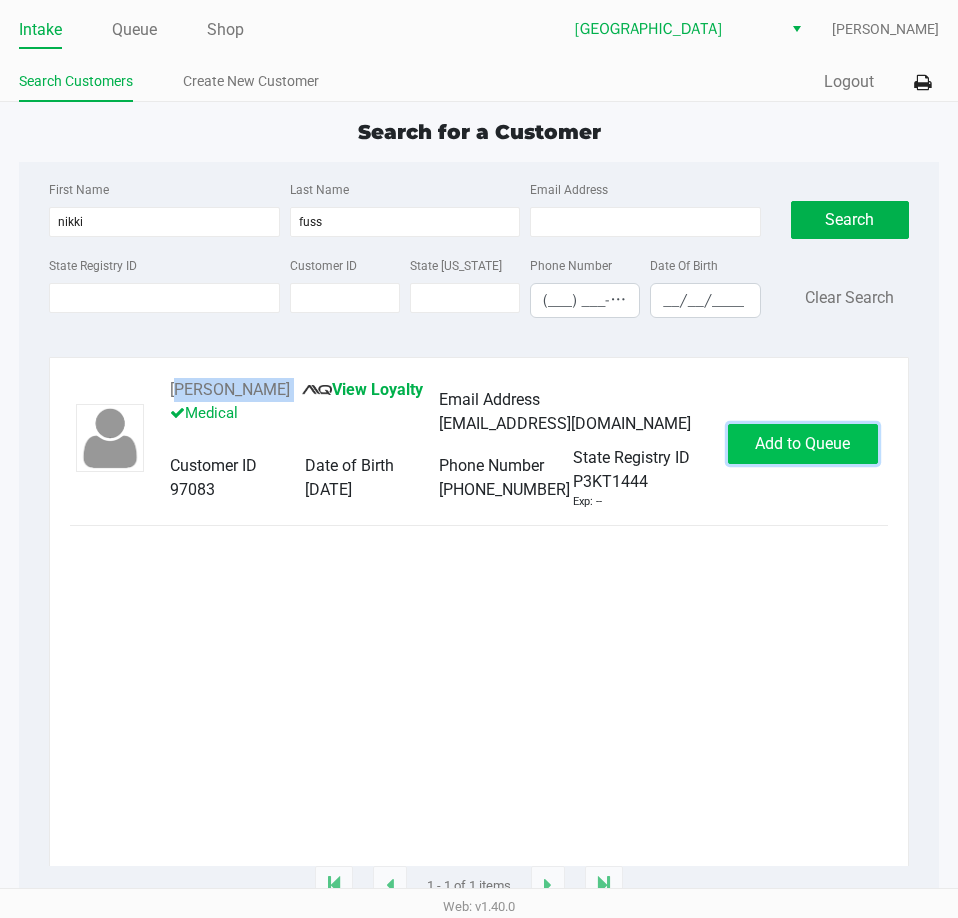 drag, startPoint x: 794, startPoint y: 444, endPoint x: 949, endPoint y: 457, distance: 155.5442 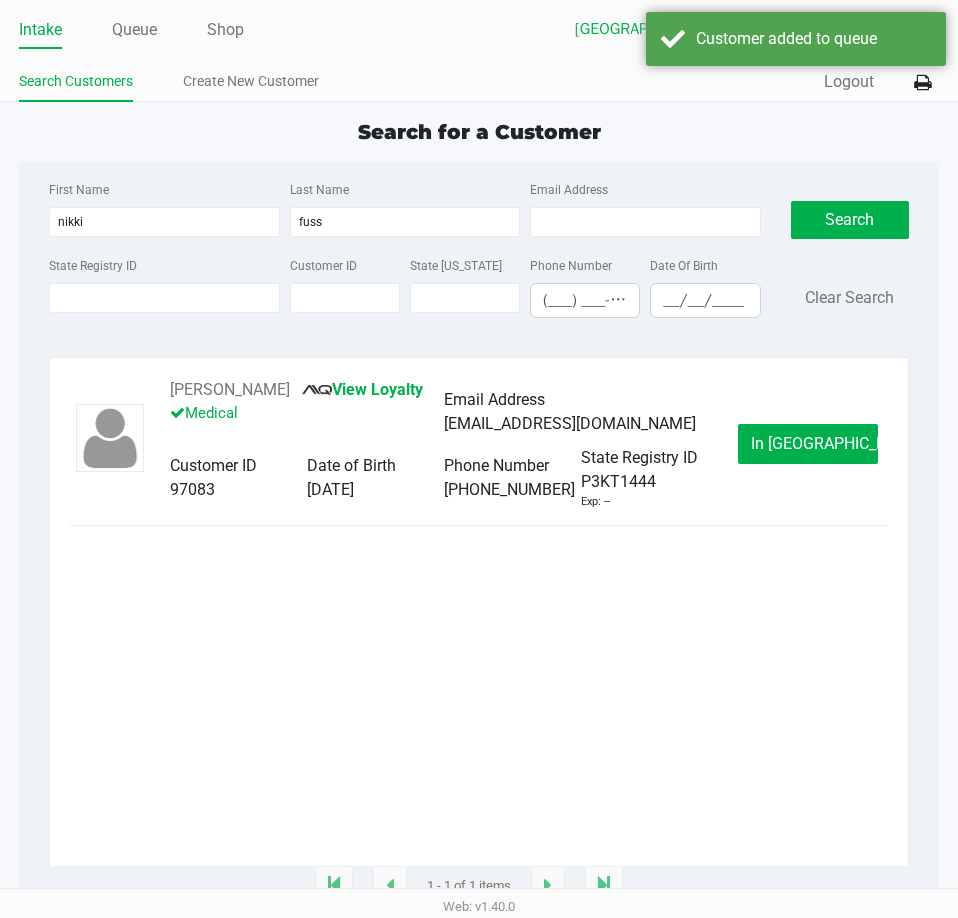 drag, startPoint x: 791, startPoint y: 651, endPoint x: 792, endPoint y: 614, distance: 37.01351 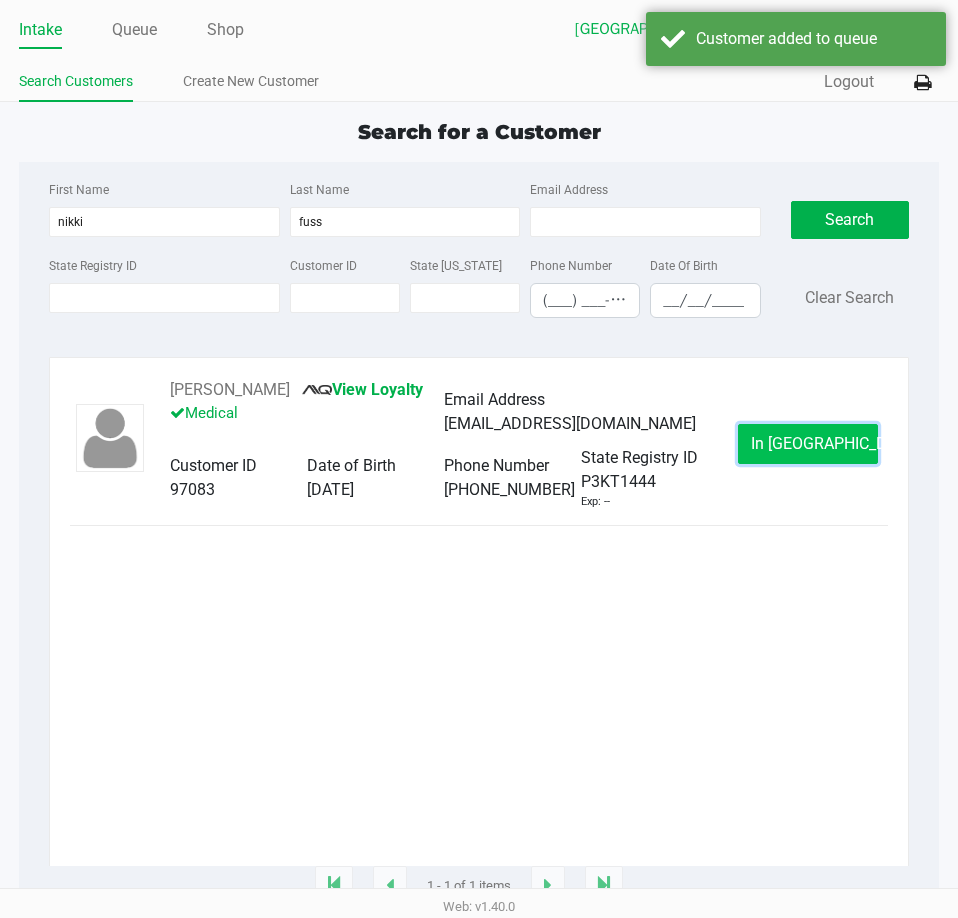 click on "In [GEOGRAPHIC_DATA]" 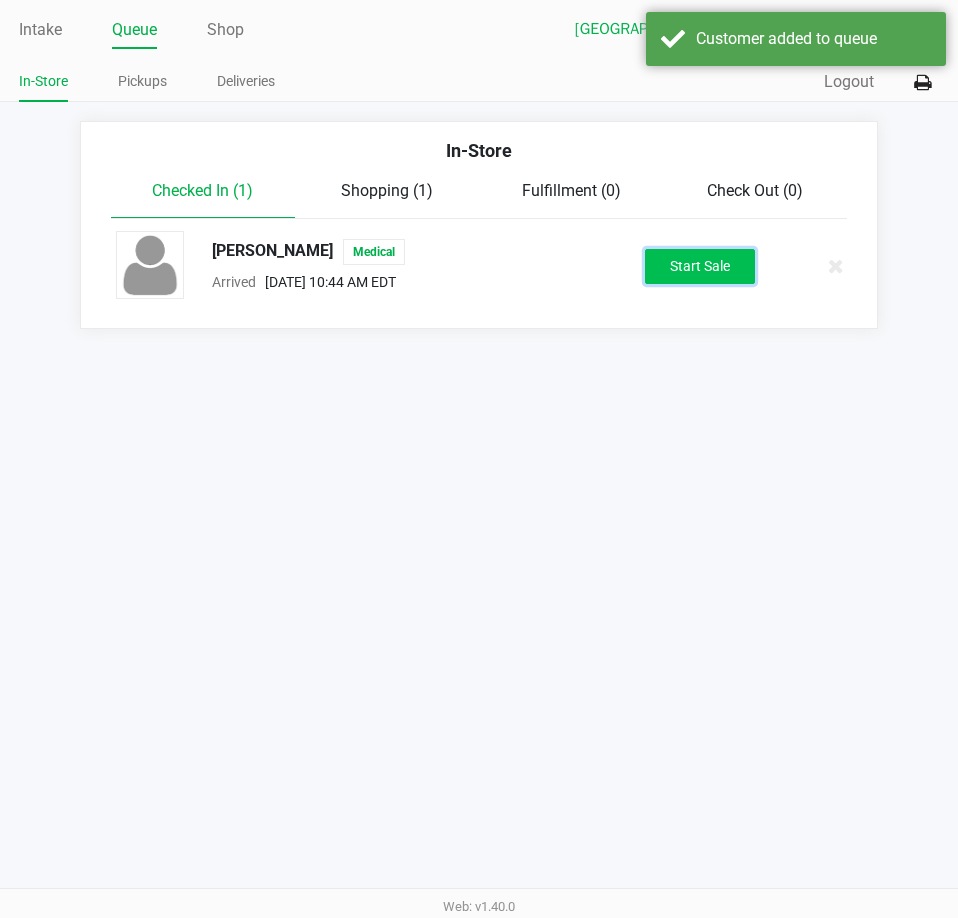 click on "Start Sale" 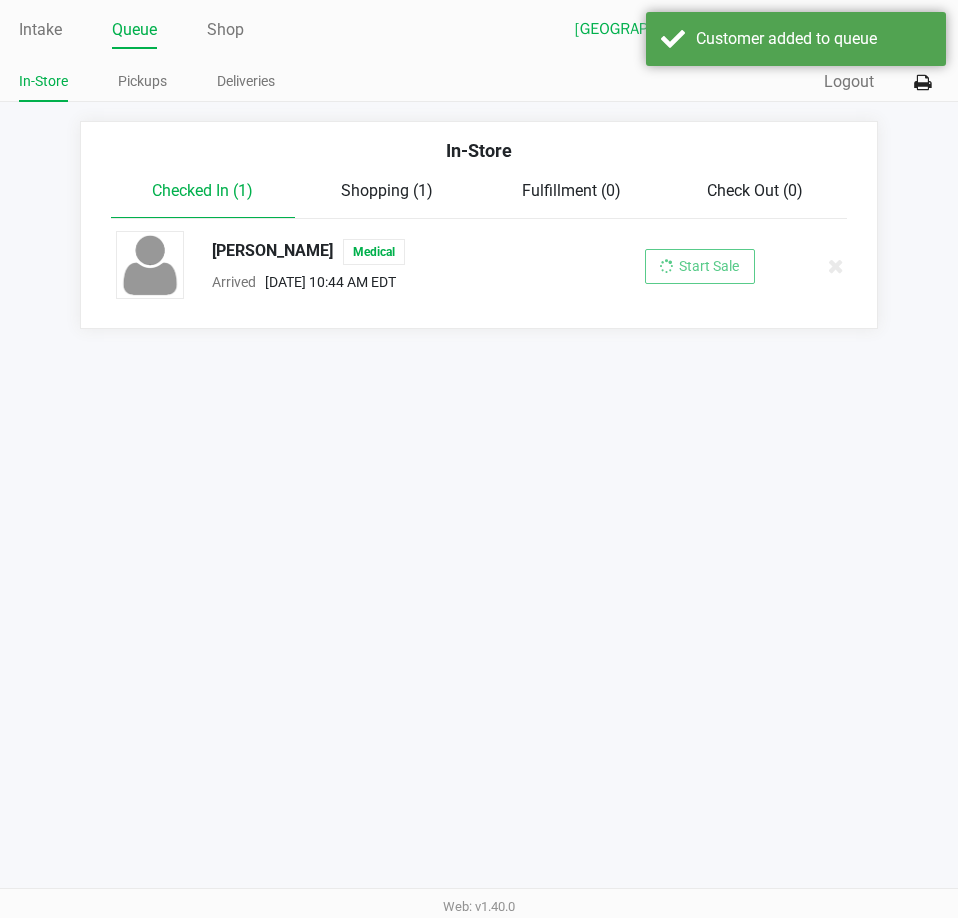 drag, startPoint x: 714, startPoint y: 706, endPoint x: 719, endPoint y: 675, distance: 31.400637 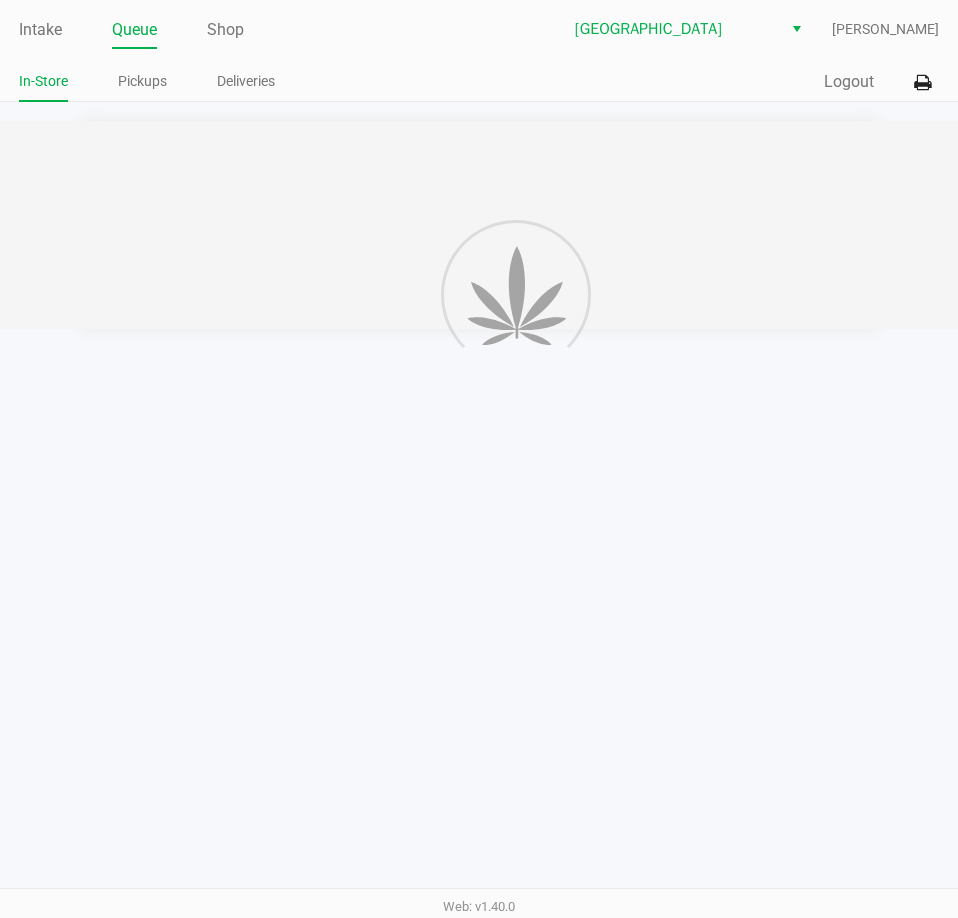 click on "Intake Queue Shop Lakeland WC  [PERSON_NAME]  In-Store Pickups Deliveries  Quick Sale   Logout       In-Store   Checked In (1)   Shopping (1)   Fulfillment (0)   Check Out (0)   [PERSON_NAME]   Medical  Arrived      [DATE] 10:44 AM EDT   Start Sale   Web: v1.40.0" at bounding box center (479, 459) 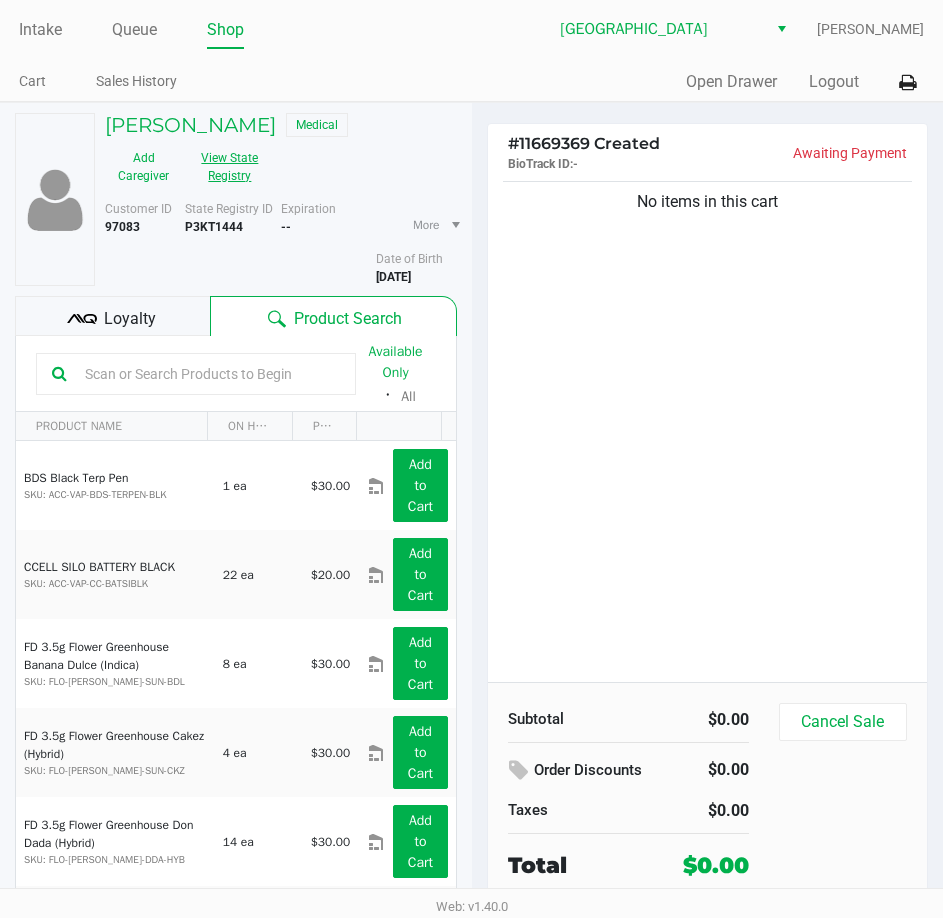 click on "View State Registry" 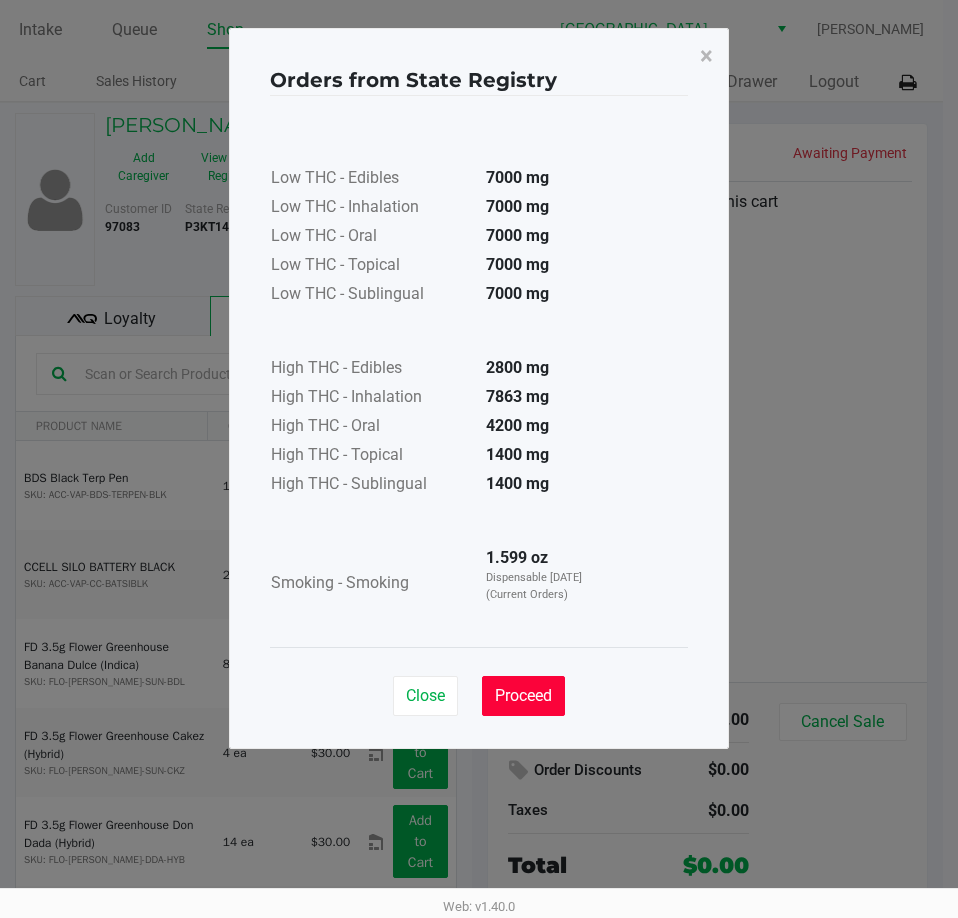 click on "Proceed" 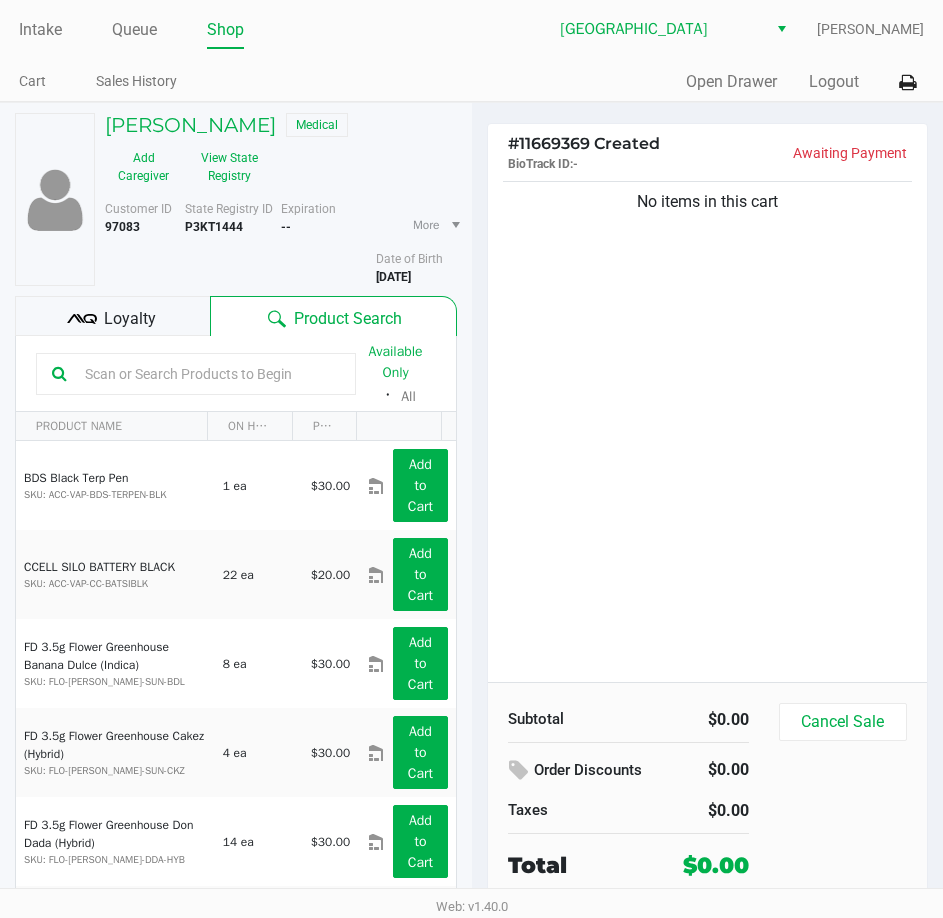 drag, startPoint x: 681, startPoint y: 445, endPoint x: 669, endPoint y: 442, distance: 12.369317 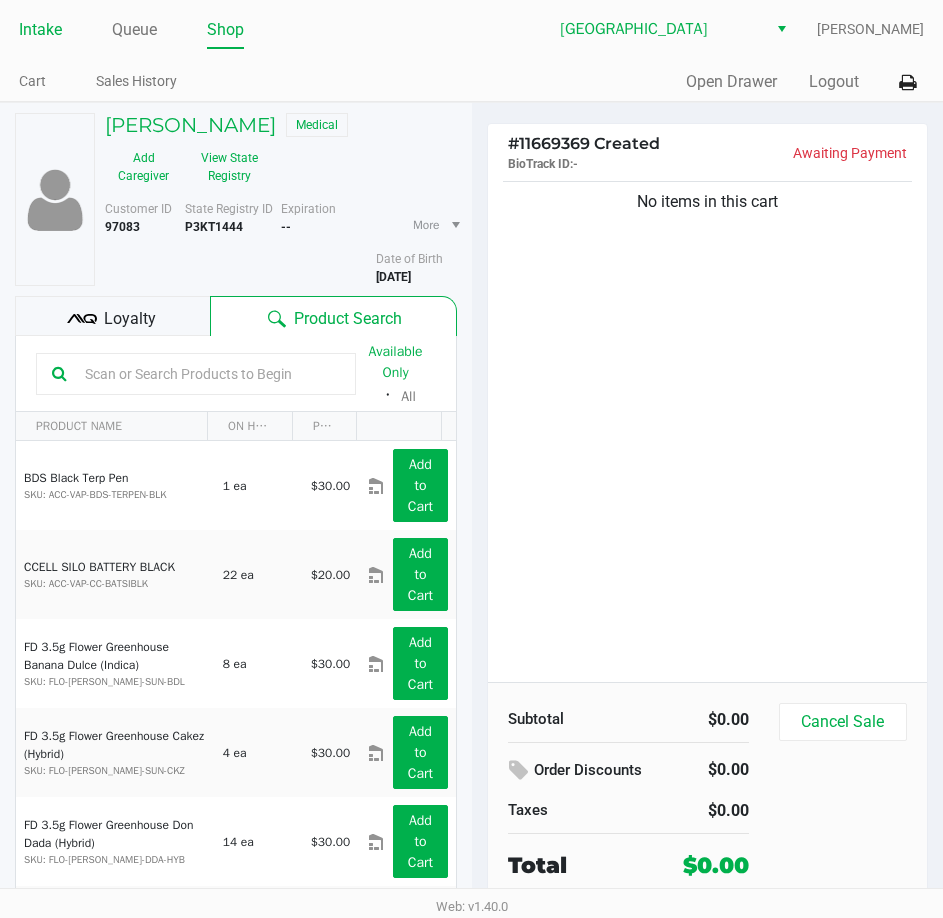 click on "Intake" 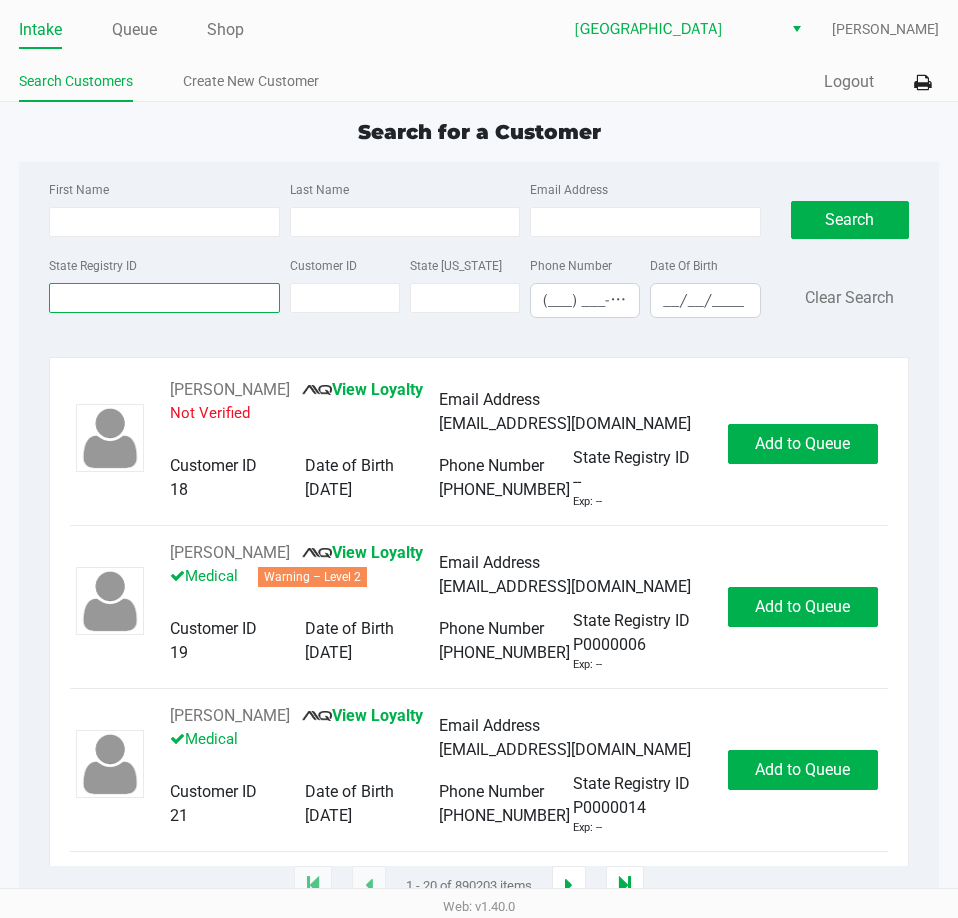 click on "State Registry ID" at bounding box center [164, 298] 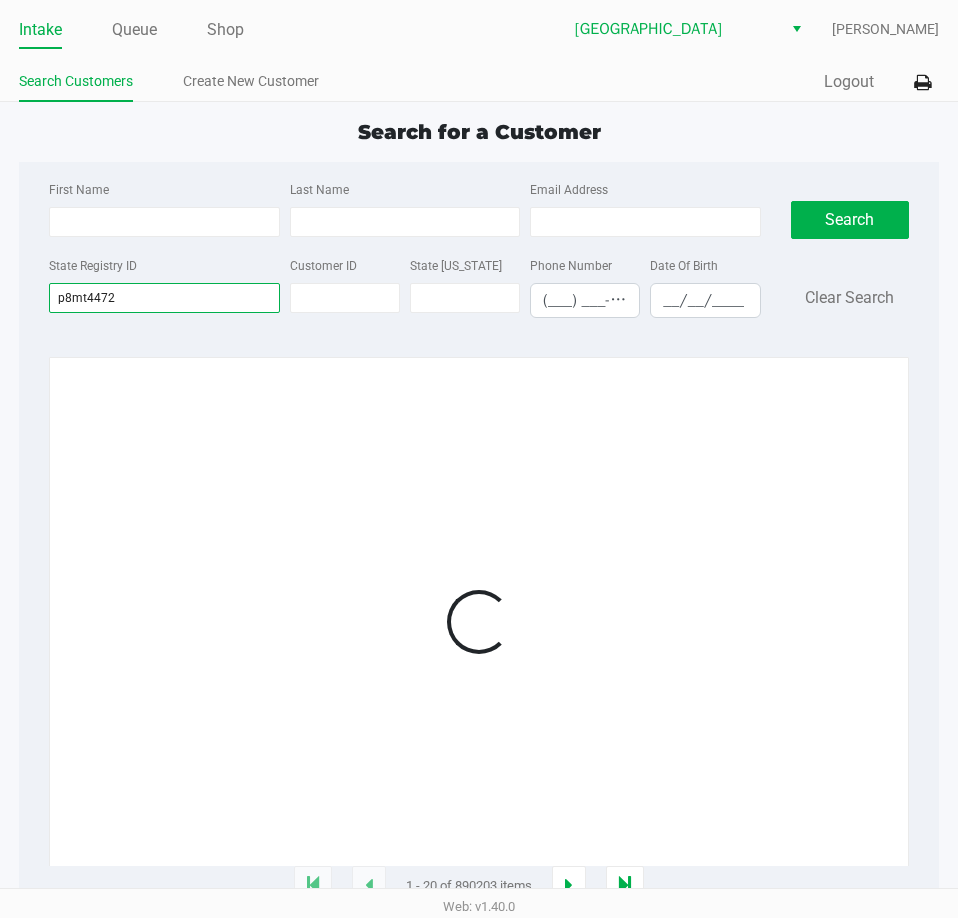 type on "p8mt4472" 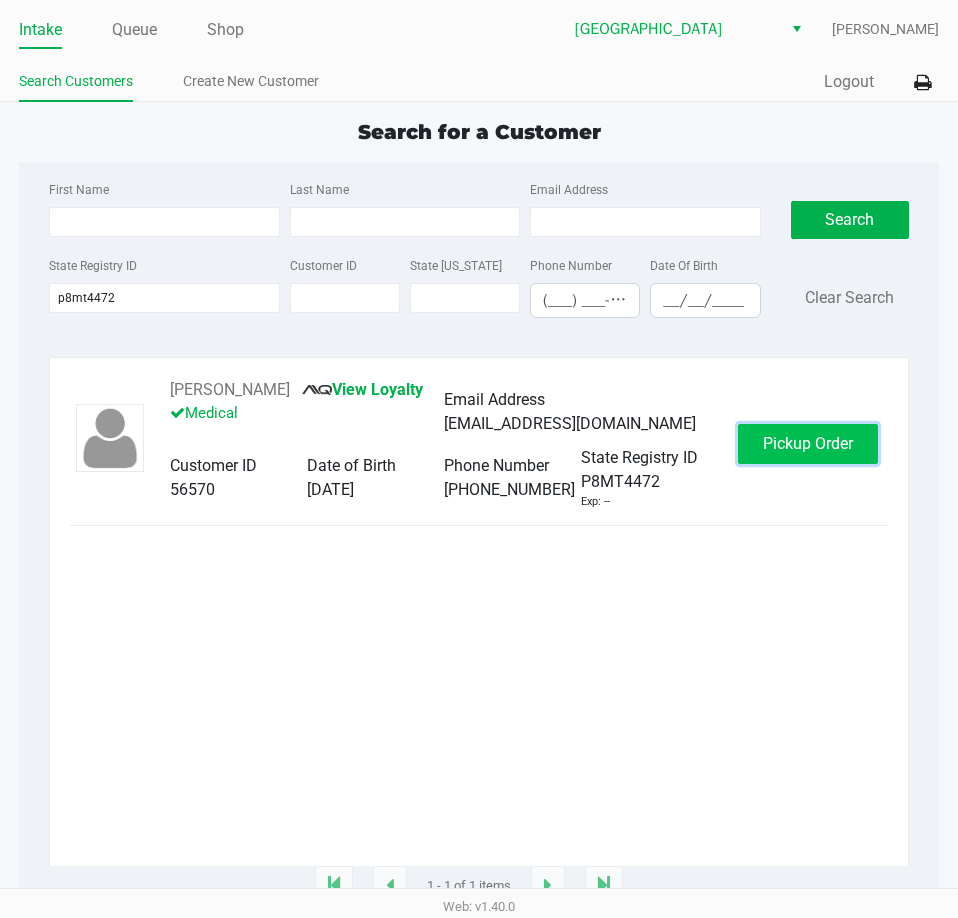 click on "Pickup Order" 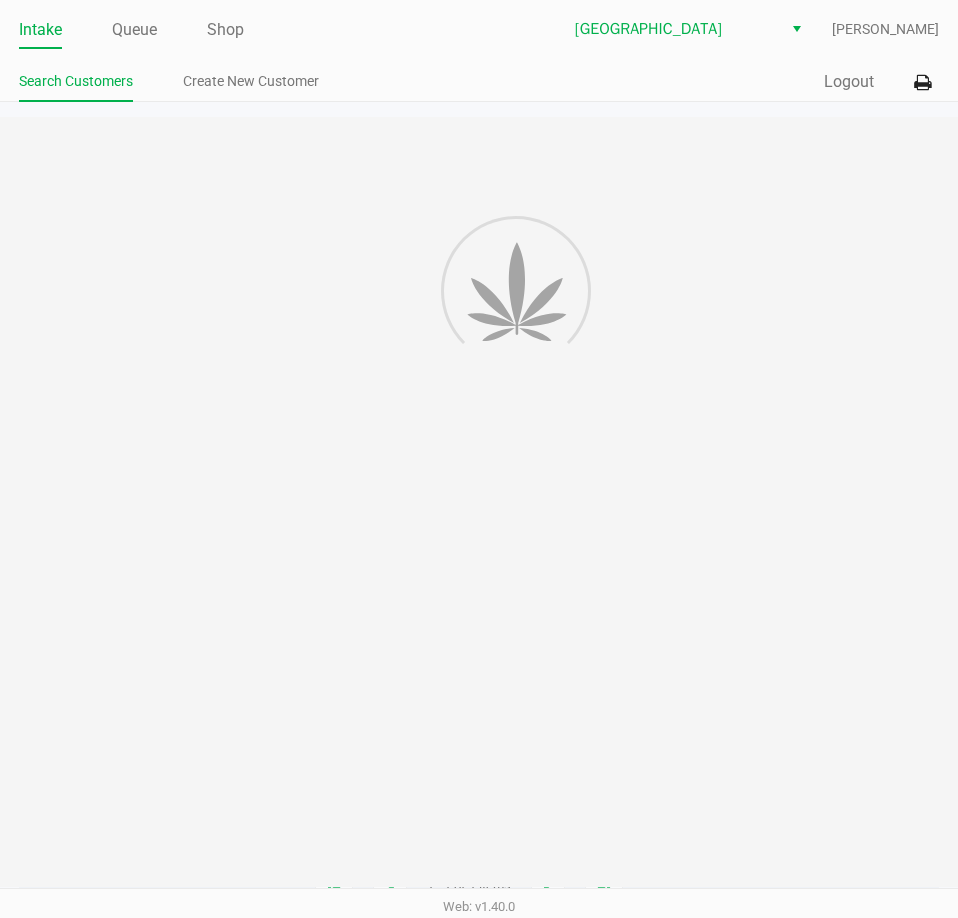 click 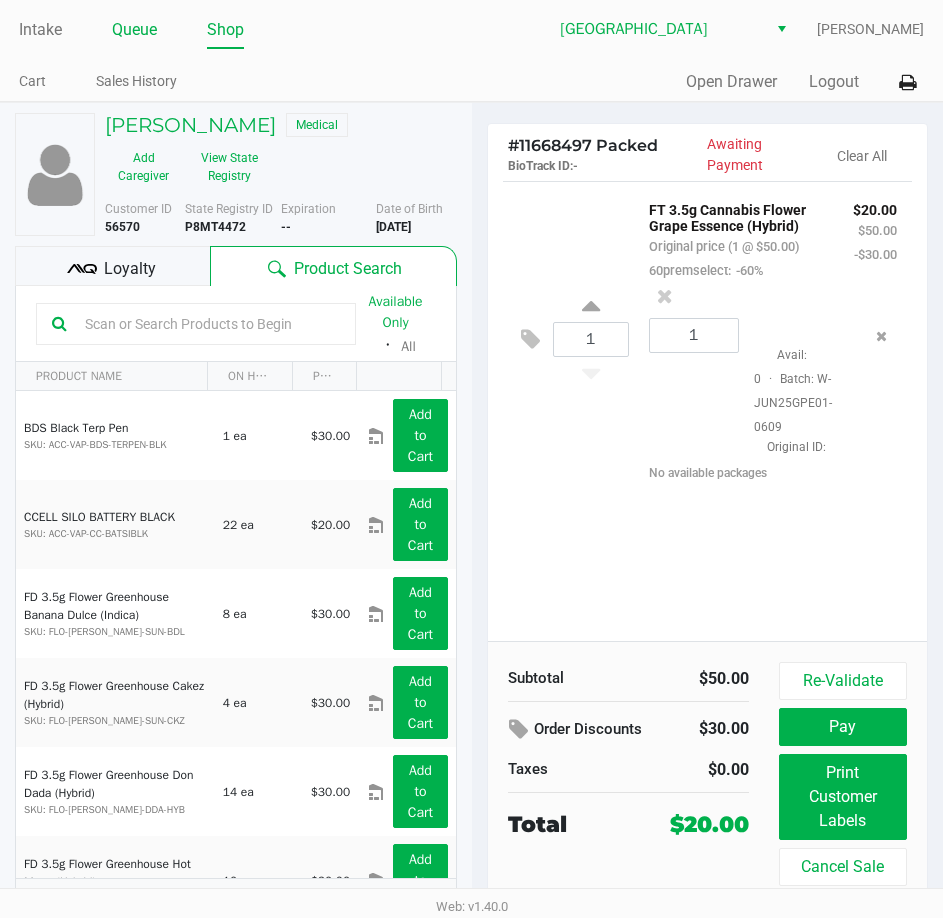 click on "Queue" 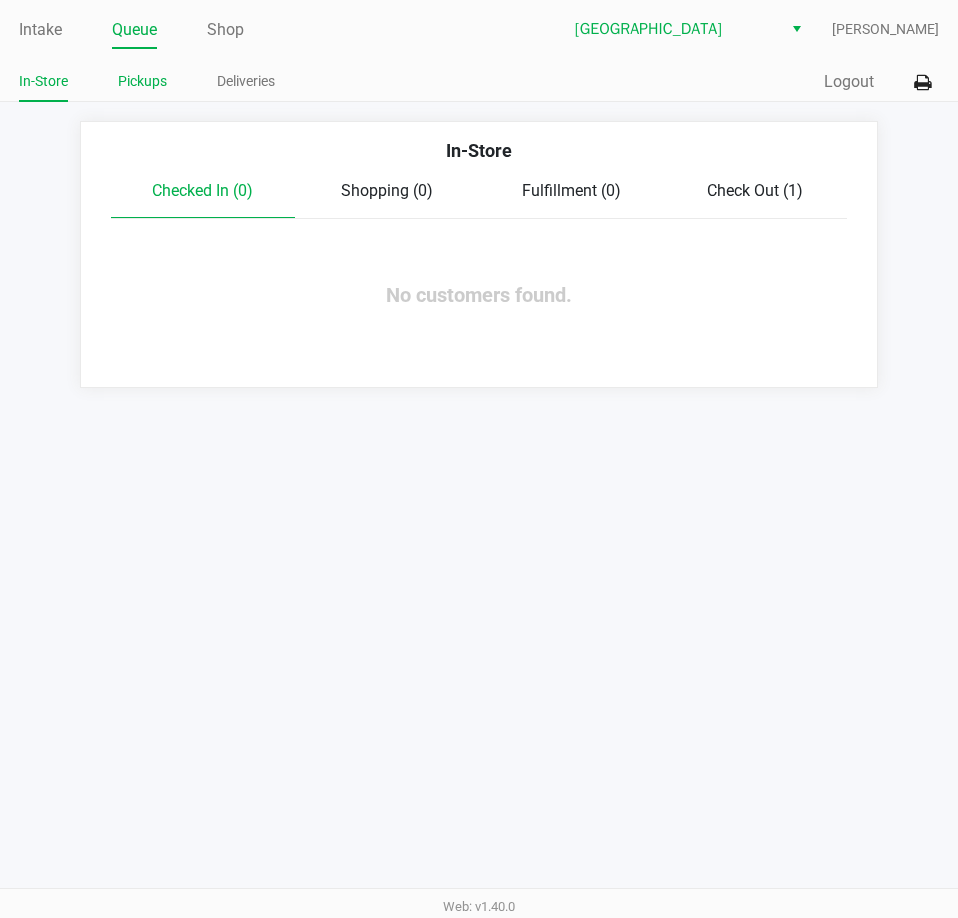 click on "Pickups" 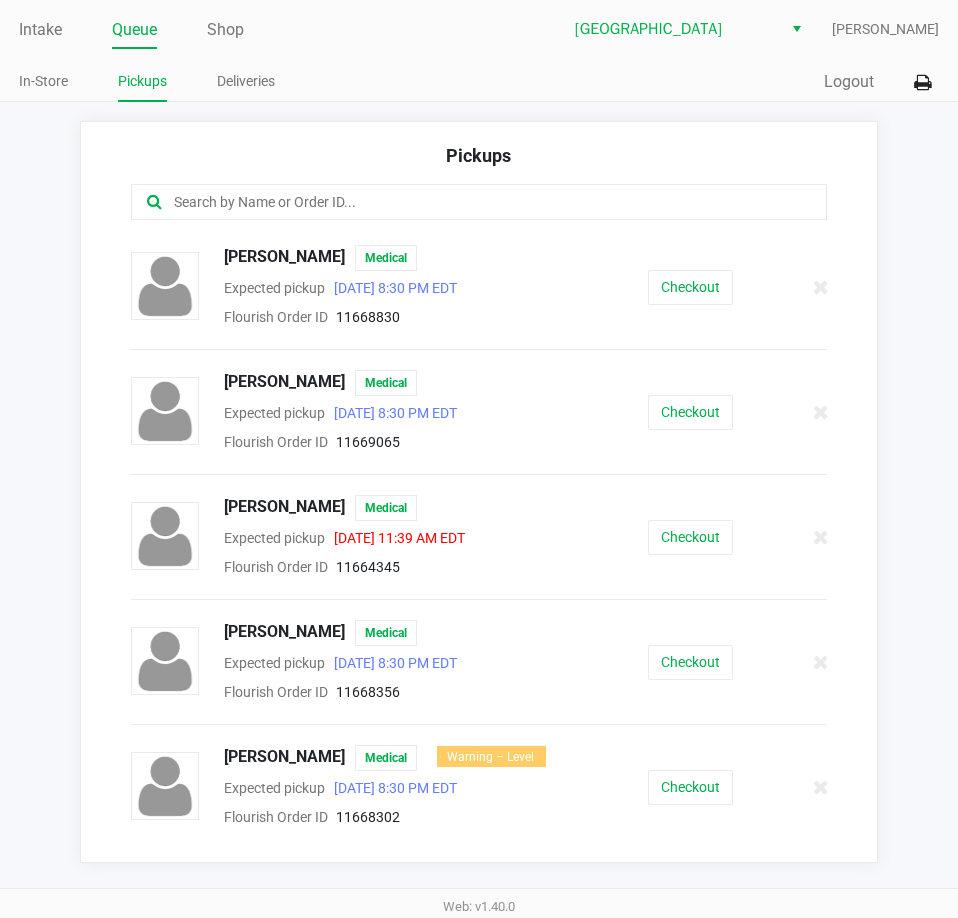 click 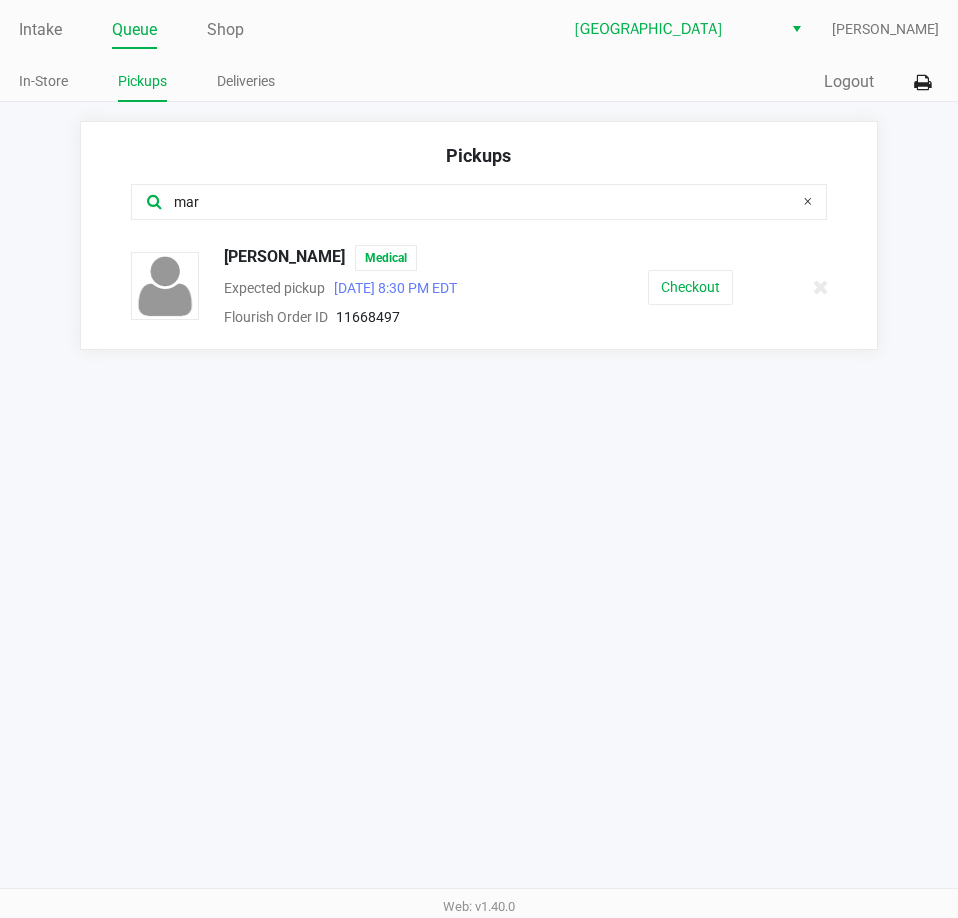 type on "mar" 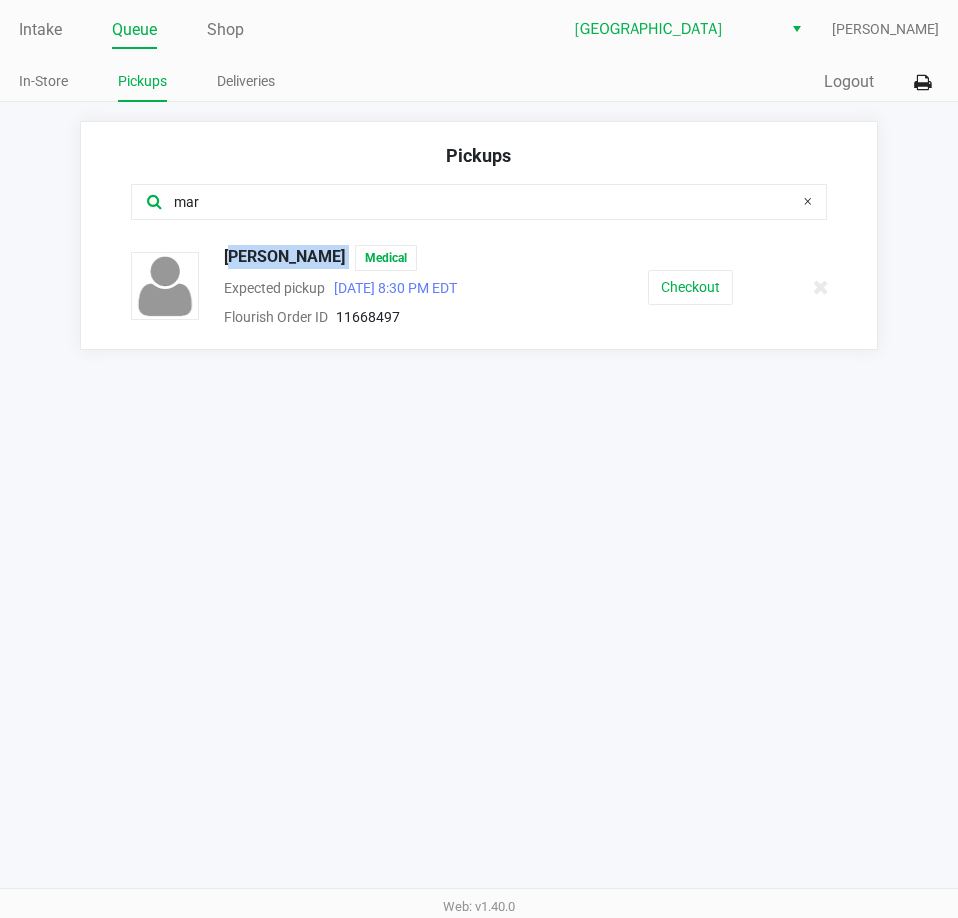 drag, startPoint x: 438, startPoint y: 259, endPoint x: 221, endPoint y: 260, distance: 217.0023 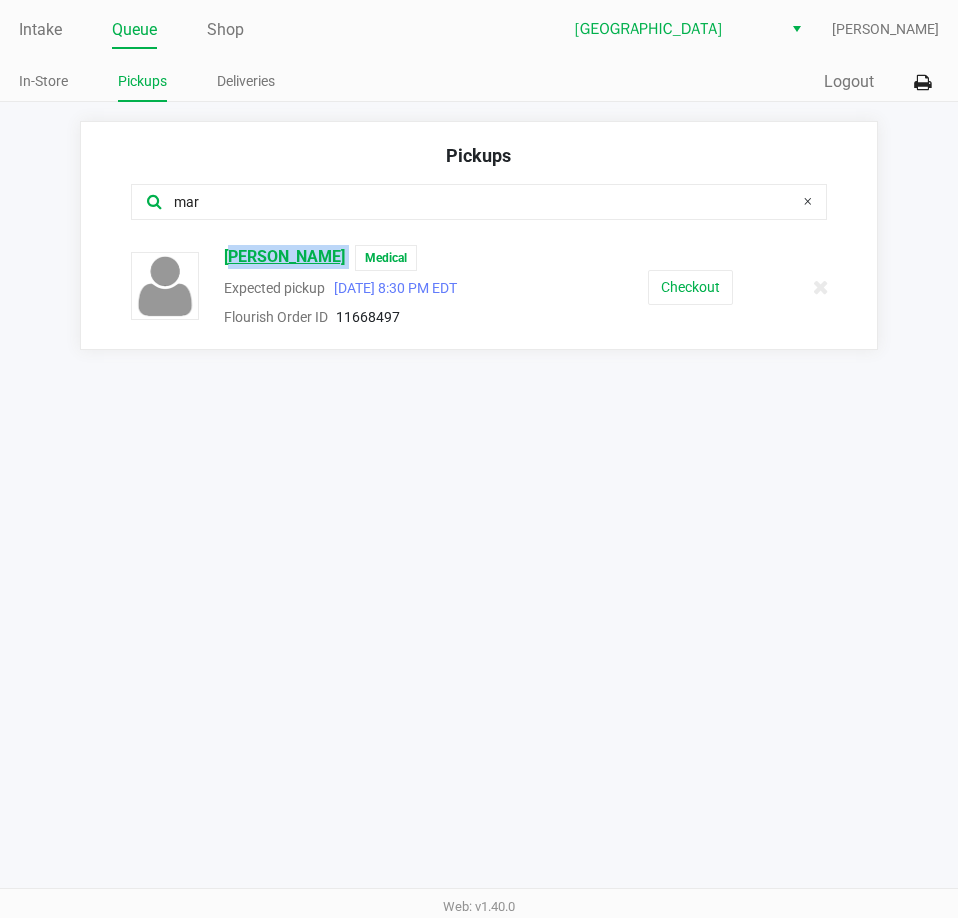 copy on "[PERSON_NAME]" 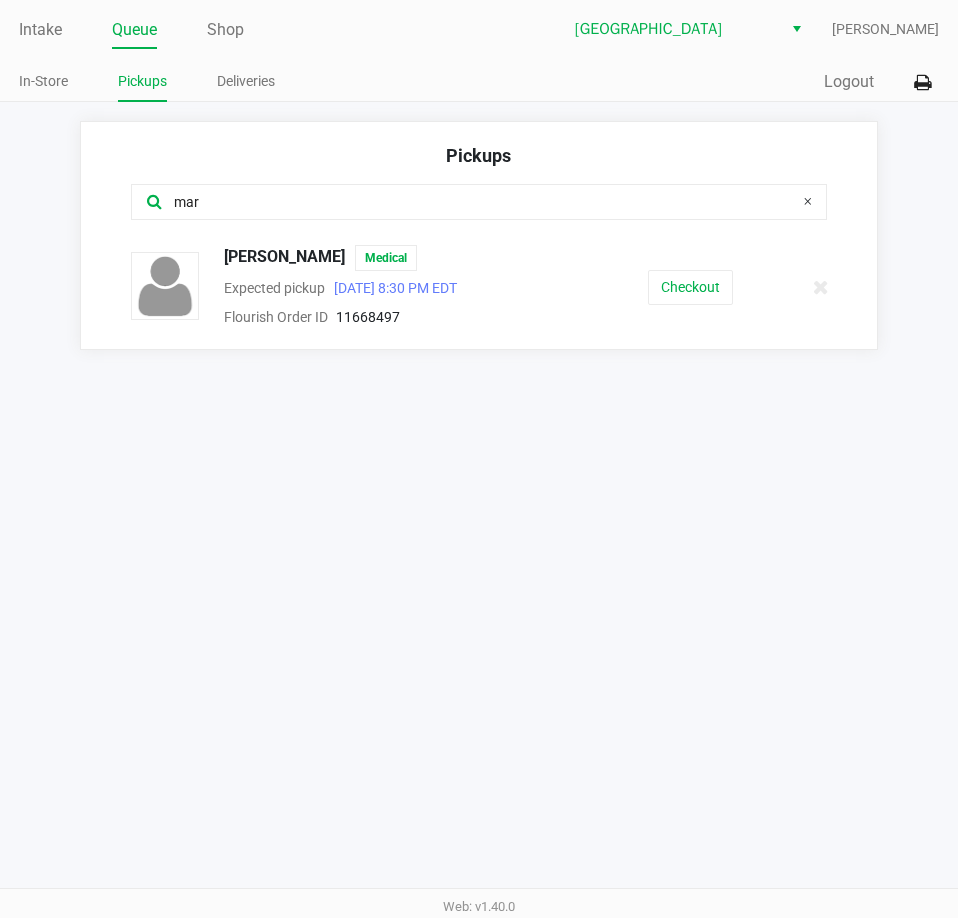 click on "Intake Queue Shop Lakeland WC  [PERSON_NAME]  In-Store Pickups Deliveries  Quick Sale   Logout   Pickups  mar  [PERSON_NAME]   Medical  Expected pickup      [DATE] 8:30 PM EDT  Flourish Order ID     11668497   Checkout   Web: v1.40.0" at bounding box center [479, 459] 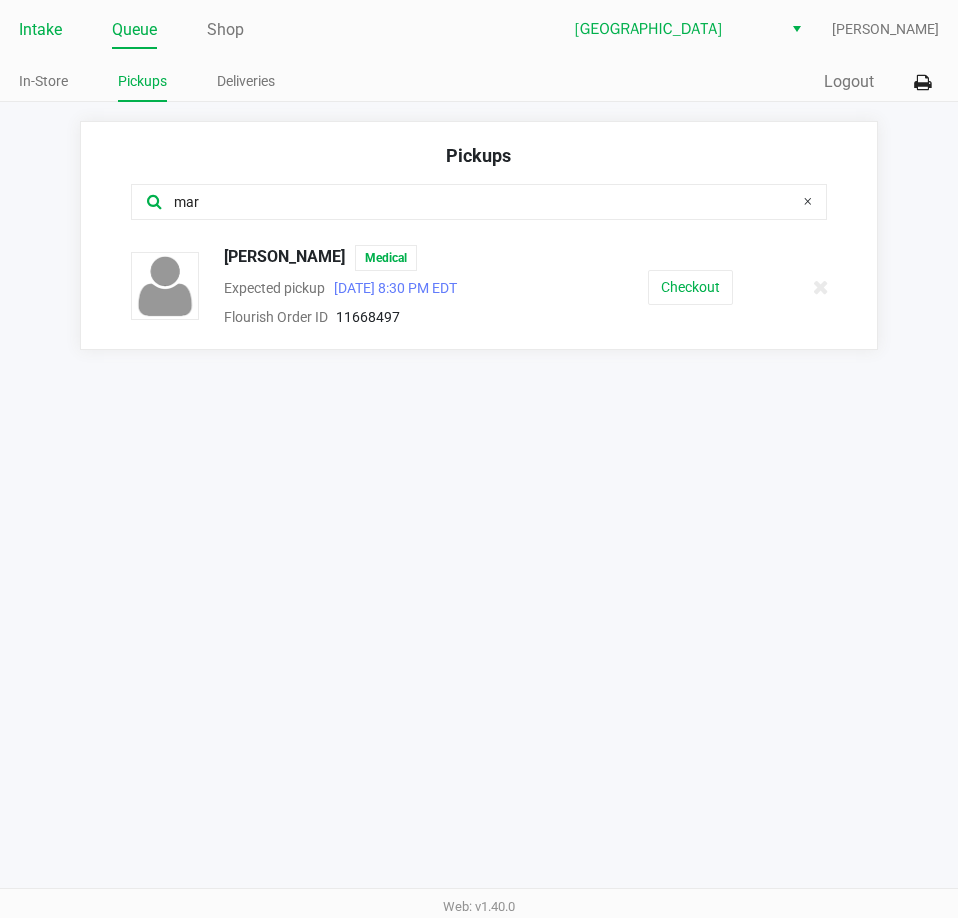 click on "Intake" 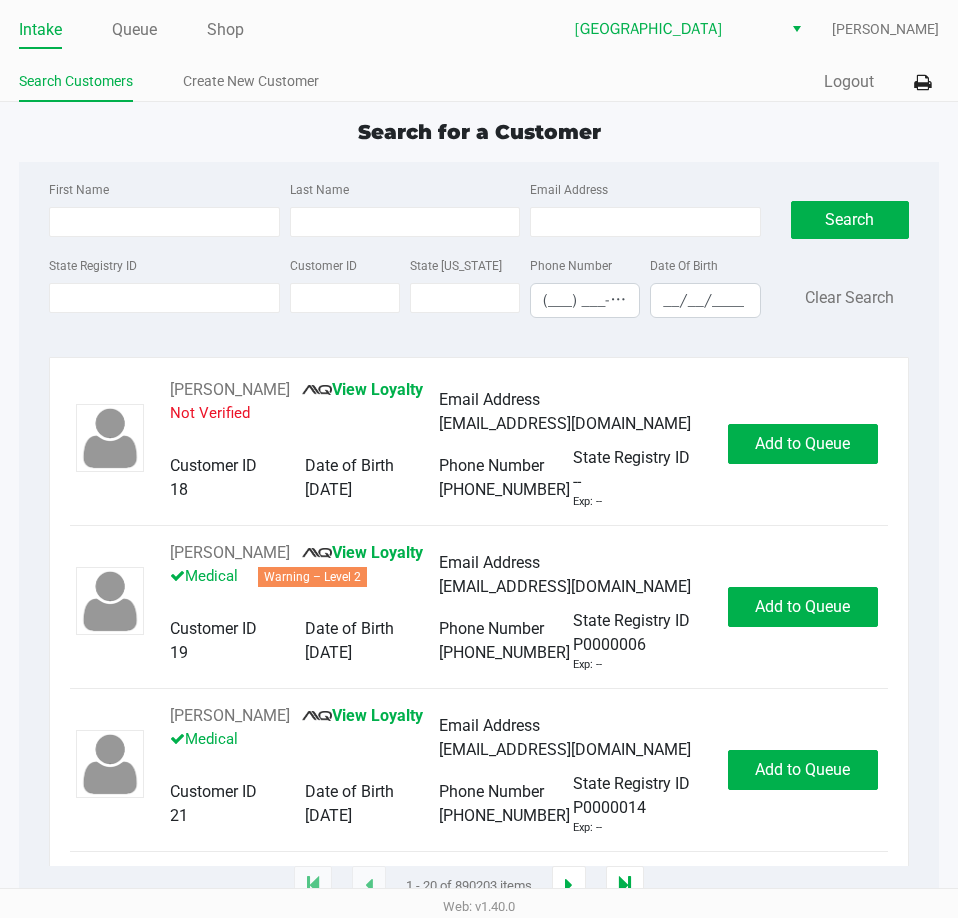click on "Search Customers Create New Customer" 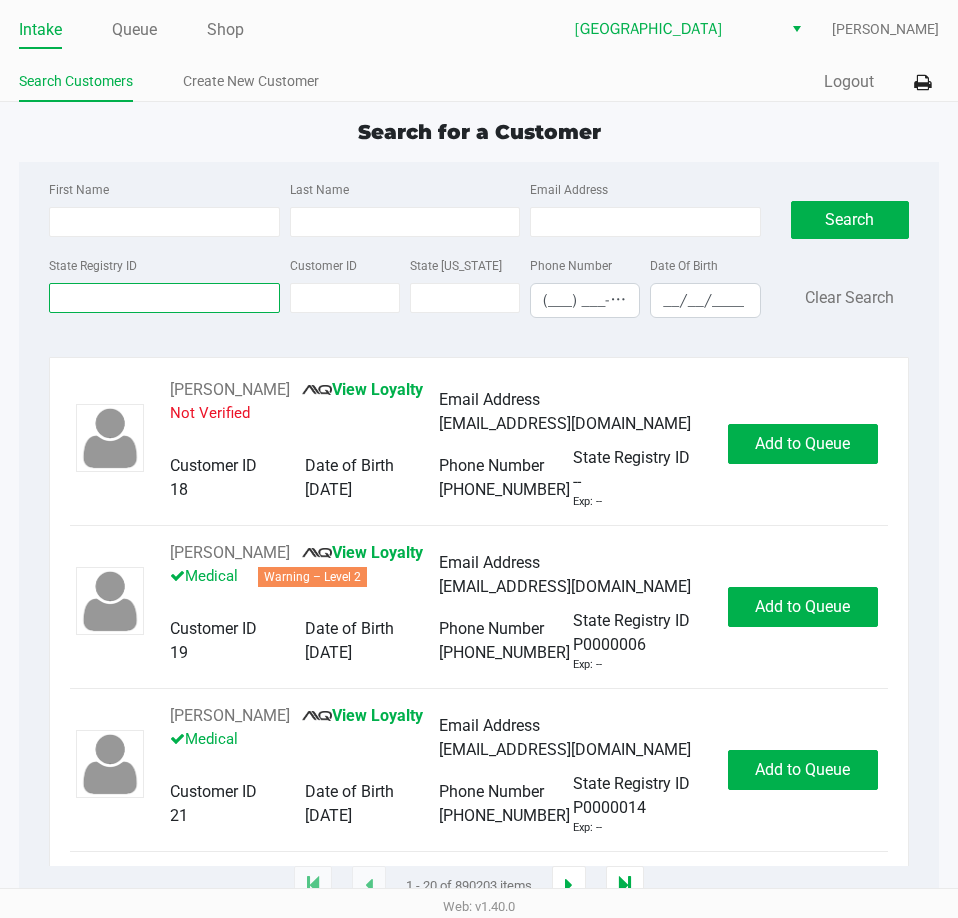 click on "State Registry ID" at bounding box center (164, 298) 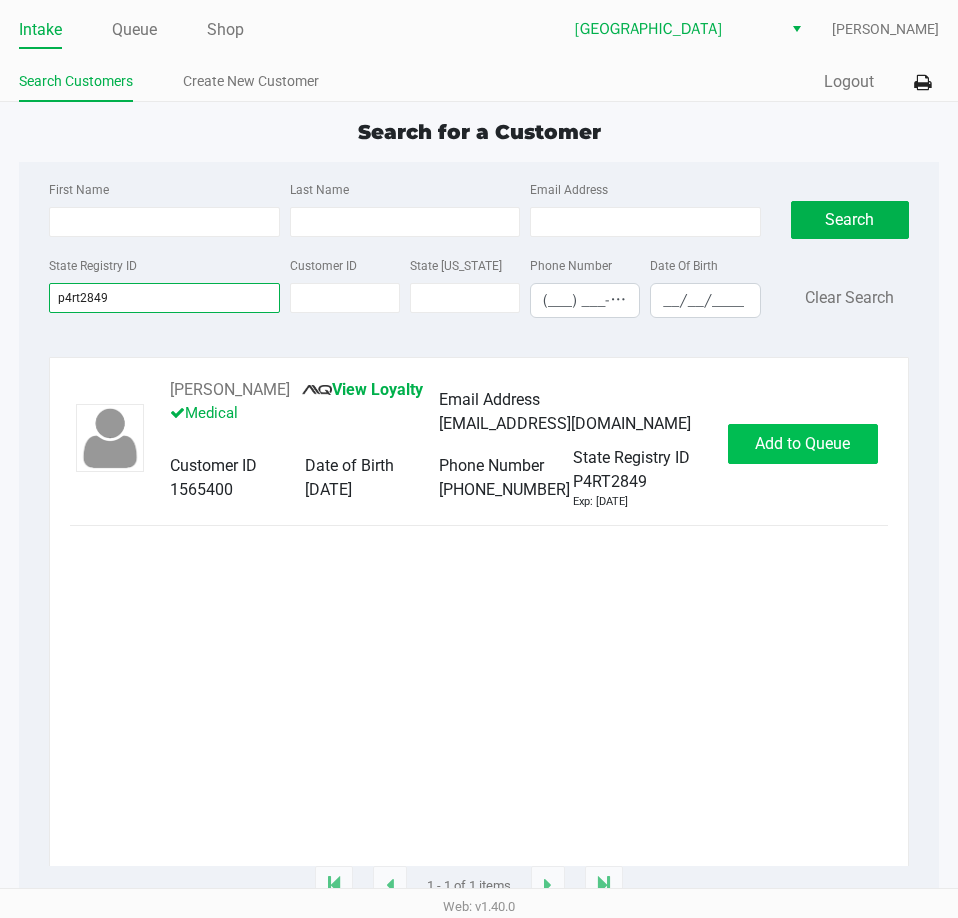 type on "p4rt2849" 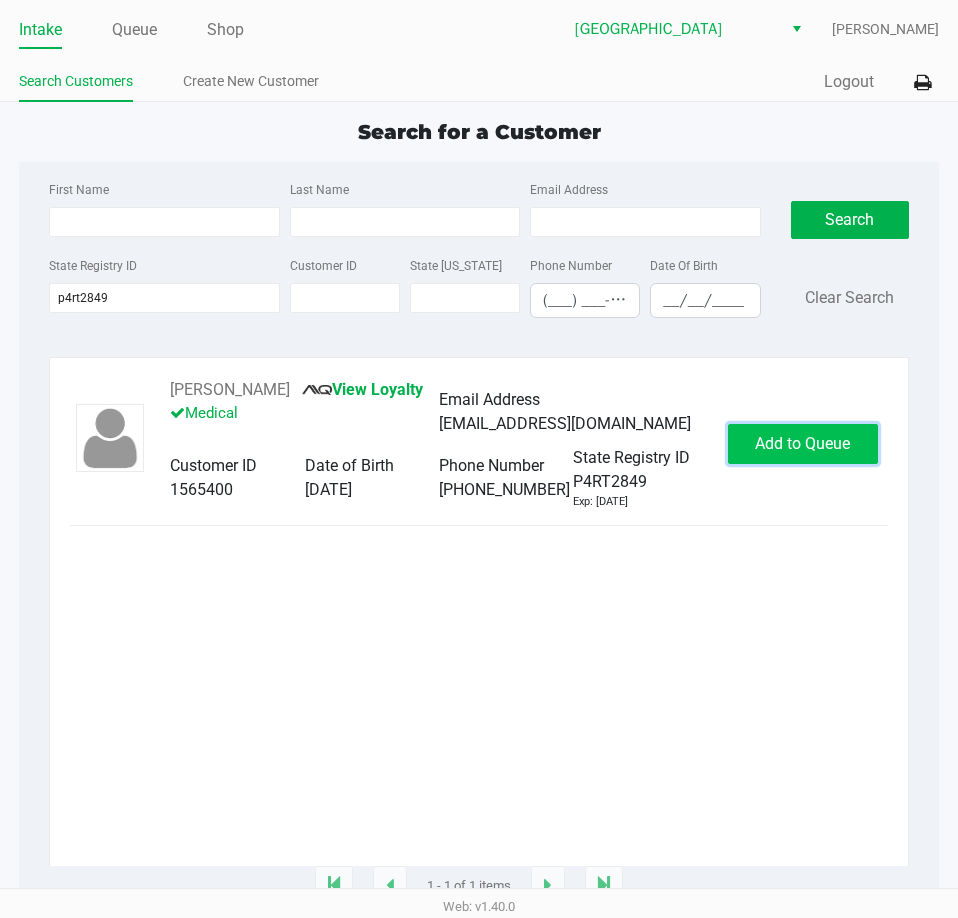 click on "Add to Queue" 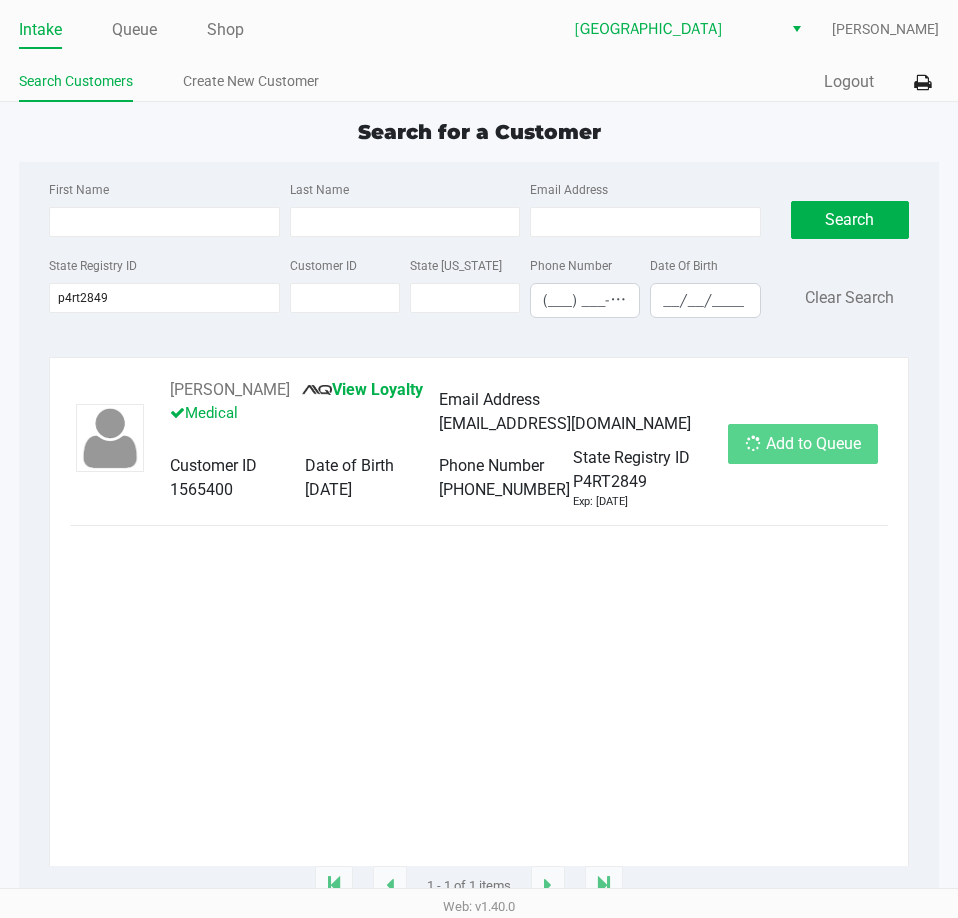 click on "Add to Queue" 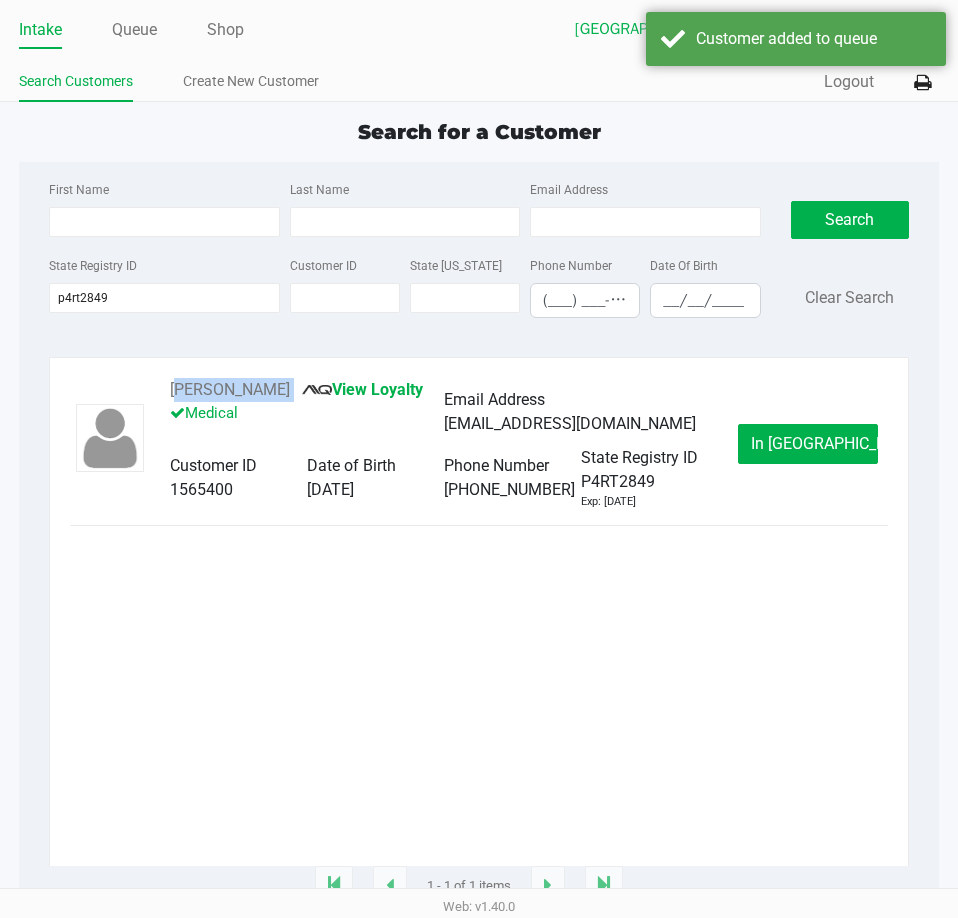 drag, startPoint x: 287, startPoint y: 393, endPoint x: 150, endPoint y: 396, distance: 137.03284 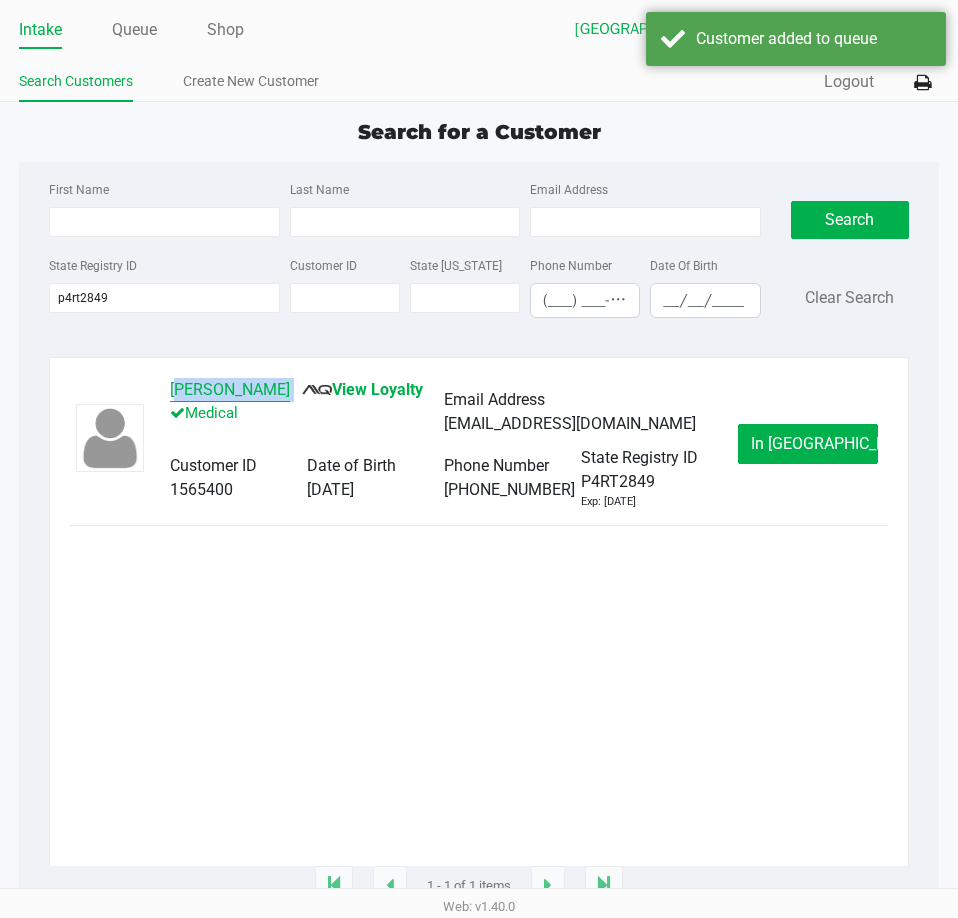 copy on "[PERSON_NAME]" 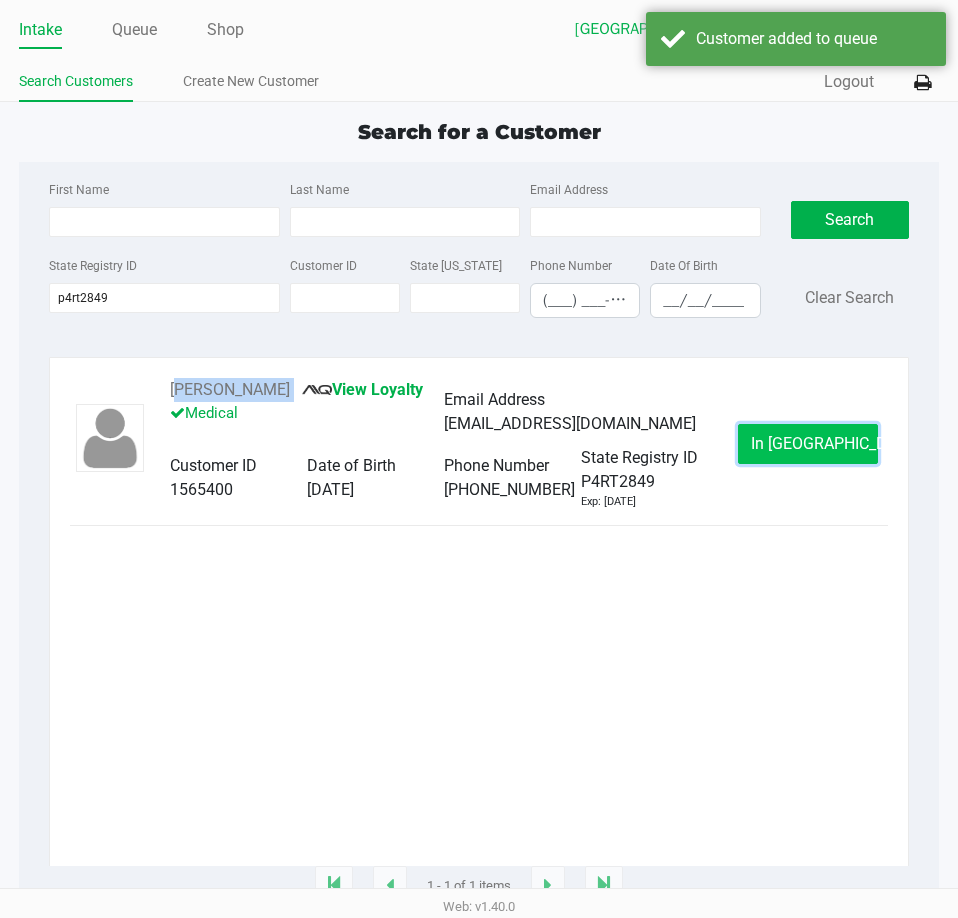 click on "In [GEOGRAPHIC_DATA]" 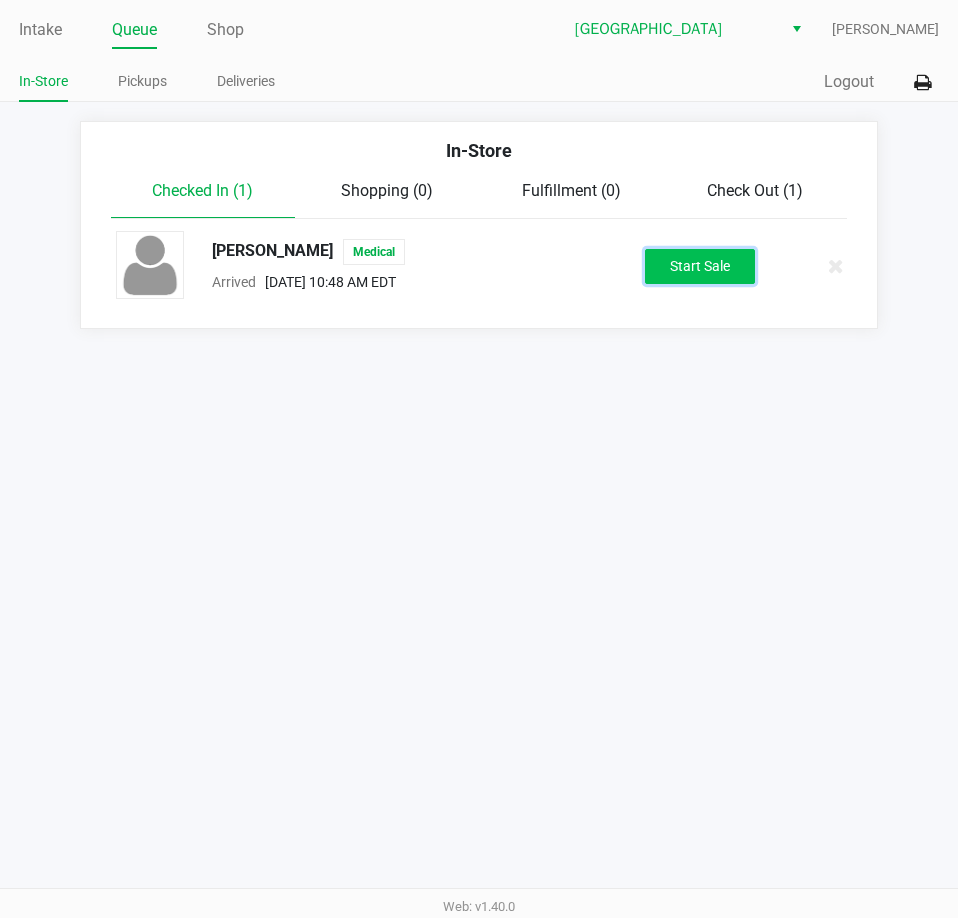drag, startPoint x: 721, startPoint y: 279, endPoint x: 700, endPoint y: 349, distance: 73.082146 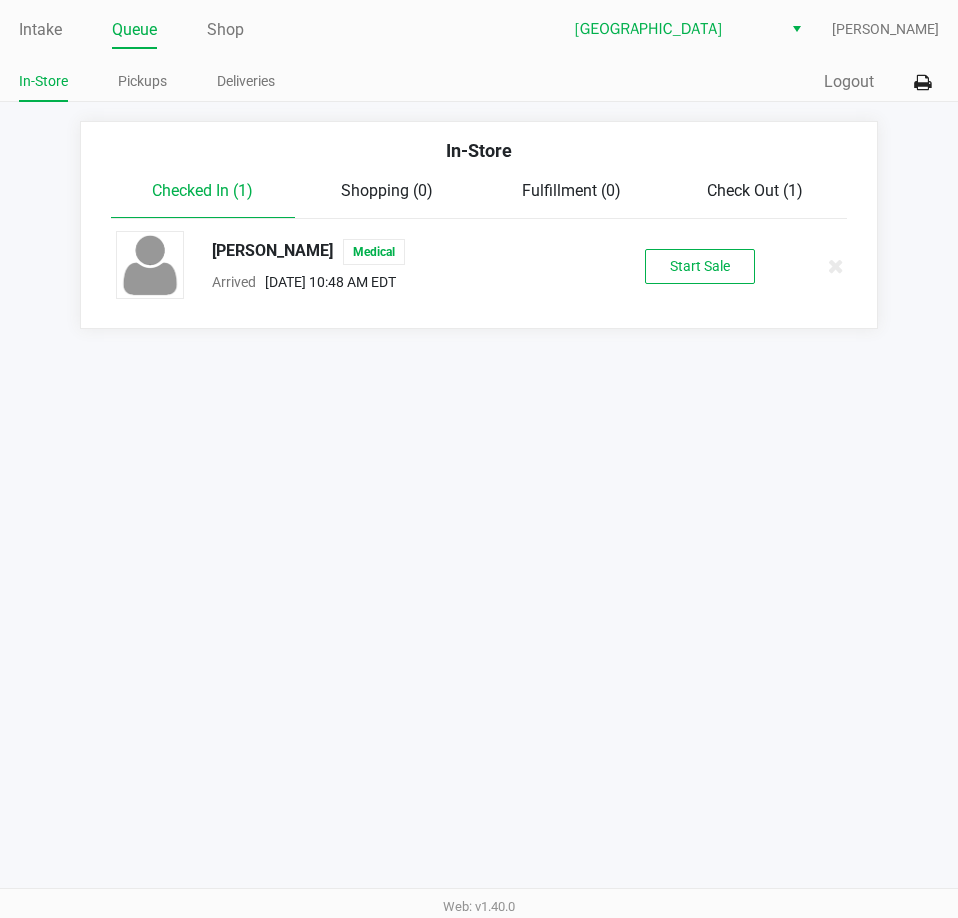 click on "Intake Queue Shop Lakeland WC  [PERSON_NAME]  In-Store Pickups Deliveries  Quick Sale   Logout   In-Store   Checked In (1)   Shopping (0)   Fulfillment (0)   Check Out (1)   [PERSON_NAME]   Medical  Arrived      [DATE] 10:48 AM EDT   Start Sale   Web: v1.40.0" at bounding box center (479, 459) 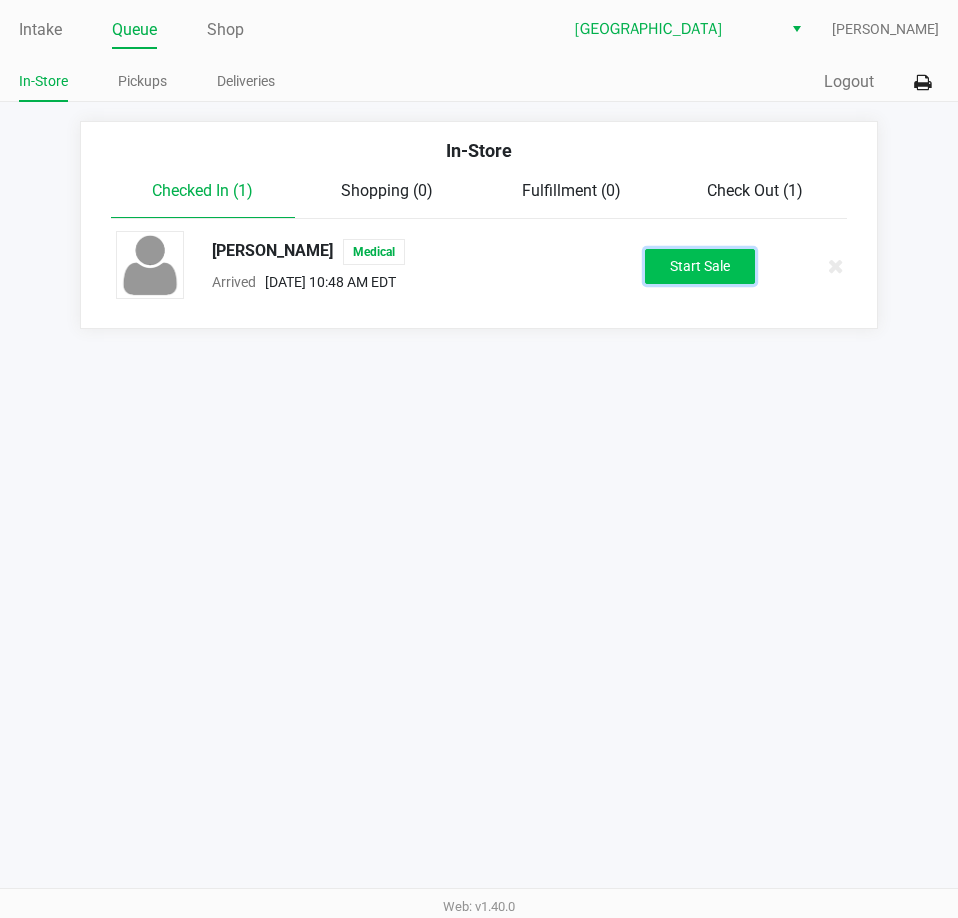 click on "Start Sale" 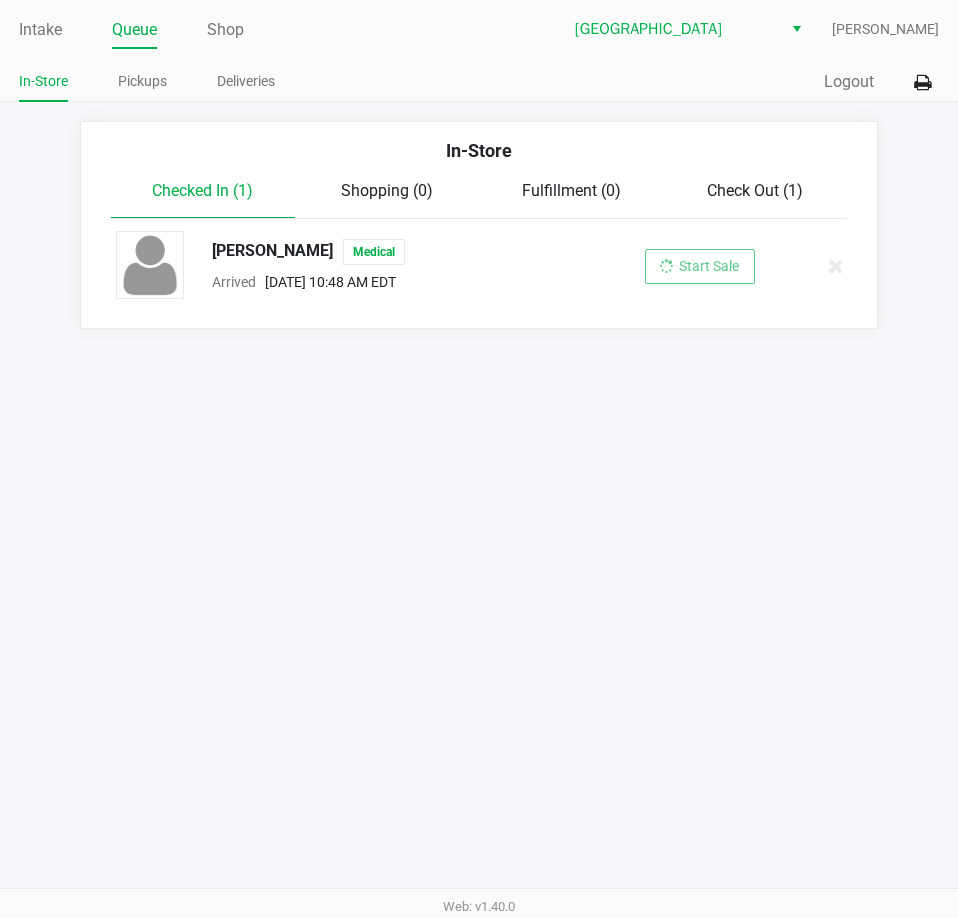 click on "Intake Queue Shop Lakeland WC  [PERSON_NAME]  In-Store Pickups Deliveries  Quick Sale   Logout   In-Store   Checked In (1)   Shopping (0)   Fulfillment (0)   Check Out (1)   [PERSON_NAME]   Medical  Arrived      [DATE] 10:48 AM EDT   Start Sale   Web: v1.40.0" at bounding box center (479, 459) 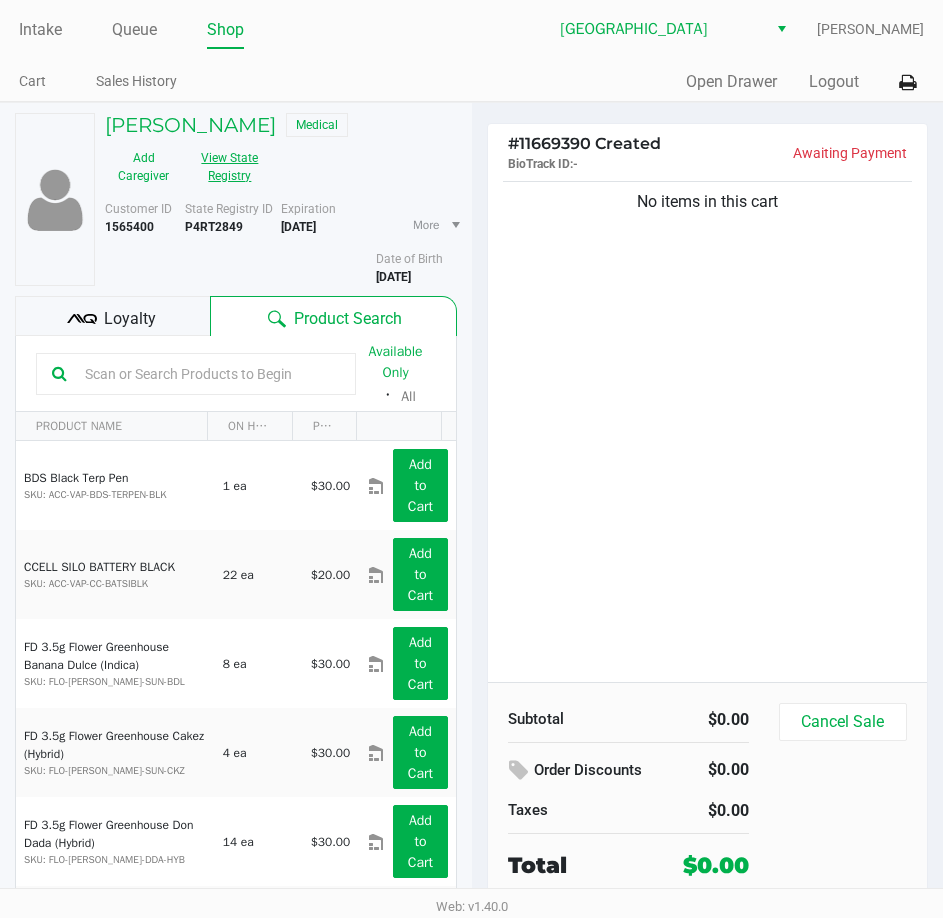 click on "View State Registry" 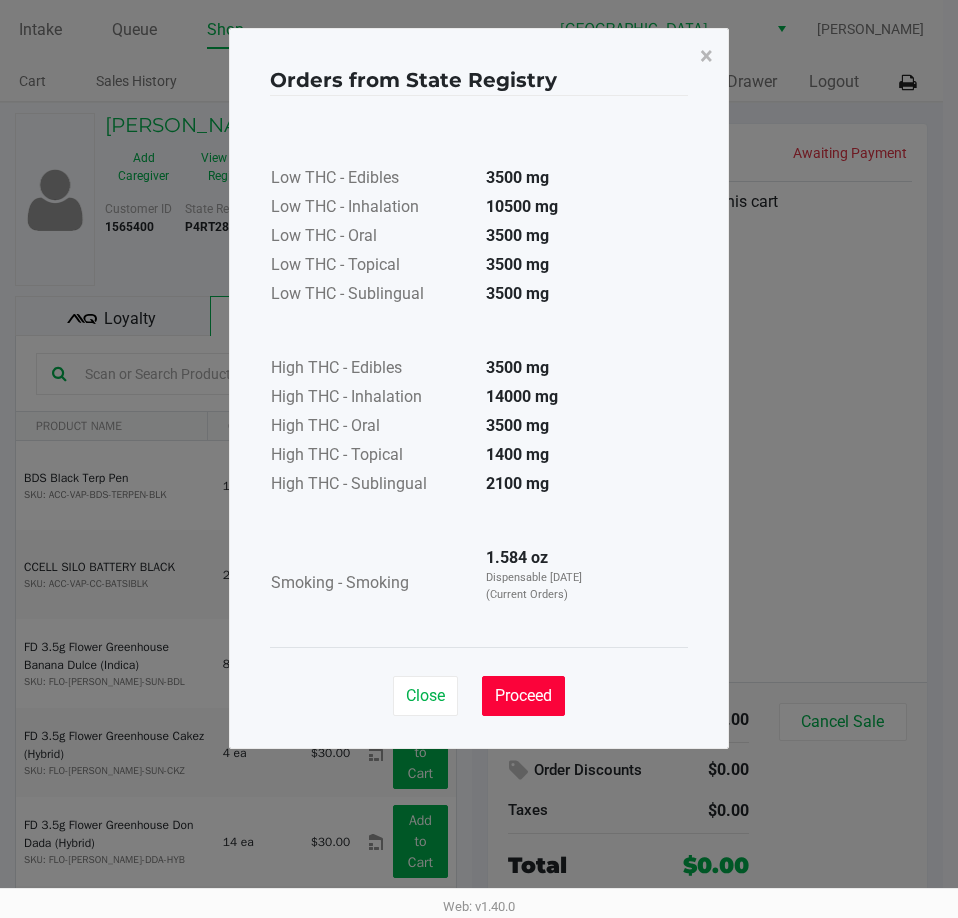 click on "Proceed" 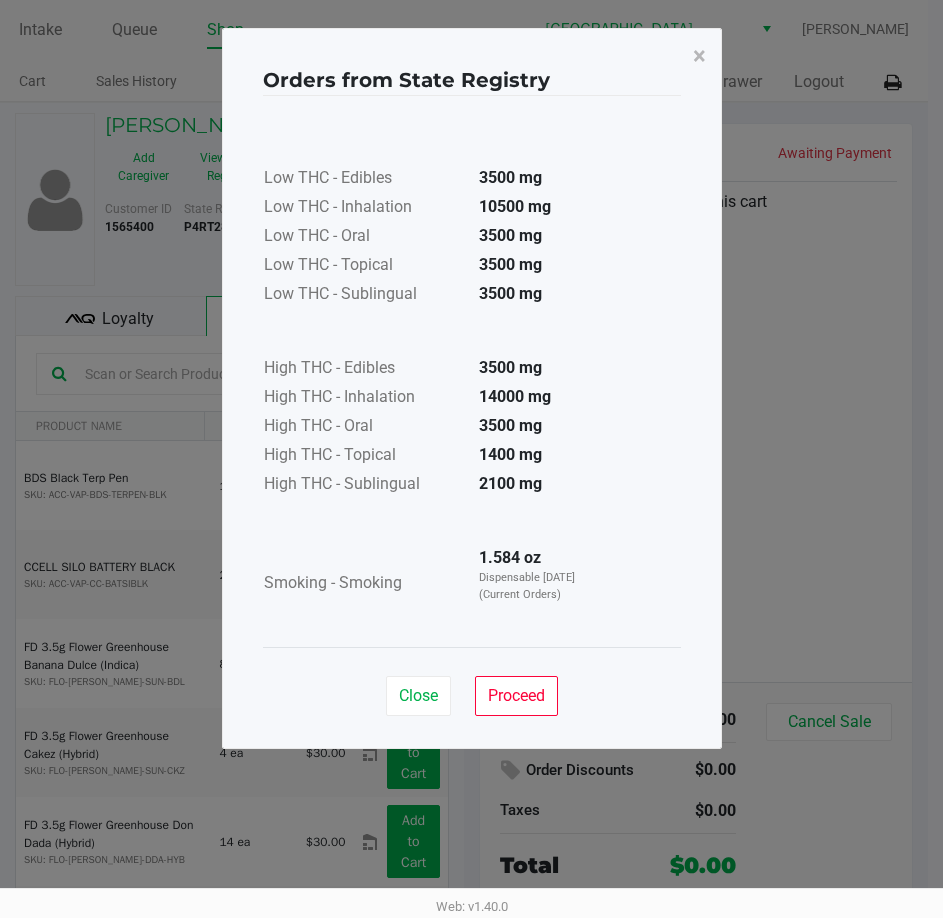 drag, startPoint x: 533, startPoint y: 653, endPoint x: 529, endPoint y: 610, distance: 43.185646 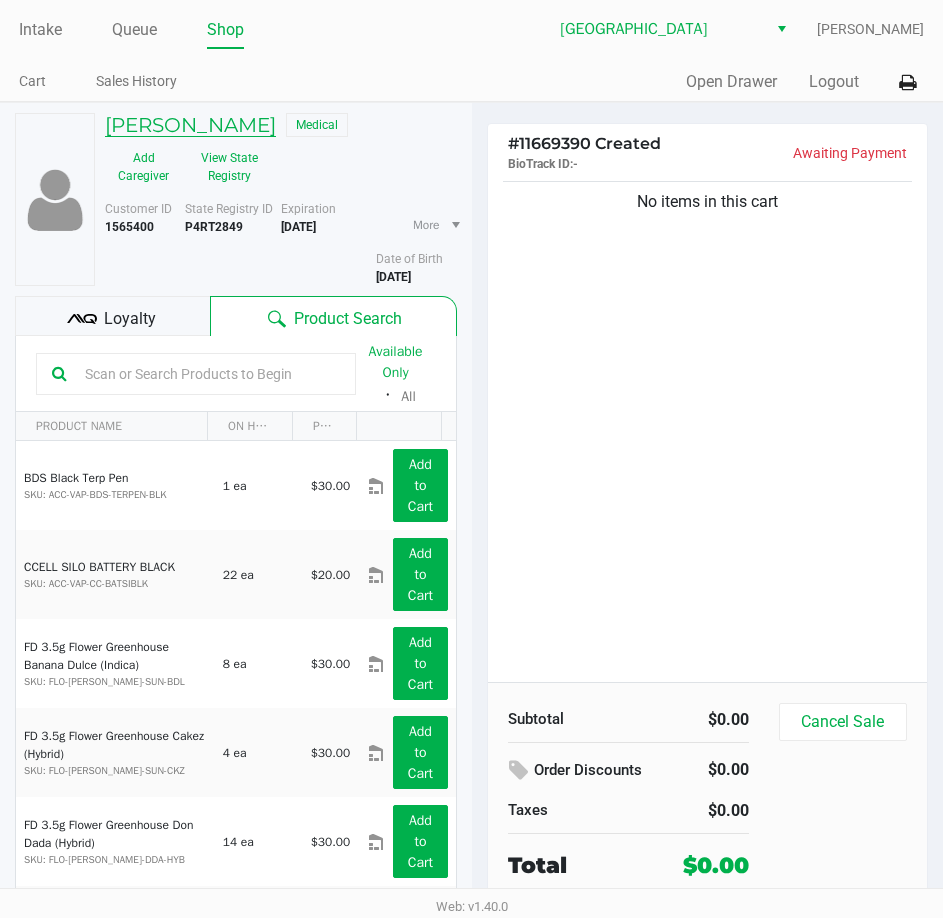 click on "[PERSON_NAME]" 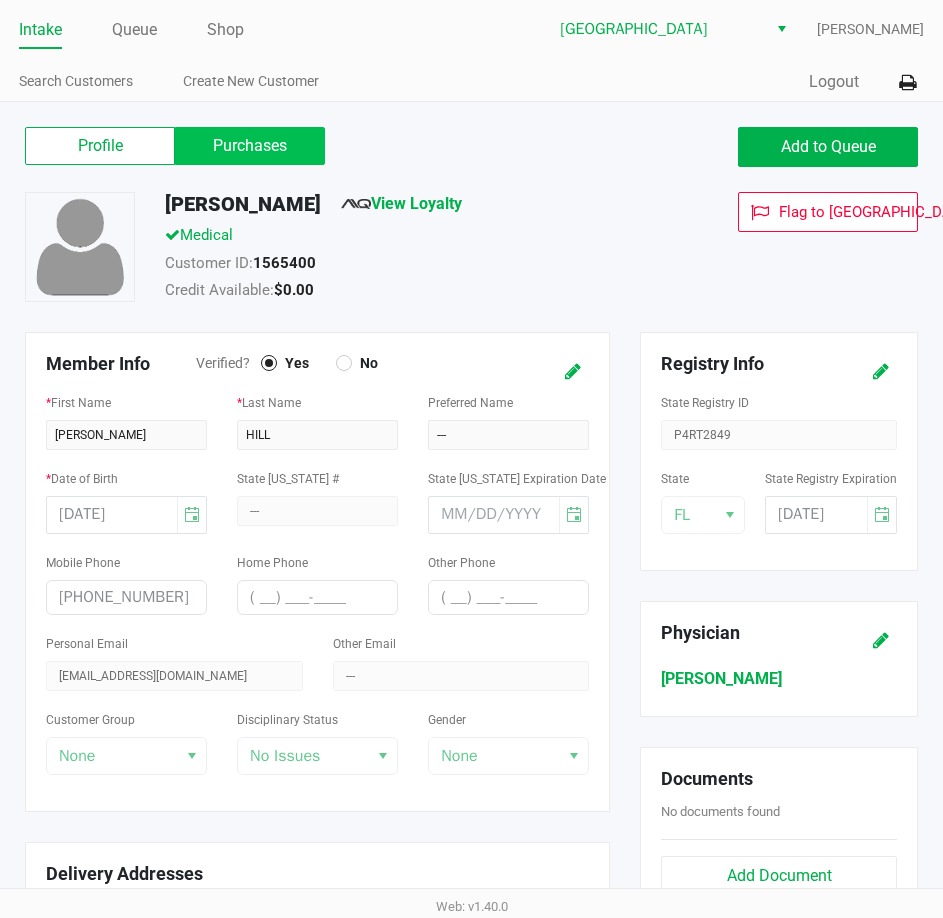 drag, startPoint x: 275, startPoint y: 154, endPoint x: 300, endPoint y: 148, distance: 25.70992 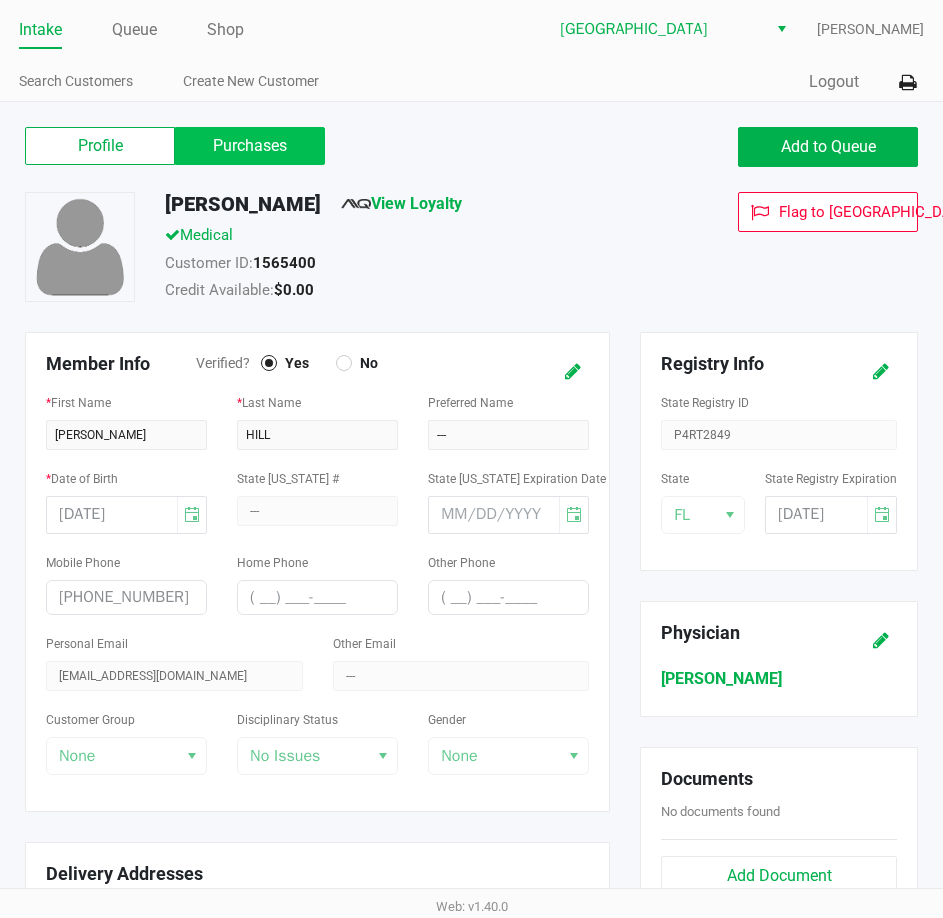 click on "Purchases" 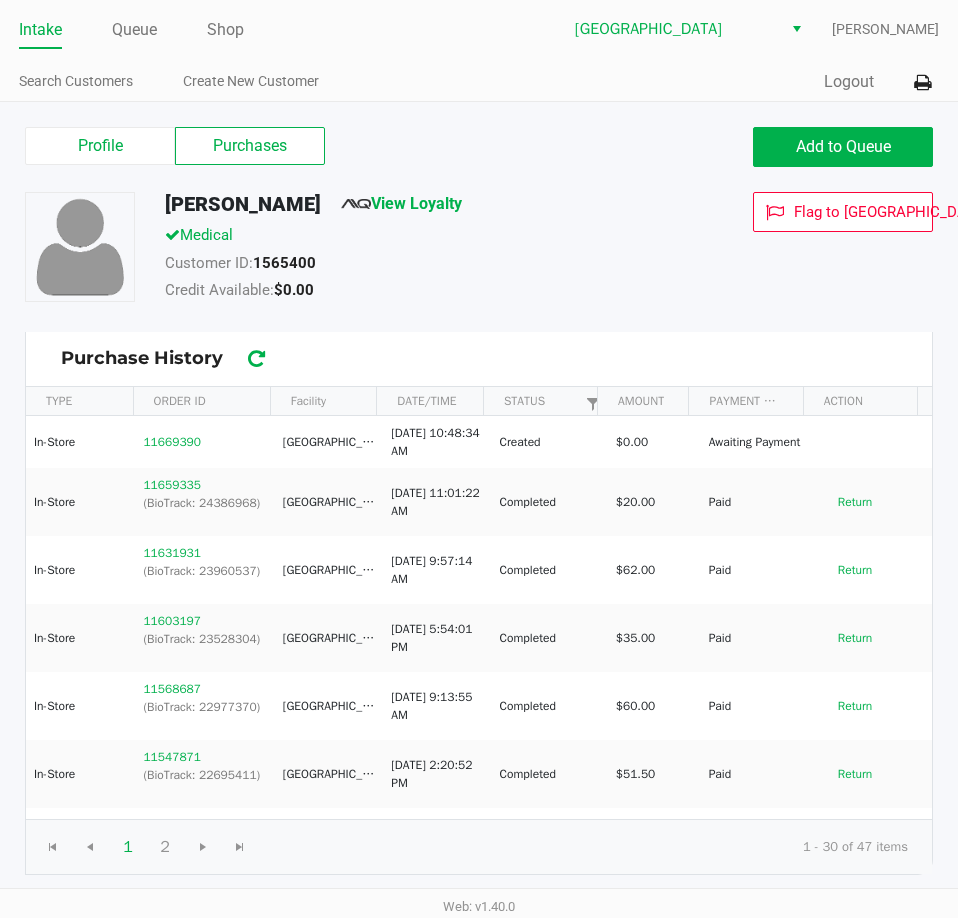click on "Customer ID:   1565400" 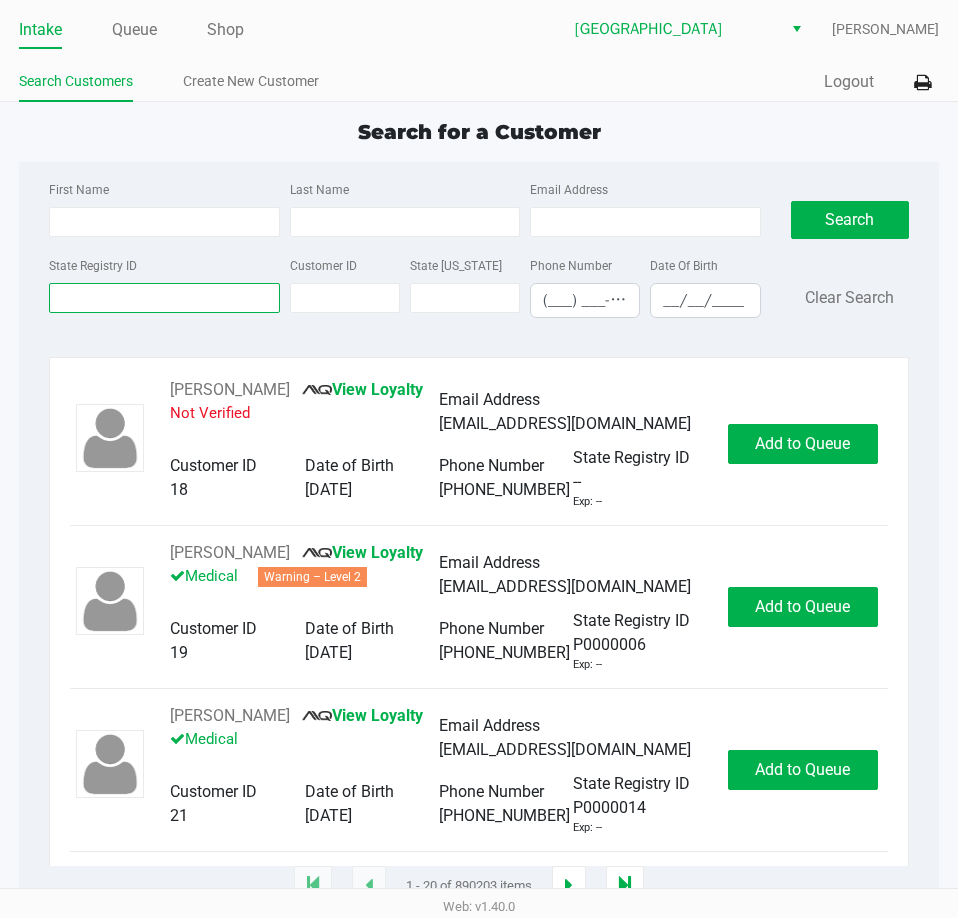 click on "State Registry ID" at bounding box center (164, 298) 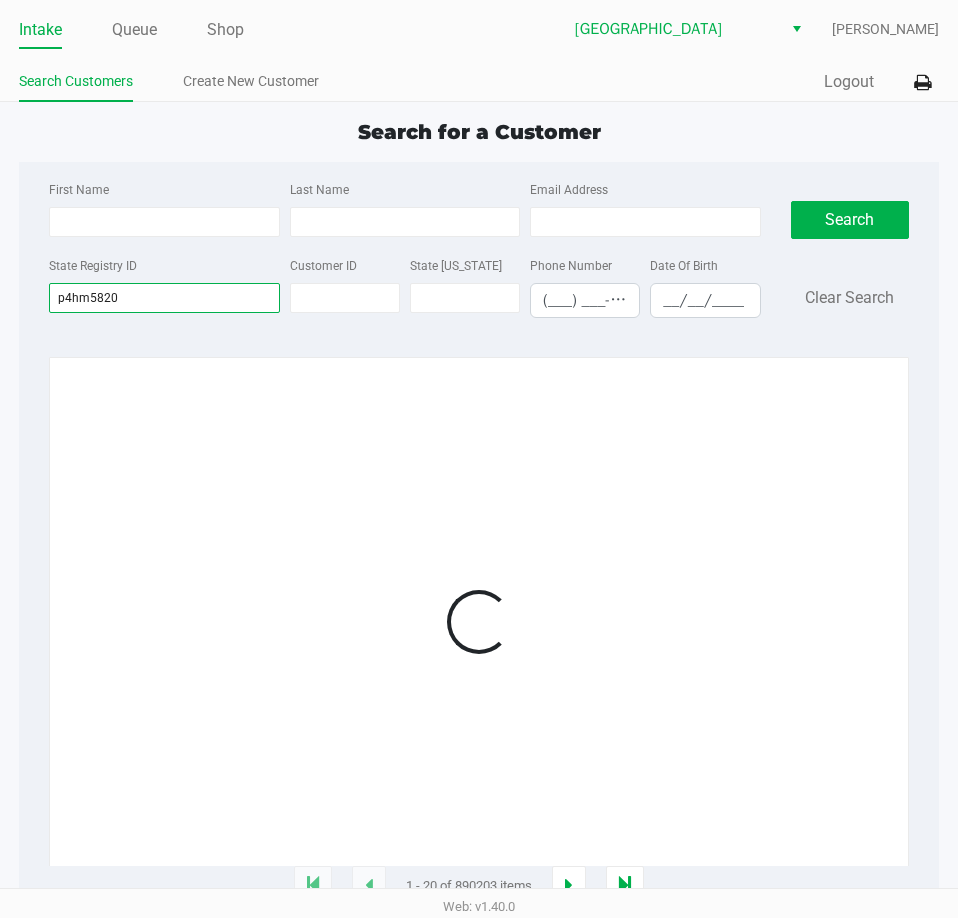 type on "p4hm5820" 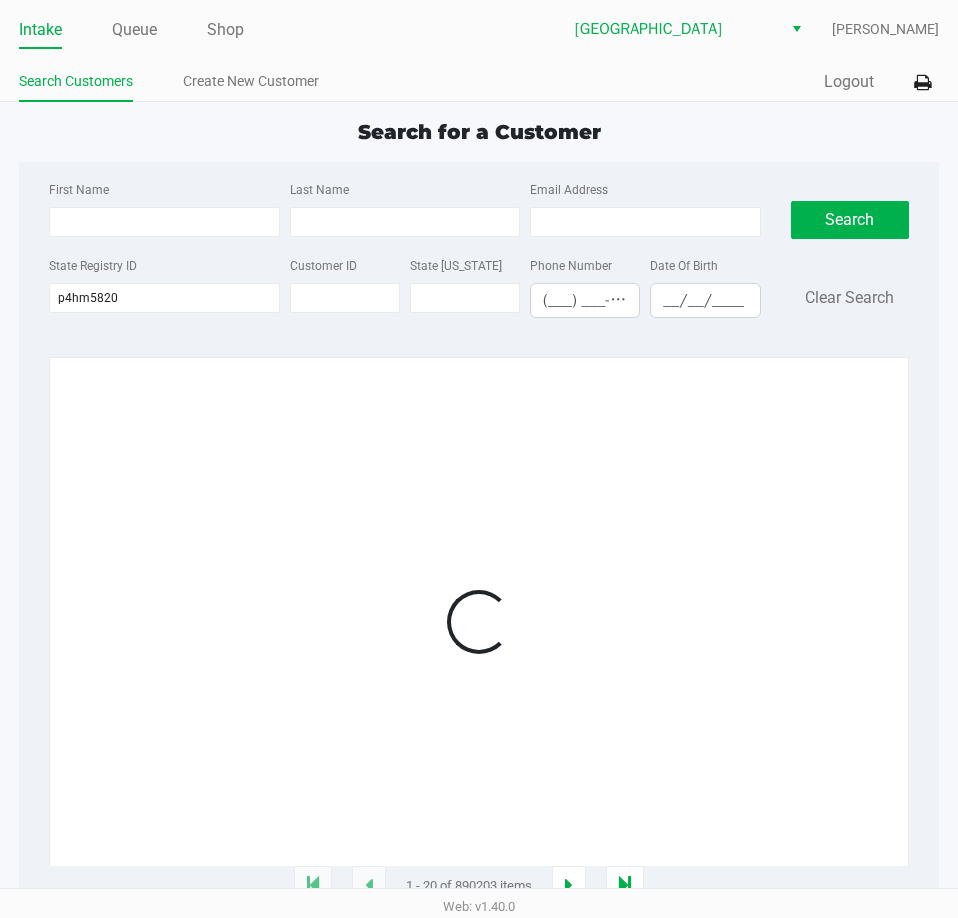 drag, startPoint x: 540, startPoint y: 704, endPoint x: 535, endPoint y: 577, distance: 127.09839 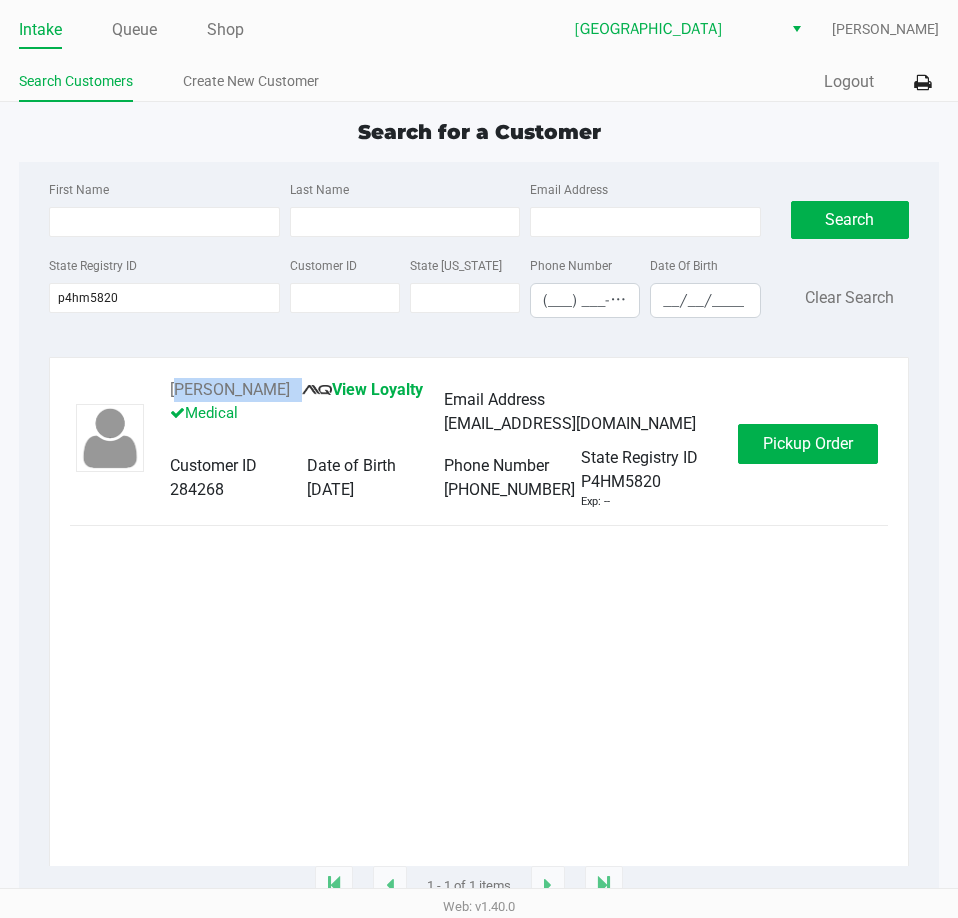 drag, startPoint x: 284, startPoint y: 384, endPoint x: 165, endPoint y: 393, distance: 119.33985 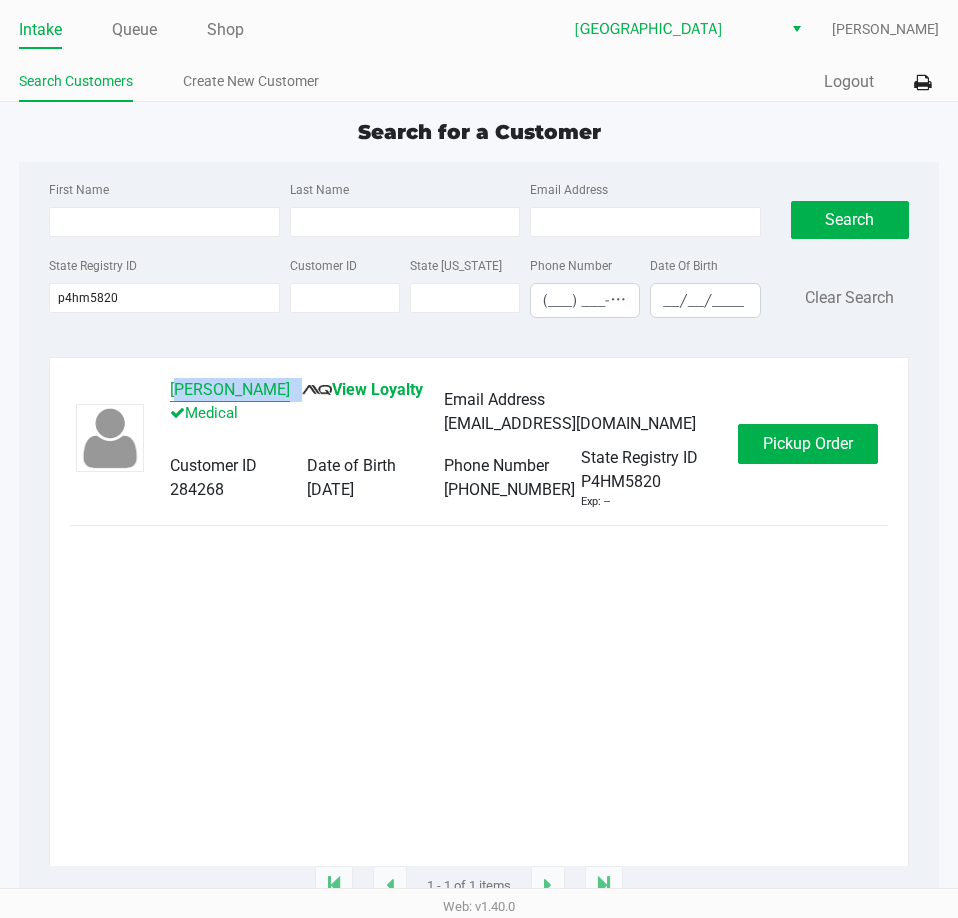 copy on "[PERSON_NAME]" 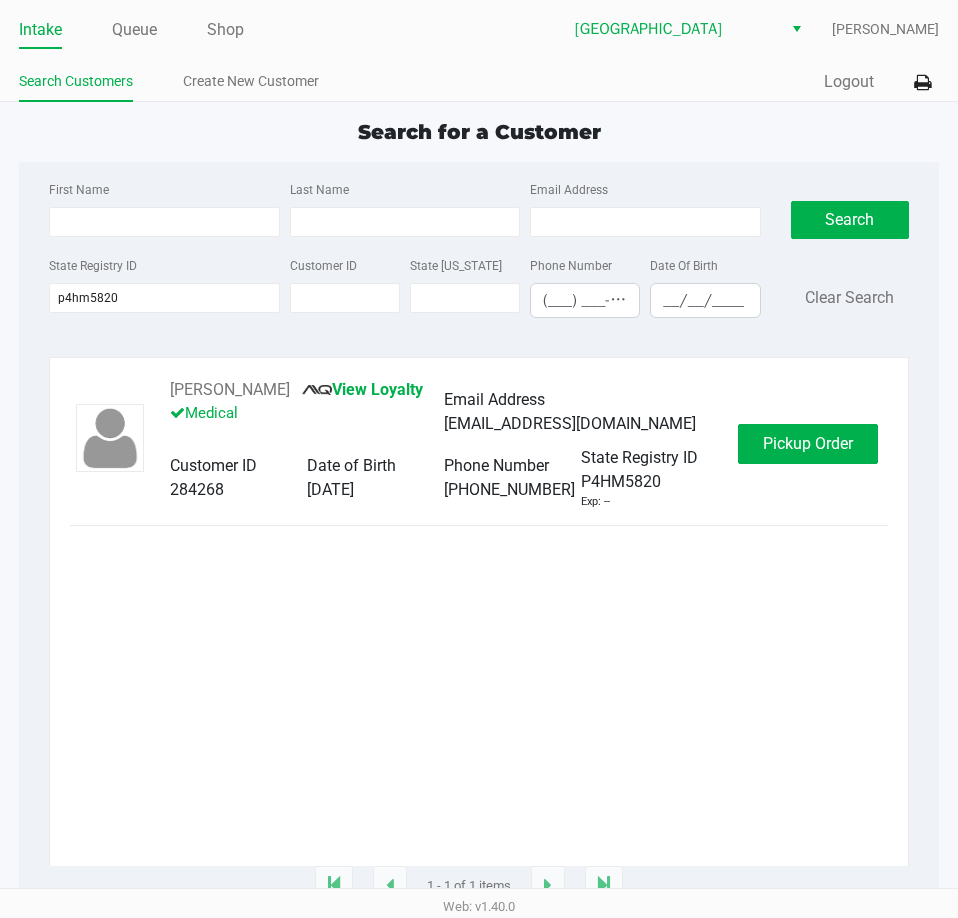 drag, startPoint x: 878, startPoint y: 681, endPoint x: 888, endPoint y: 558, distance: 123.40584 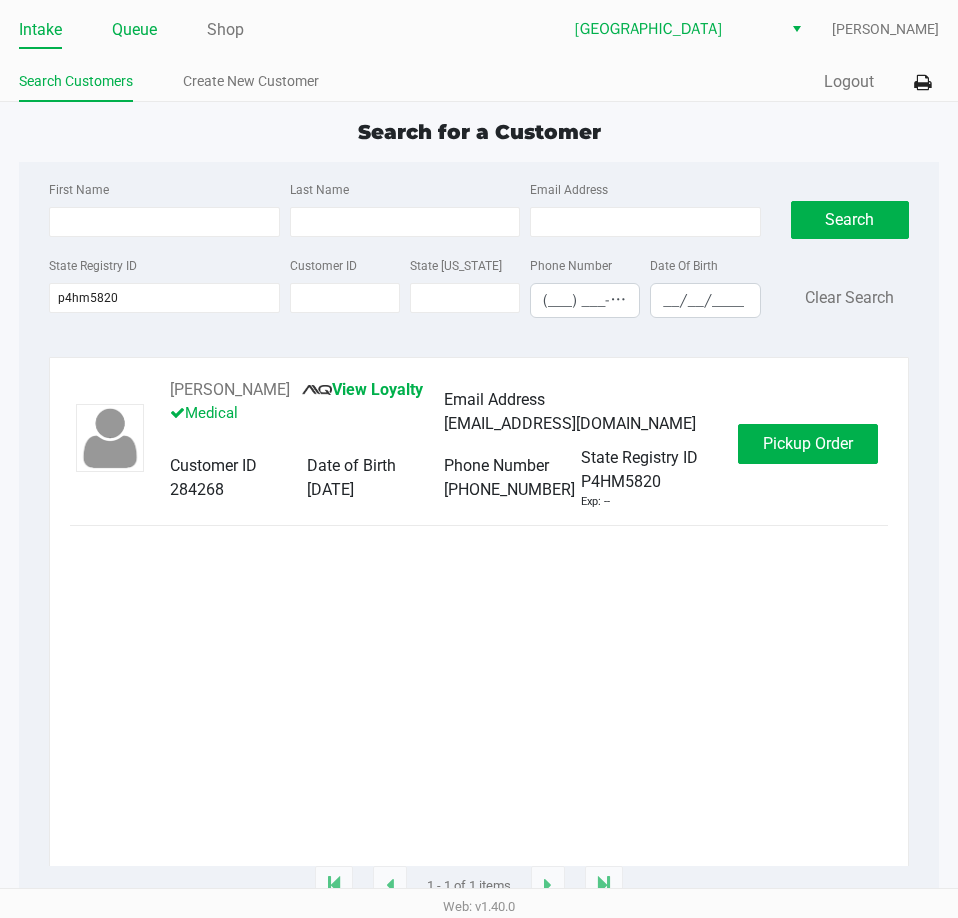 click on "Queue" 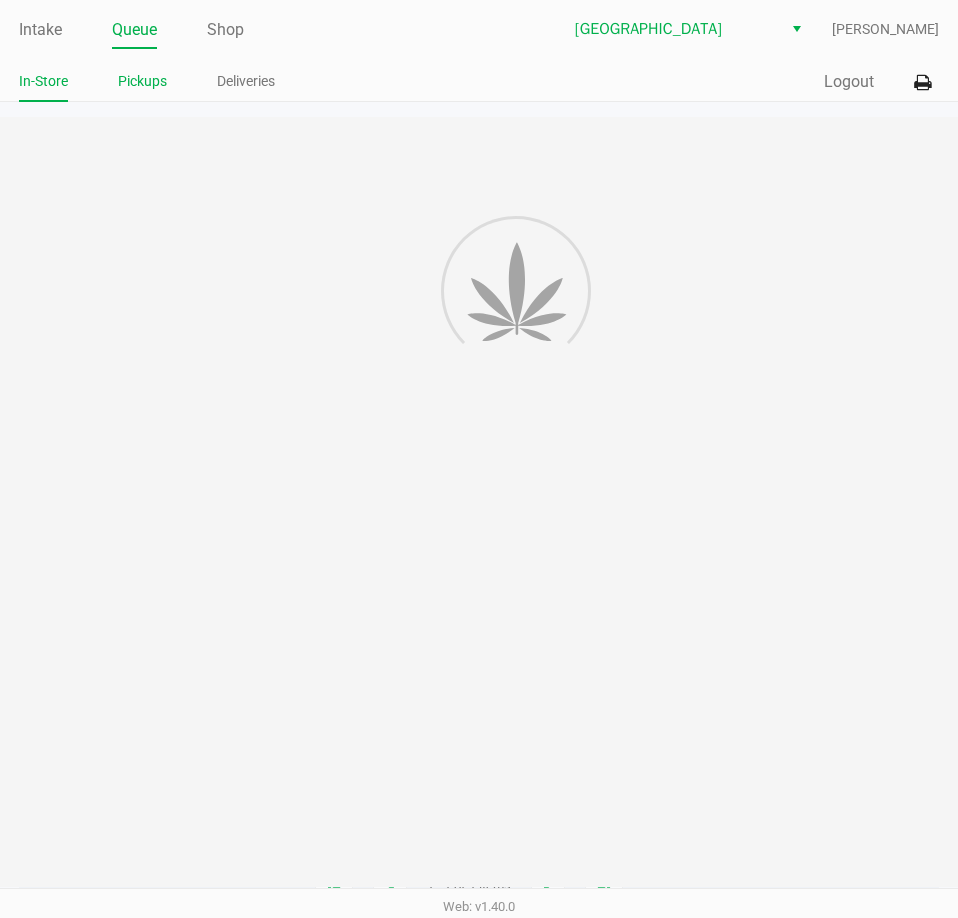 click on "Pickups" 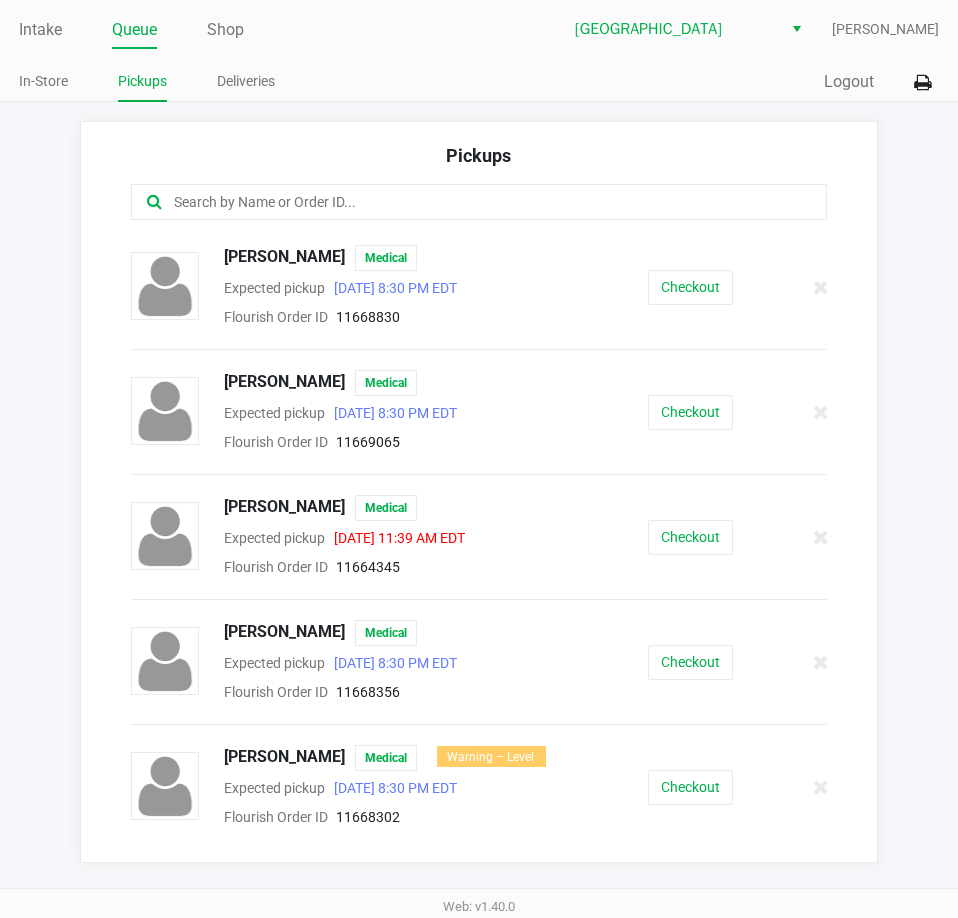 click 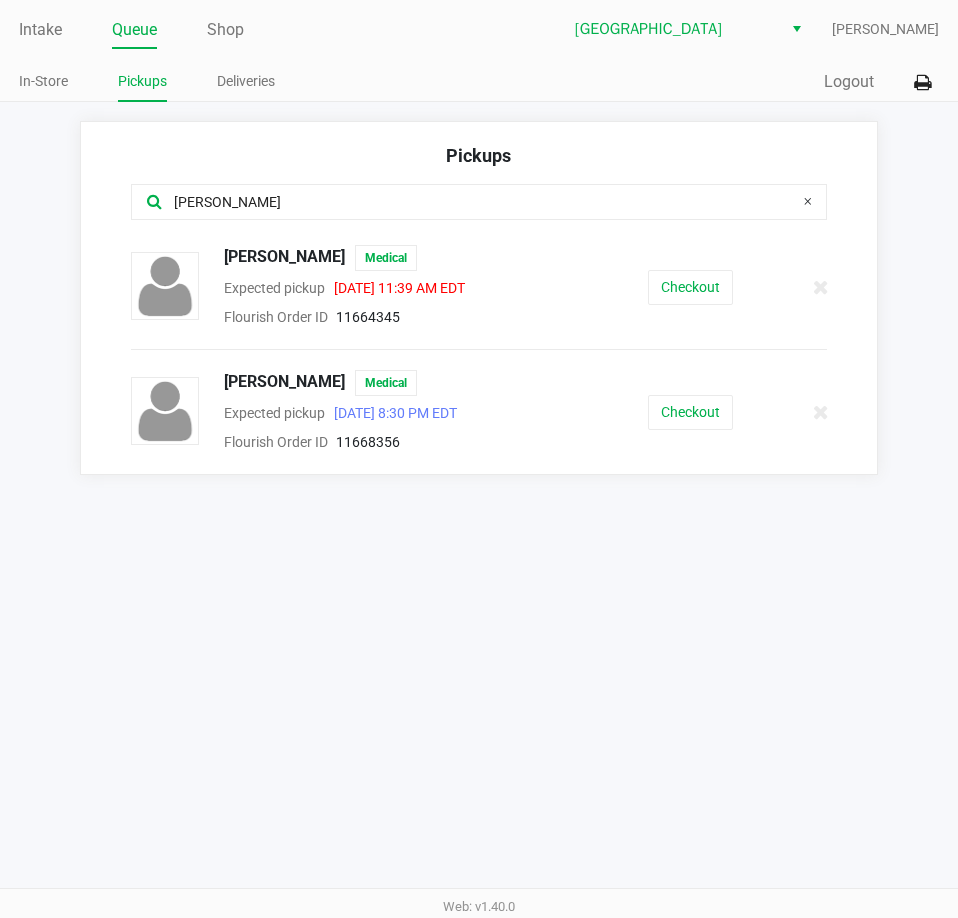 type on "[PERSON_NAME]" 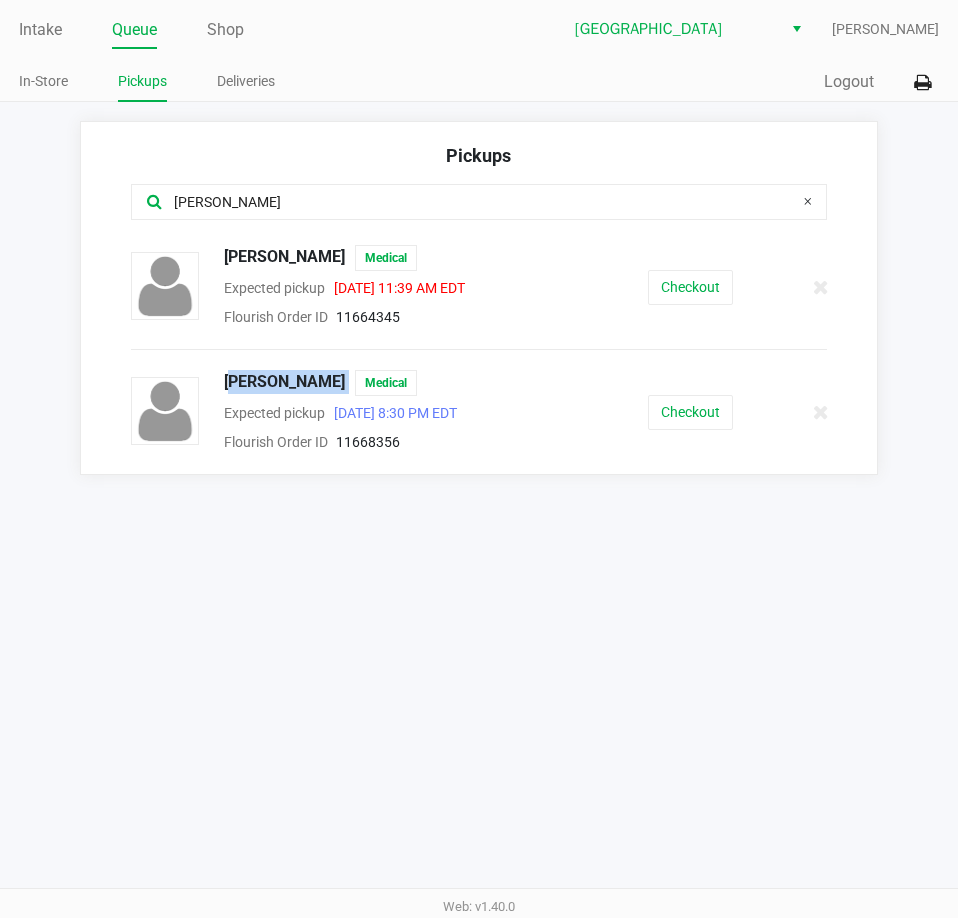 drag, startPoint x: 346, startPoint y: 385, endPoint x: 213, endPoint y: 392, distance: 133.18408 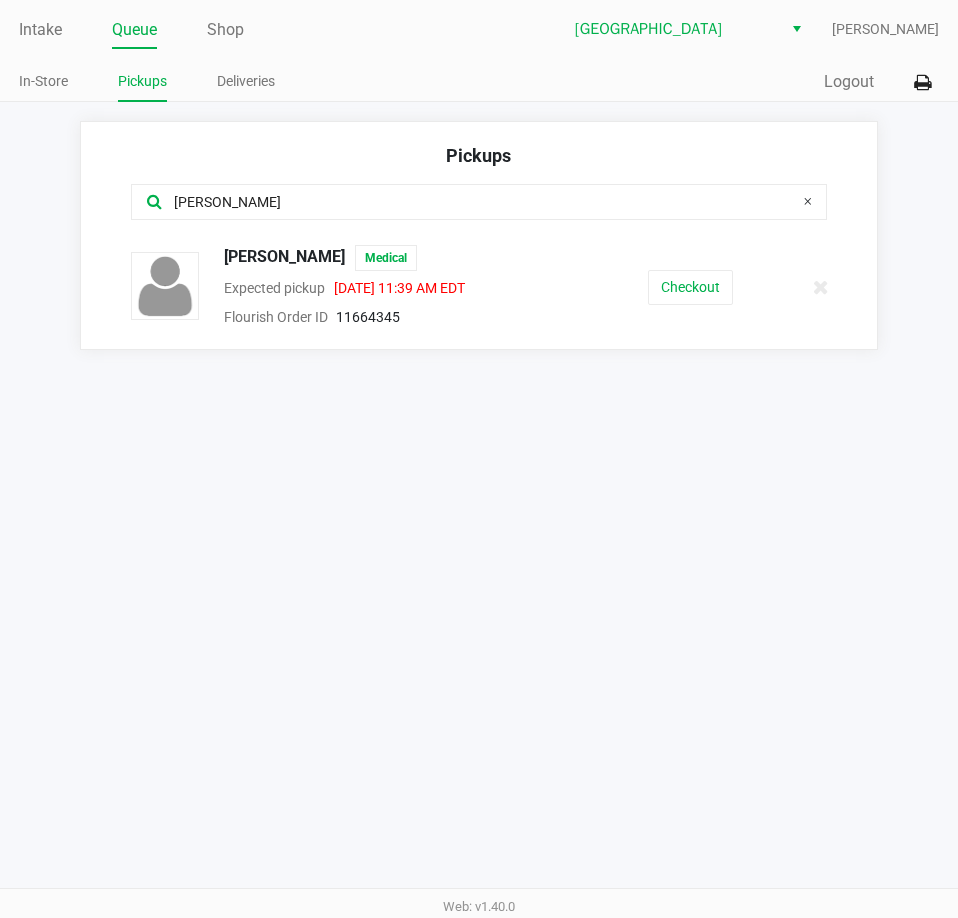 drag, startPoint x: 31, startPoint y: 30, endPoint x: 403, endPoint y: 36, distance: 372.04837 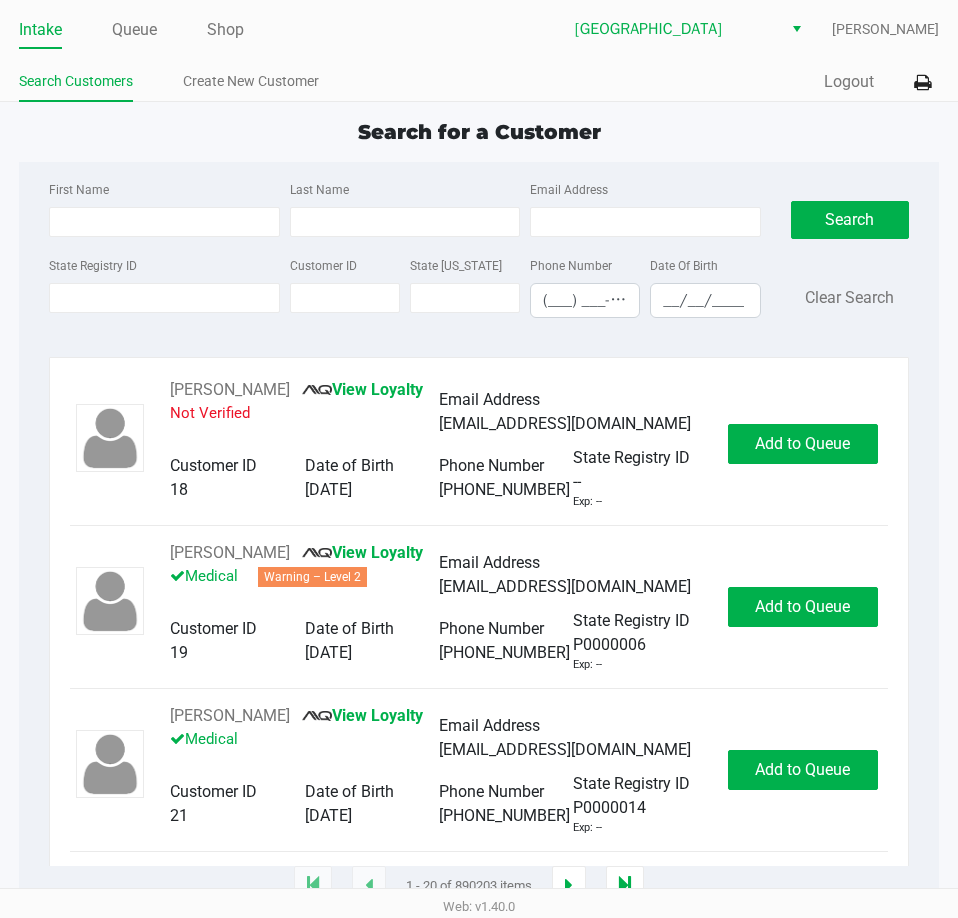 click on "Intake" 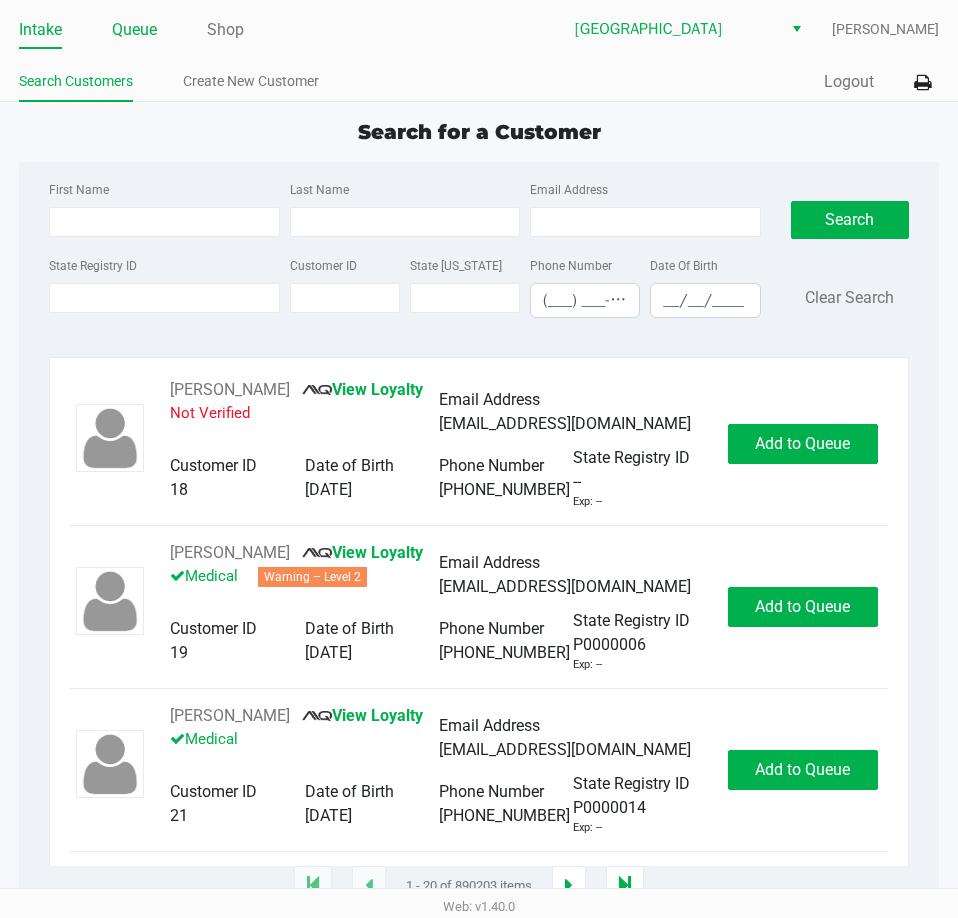 click on "Queue" 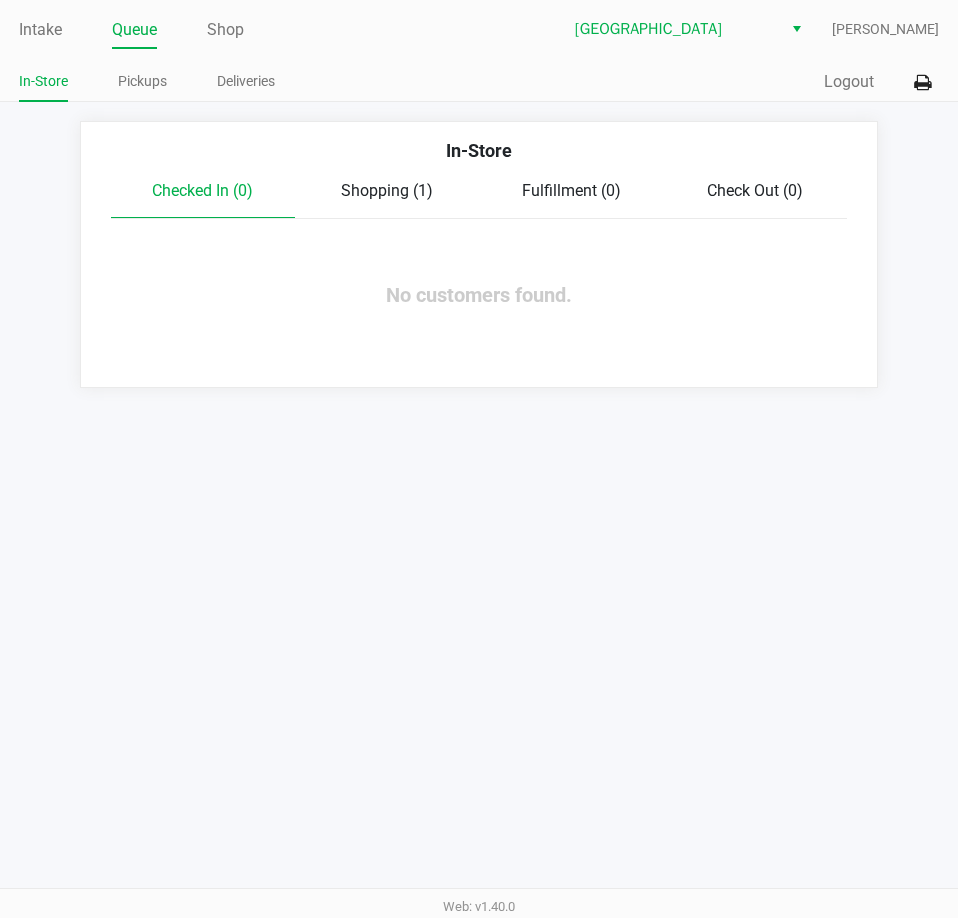 click on "Shopping (1)" 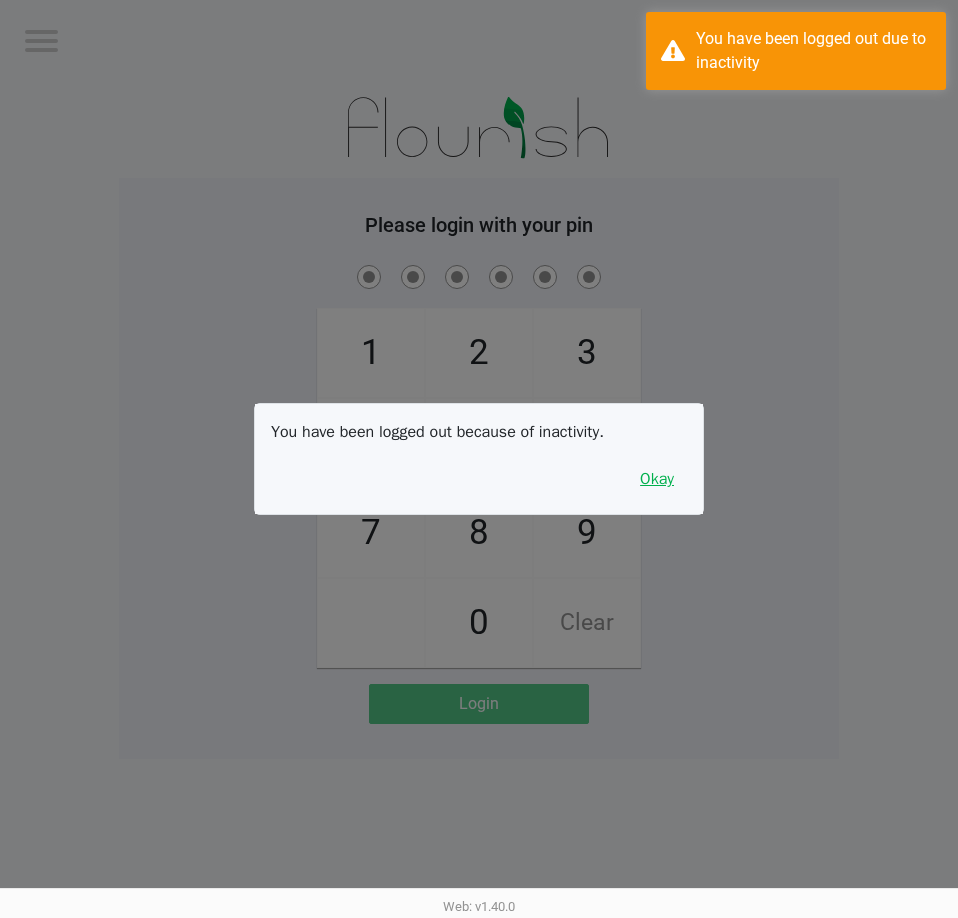 click on "Okay" at bounding box center (657, 479) 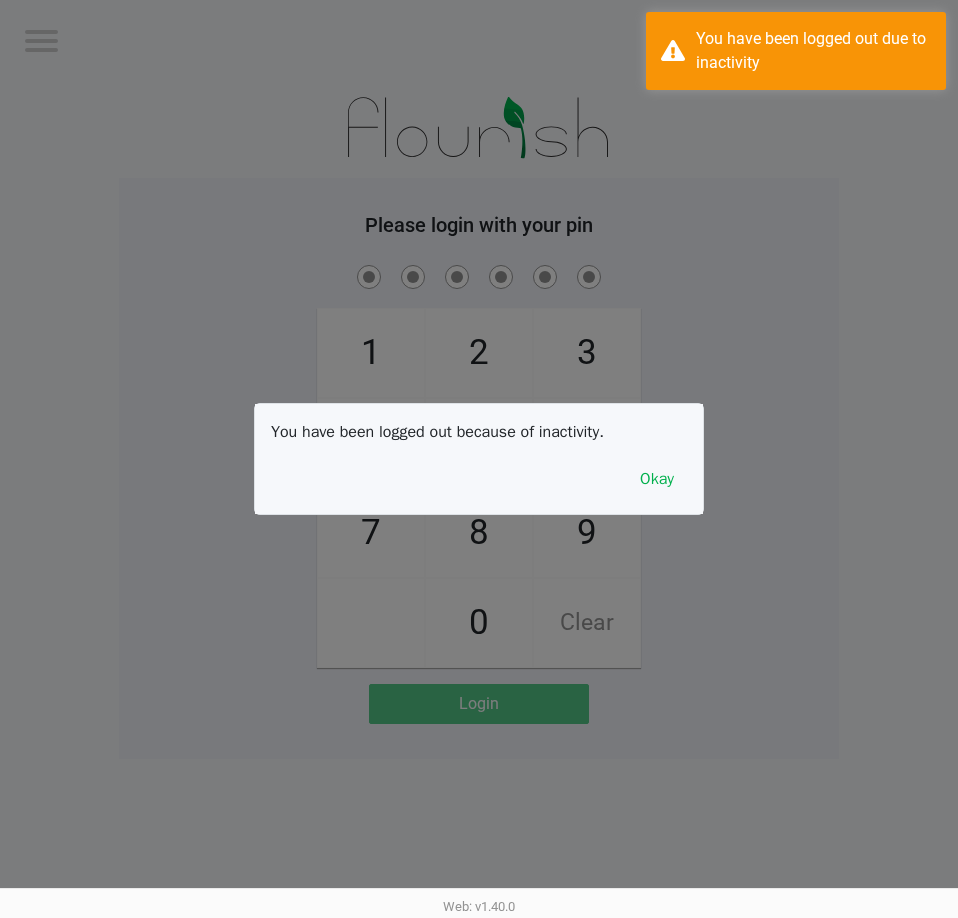 click on "1   4   7       2   5   8   0   3   6   9   Clear" 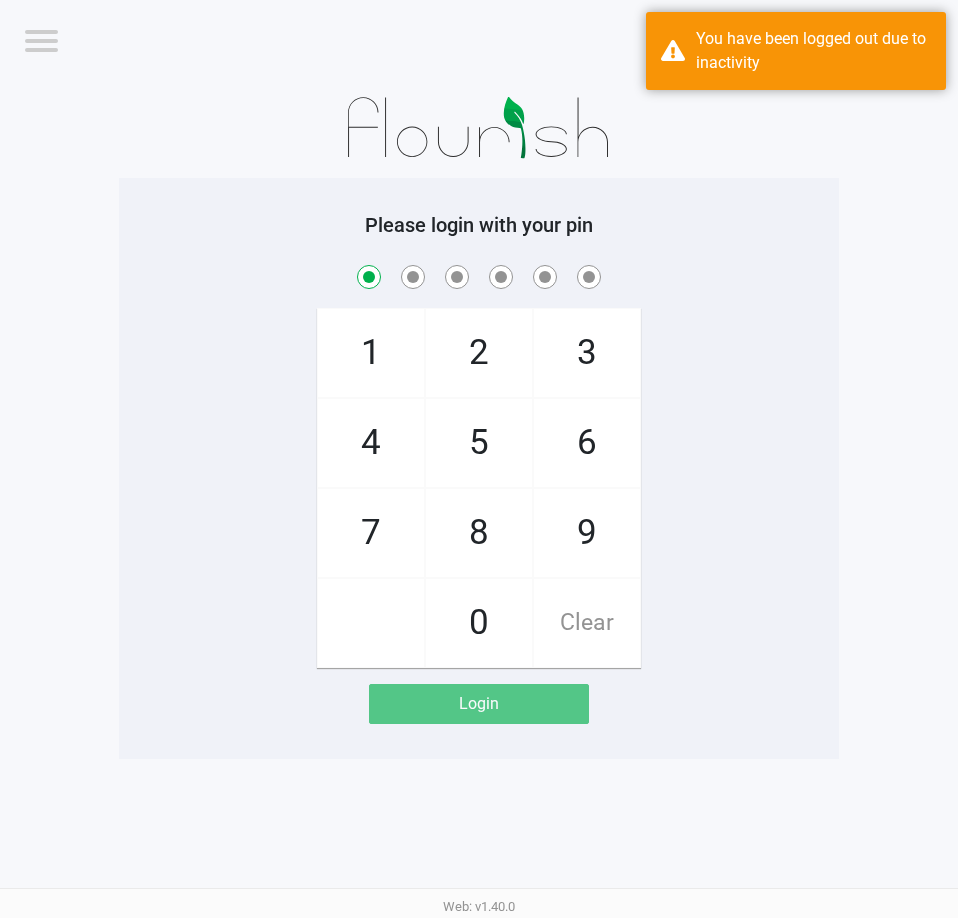 checkbox on "true" 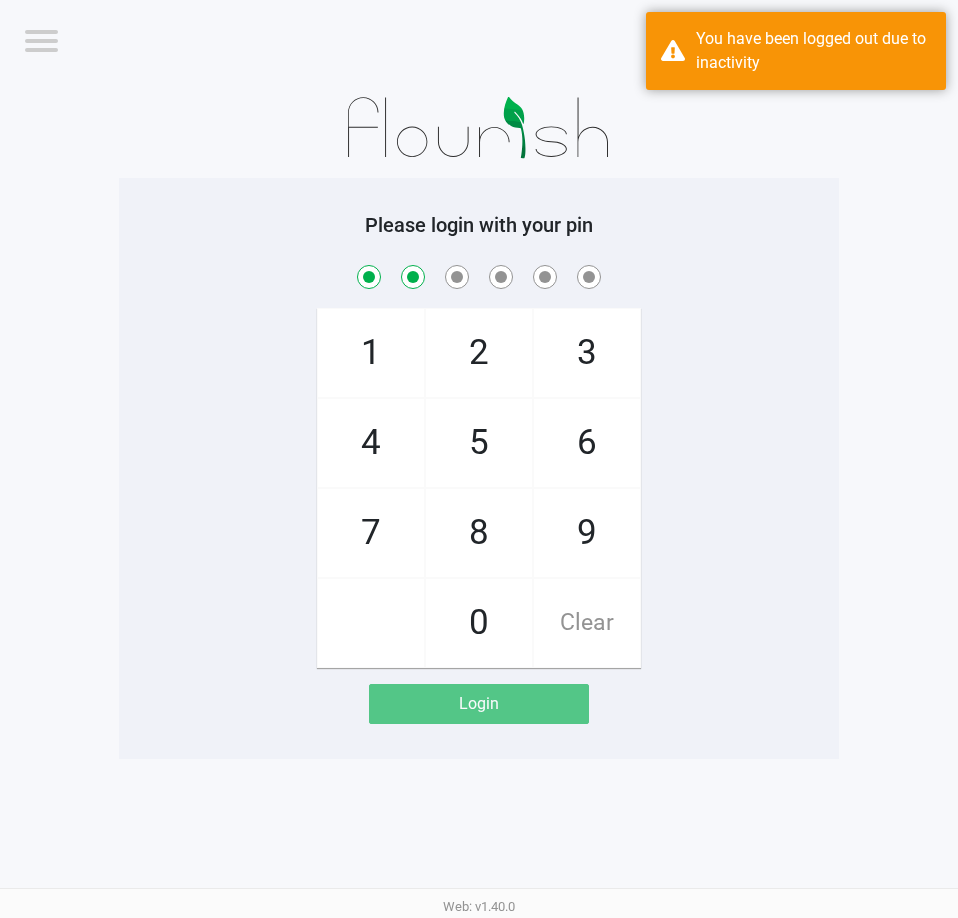 checkbox on "true" 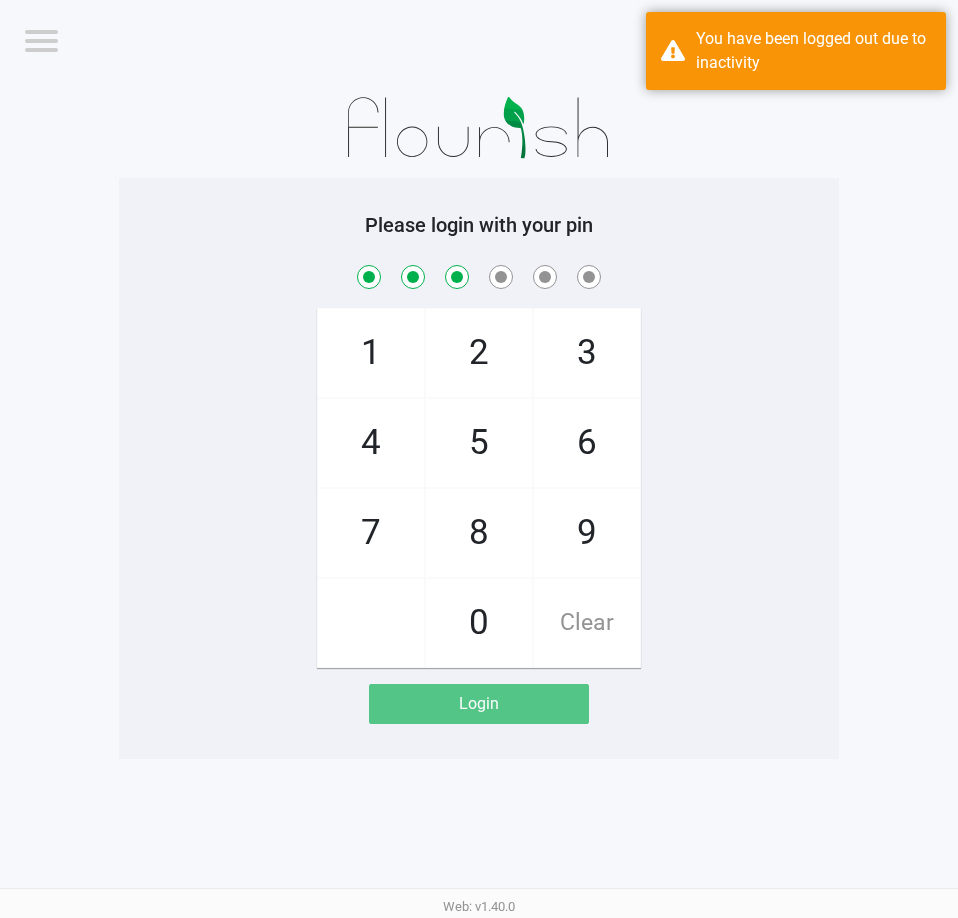 checkbox on "true" 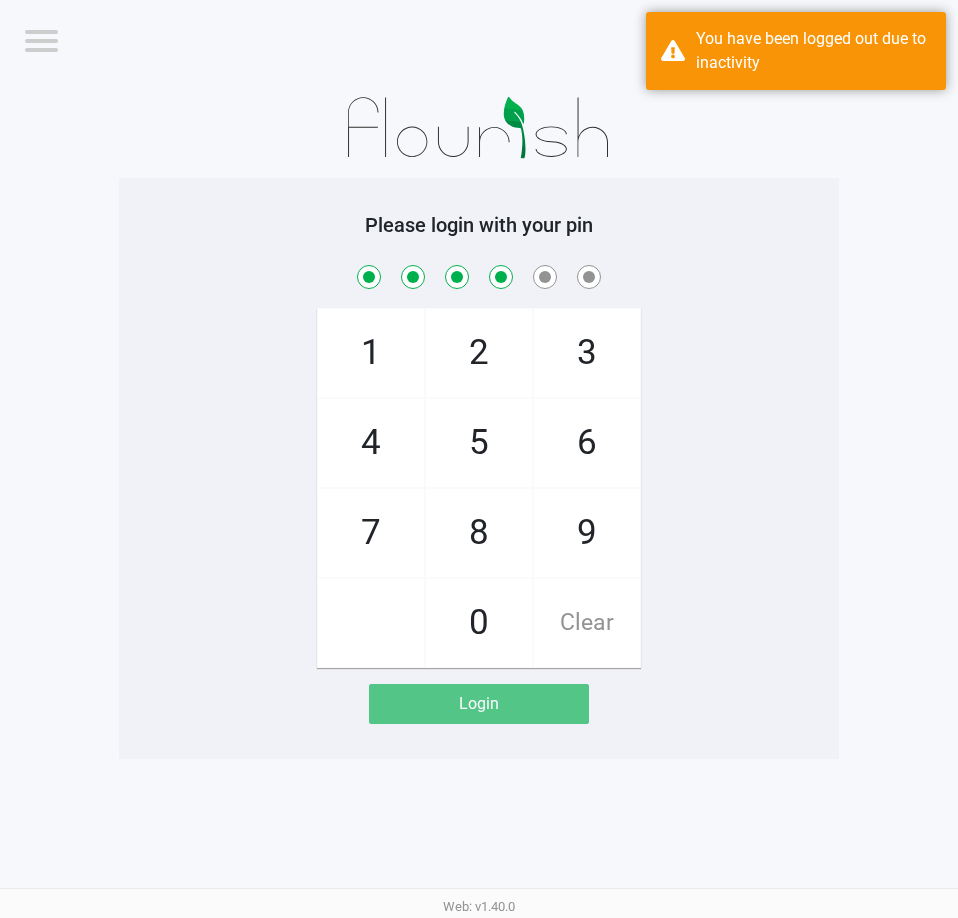 checkbox on "true" 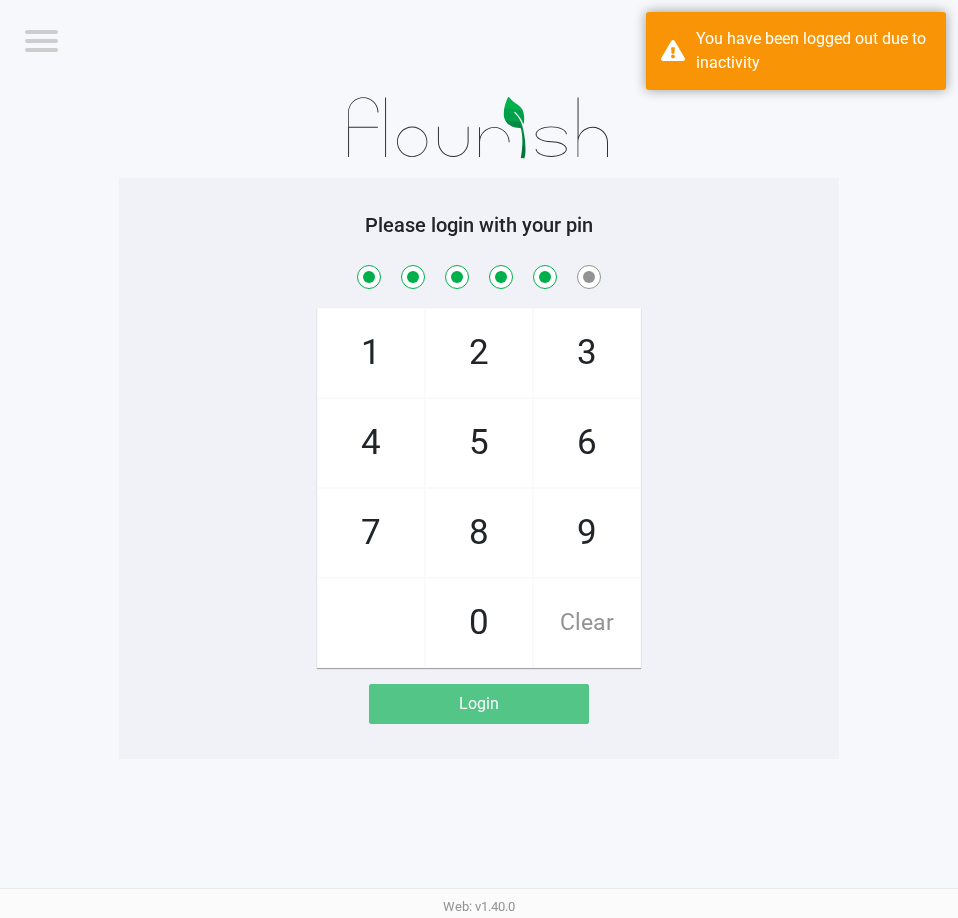 checkbox on "true" 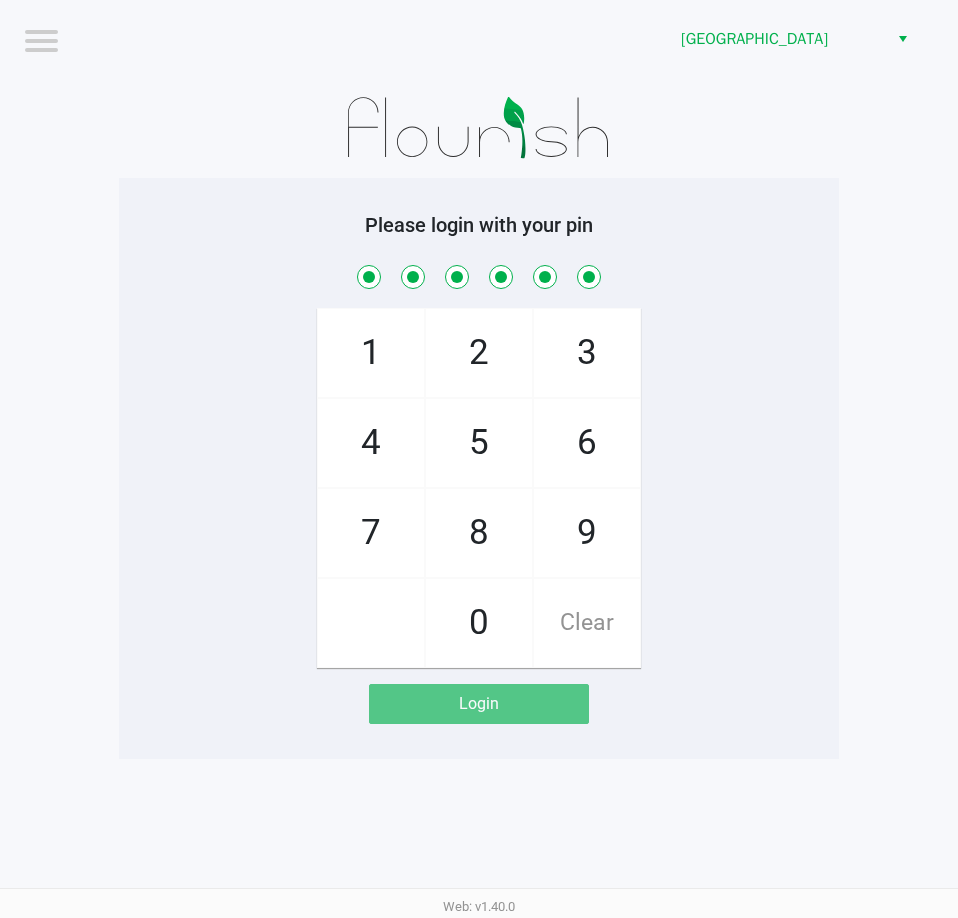 checkbox on "true" 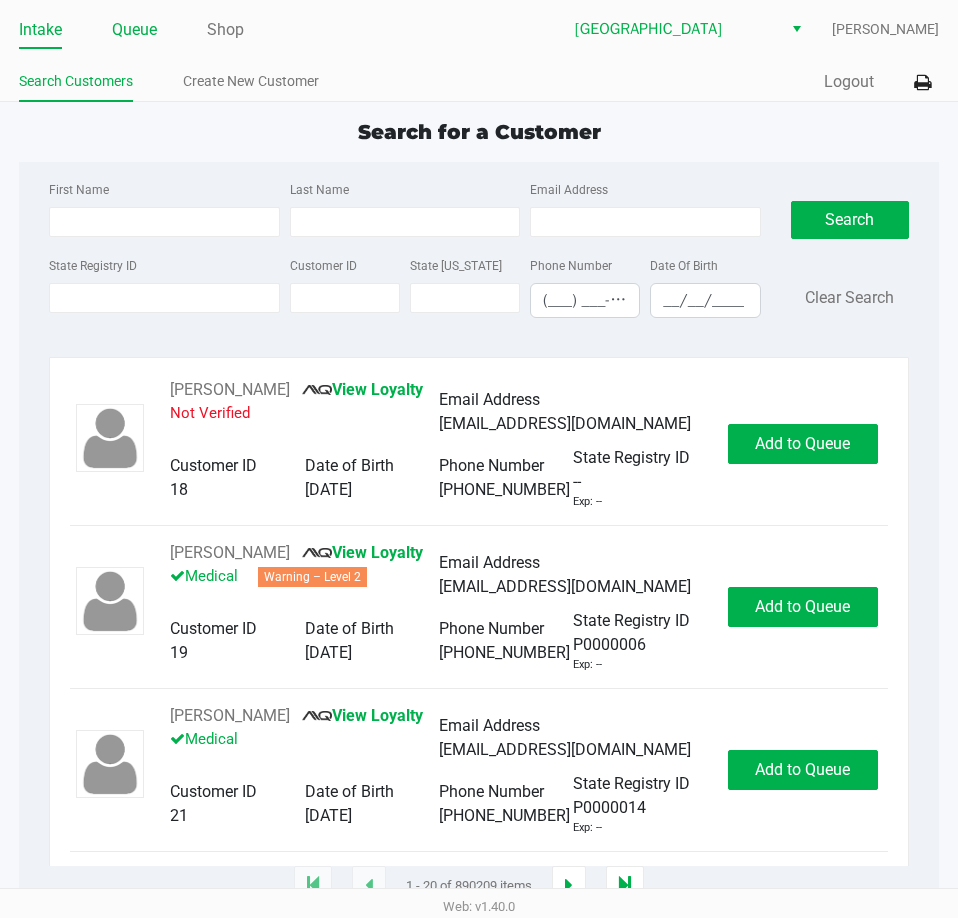 click on "Queue" 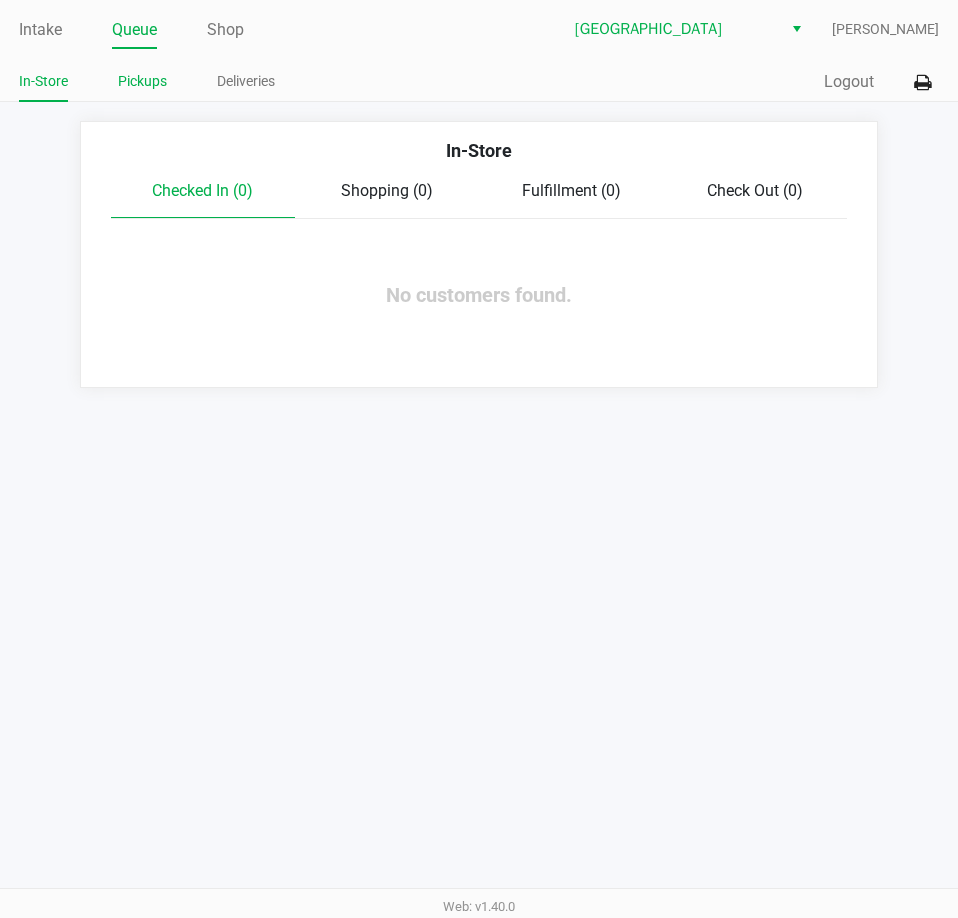 click on "Pickups" 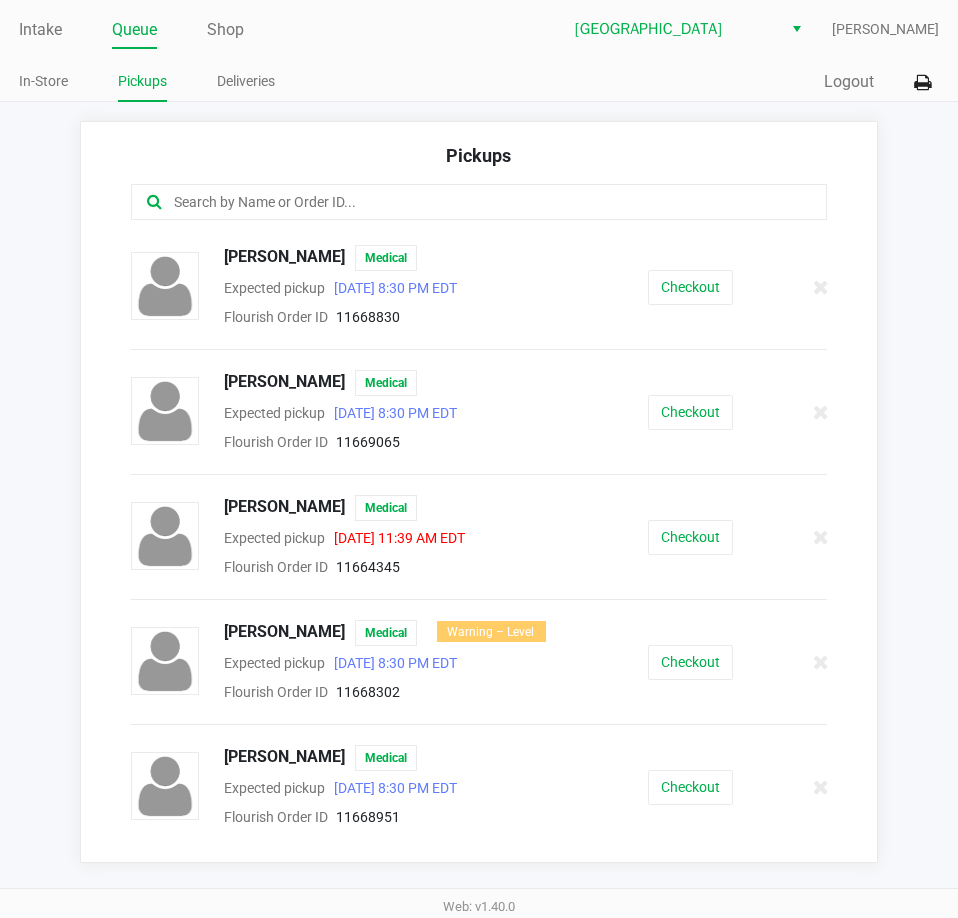 click 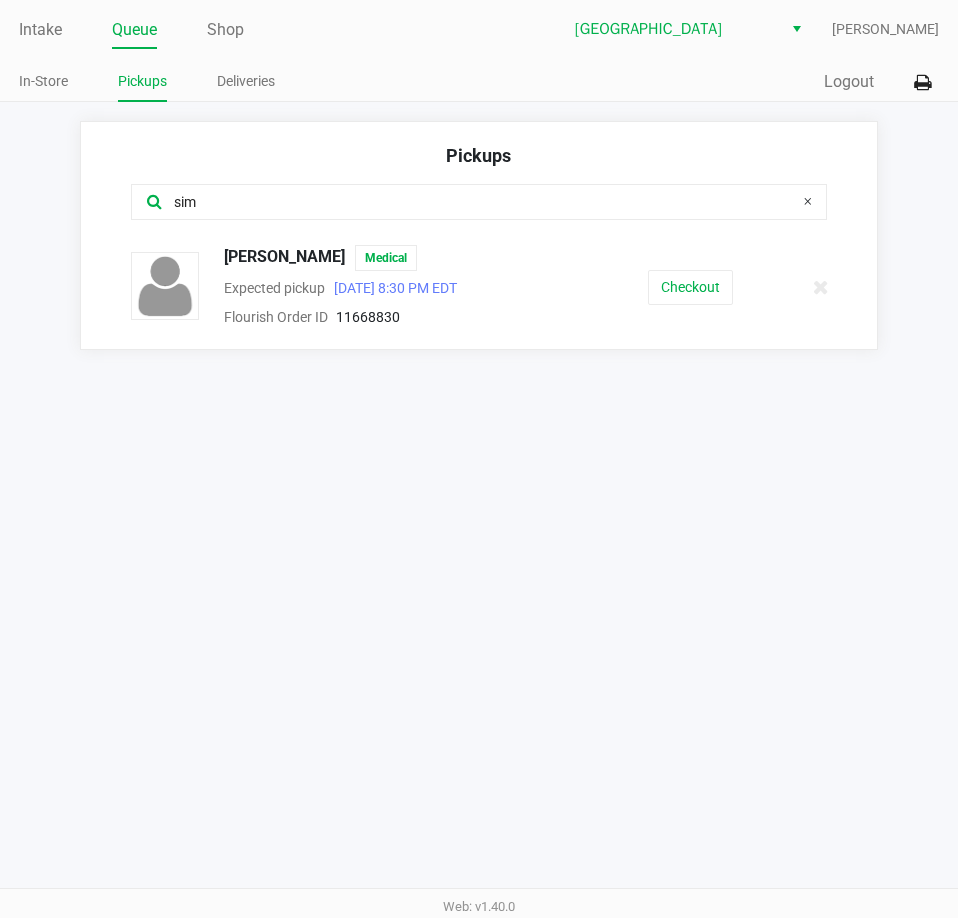type on "sim" 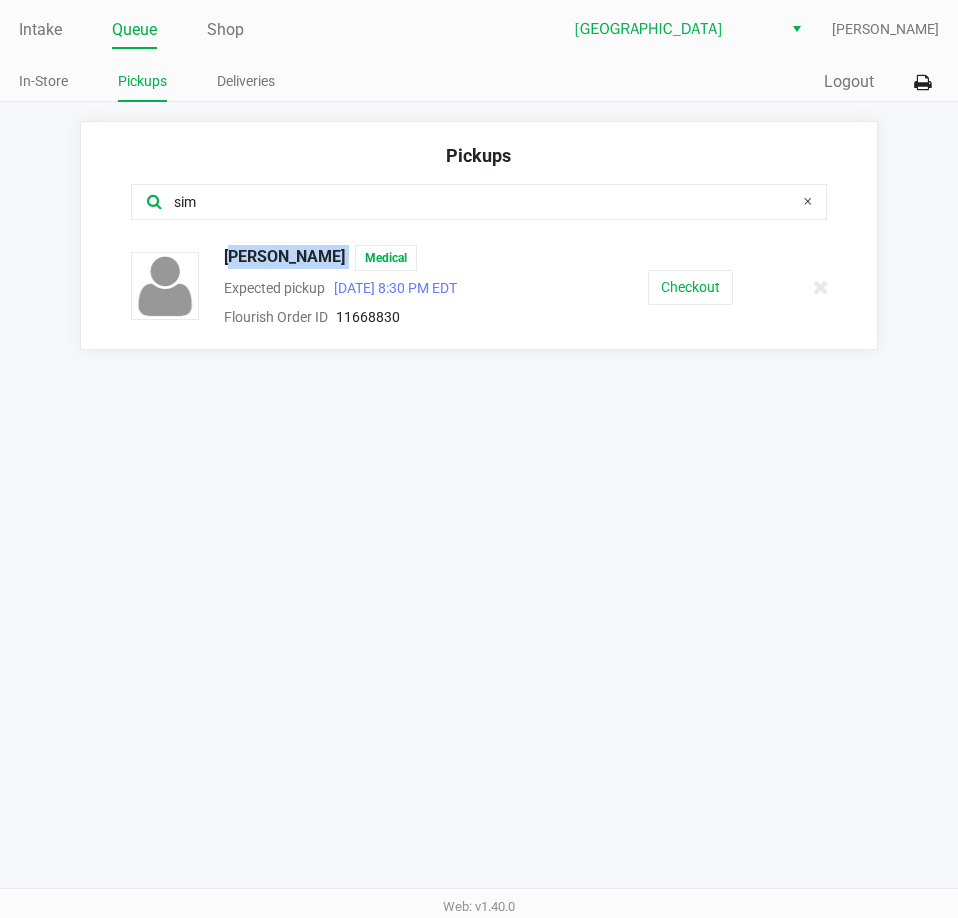 drag, startPoint x: 320, startPoint y: 257, endPoint x: 219, endPoint y: 259, distance: 101.0198 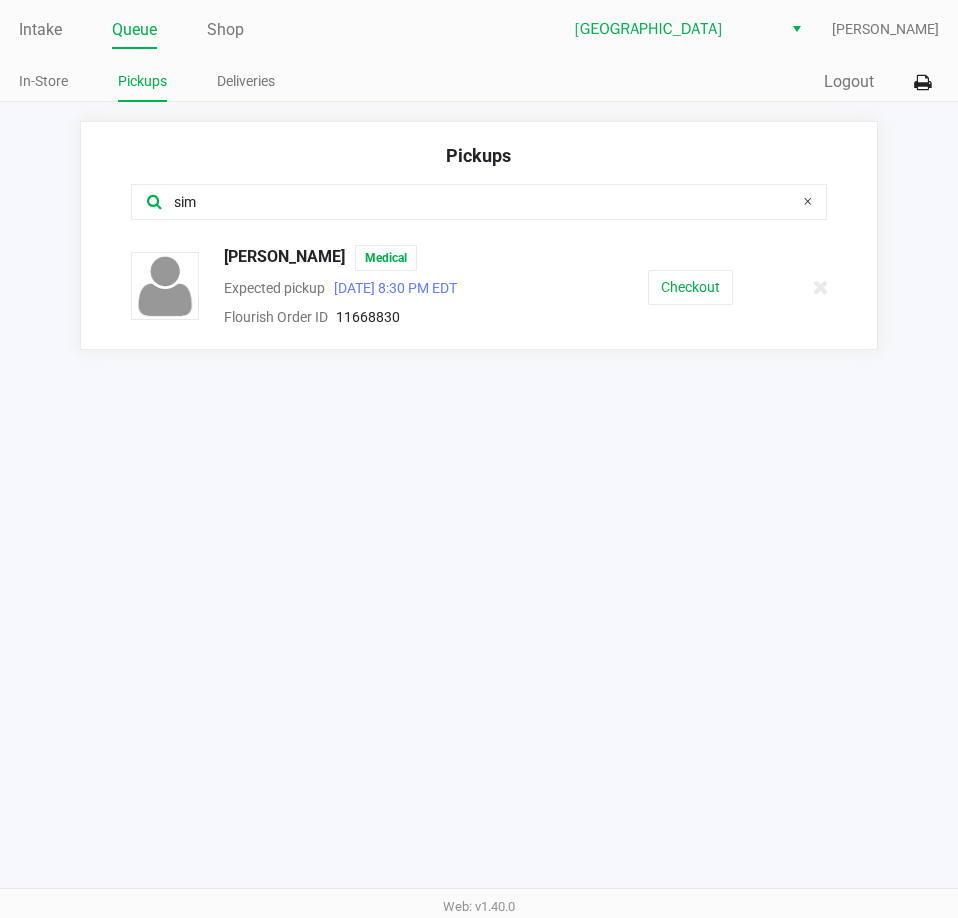 click on "Intake Queue Shop Lakeland WC  [PERSON_NAME]  In-Store Pickups Deliveries  Quick Sale   Logout   Pickups  sim  [PERSON_NAME]   Medical  Expected pickup      [DATE] 8:30 PM EDT  Flourish Order ID     11668830   Checkout   Web: v1.40.0" at bounding box center [479, 459] 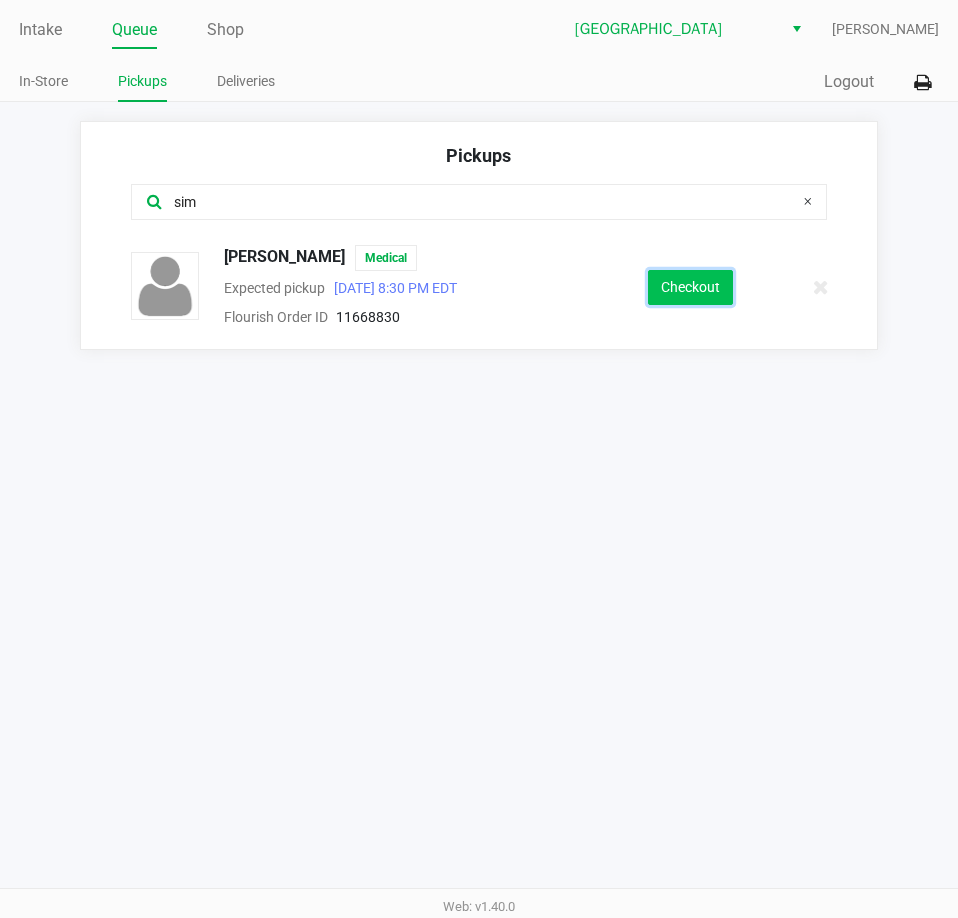 click on "Checkout" 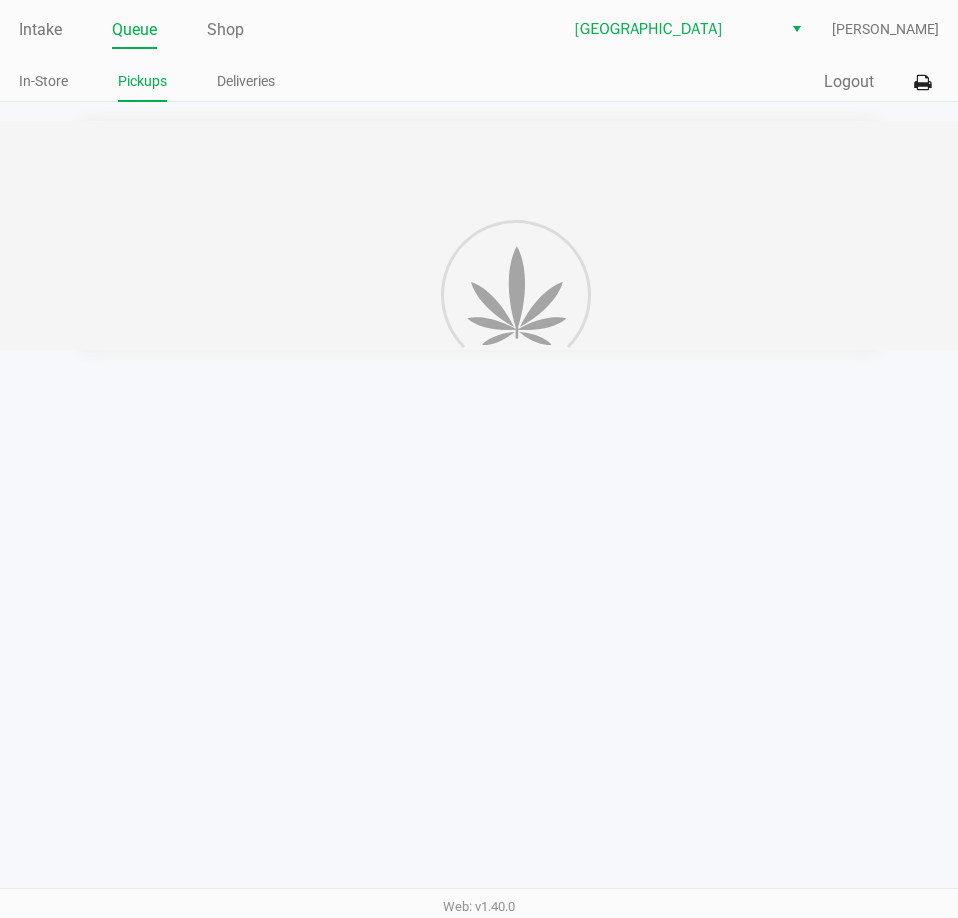 click on "Intake Queue Shop Lakeland WC  [PERSON_NAME]  In-Store Pickups Deliveries  Quick Sale   Logout       Pickups  sim  [PERSON_NAME]   Medical  Expected pickup      [DATE] 8:30 PM EDT  Flourish Order ID     11668830   Checkout   Web: v1.40.0" at bounding box center [479, 459] 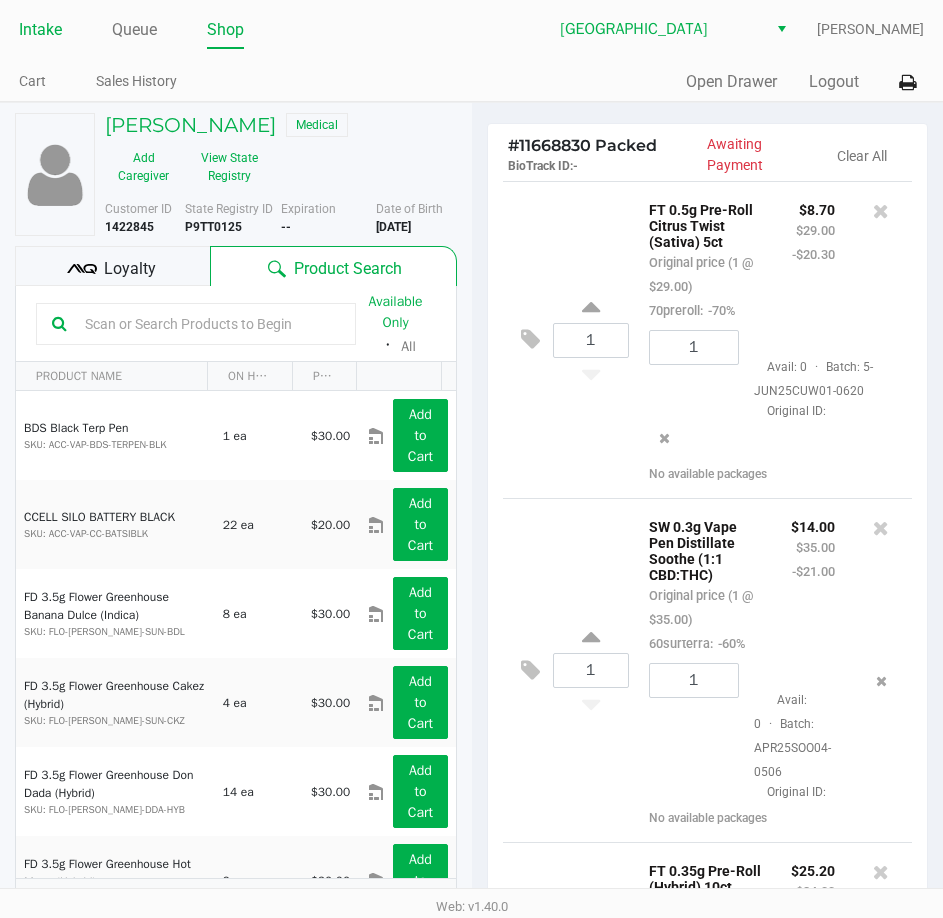 click on "Intake" 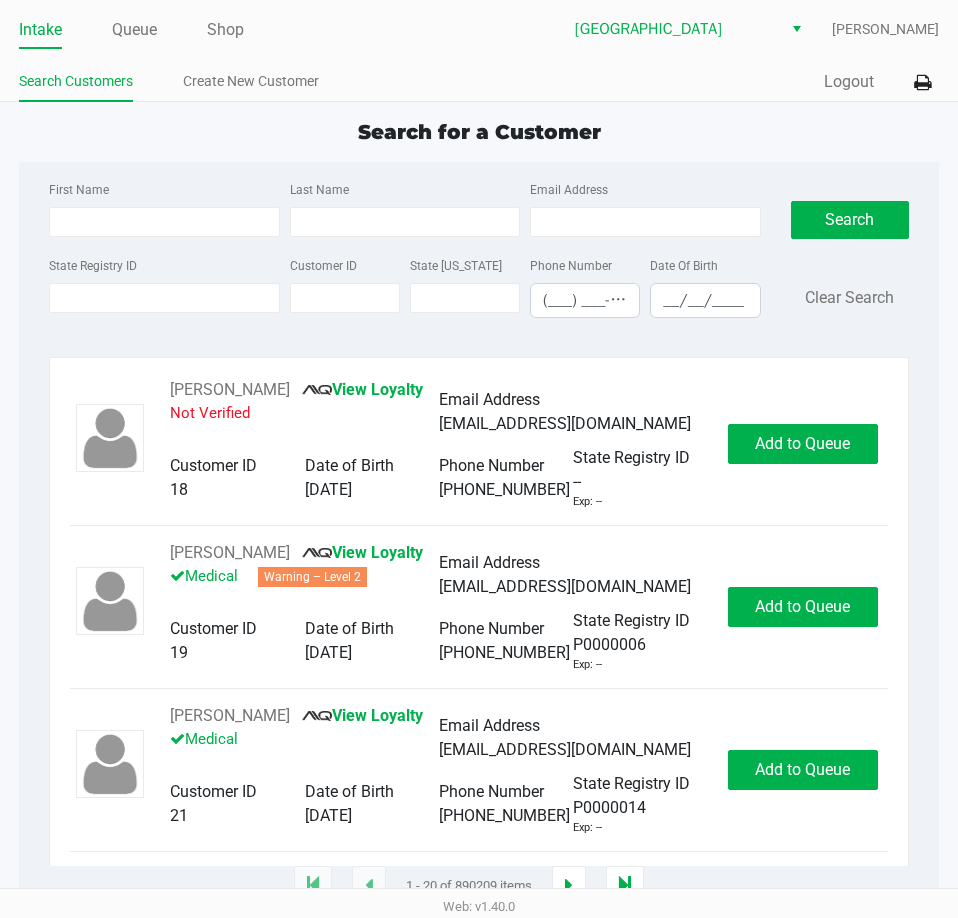click on "Intake Queue Shop Lakeland WC  [PERSON_NAME]  Search Customers Create New Customer  Quick Sale   Logout" 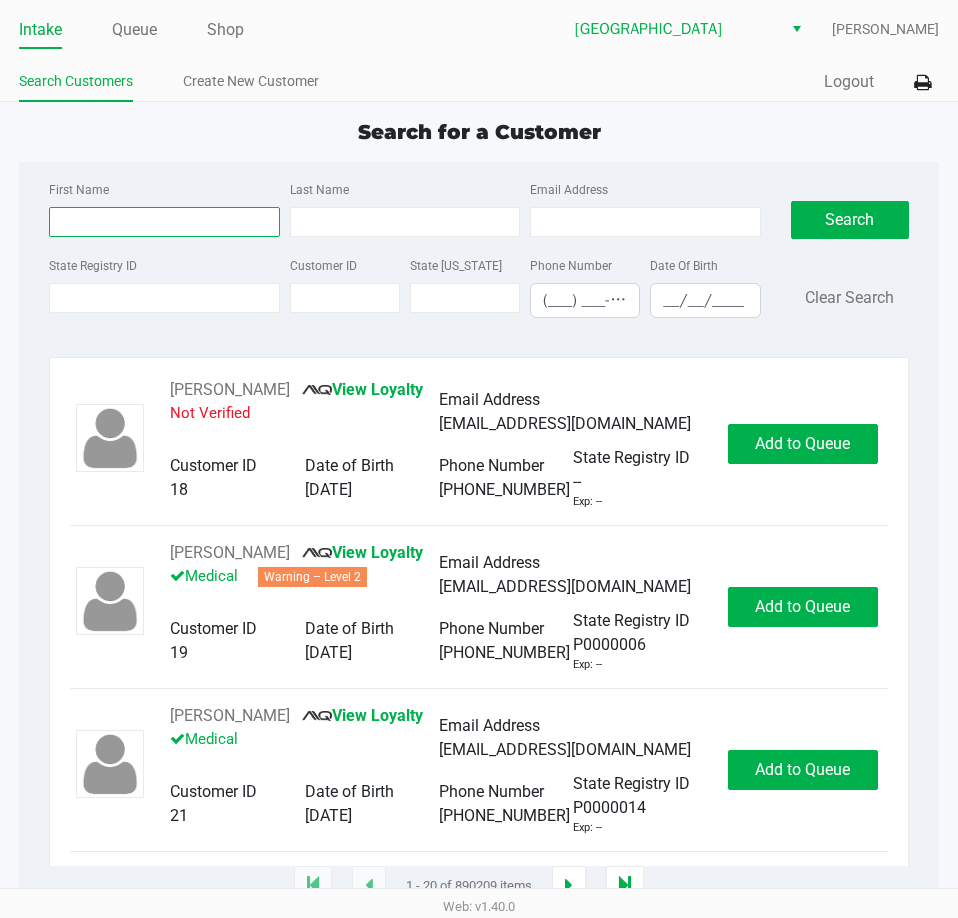 drag, startPoint x: 165, startPoint y: 224, endPoint x: 169, endPoint y: 176, distance: 48.166378 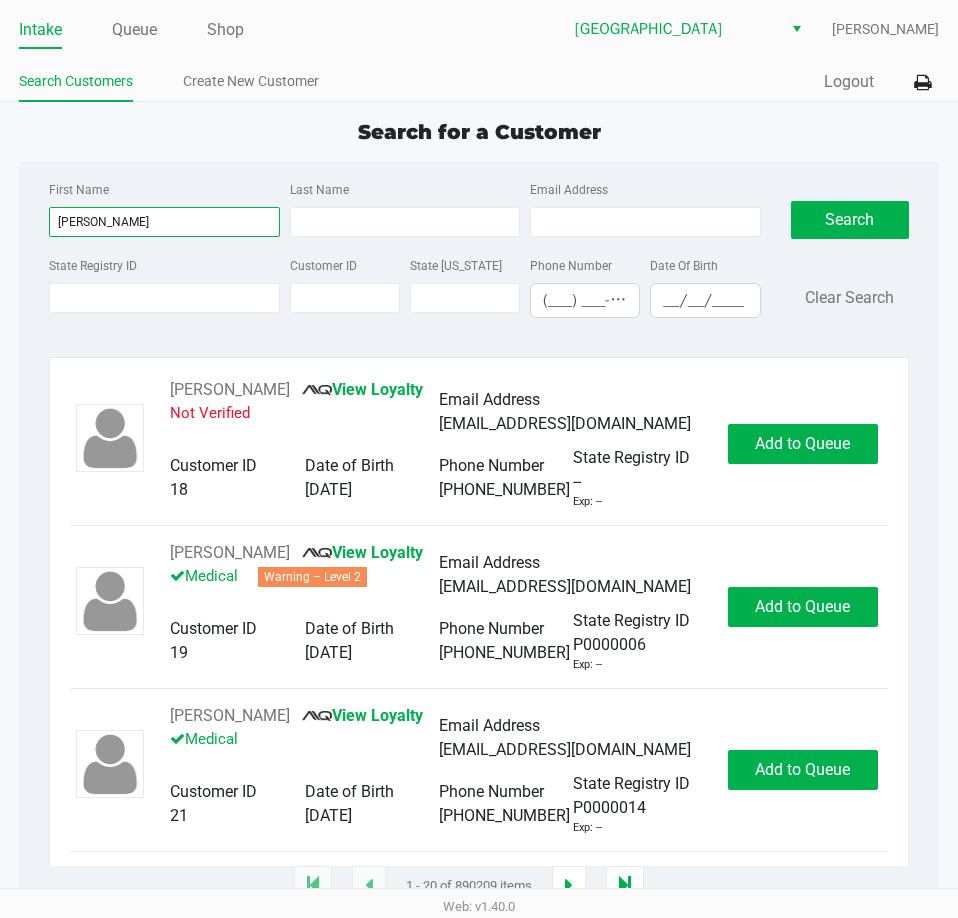 type on "[PERSON_NAME]" 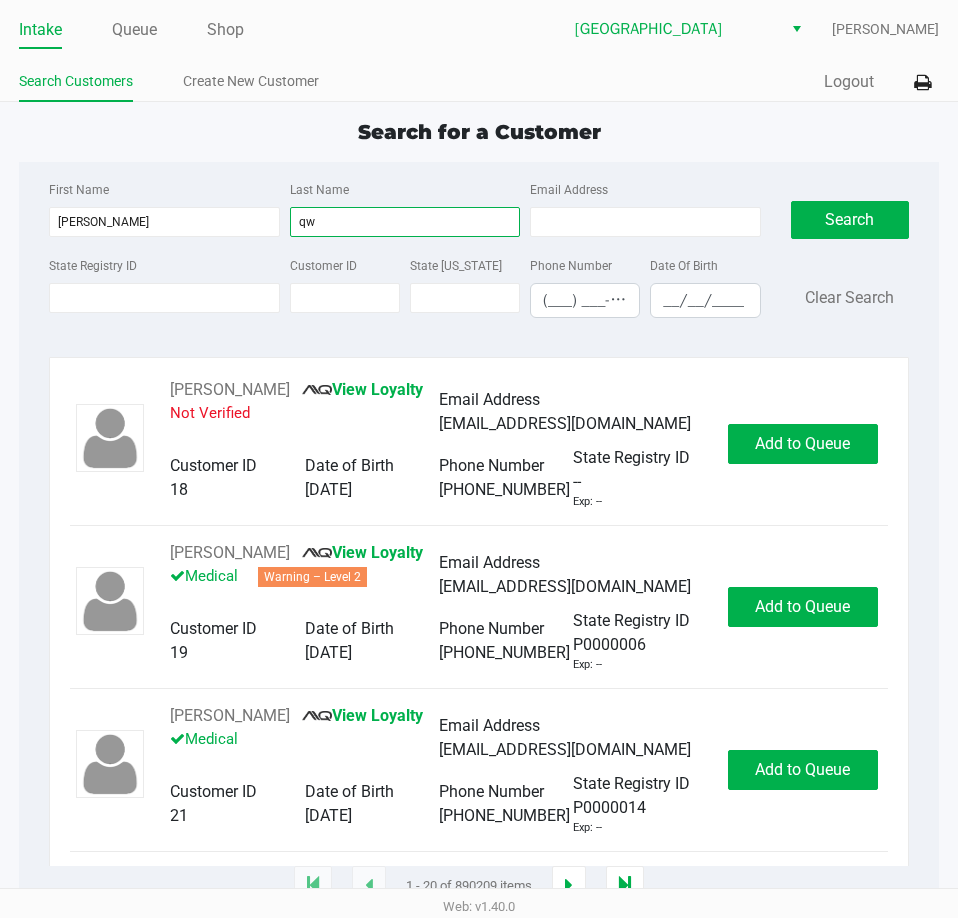 type on "q" 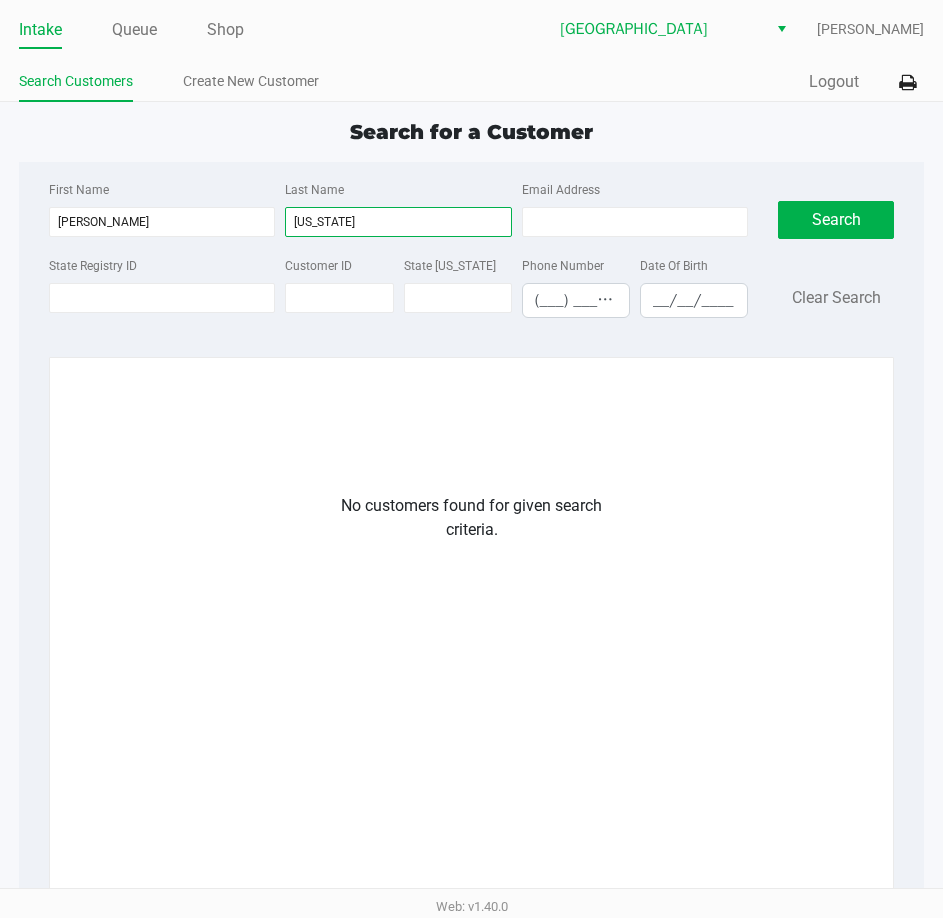 type on "[US_STATE]" 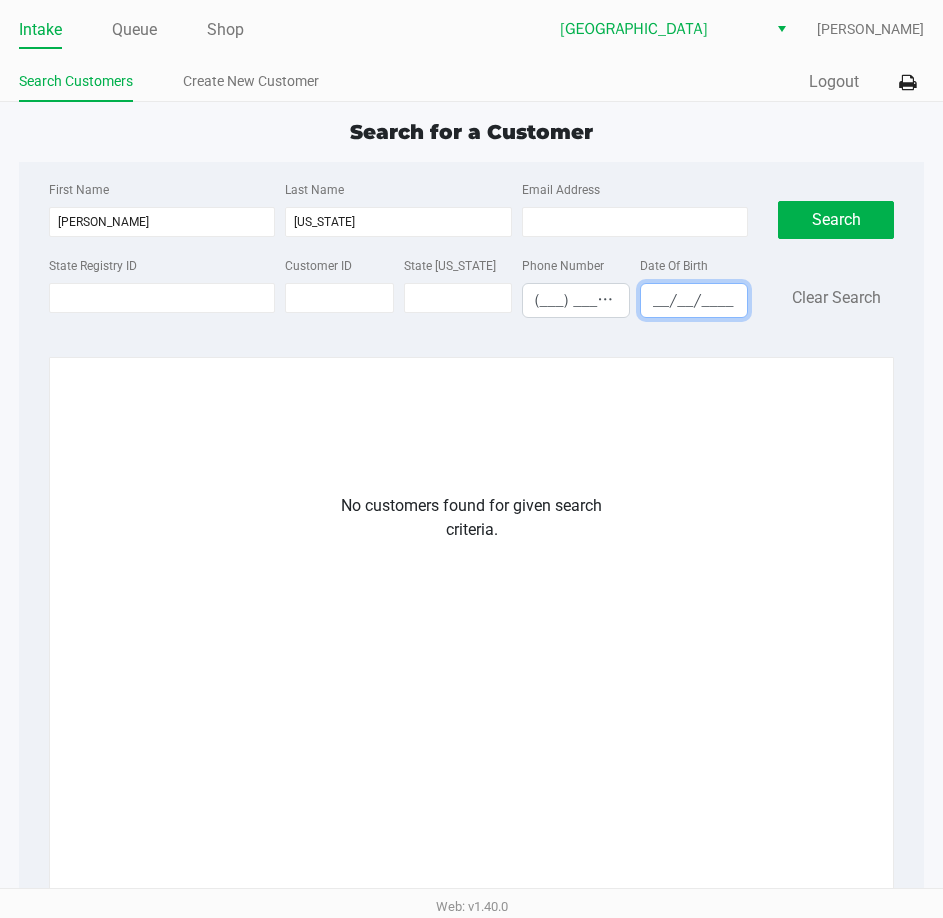 click on "__/__/____" at bounding box center [694, 300] 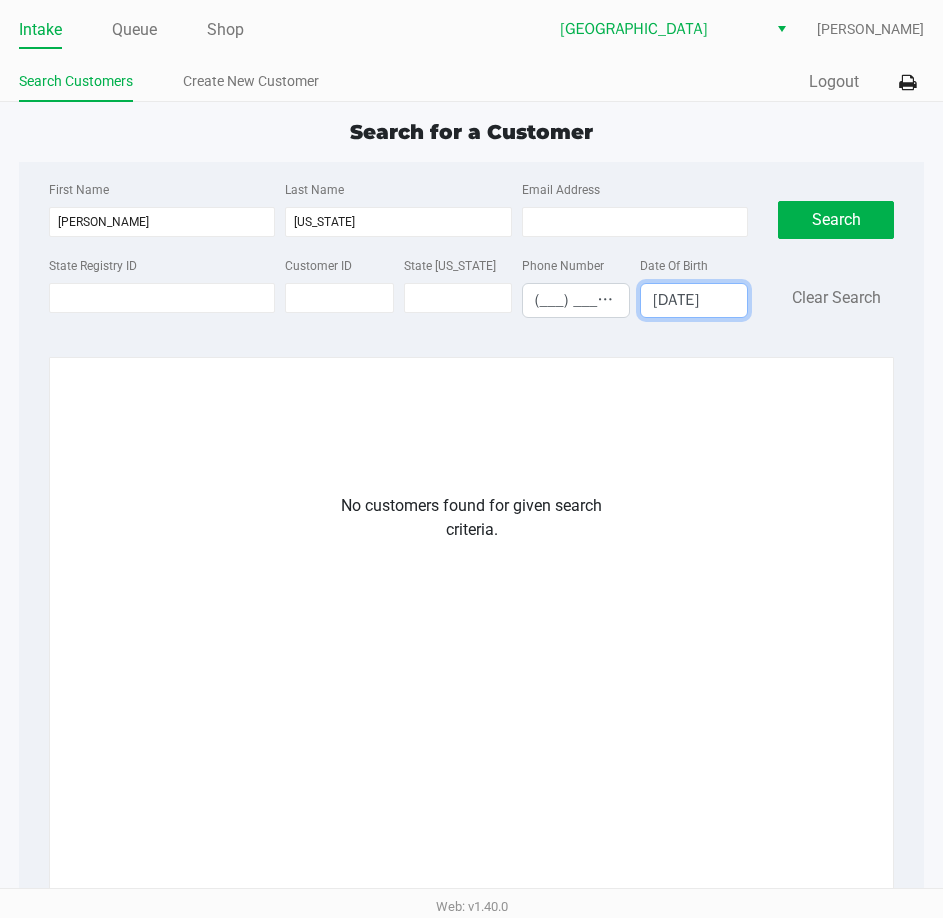 type on "[DATE]" 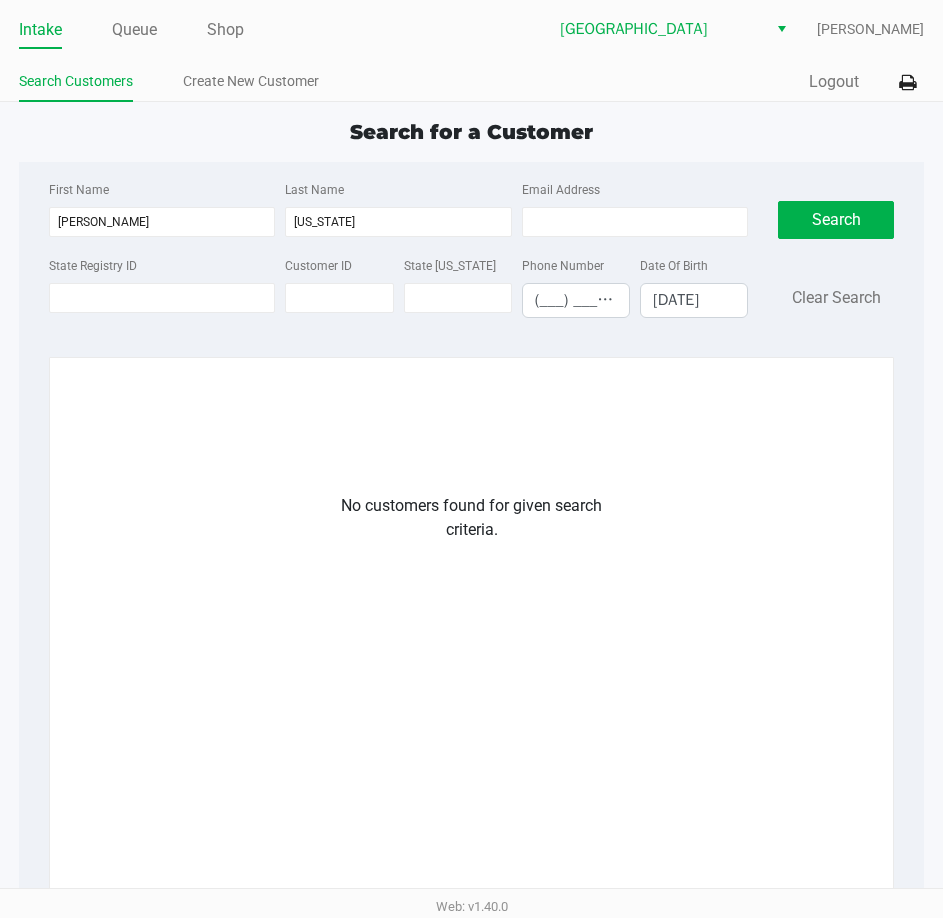 drag, startPoint x: 603, startPoint y: 729, endPoint x: 709, endPoint y: 677, distance: 118.06778 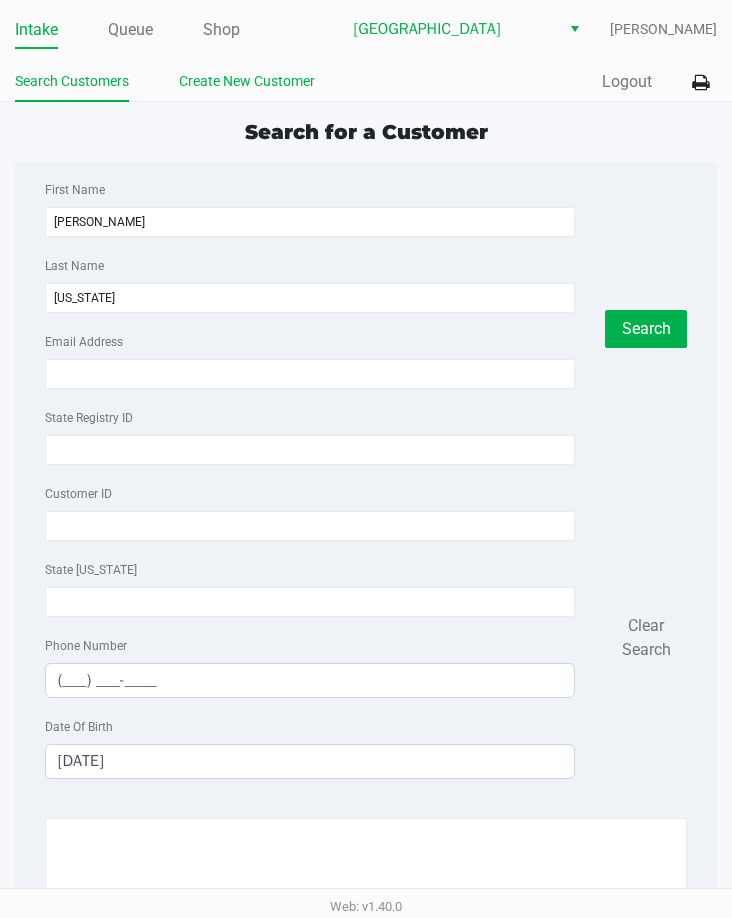 click on "Create New Customer" 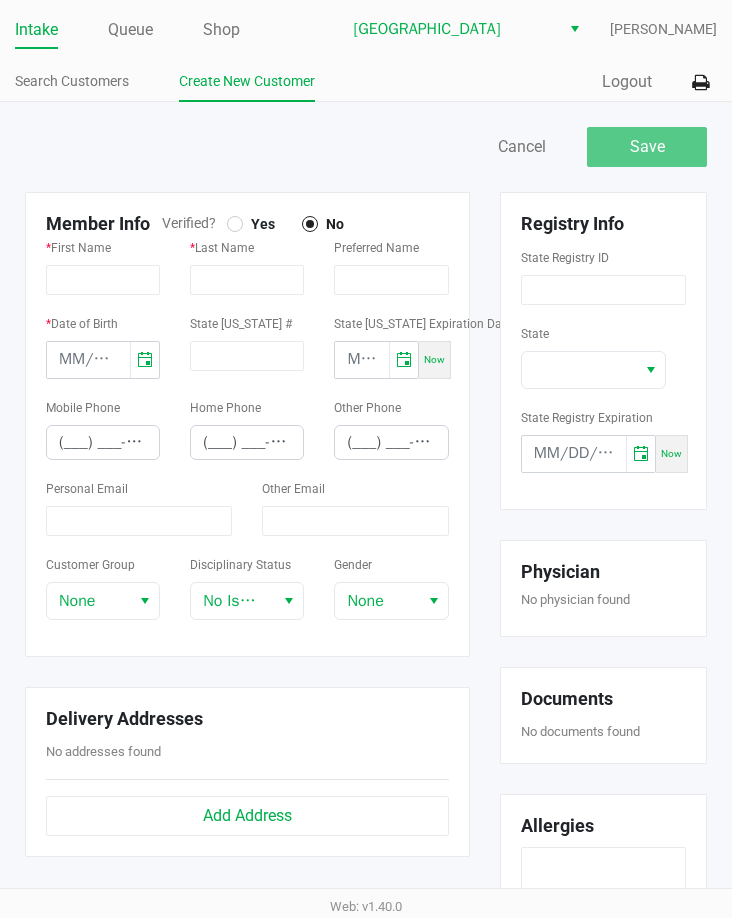 click 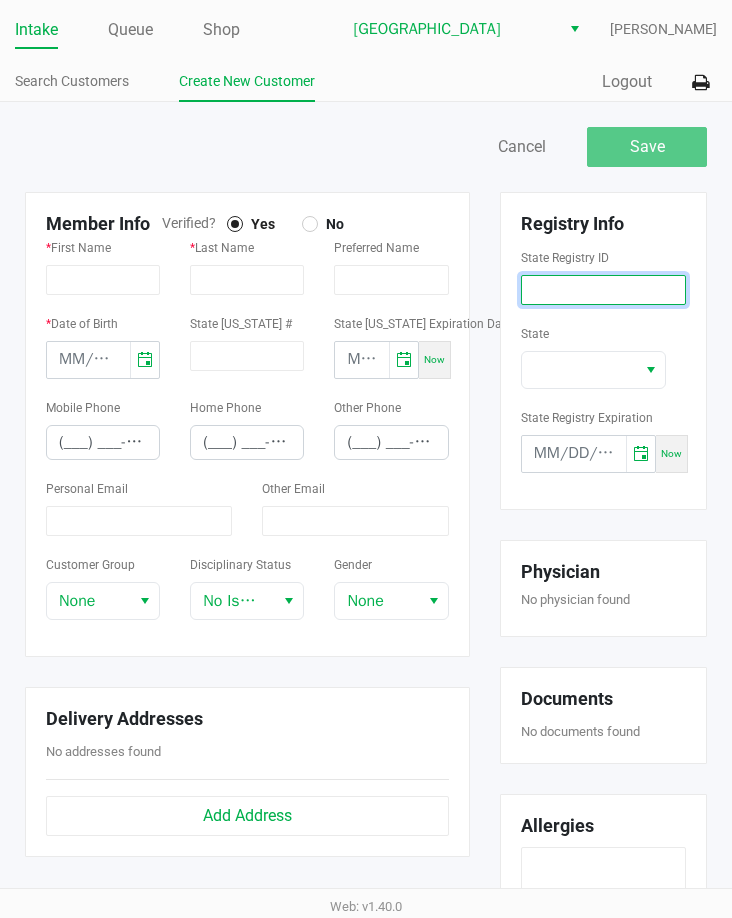 click 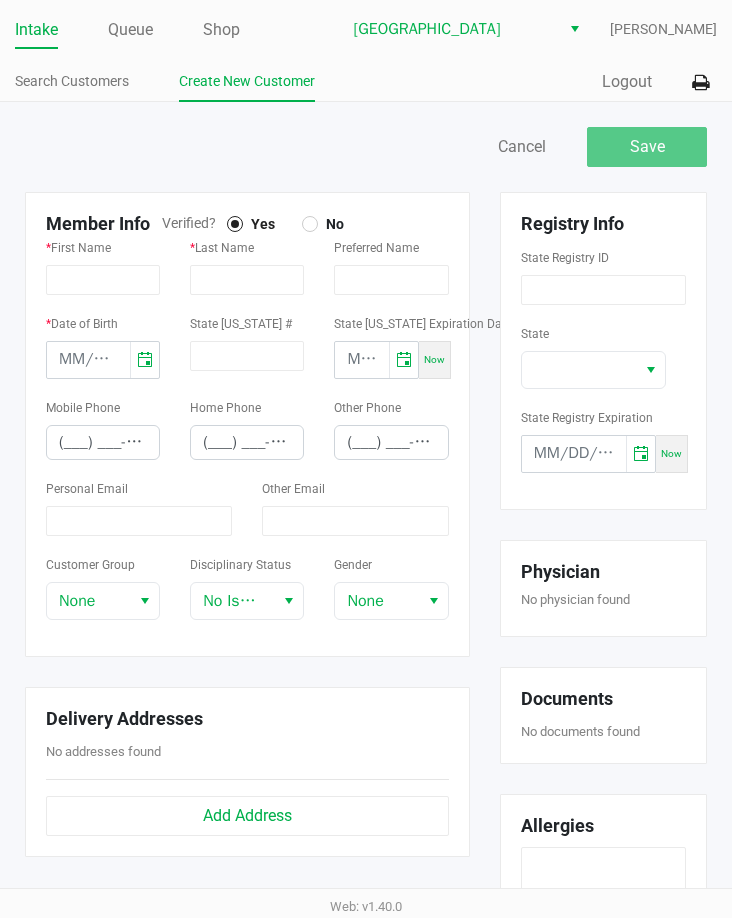 click on "Intake" 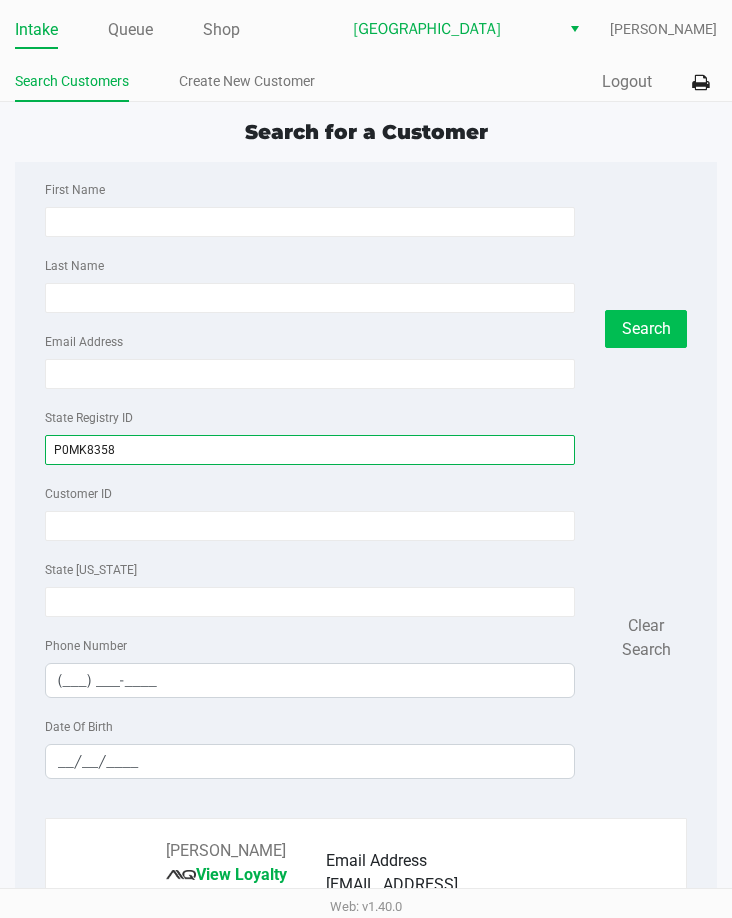 type on "P0MK8358" 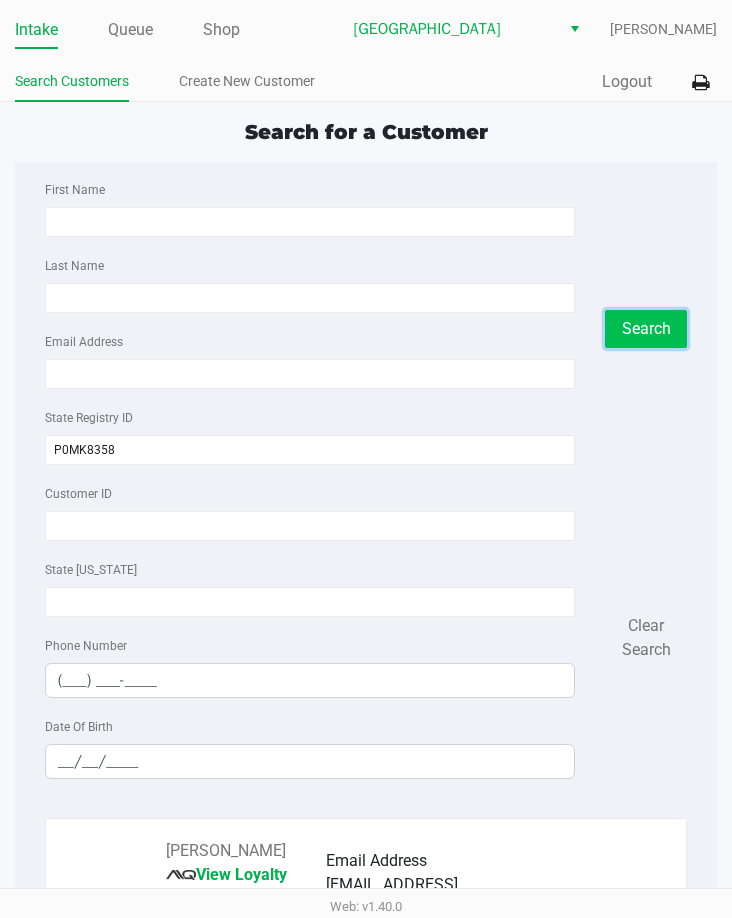 click on "Search" 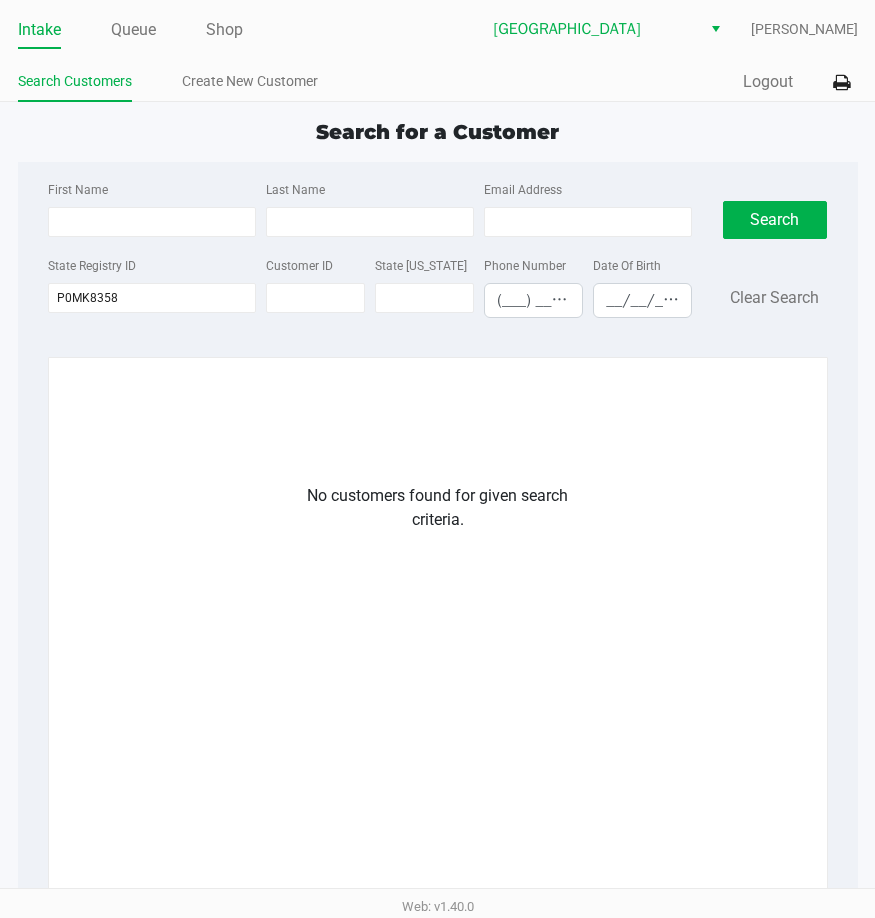 click on "No customers found for given search criteria." 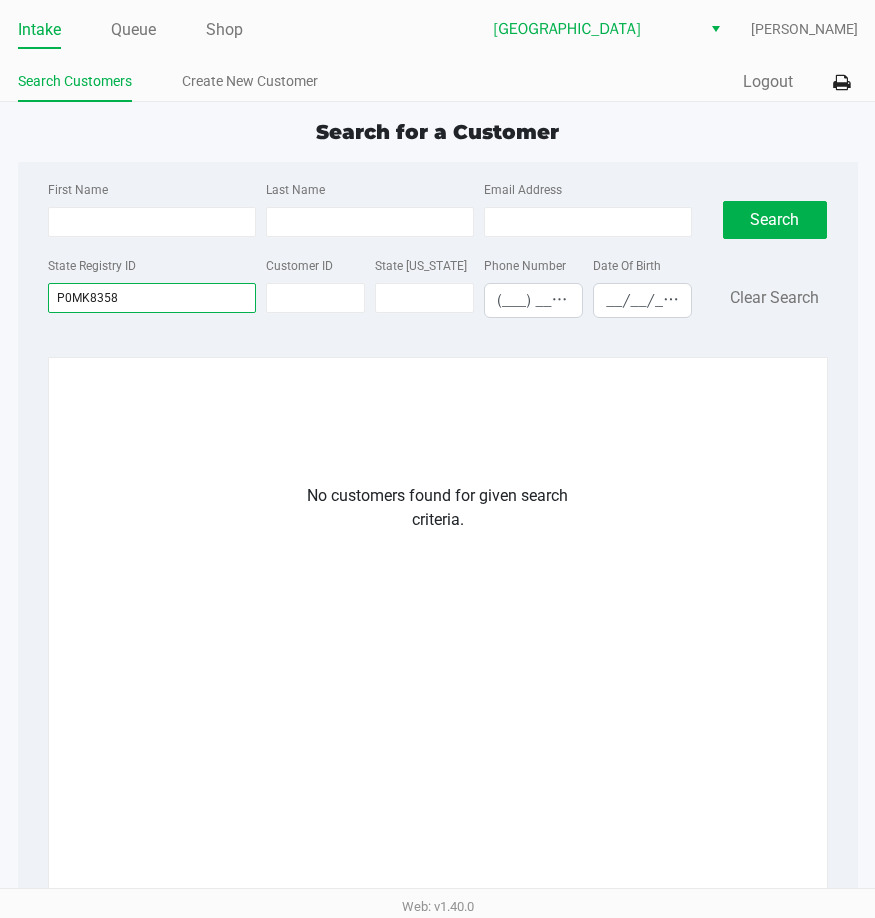 drag, startPoint x: 135, startPoint y: 291, endPoint x: -1, endPoint y: 324, distance: 139.94641 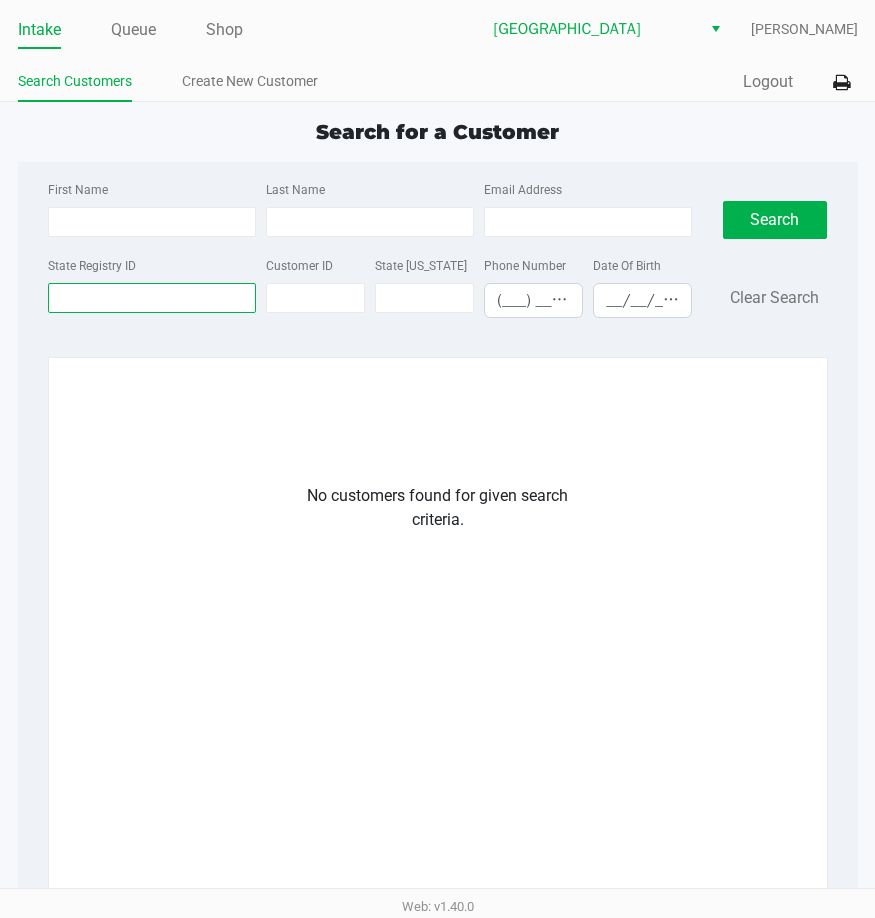 type 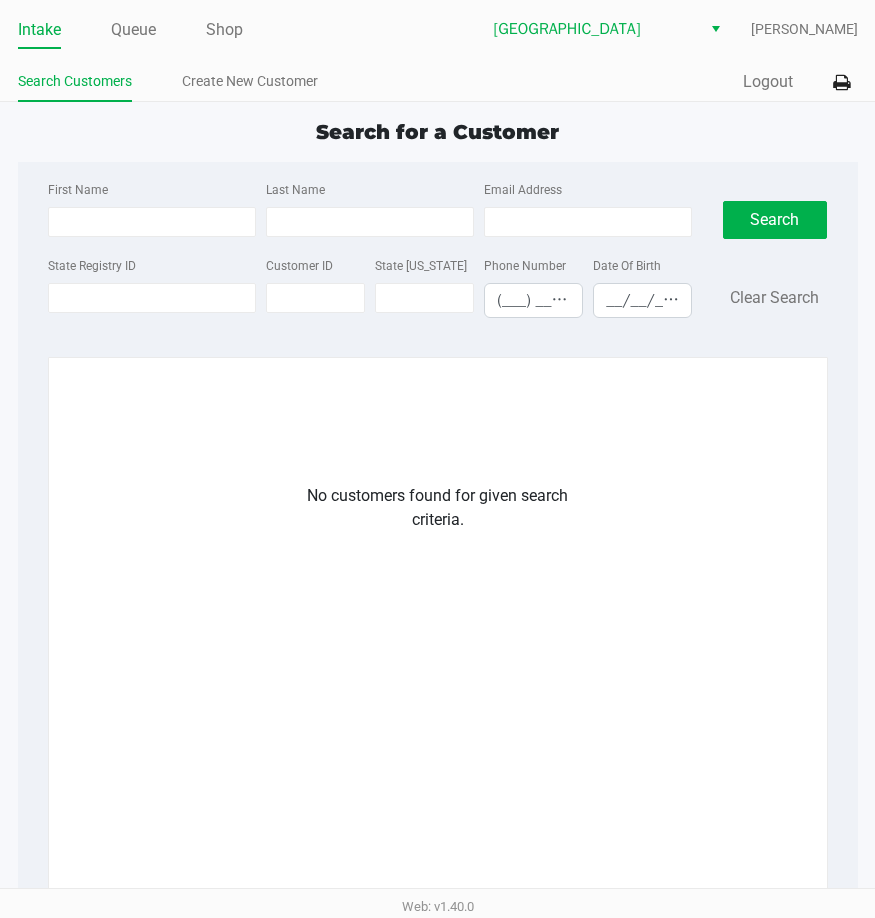 click on "No customers found for given search criteria." 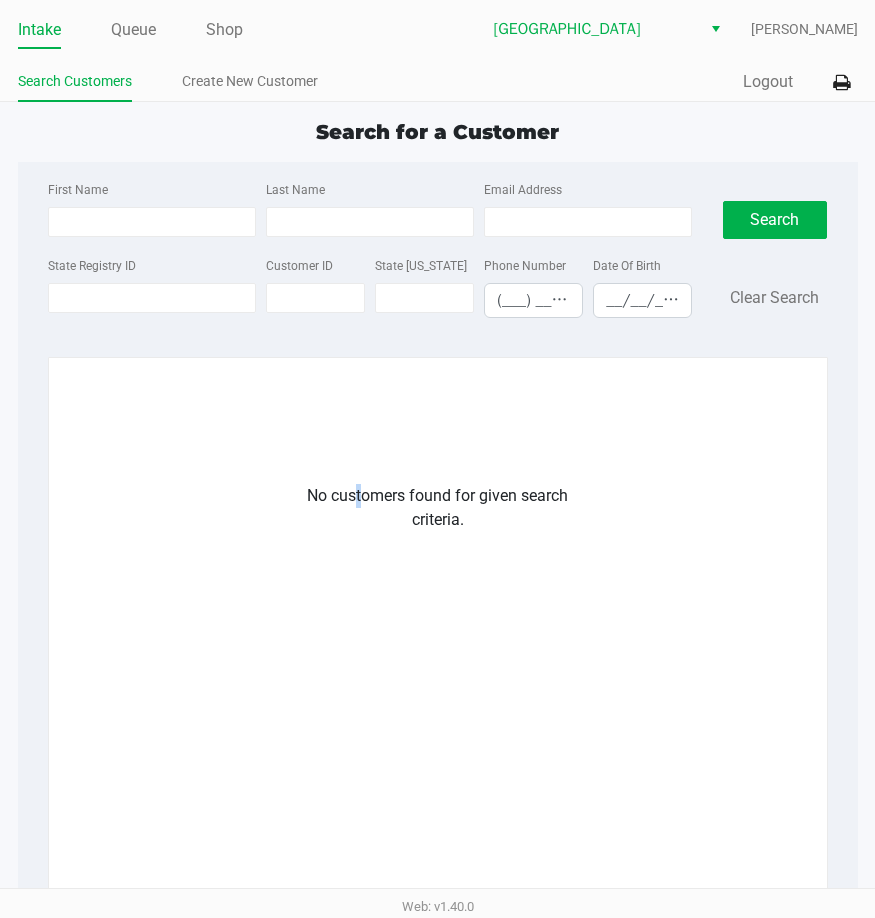 click on "No customers found for given search criteria." 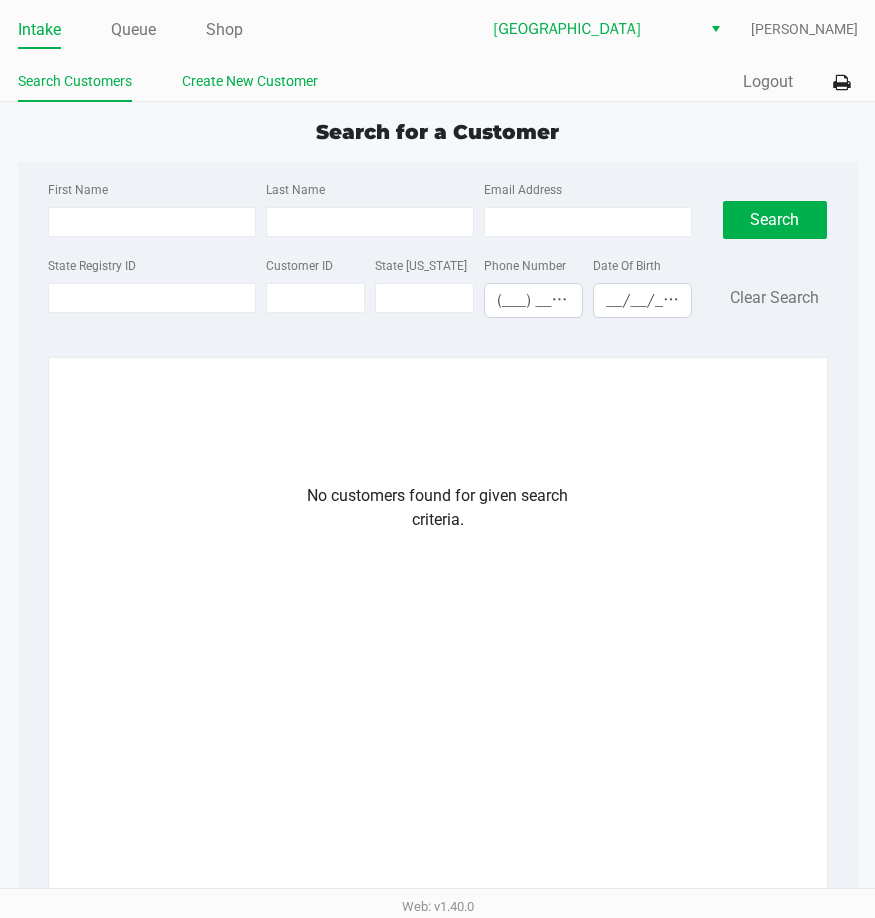 click on "Create New Customer" 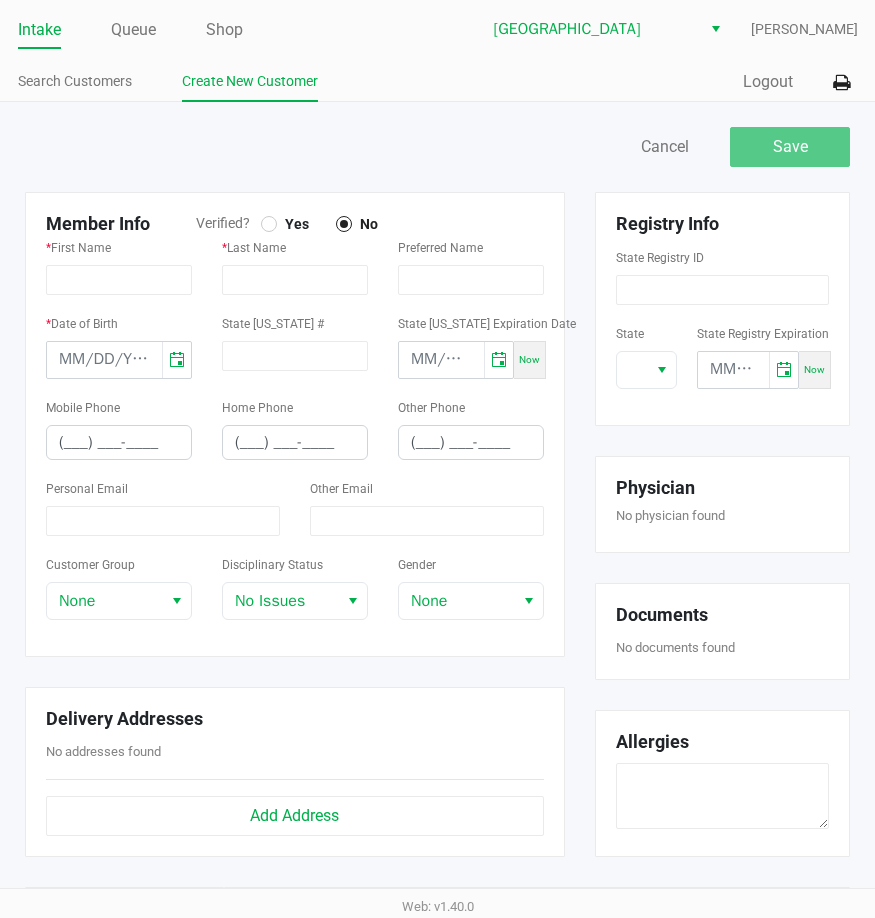 click 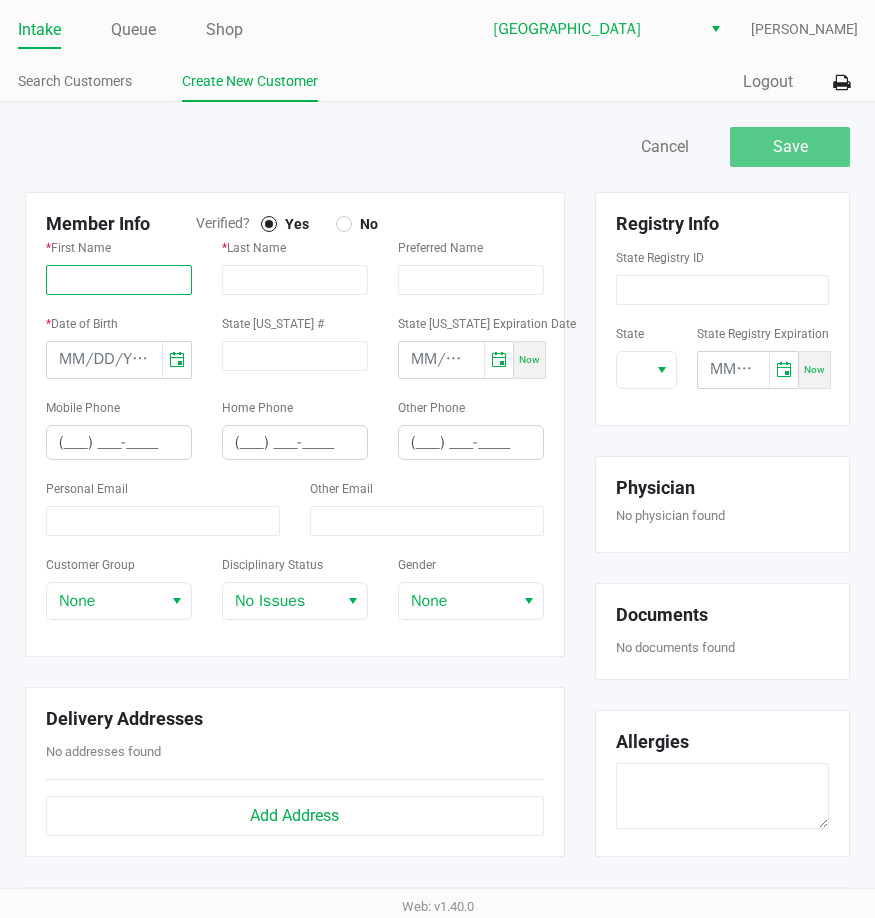 click 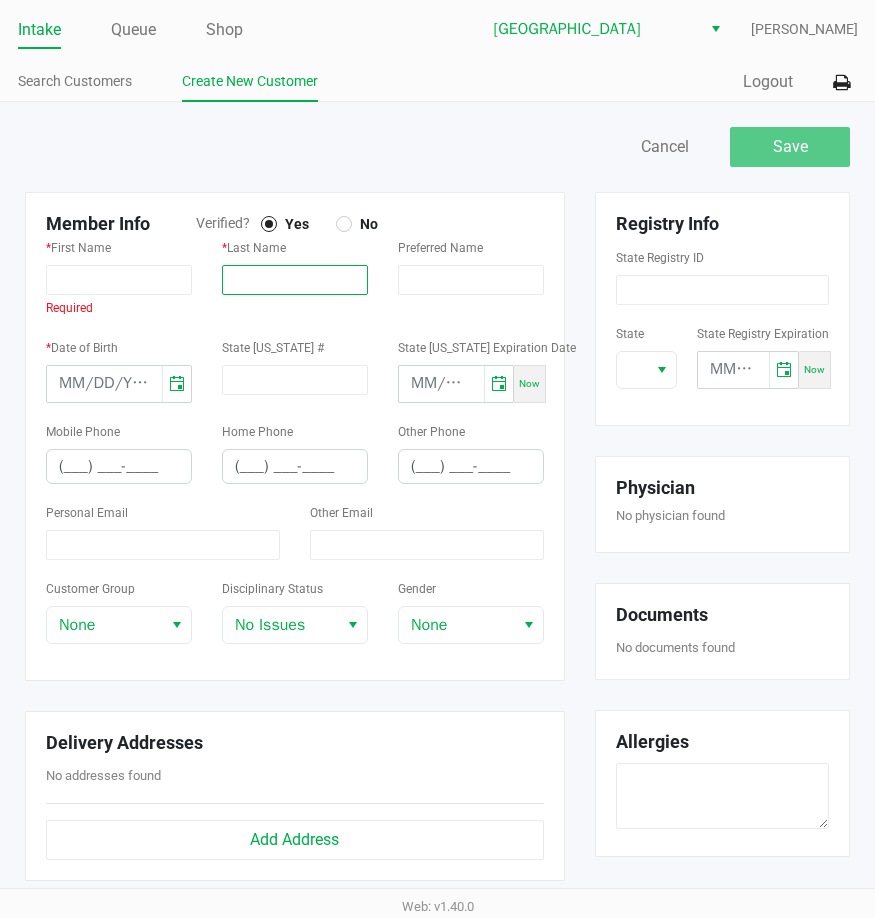 click 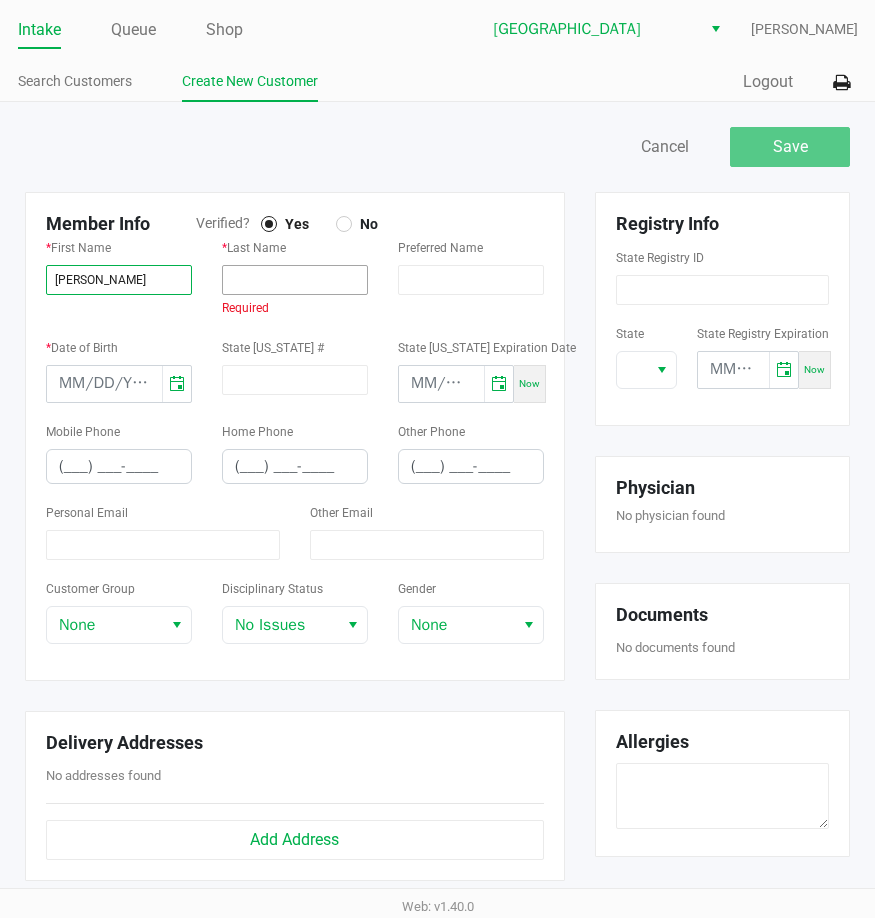 type on "[PERSON_NAME]" 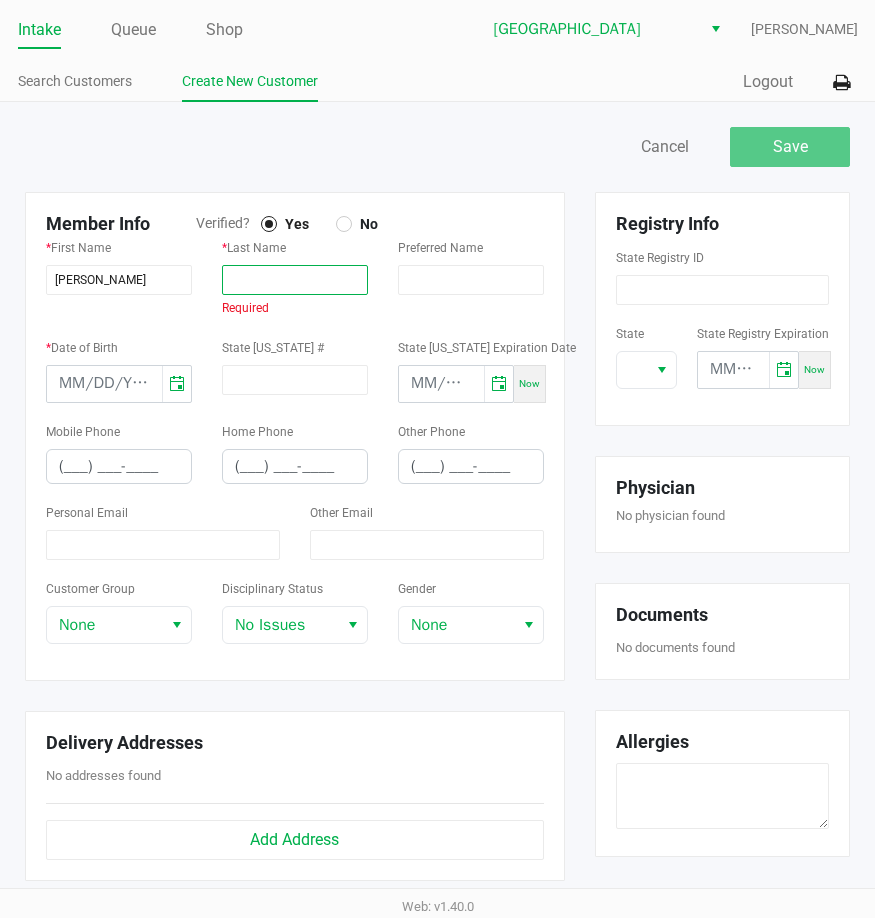 drag, startPoint x: 239, startPoint y: 270, endPoint x: 251, endPoint y: 270, distance: 12 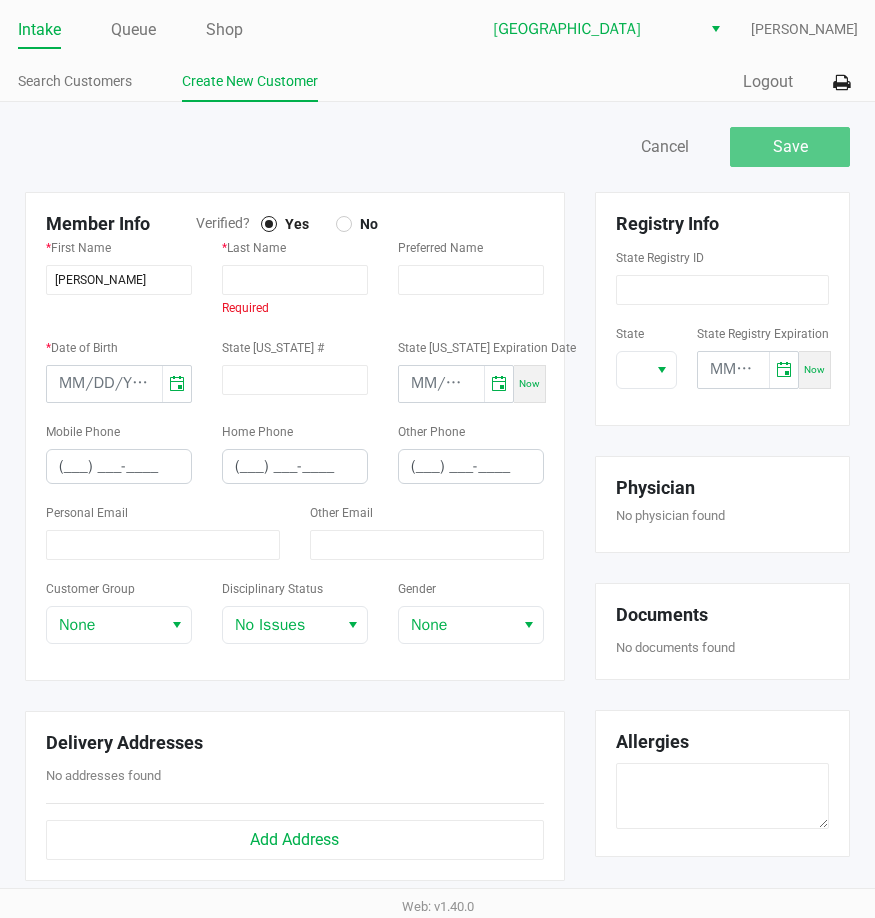 click 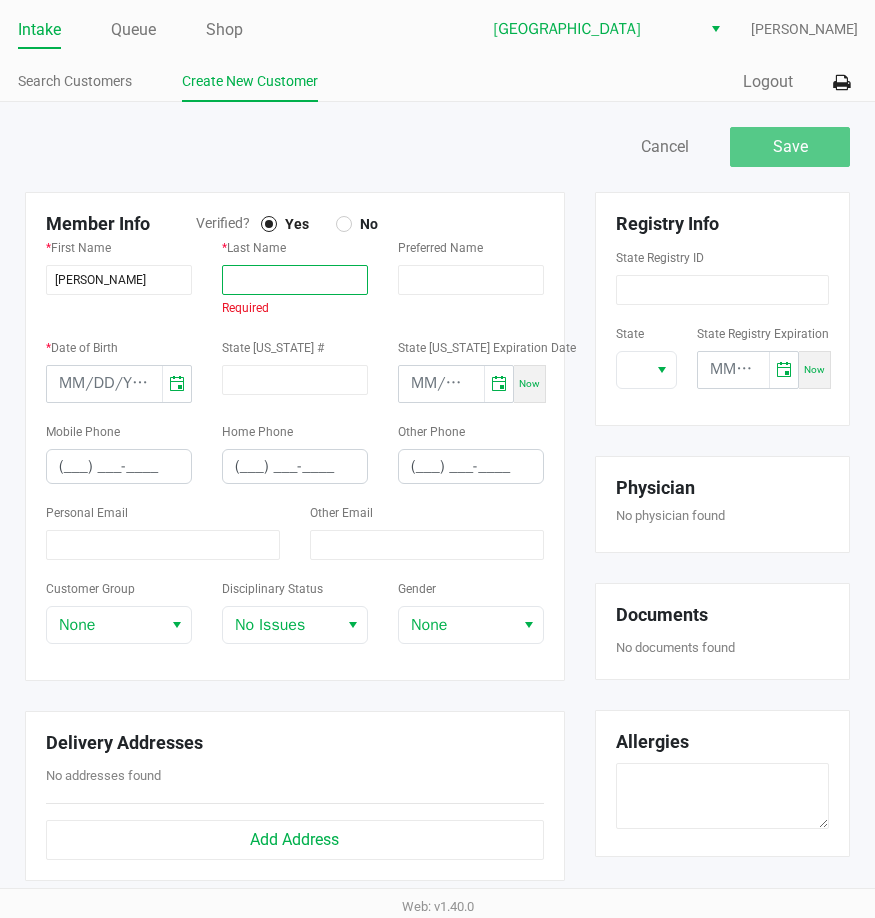 click 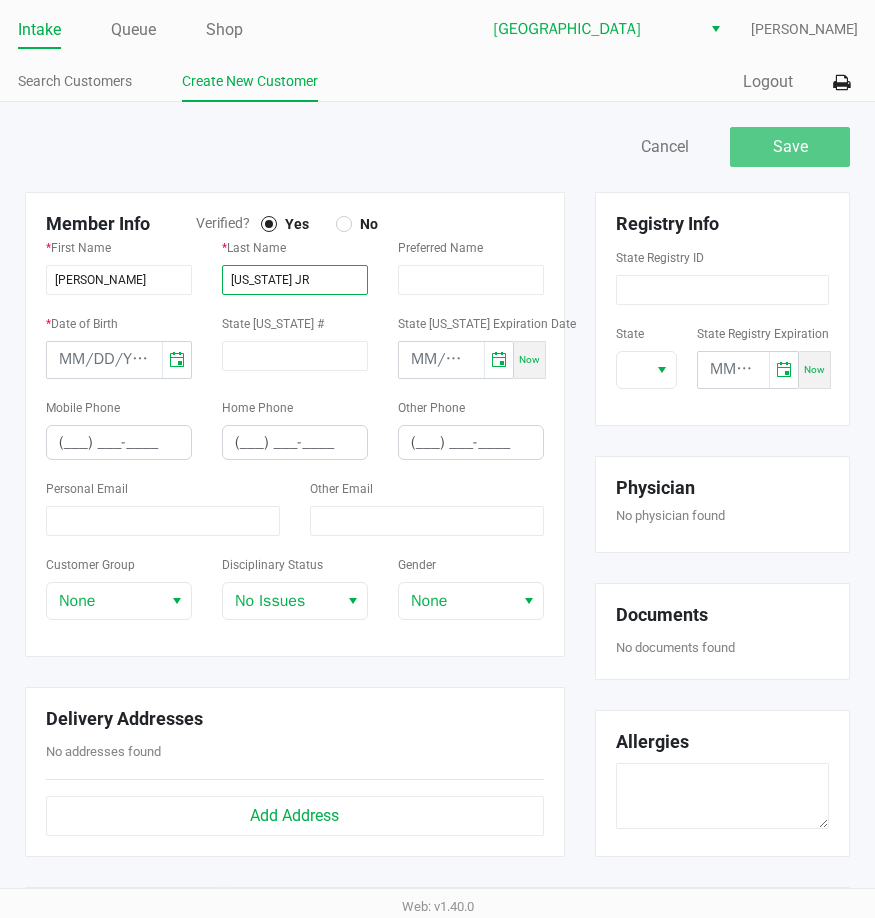 type on "[US_STATE] JR" 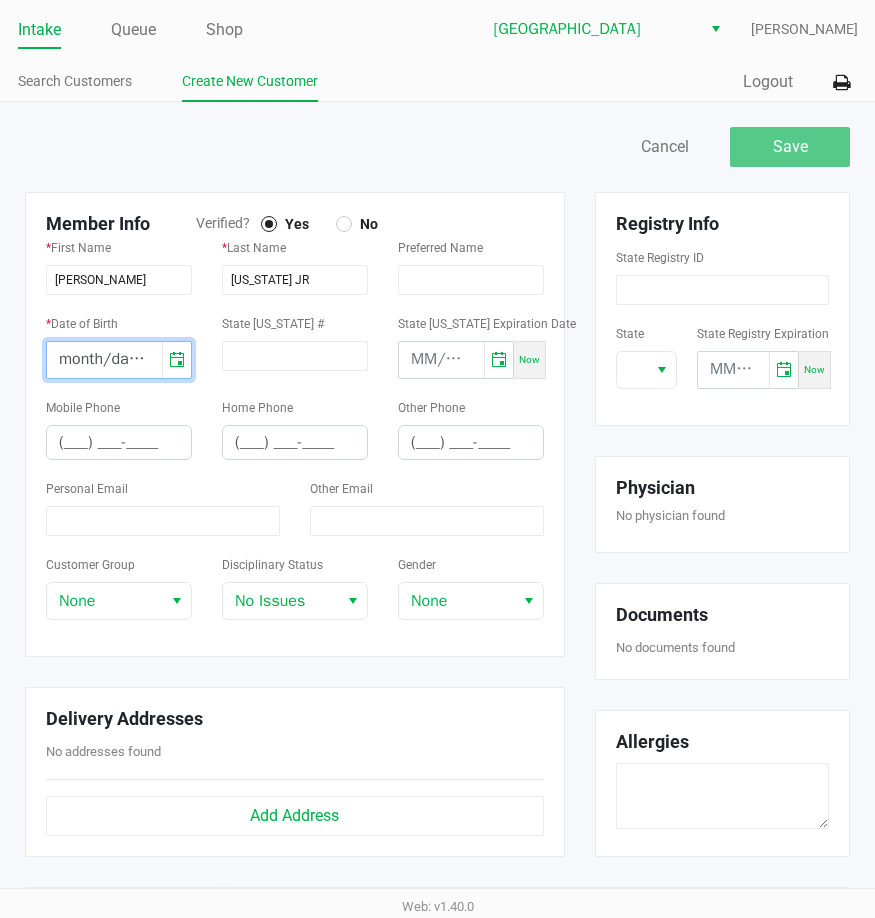 click on "month/day/year" at bounding box center (104, 360) 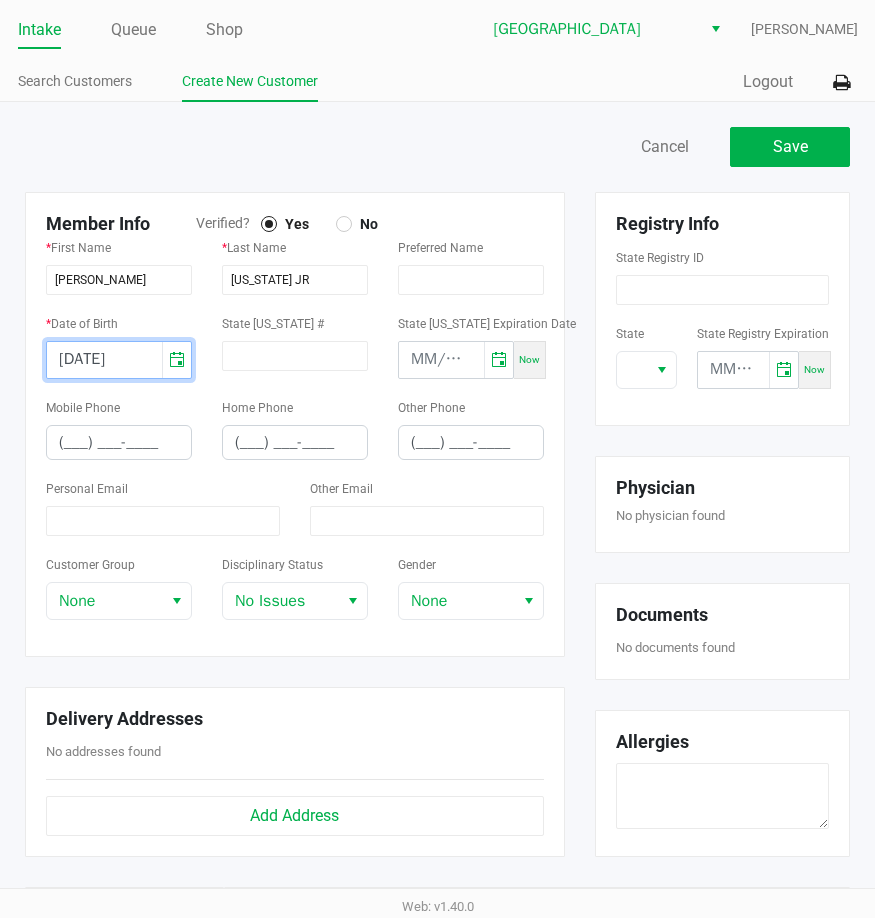 type on "[DATE]" 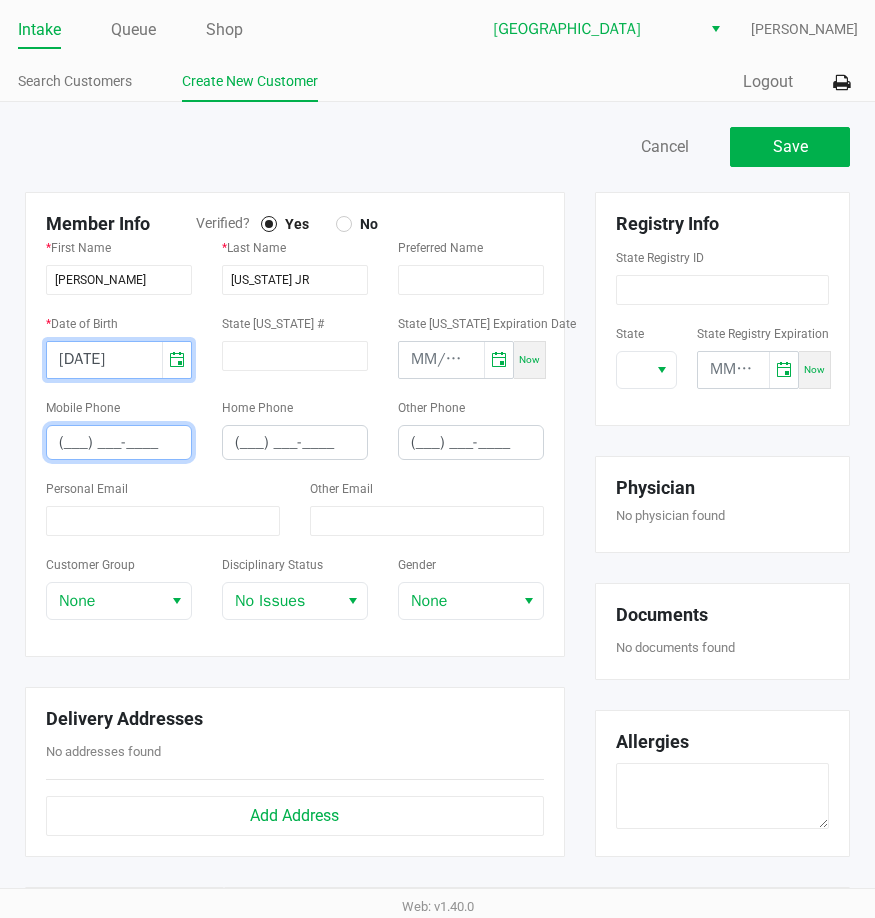 click on "(___) ___-____" at bounding box center [119, 442] 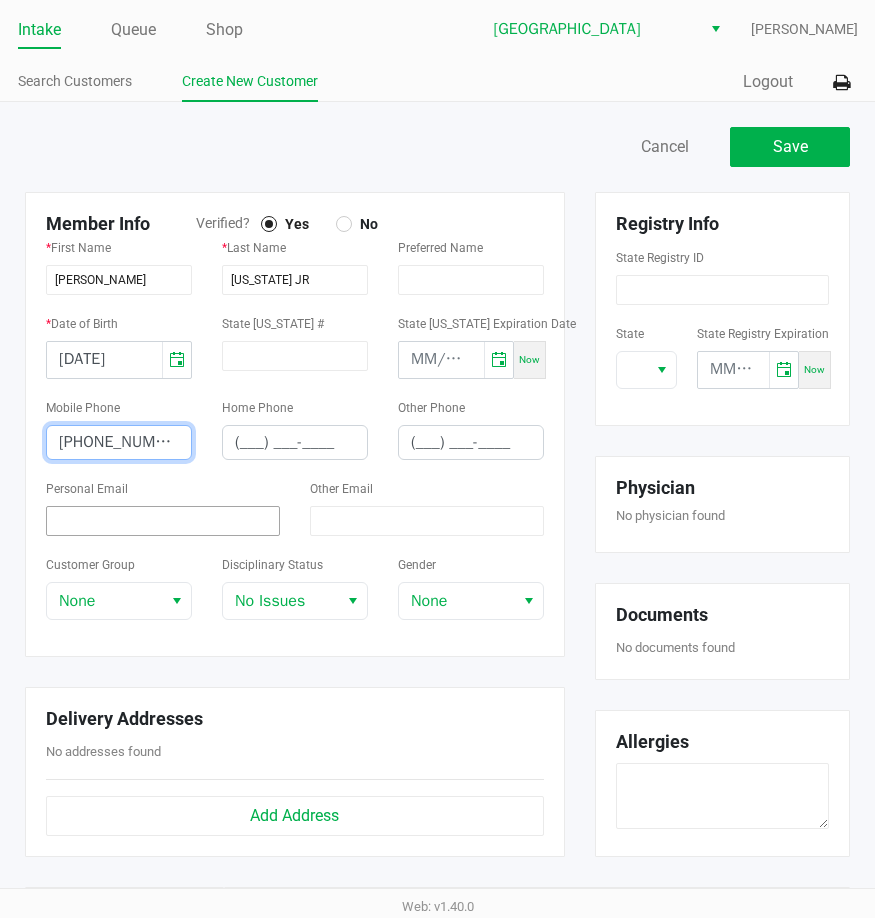 type on "[PHONE_NUMBER]" 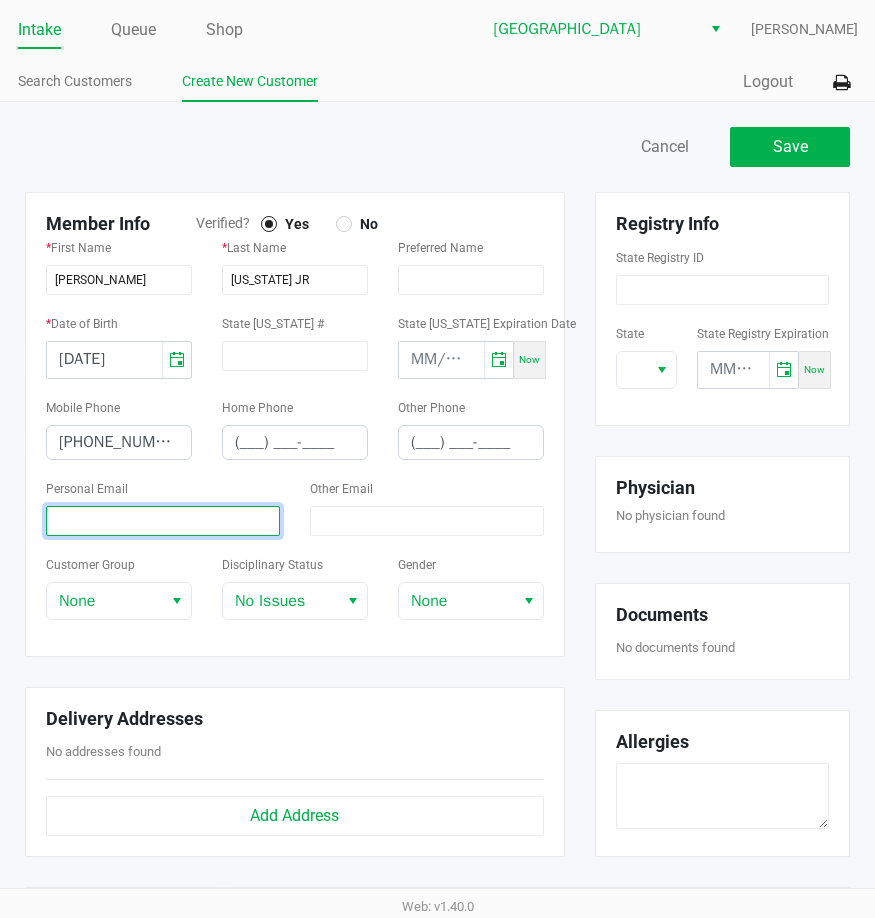 click 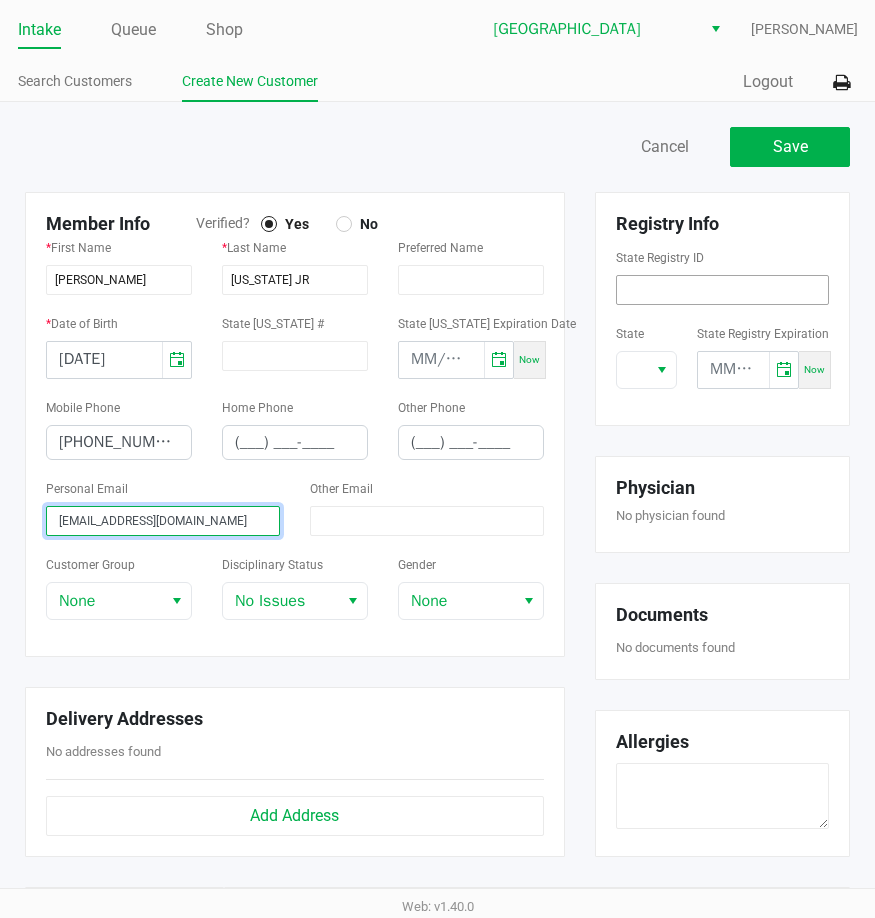 type on "[EMAIL_ADDRESS][DOMAIN_NAME]" 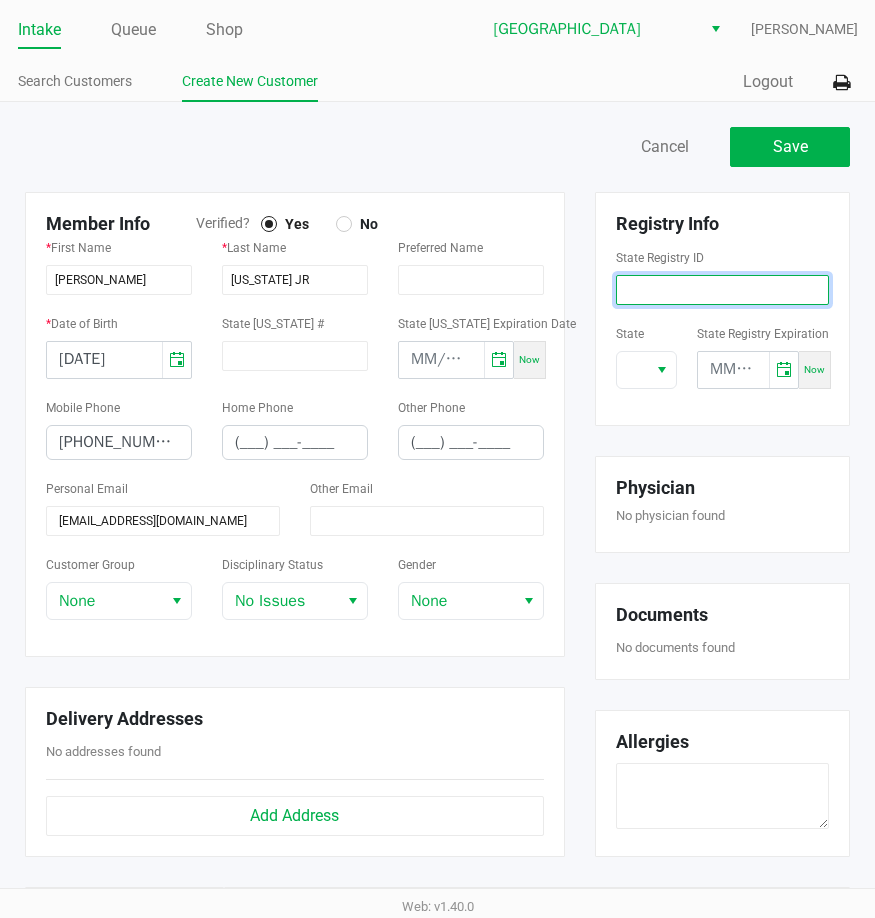 click 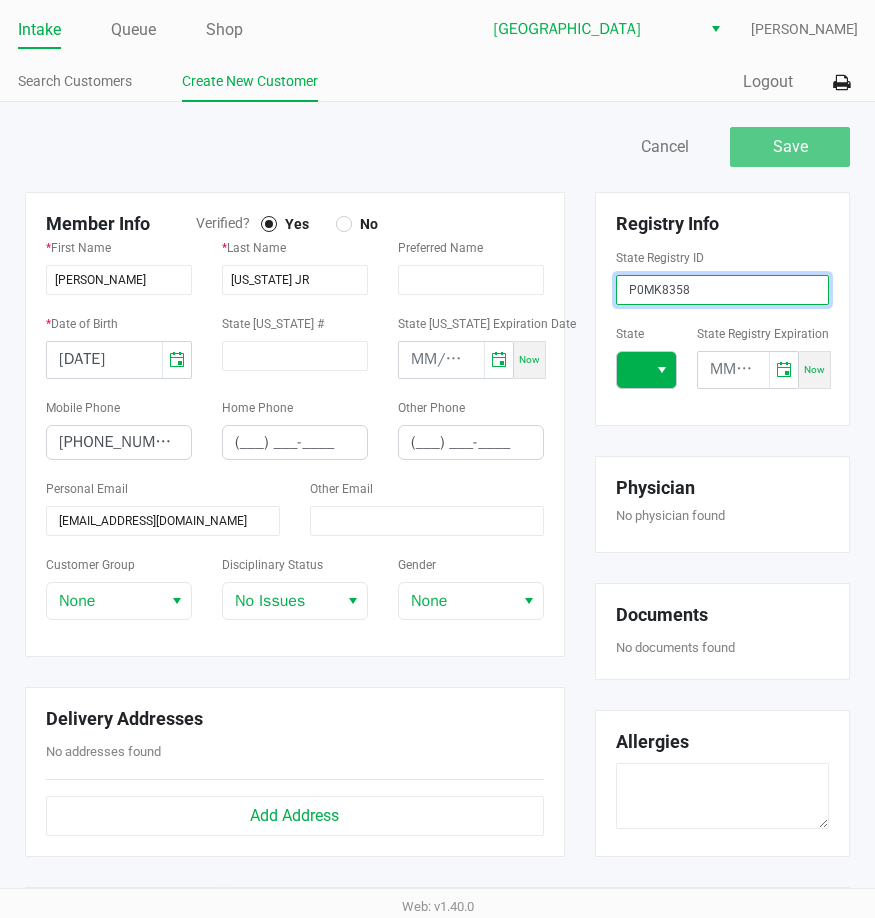 drag, startPoint x: 661, startPoint y: 355, endPoint x: 661, endPoint y: 372, distance: 17 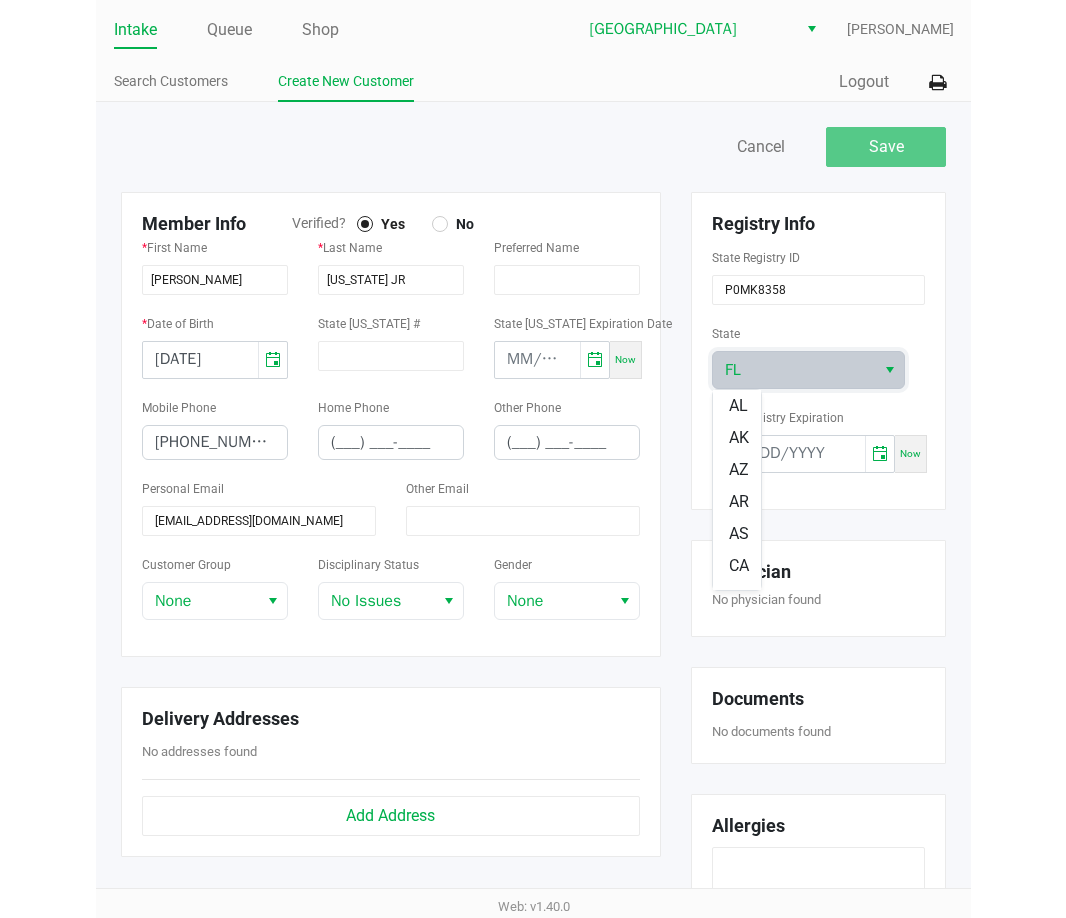 scroll, scrollTop: 152, scrollLeft: 0, axis: vertical 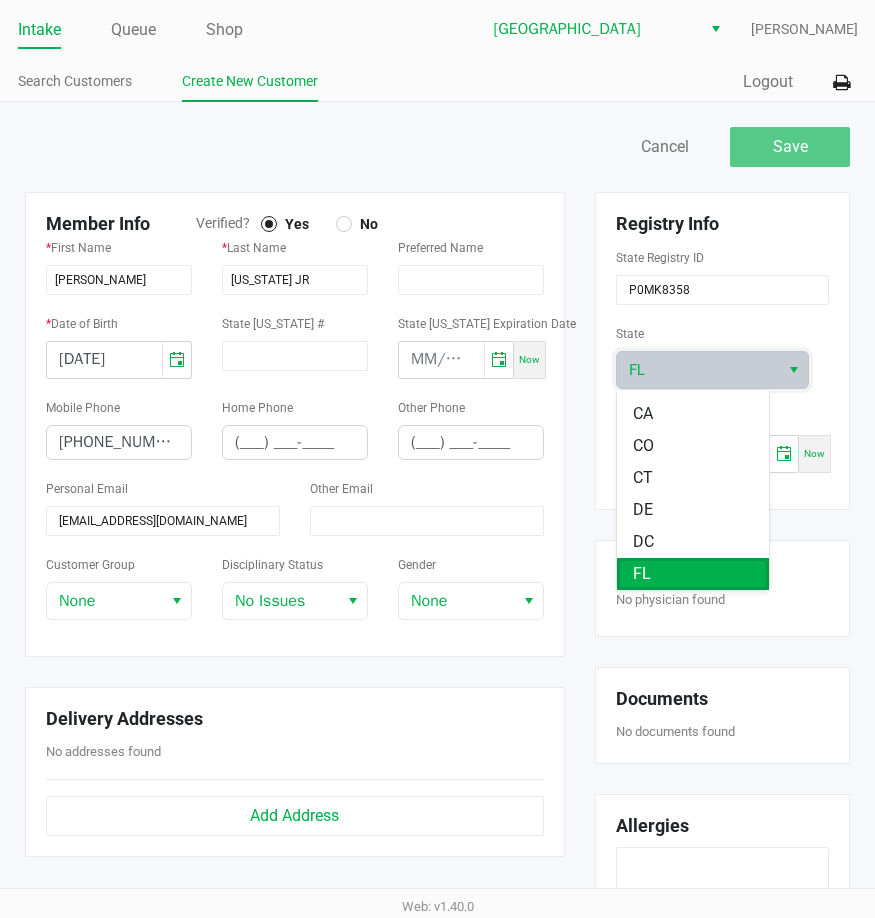 click on "FL" at bounding box center (642, 574) 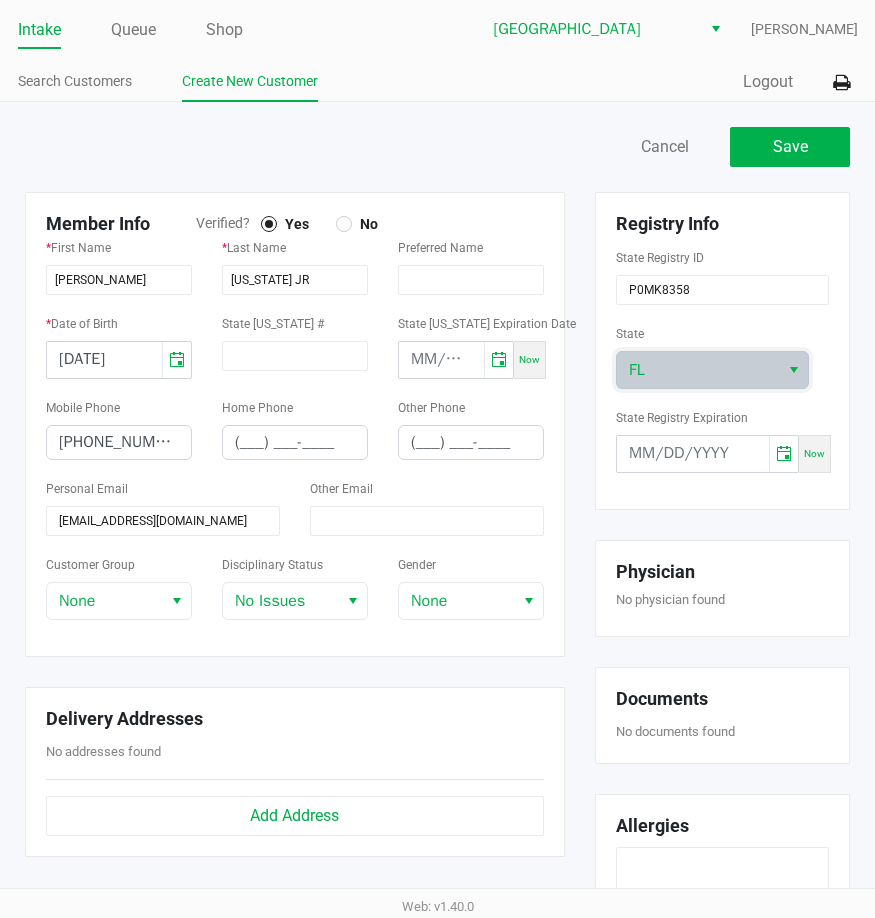 click on "Save   Cancel   Member Info   Verified?  Yes No *  First Name  [PERSON_NAME] *  Last Name  [US_STATE] JR  Preferred Name  *  Date of Birth  [DEMOGRAPHIC_DATA]  State [US_STATE] #   State [US_STATE] Expiration Date  Now  Mobile Phone  [PHONE_NUMBER]  Home Phone  (___) ___-____  Other Phone  (___) ___-____  Personal Email  [EMAIL_ADDRESS][DOMAIN_NAME]  Other Email   Customer Group  None  Disciplinary Status  No Issues  Gender  None  Delivery Addresses   No addresses found   Add Address   Registry Info   State Registry ID  P0MK8358  State  [US_STATE]  State Registry Expiration  Now  Physician   No physician found   Documents   No documents found   Allergies                      Notes   Add Note   Add/Select note from left panel" 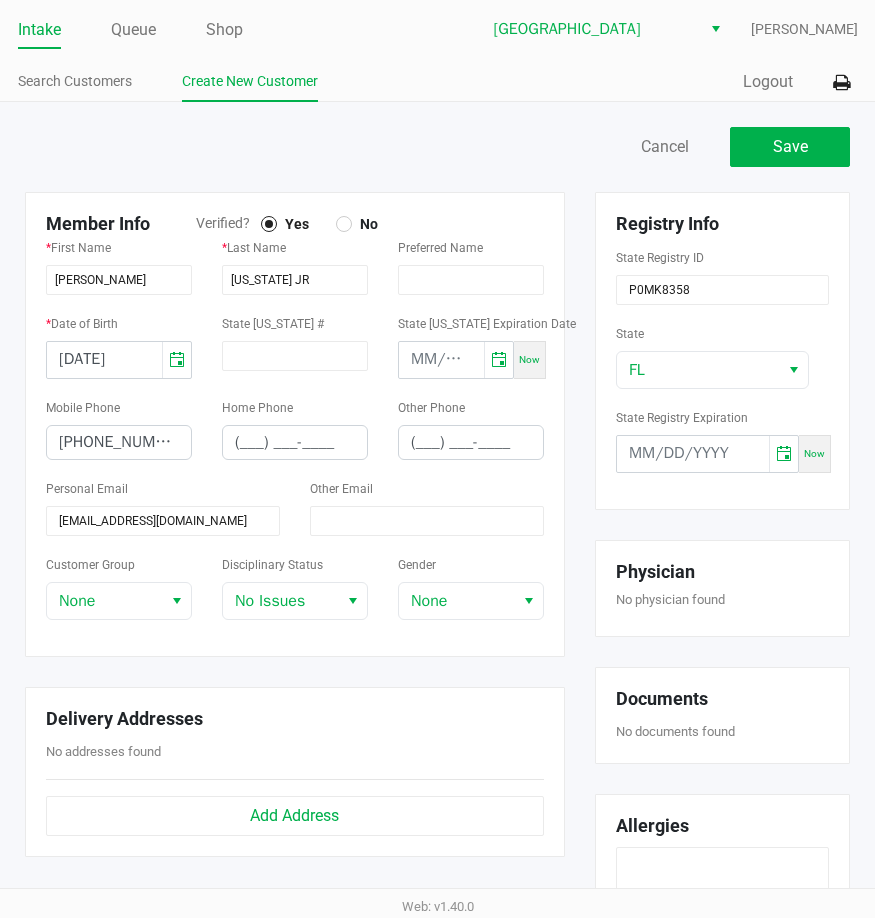 click on "Save   Cancel" 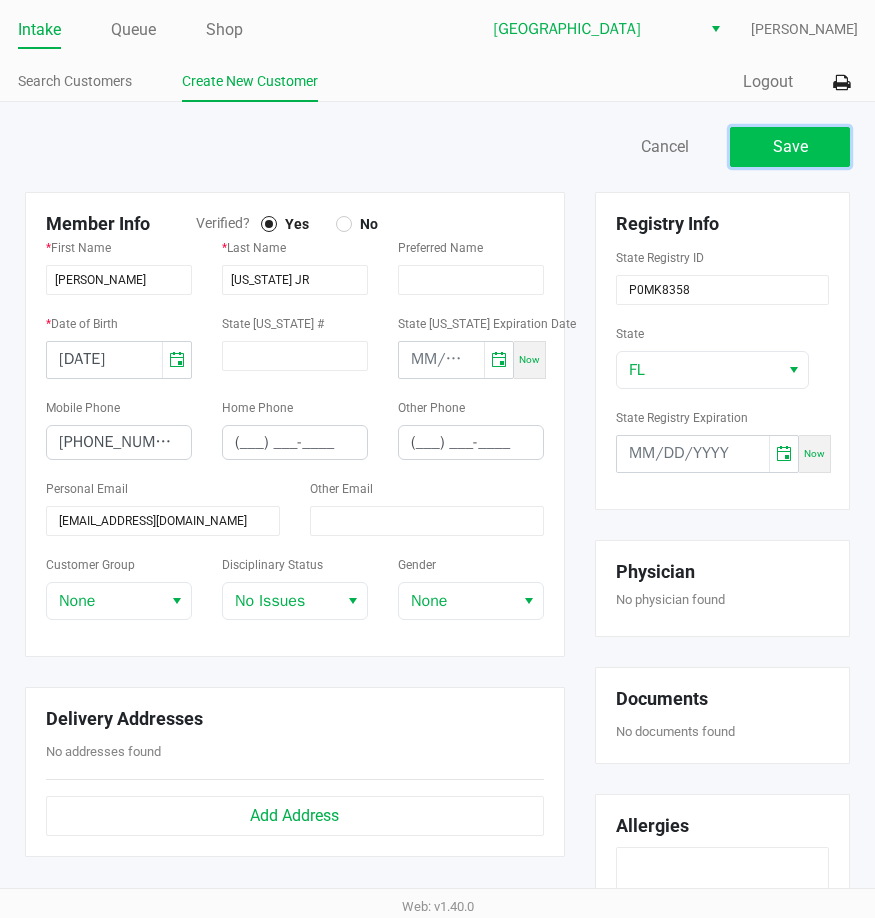 click on "Save" 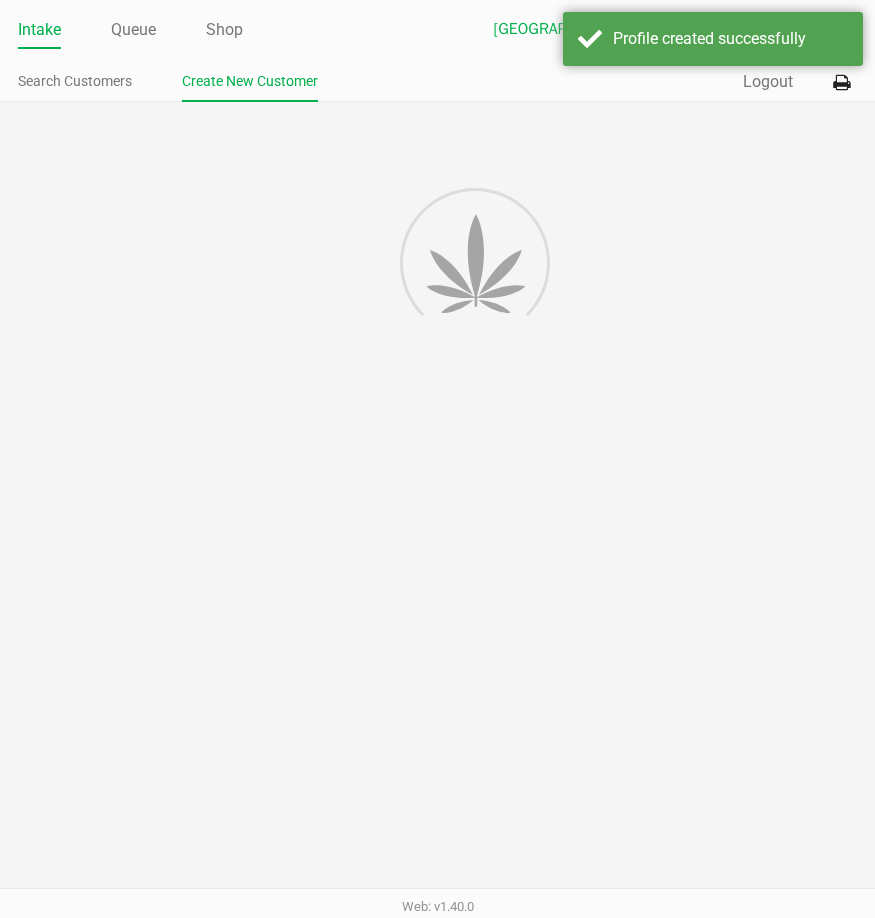 type on "---" 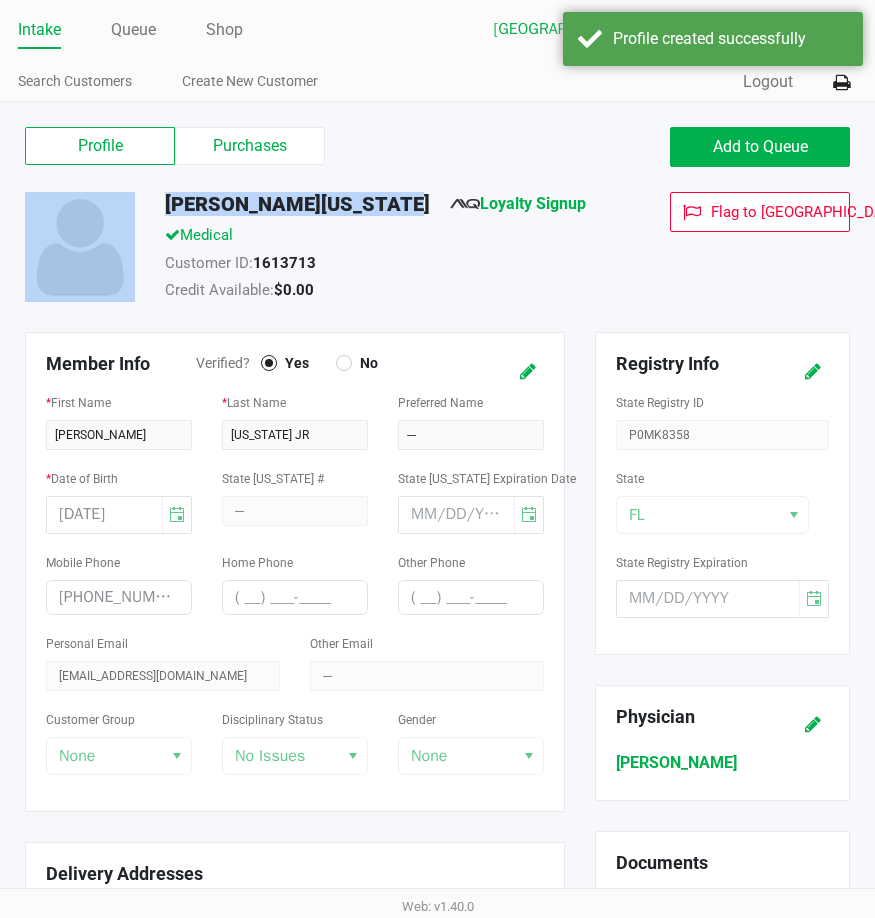 drag, startPoint x: 408, startPoint y: 206, endPoint x: 211, endPoint y: 216, distance: 197.25365 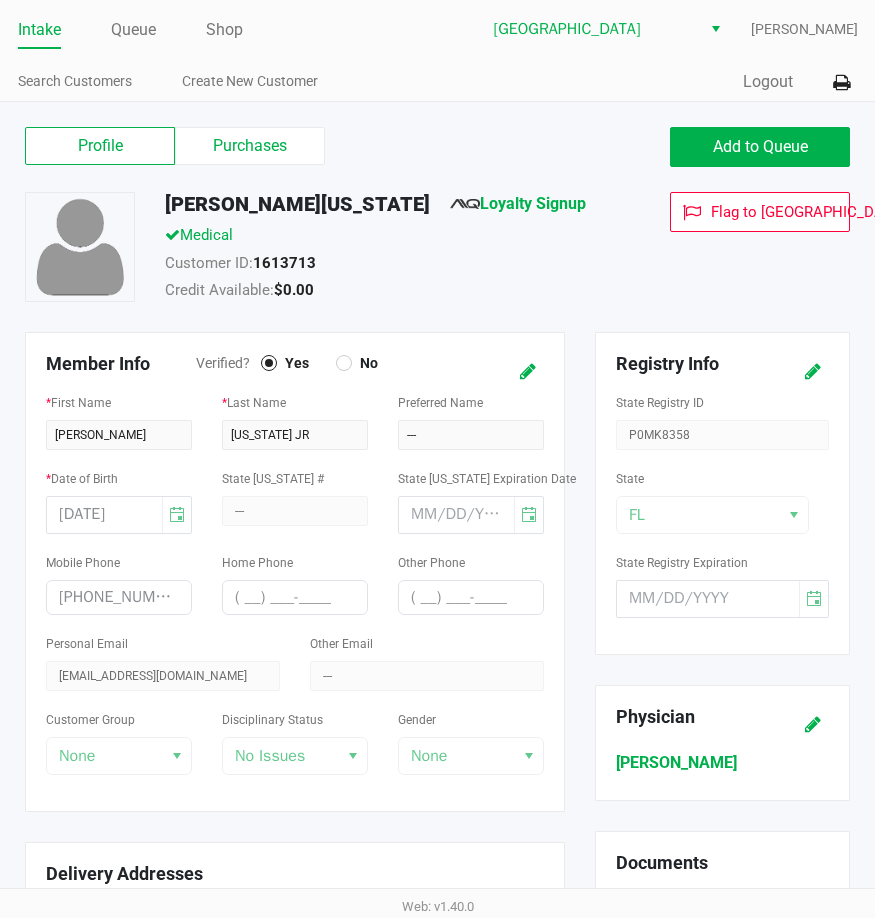 drag, startPoint x: 560, startPoint y: 297, endPoint x: 565, endPoint y: 267, distance: 30.413813 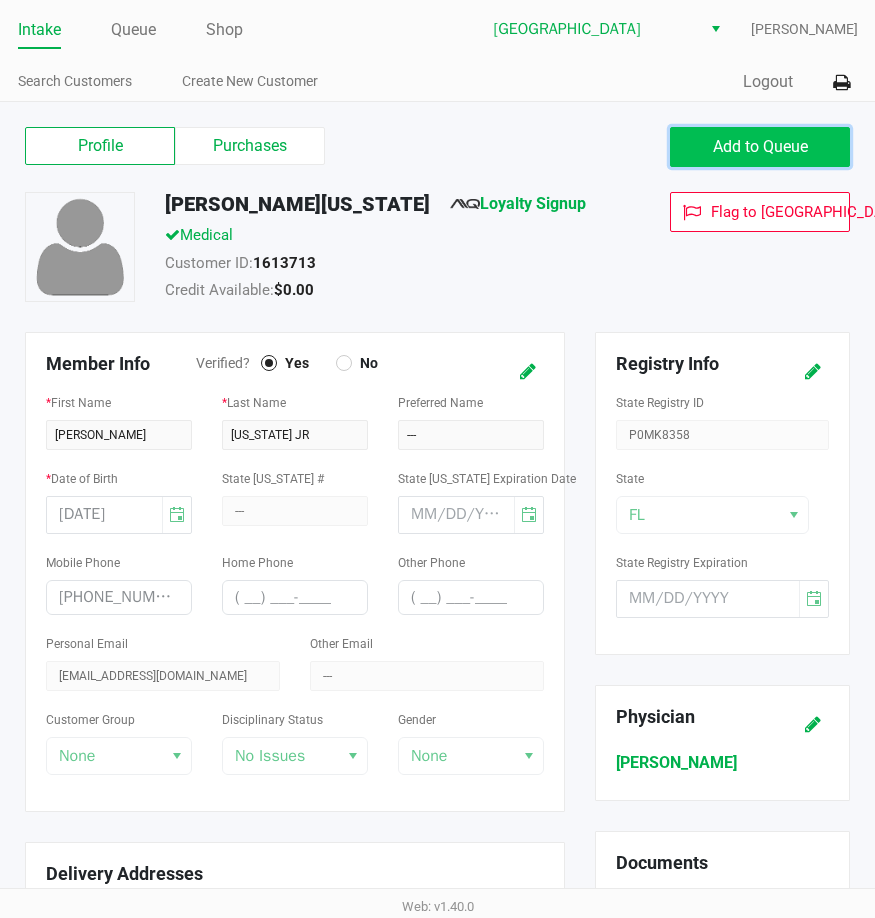 click on "Add to Queue" 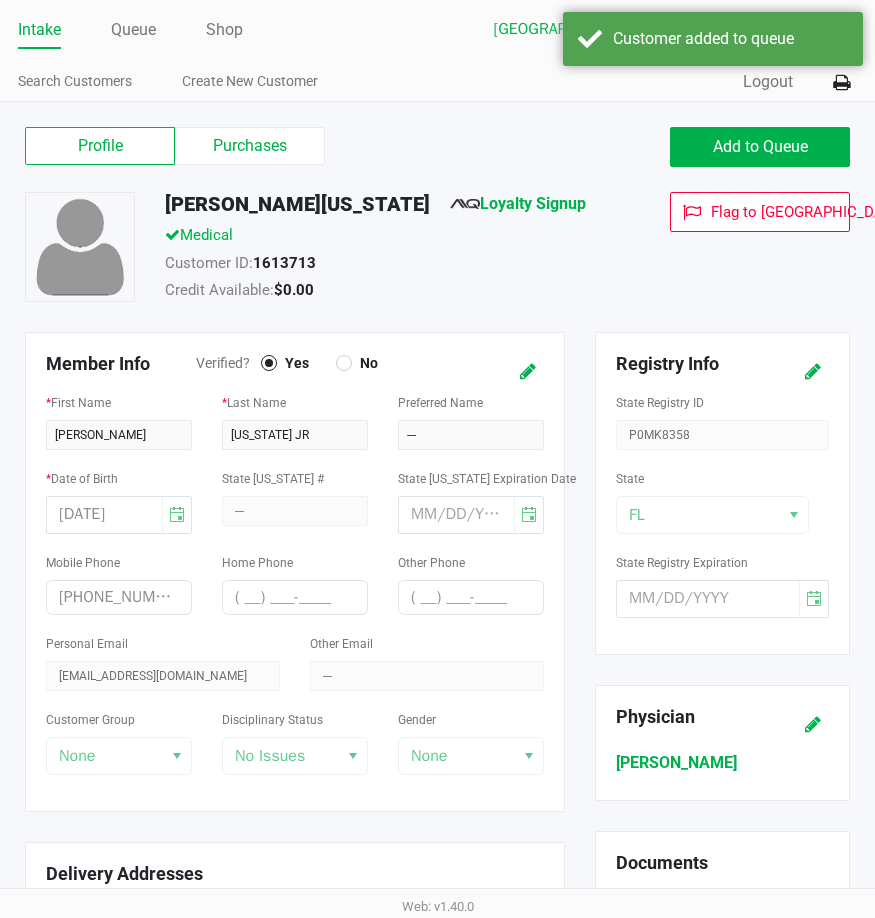 drag, startPoint x: 548, startPoint y: 282, endPoint x: 593, endPoint y: 224, distance: 73.409805 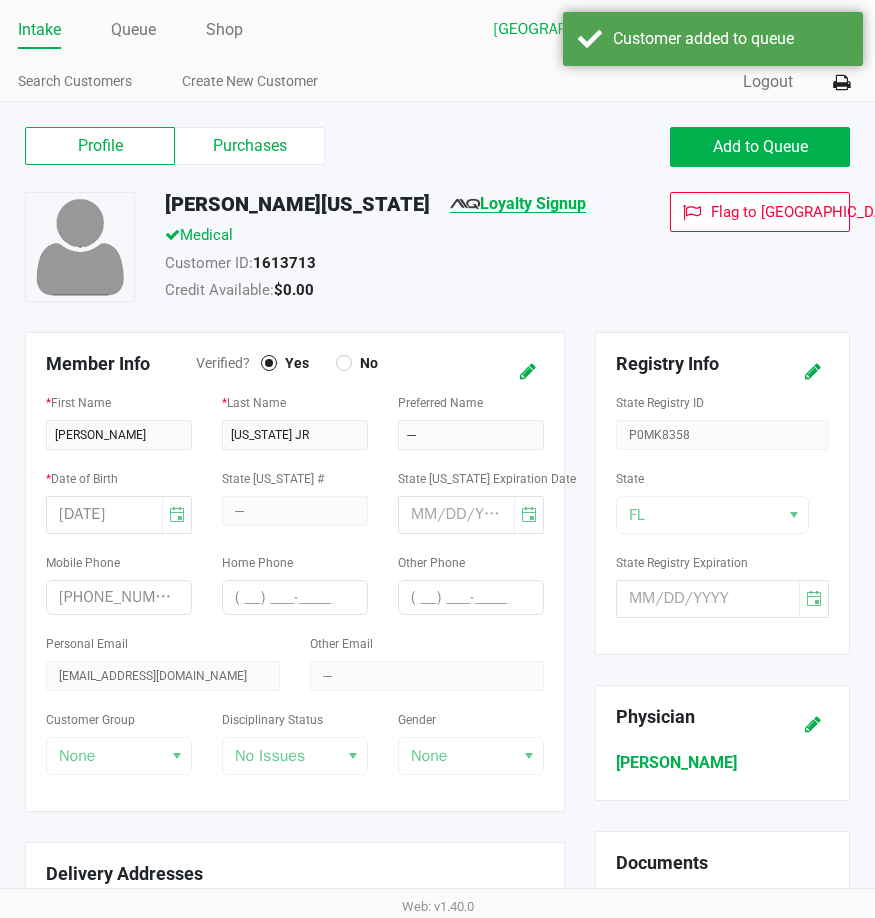 click on "Loyalty Signup" 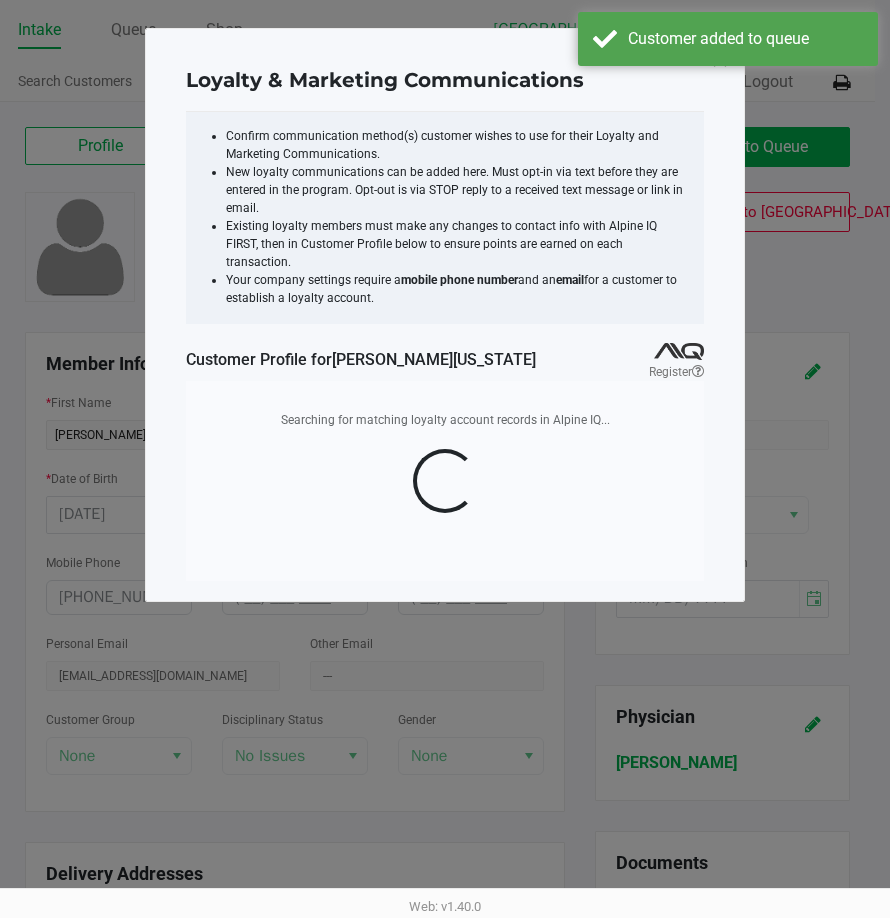 click on "Confirm communication method(s) customer wishes to use for their Loyalty and Marketing Communications.   New loyalty communications can be added here. Must opt-in via text before they are entered in the program. Opt-out is via STOP reply to a received text message or link in email.   Existing loyalty members must make any changes to contact info with Alpine IQ FIRST, then in Customer Profile below to ensure points are earned on each transaction.  Your company settings require a  mobile phone number  and an  email  for a customer to establish a loyalty account." 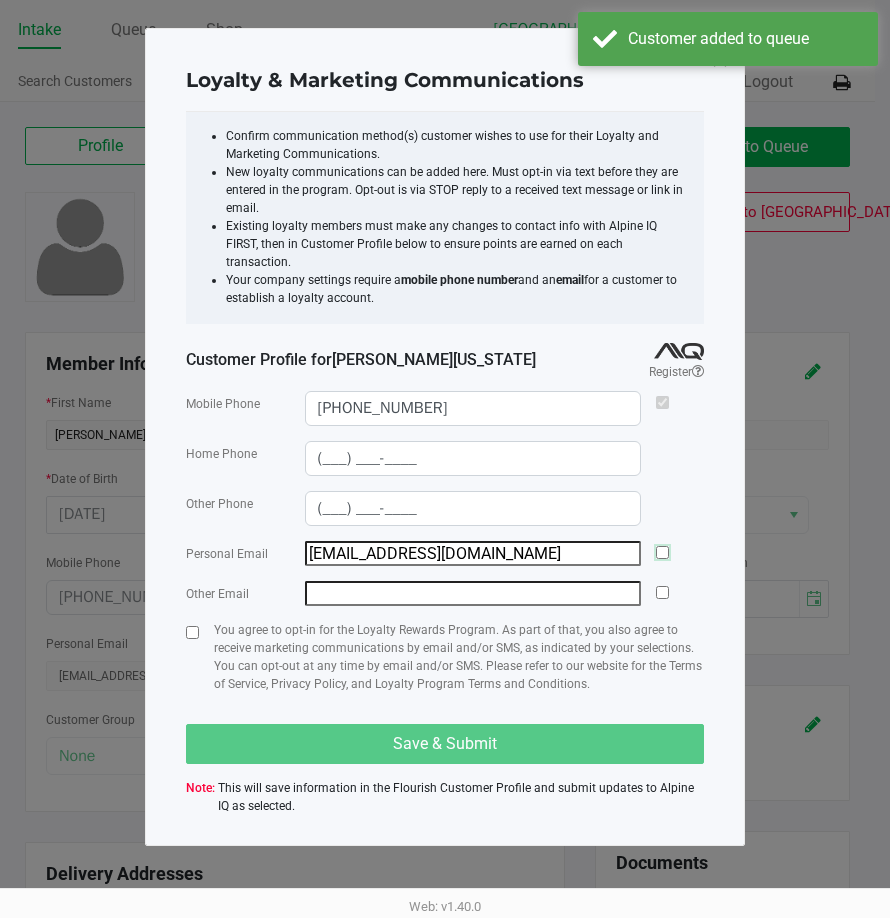 click 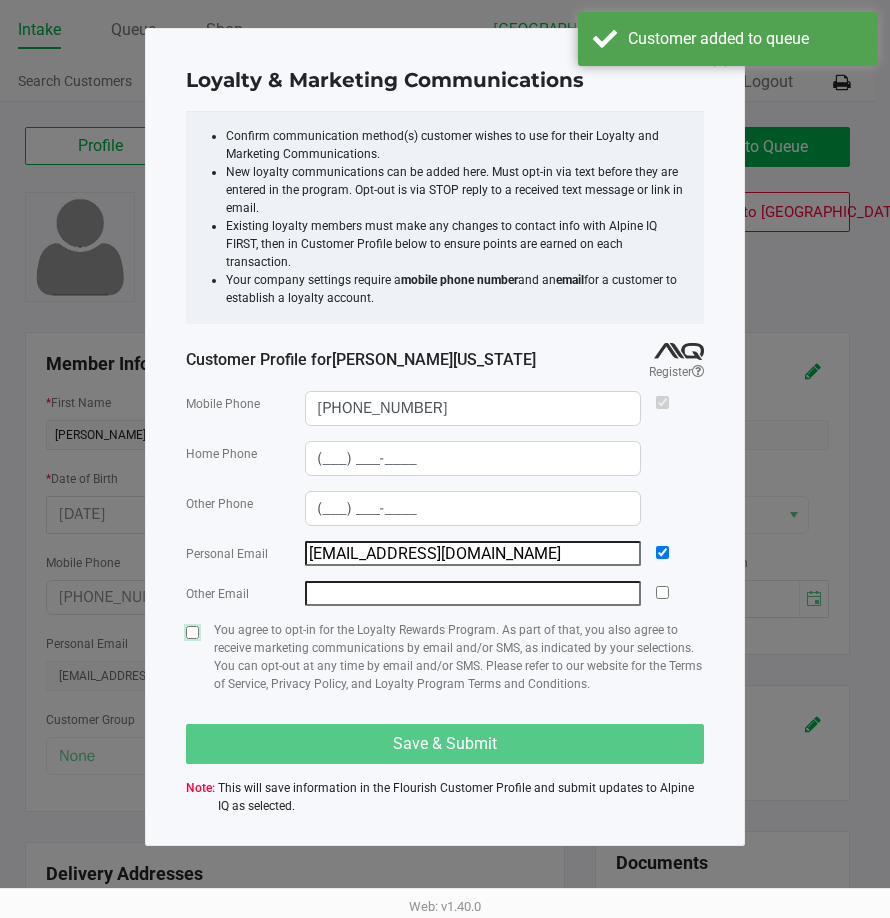 click 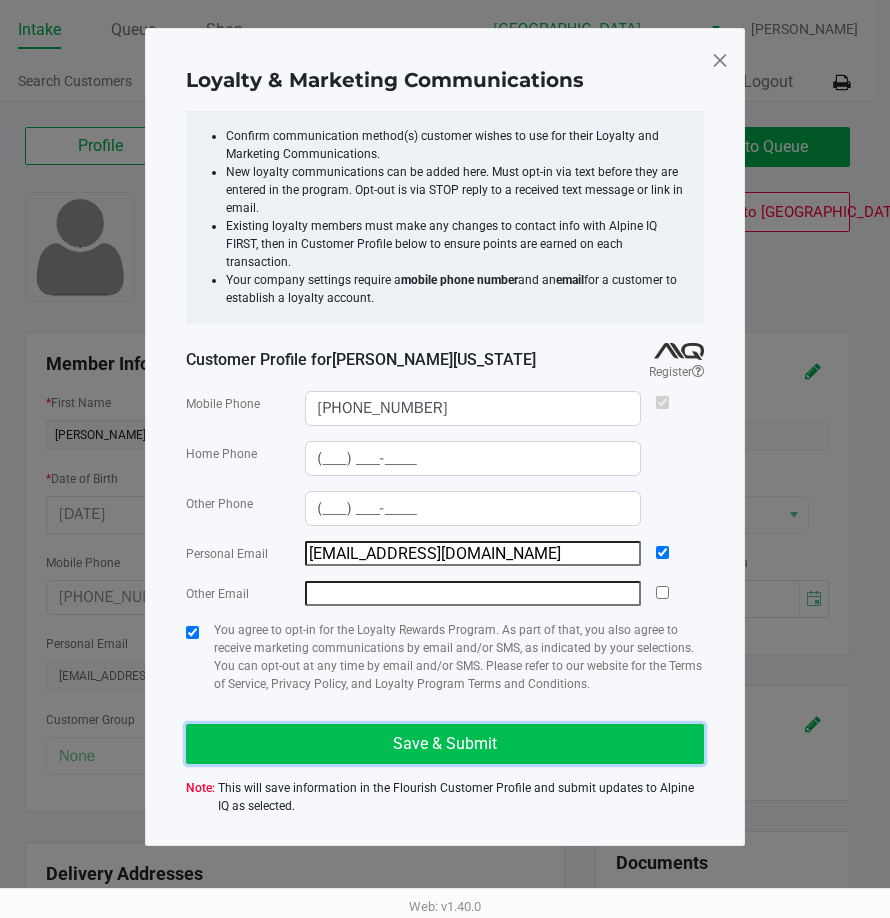 click on "Save & Submit" 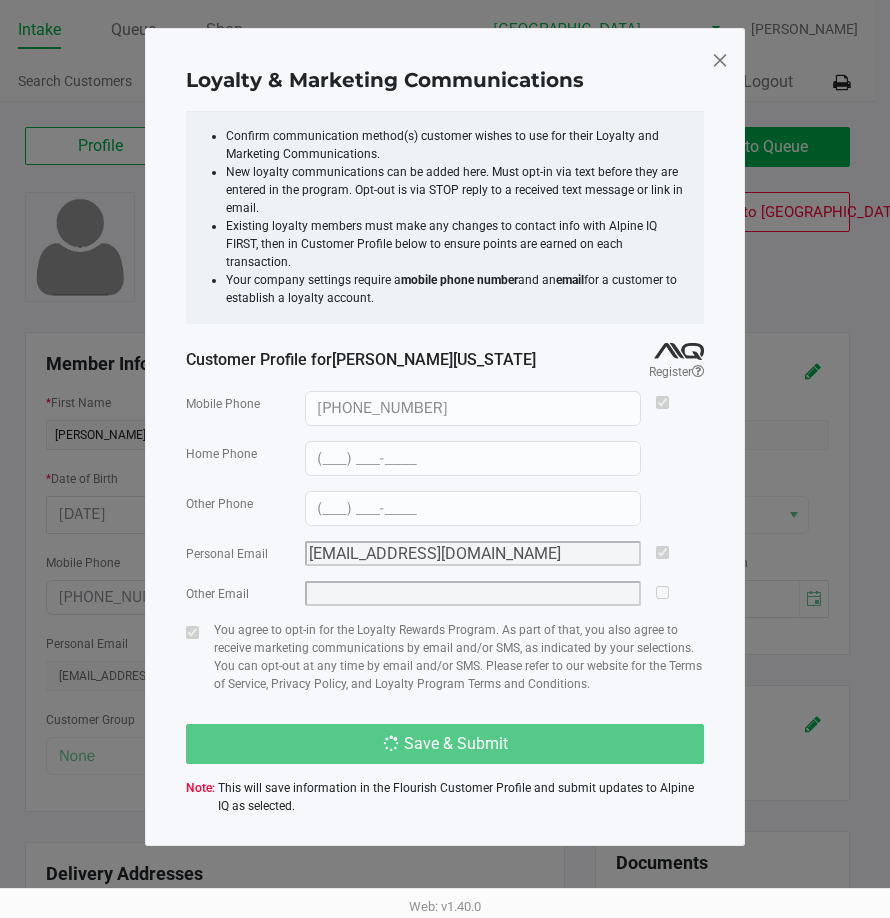 type on "(___) ___-____" 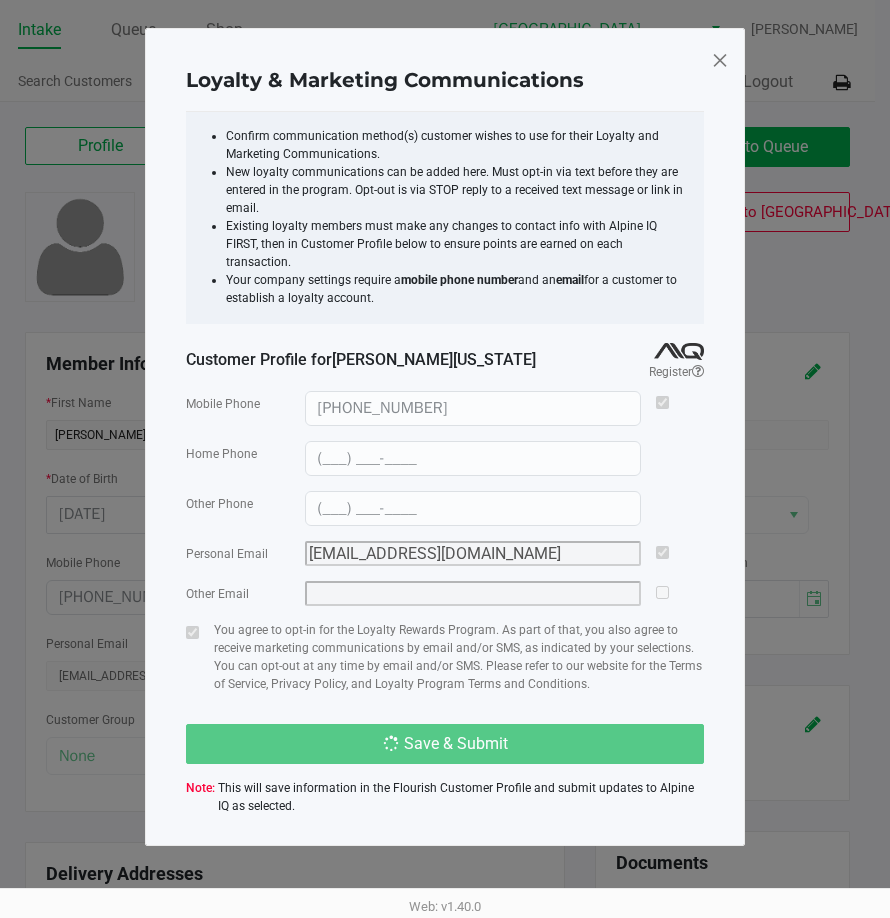 type on "(___) ___-____" 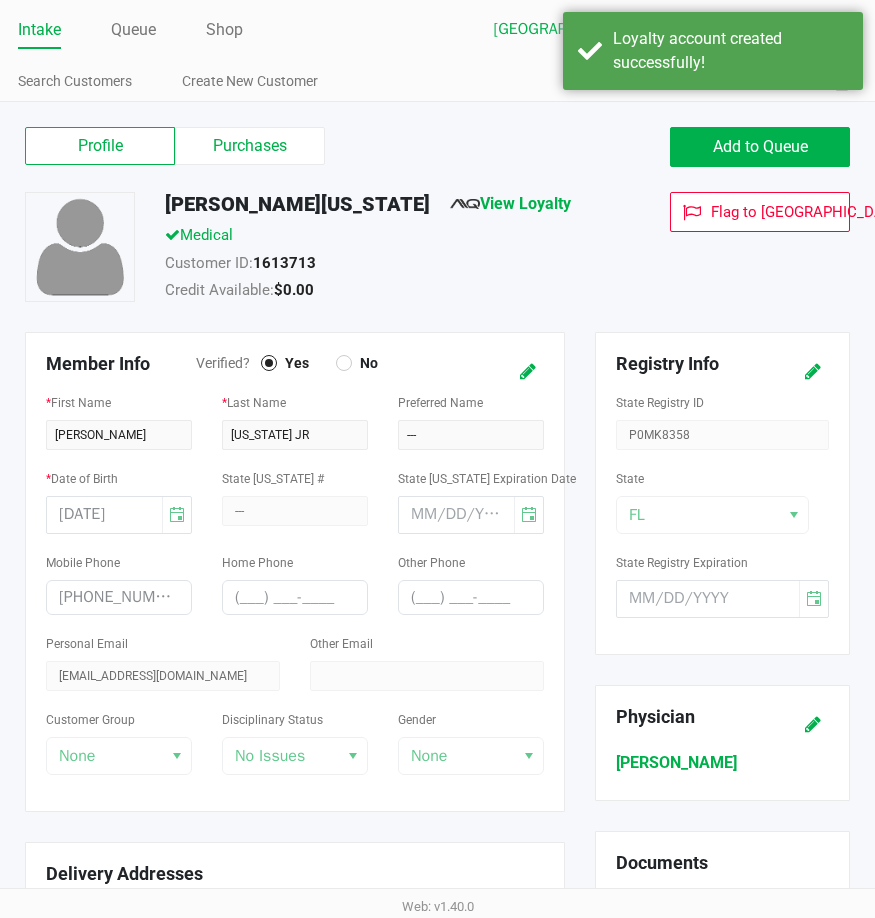 click on "Customer ID:   1613713" 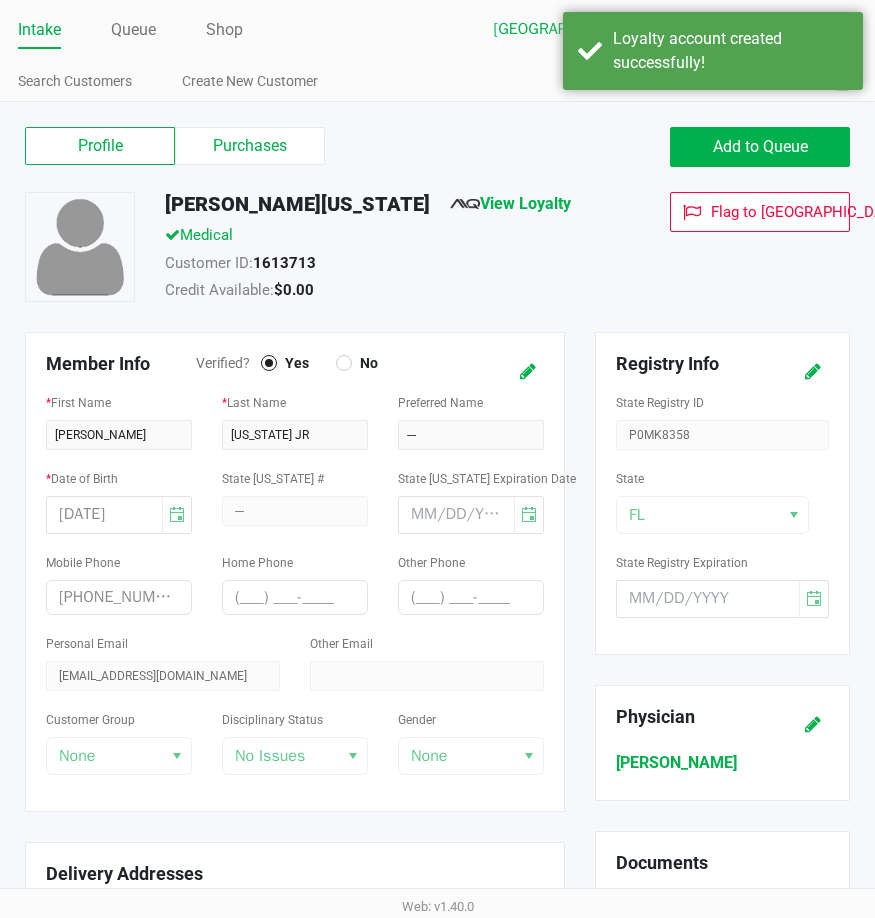 drag, startPoint x: 364, startPoint y: 48, endPoint x: 319, endPoint y: 3, distance: 63.63961 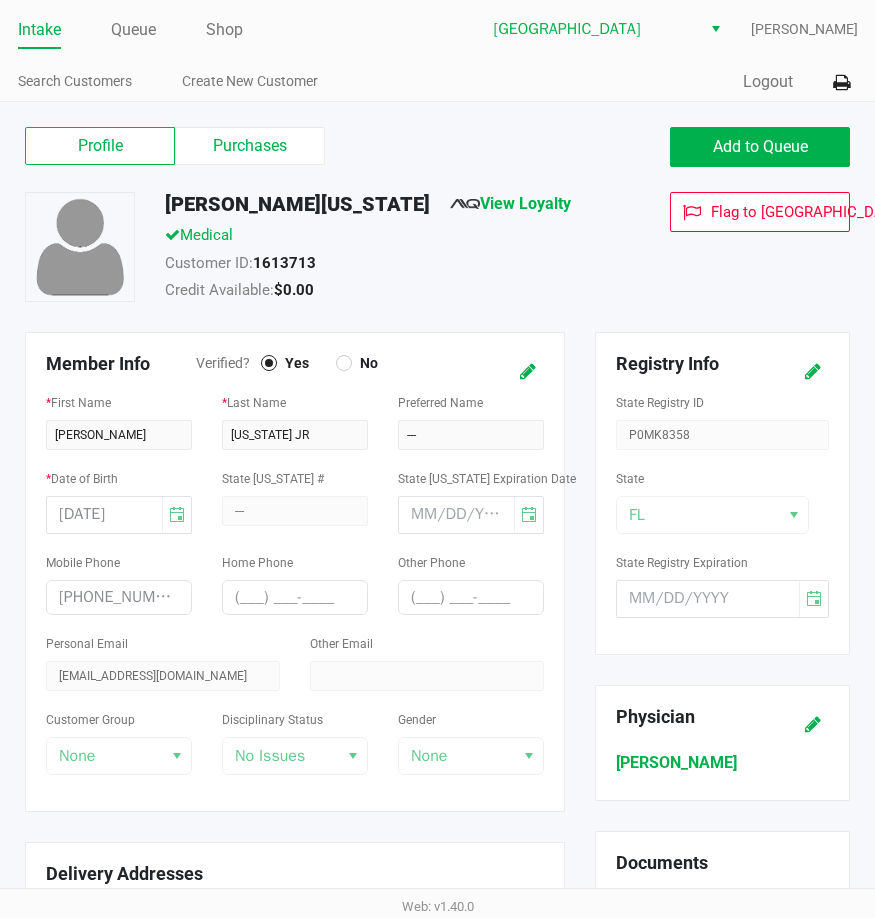 drag, startPoint x: 416, startPoint y: 321, endPoint x: 214, endPoint y: 246, distance: 215.47389 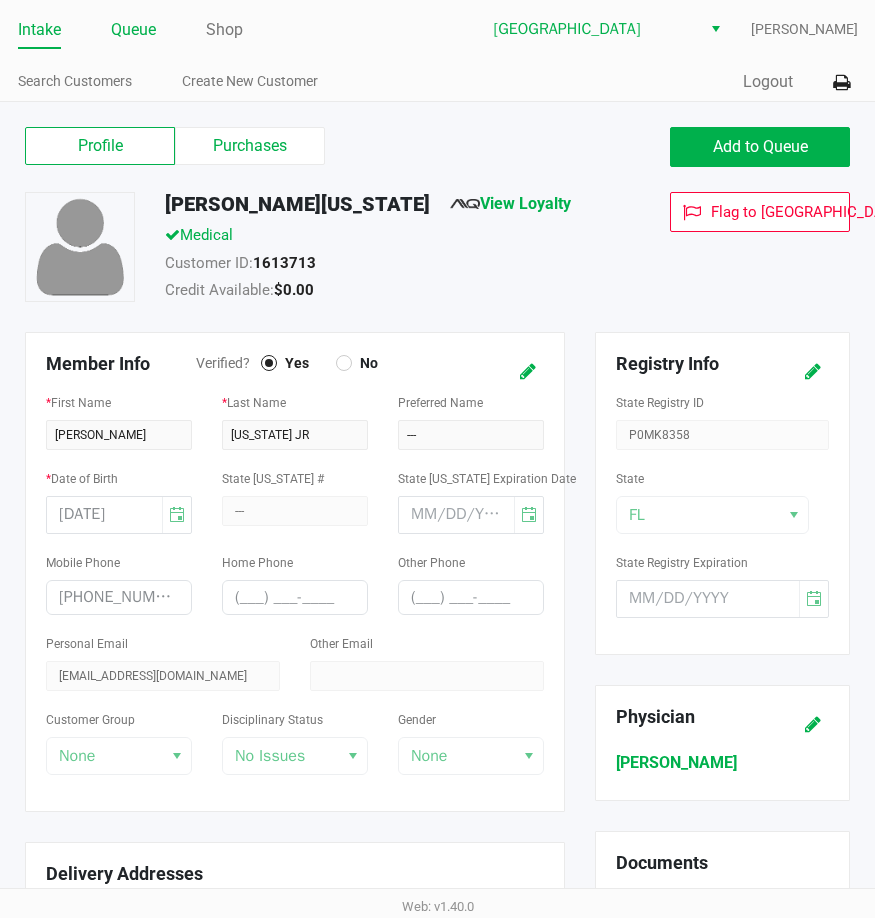 click on "Queue" 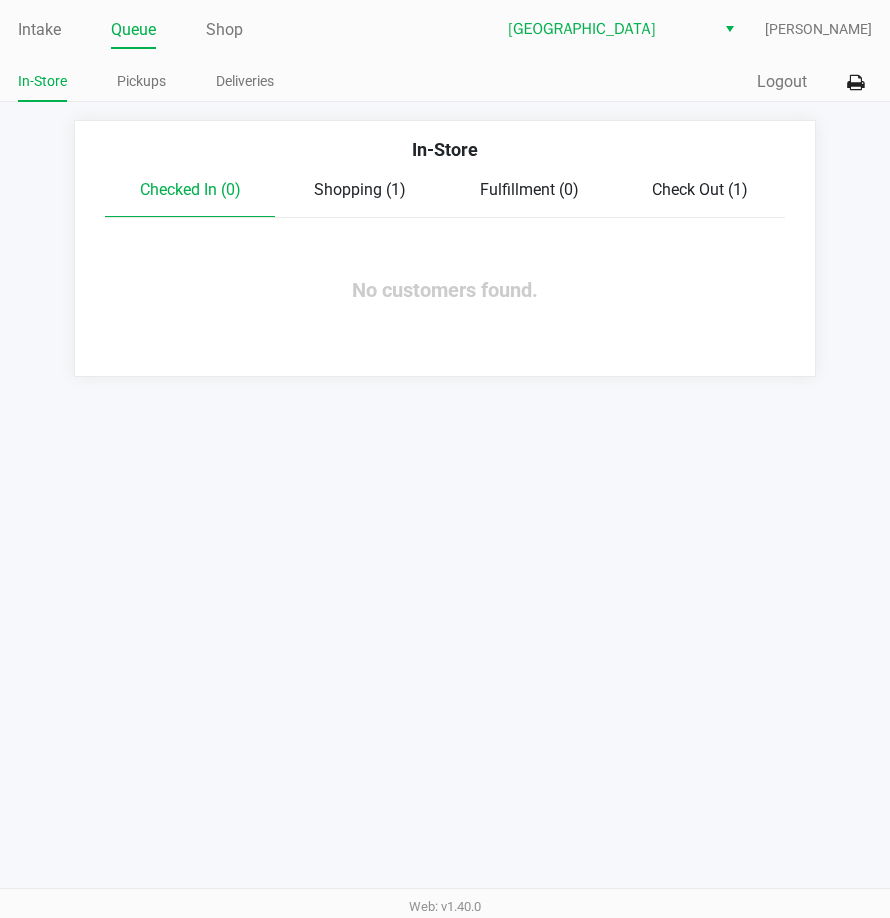click on "Shopping (1)" 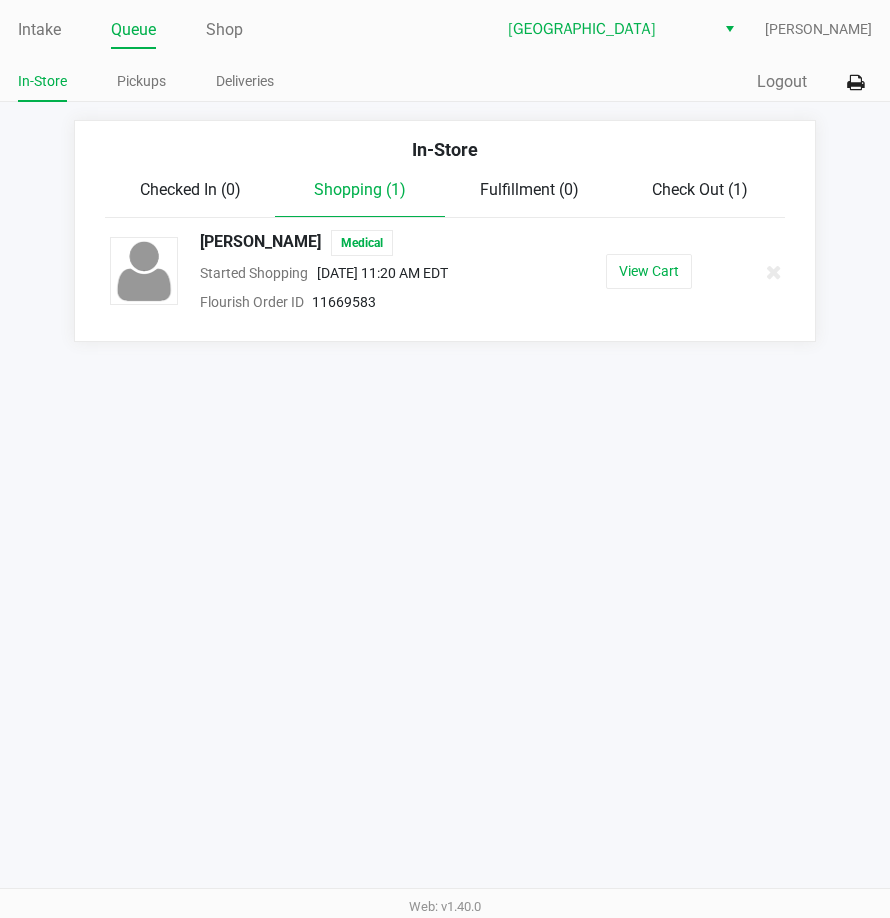 click on "Check Out (1)" 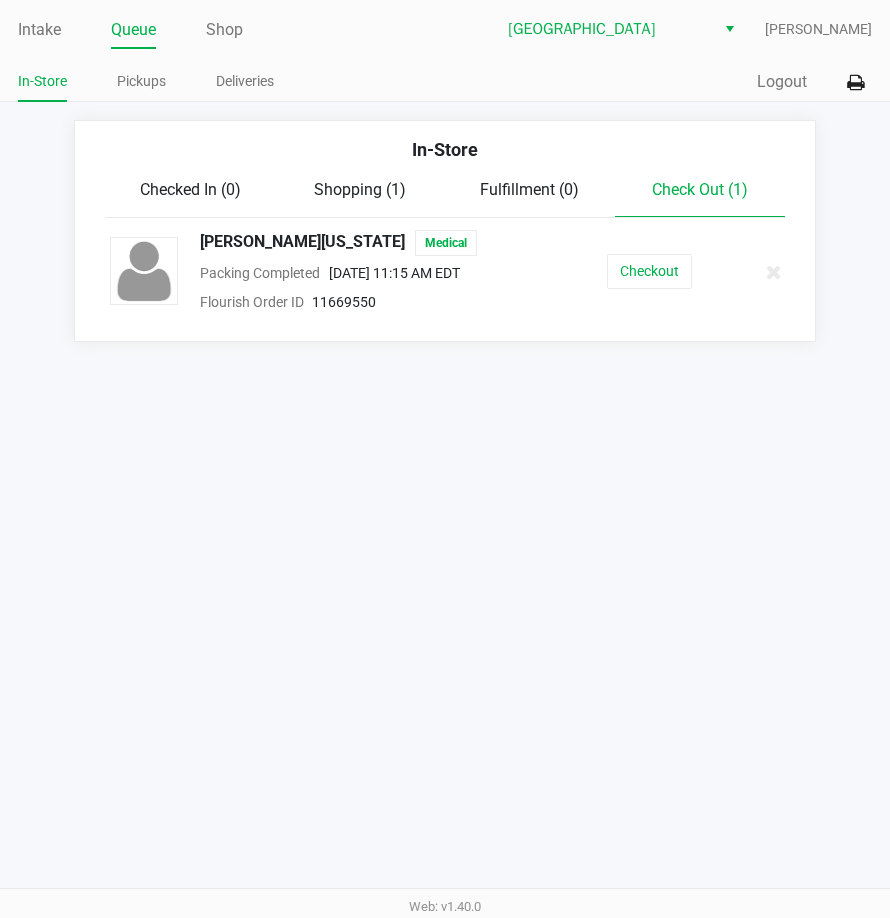 click on "Intake Queue Shop Lakeland WC  [PERSON_NAME]  In-Store Pickups Deliveries  Quick Sale   Logout   In-Store   Checked In (0)   Shopping (1)   Fulfillment (0)   Check Out (1)   [PERSON_NAME][US_STATE]   Medical  Packing Completed      [DATE] 11:15 AM EDT  Flourish Order ID     11669550   Checkout   Web: v1.40.0" at bounding box center [445, 459] 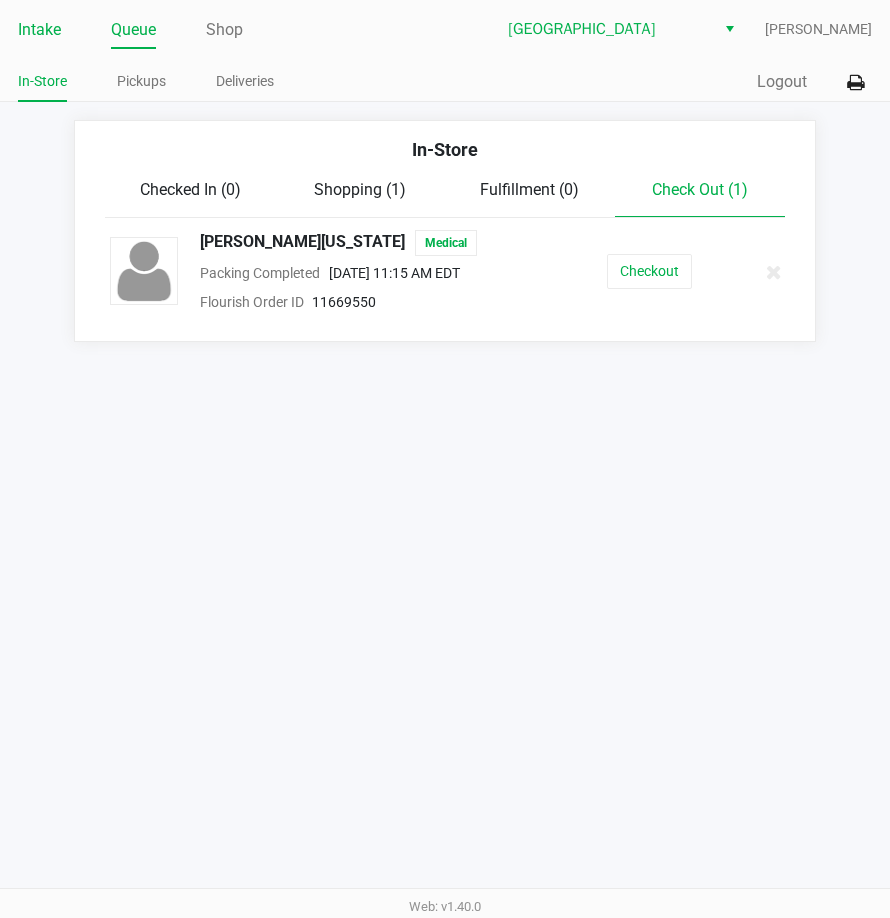 click on "Intake" 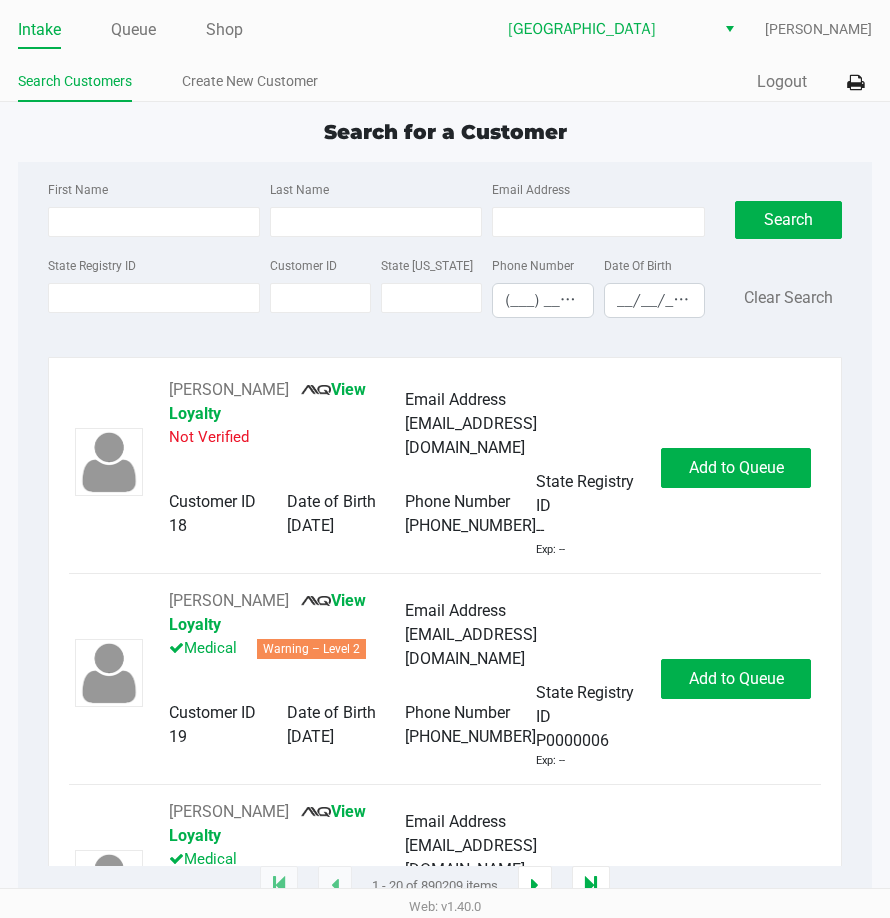 click on "Search Customers Create New Customer" 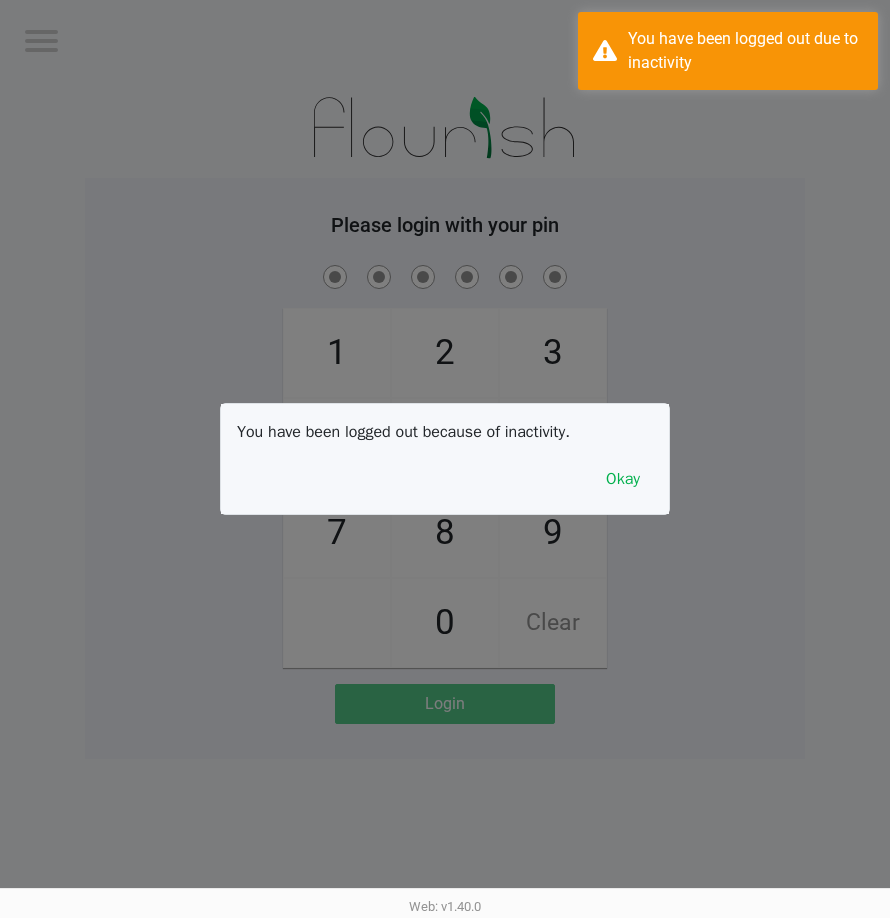 drag, startPoint x: 690, startPoint y: 249, endPoint x: 843, endPoint y: 172, distance: 171.28339 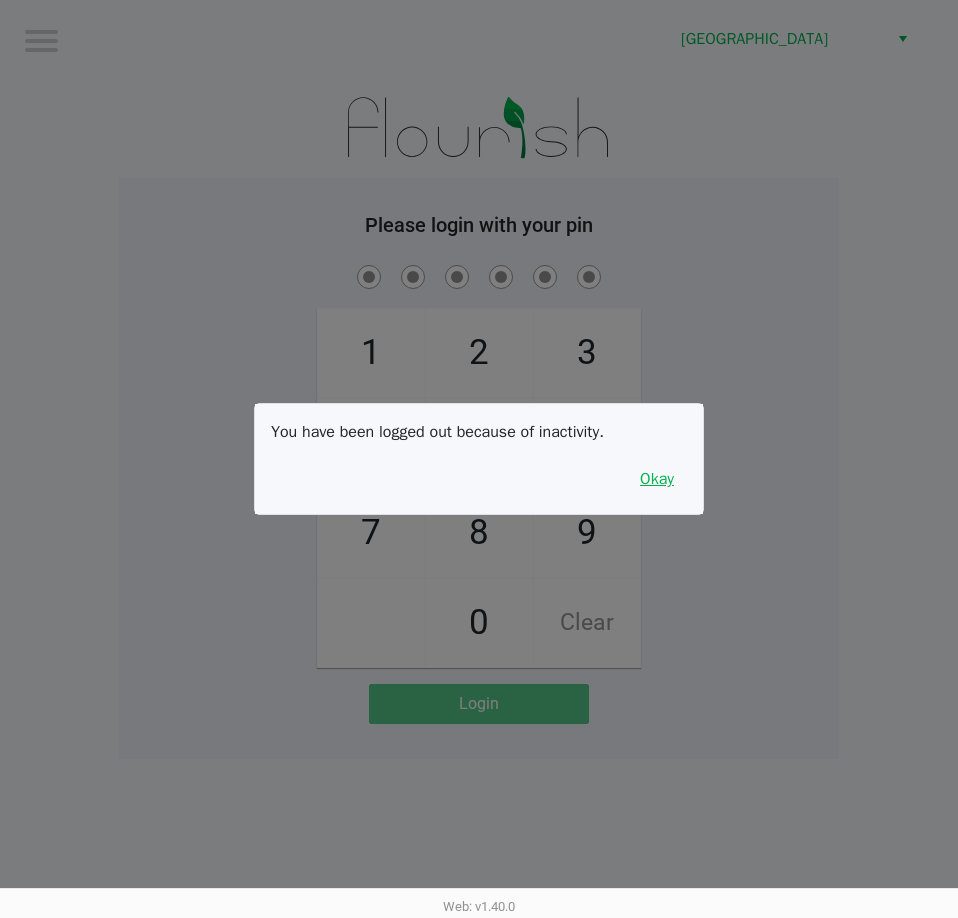 click on "Okay" at bounding box center (657, 479) 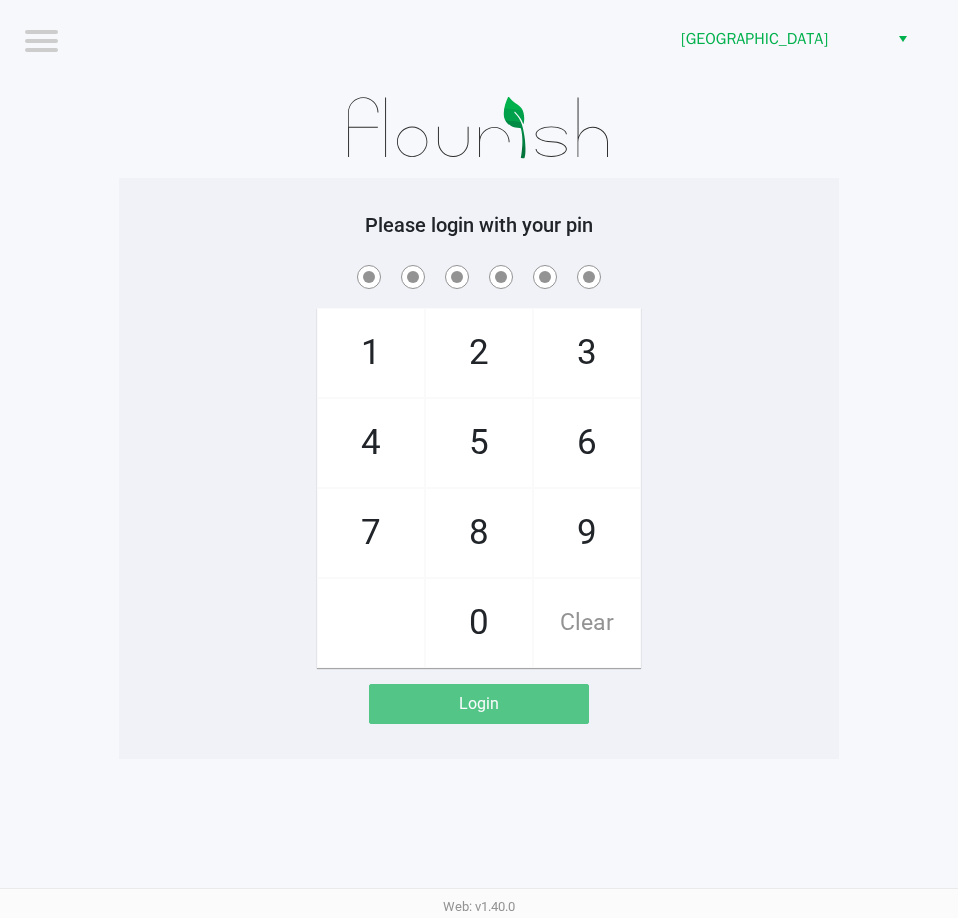 drag, startPoint x: 671, startPoint y: 471, endPoint x: 667, endPoint y: 519, distance: 48.166378 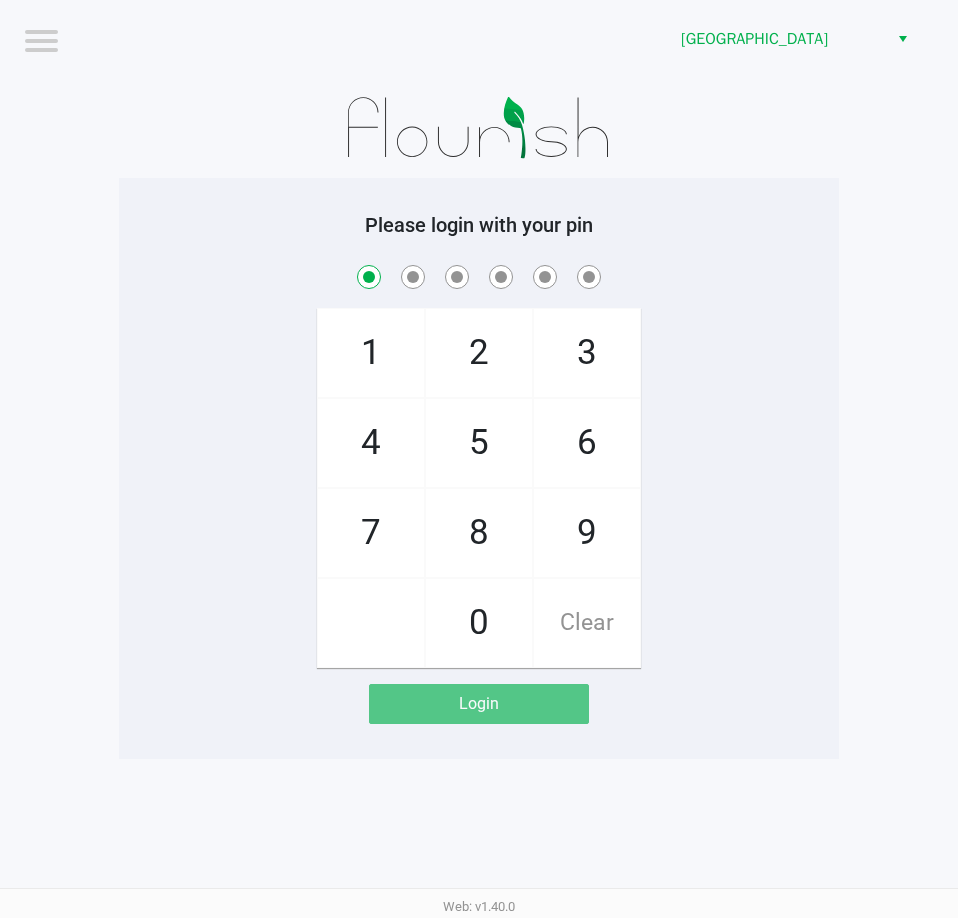 checkbox on "true" 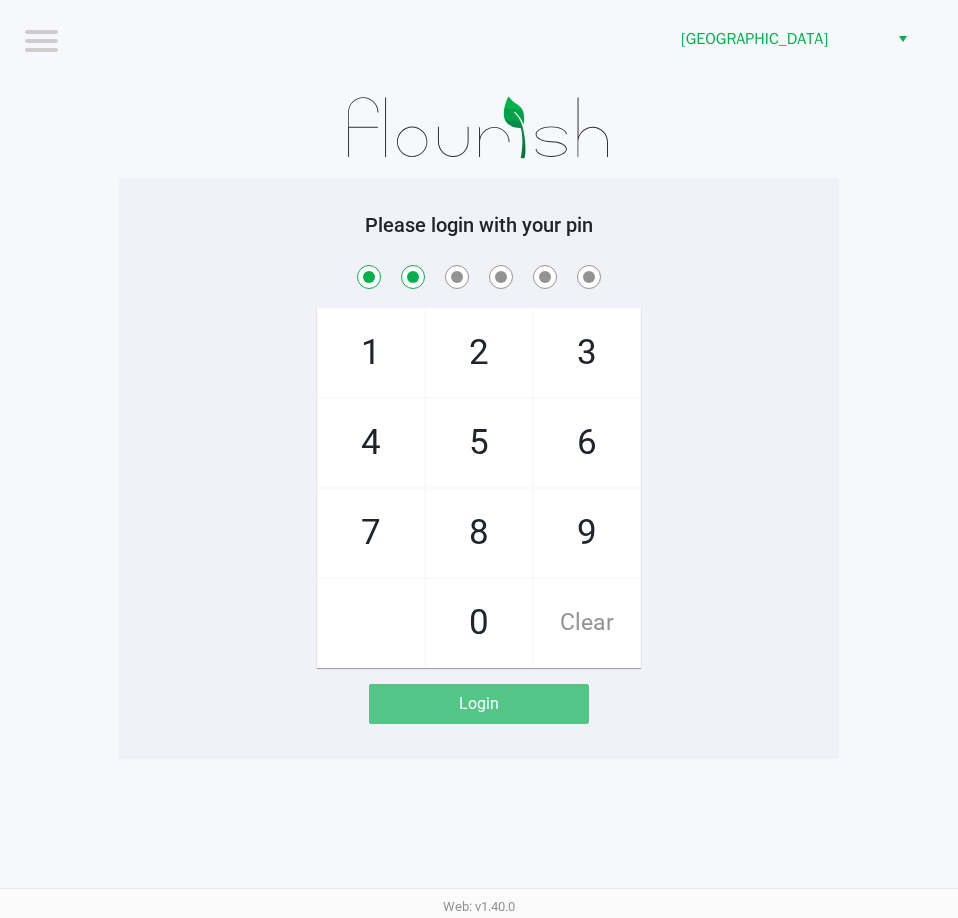 checkbox on "true" 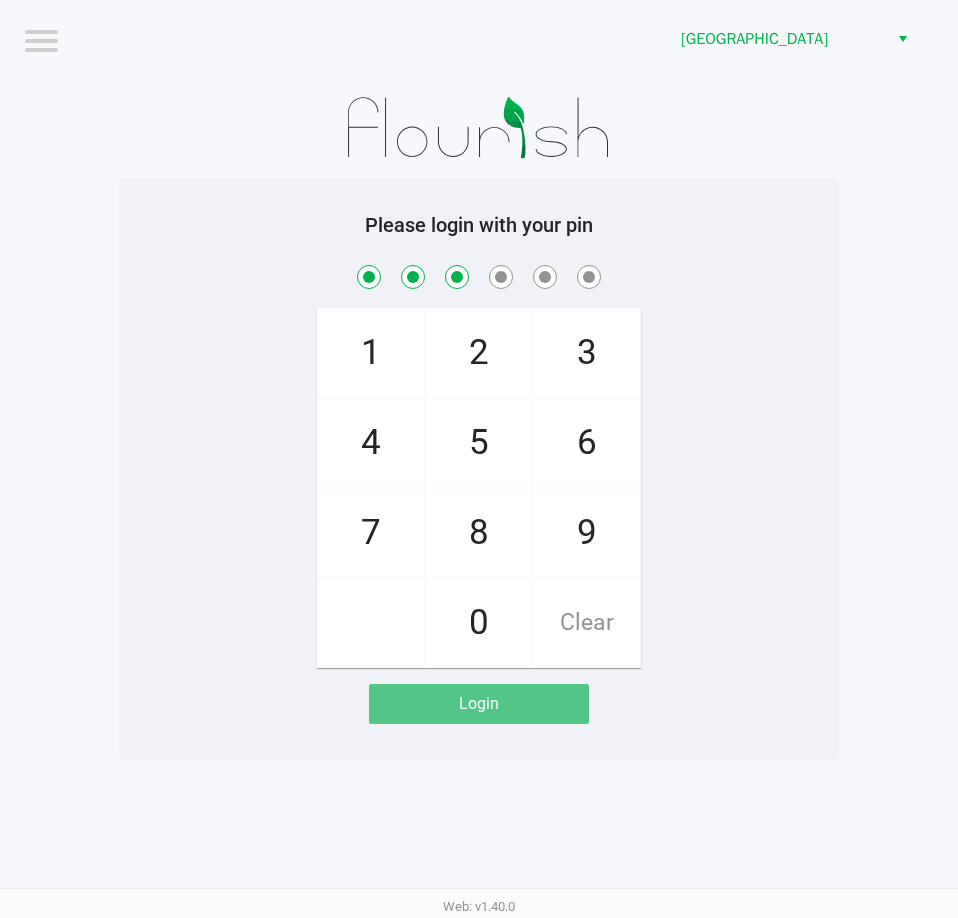 checkbox on "true" 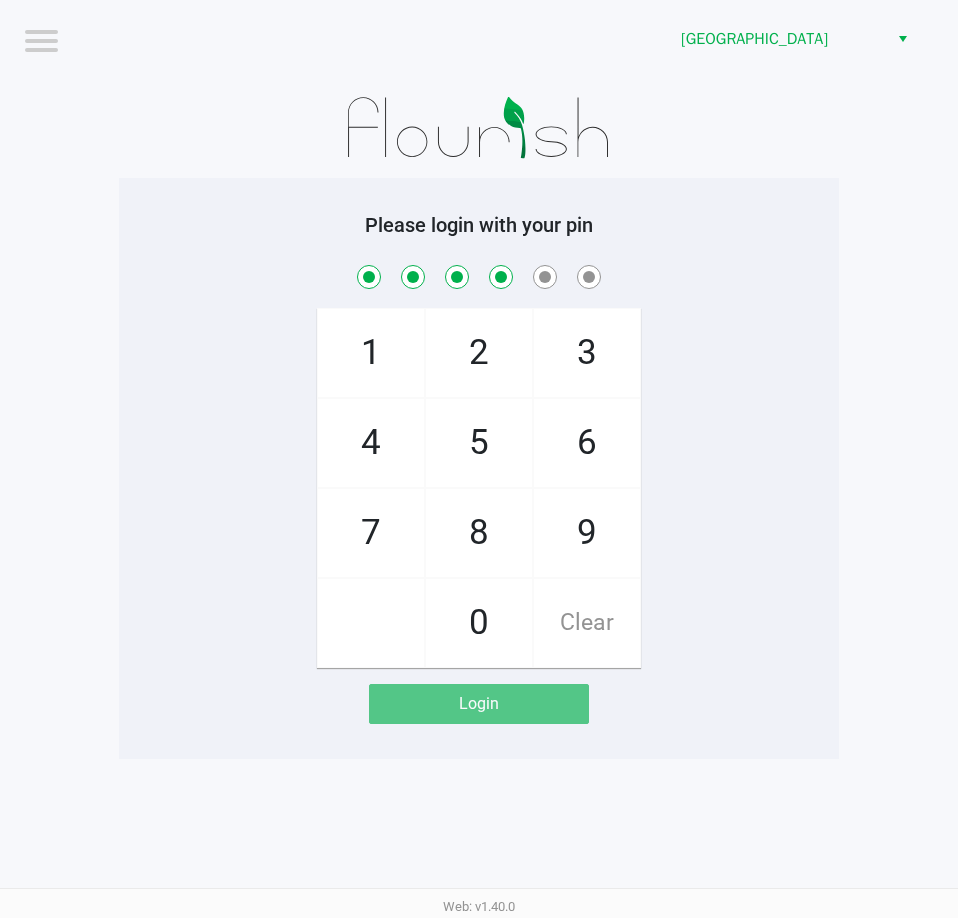 checkbox on "true" 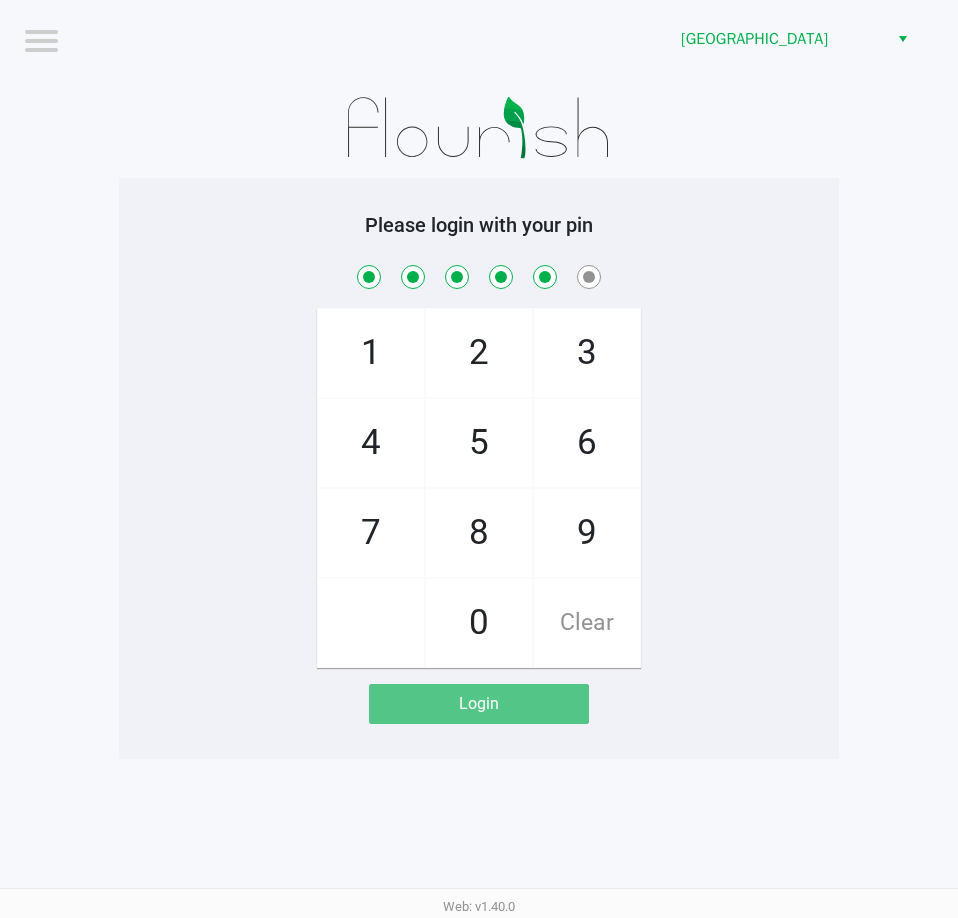 checkbox on "true" 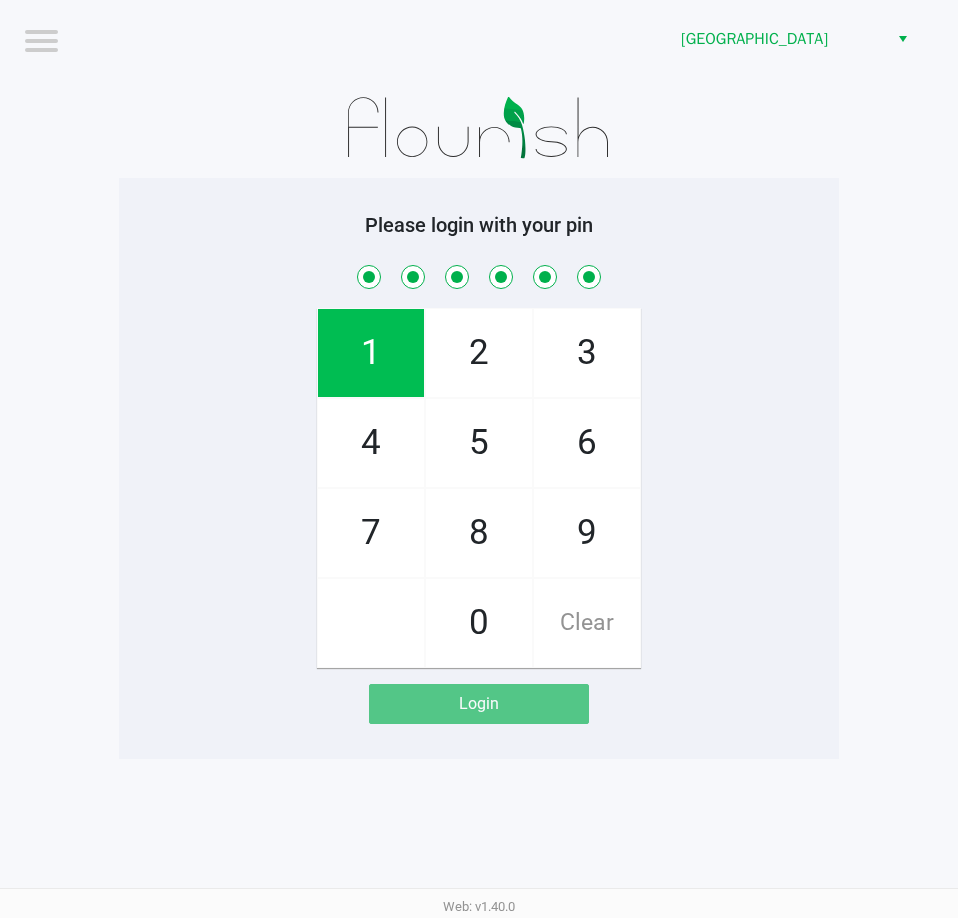 checkbox on "true" 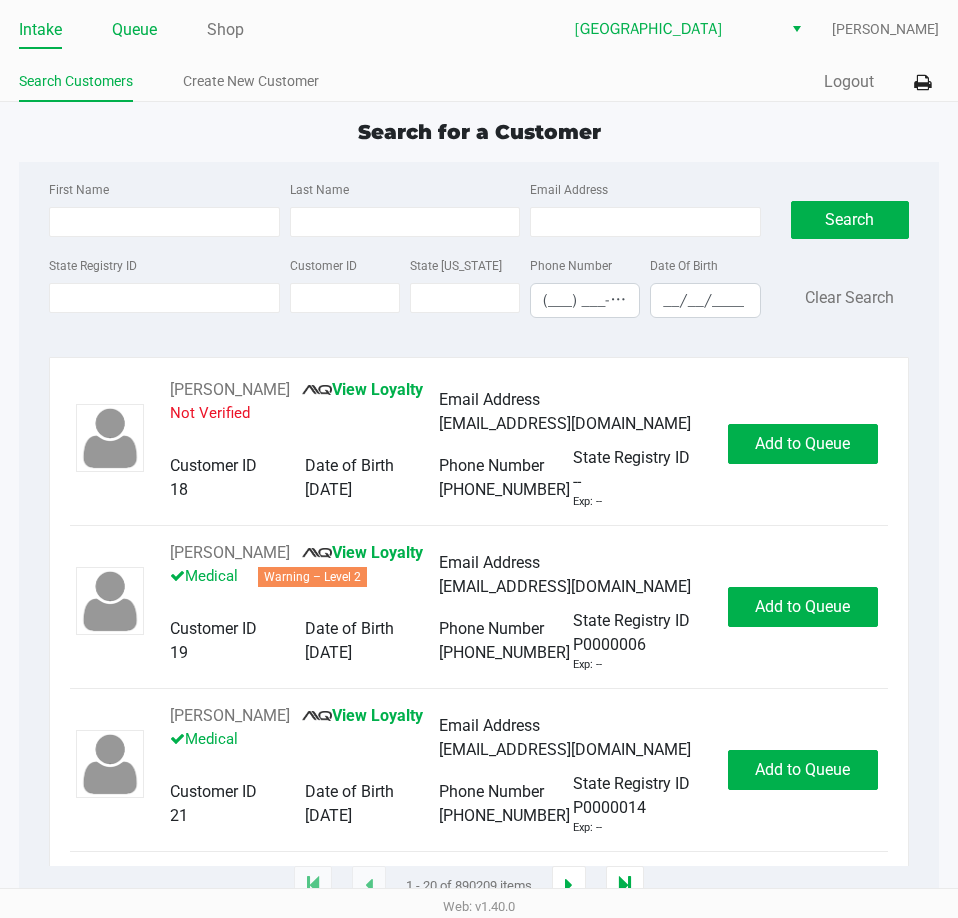 click on "Queue" 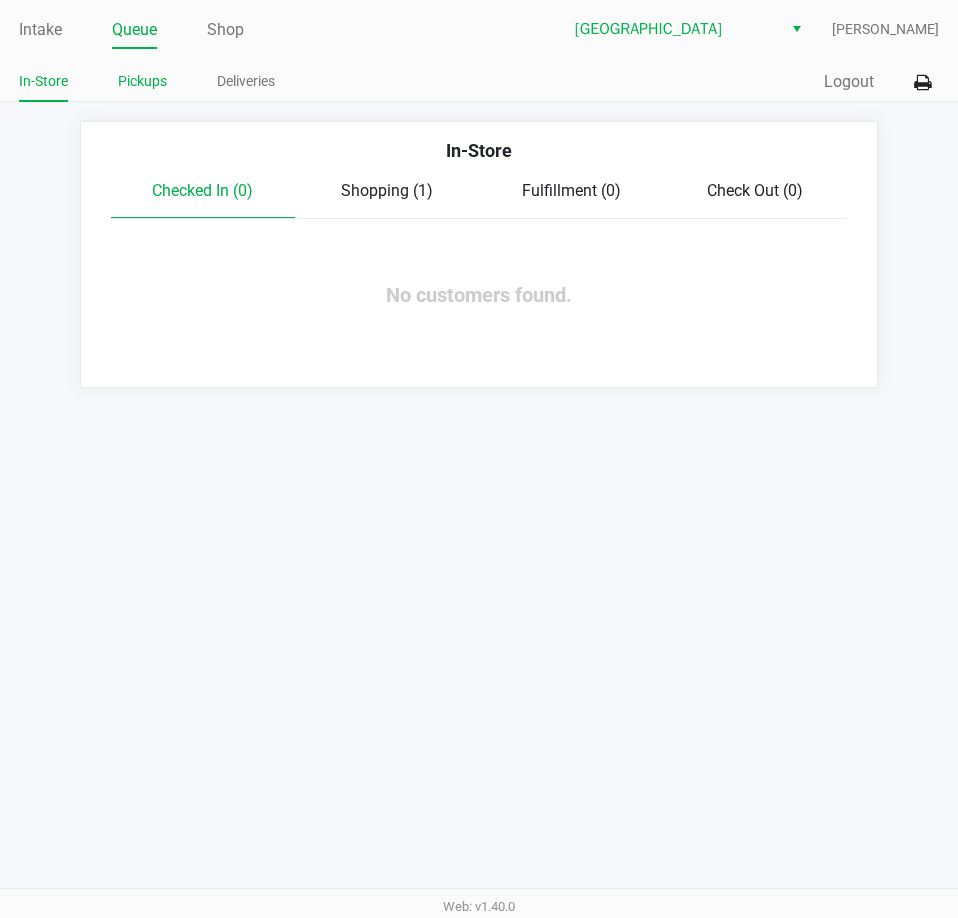 click on "Pickups" 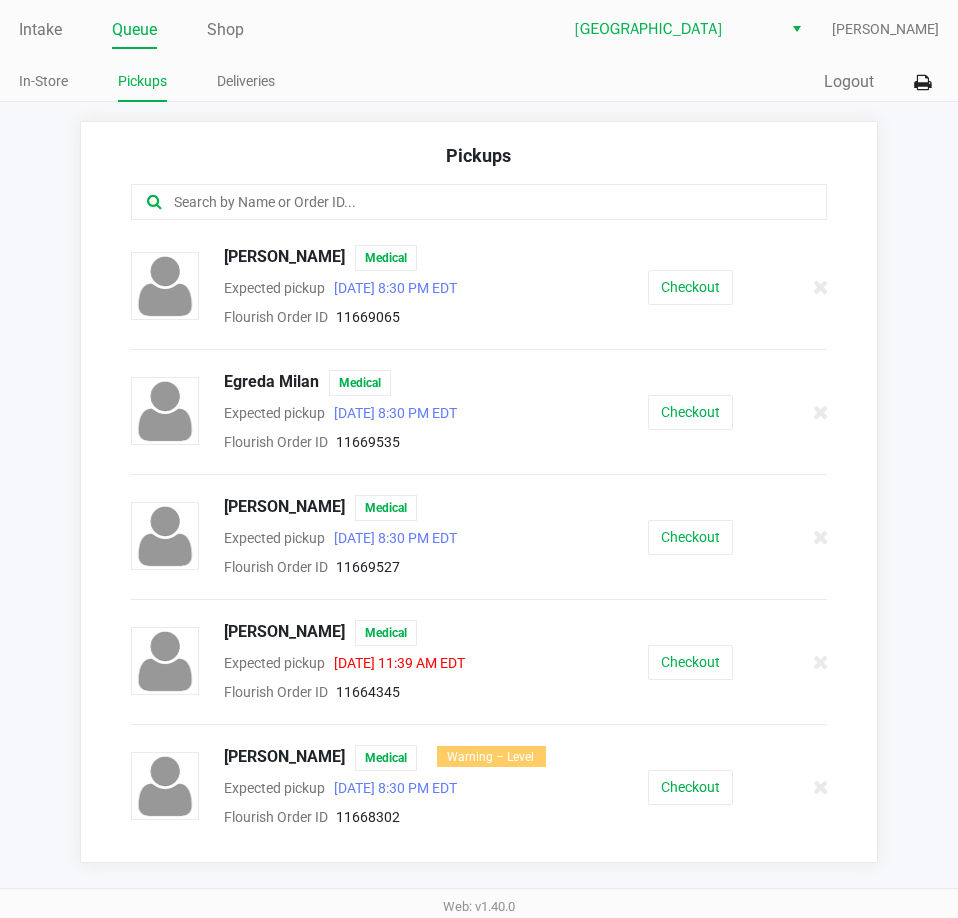click 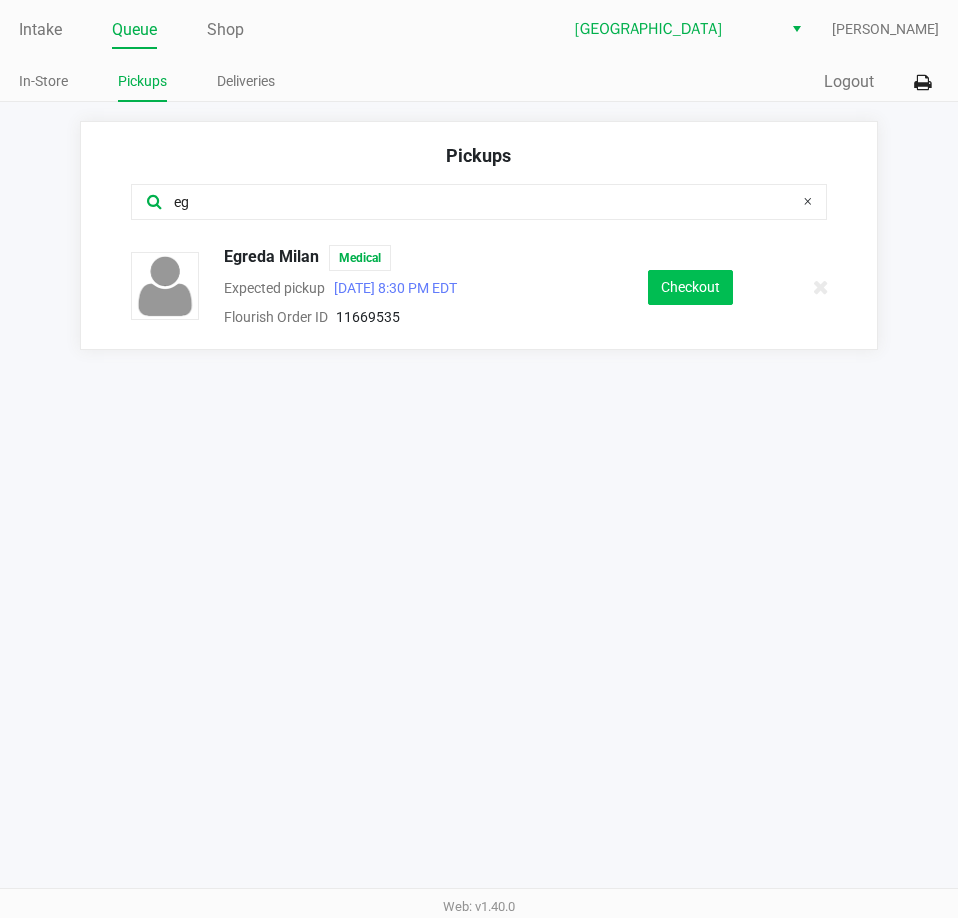 type on "eg" 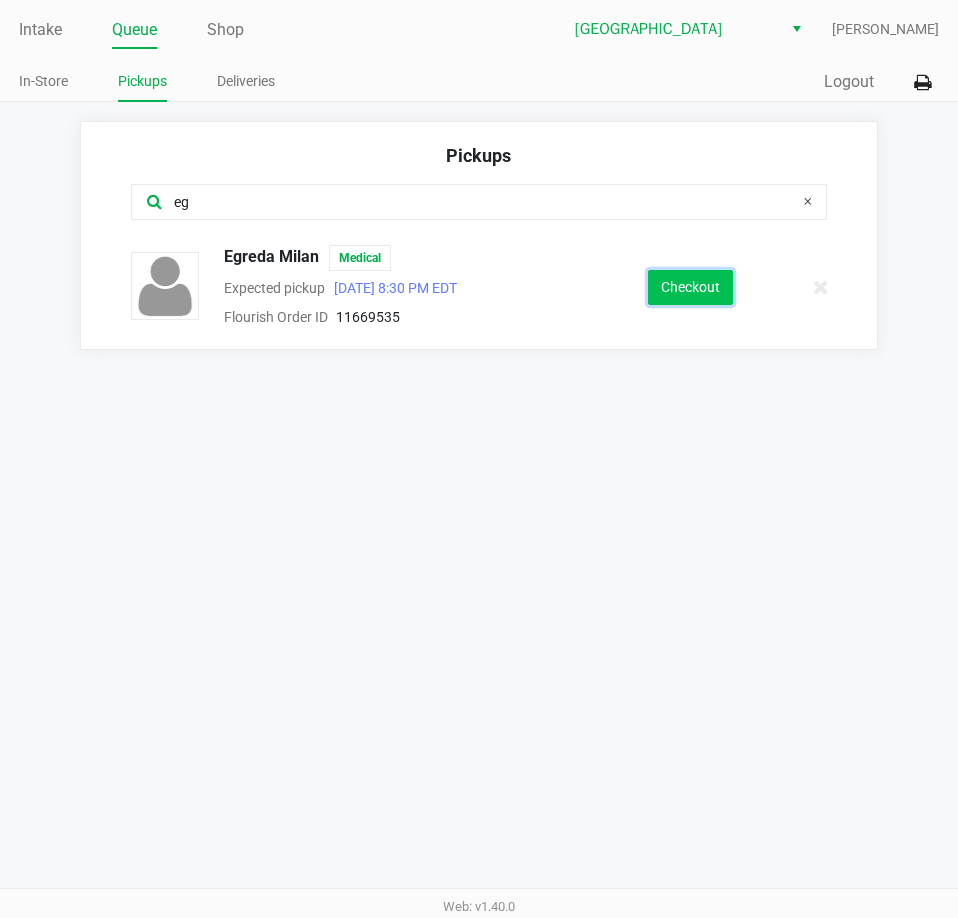 click on "Checkout" 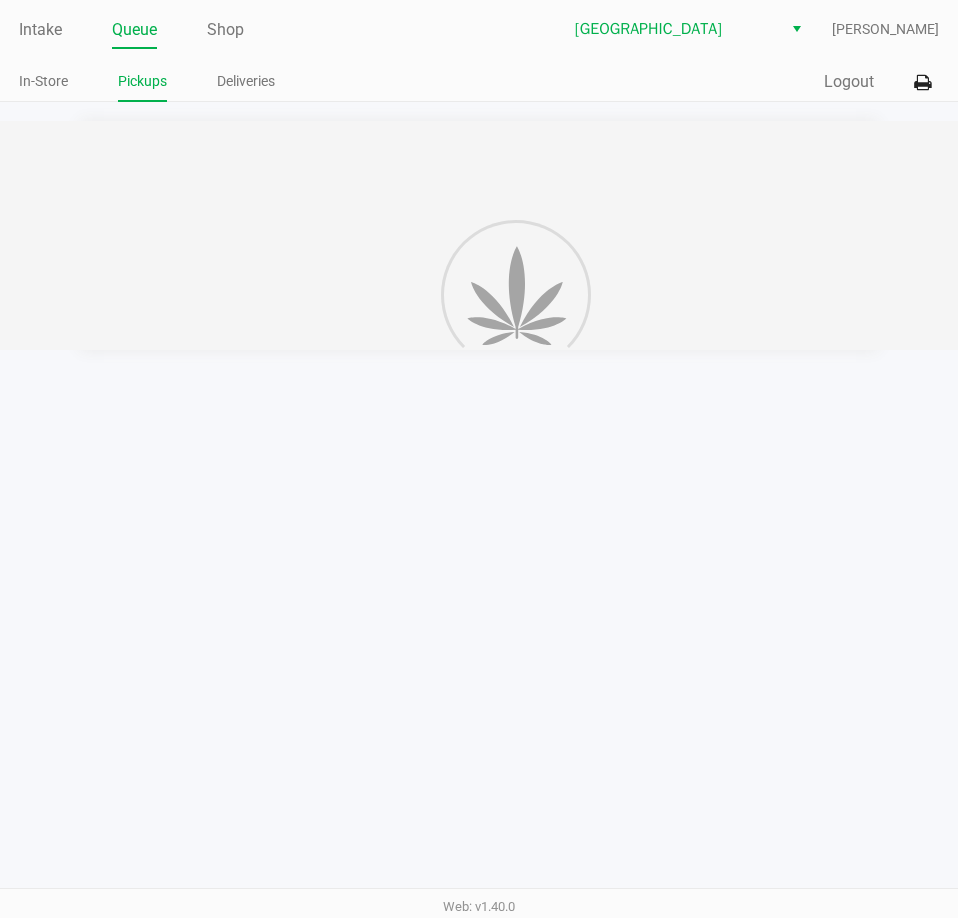 click on "Intake Queue Shop Lakeland WC  [PERSON_NAME]  In-Store Pickups Deliveries  Quick Sale   Logout       Pickups  eg  Egreda Milan   Medical  Expected pickup      [DATE] 8:30 PM EDT  Flourish Order ID     11669535   Checkout   Web: v1.40.0" at bounding box center (479, 459) 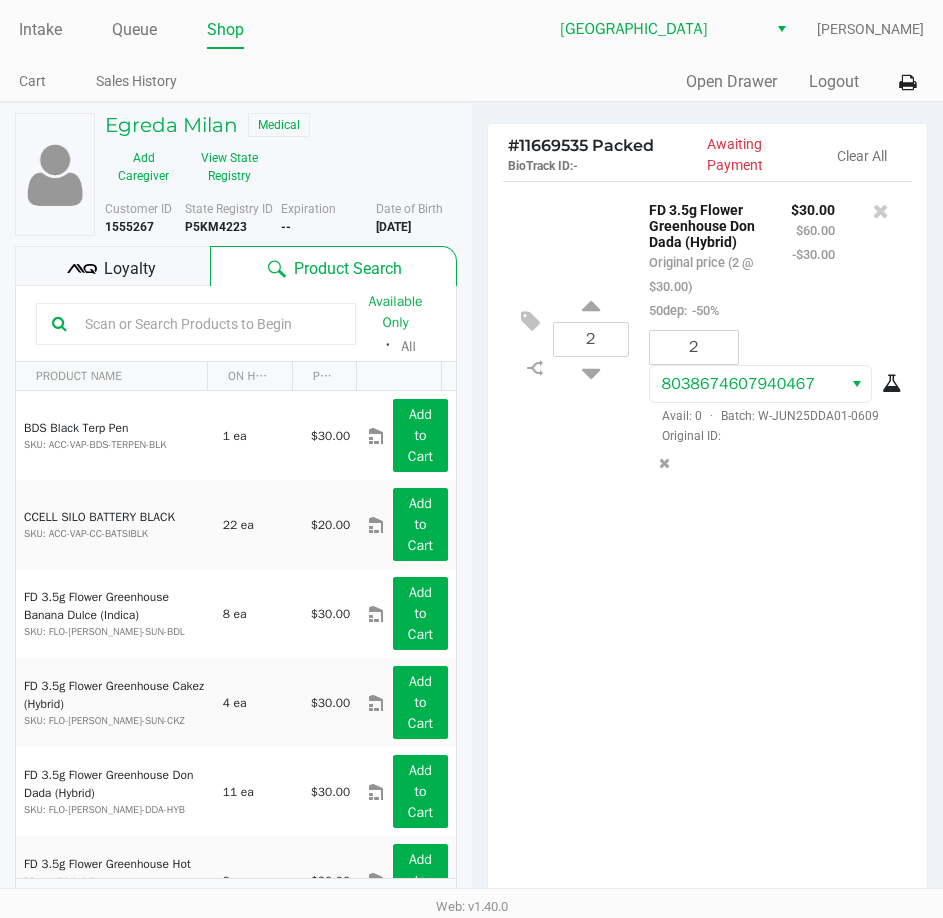 click on "2  FD 3.5g Flower Greenhouse Don Dada (Hybrid)   Original price (2 @ $30.00)  50dep:  -50% $30.00 $60.00 -$30.00 2 8038674607940467  Avail: 0  ·  Batch: W-JUN25DDA01-0609   Original ID:" 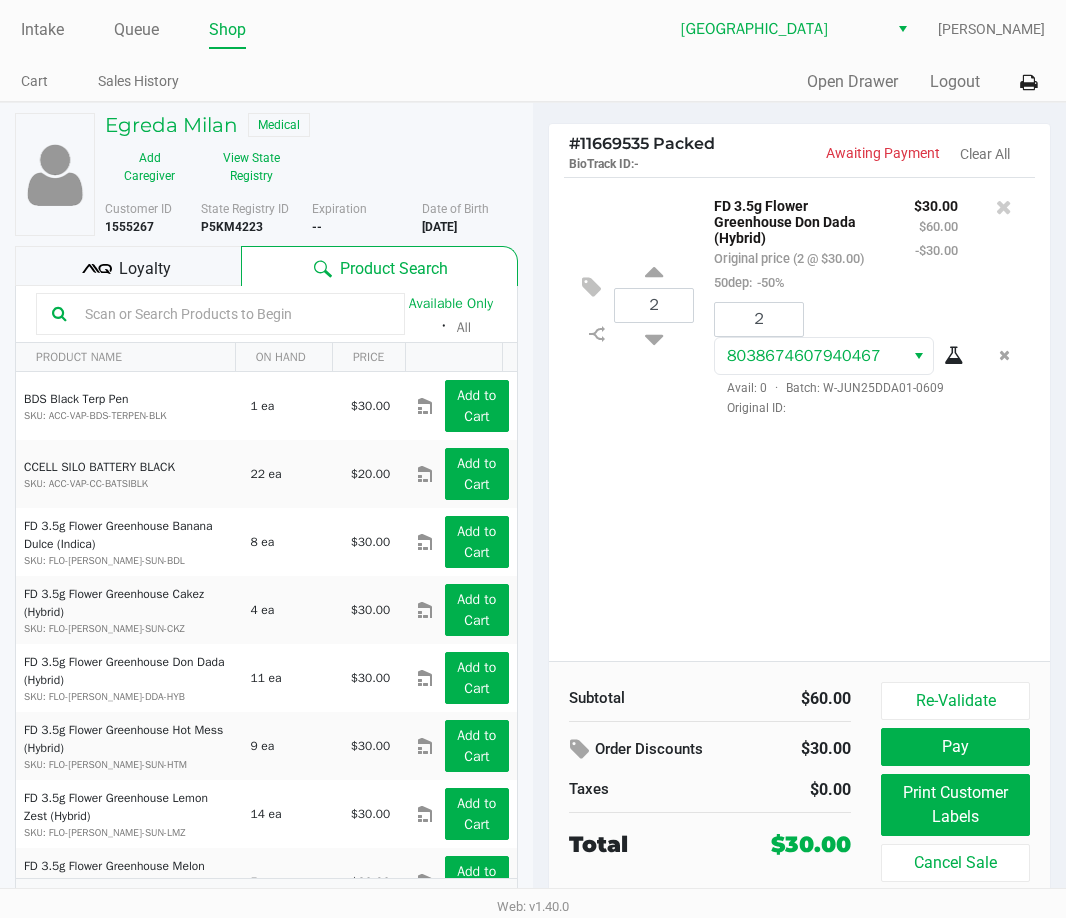 click on "2  FD 3.5g Flower Greenhouse Don Dada (Hybrid)   Original price (2 @ $30.00)  50dep:  -50% $30.00 $60.00 -$30.00 2 8038674607940467  Avail: 0  ·  Batch: W-JUN25DDA01-0609   Original ID:" 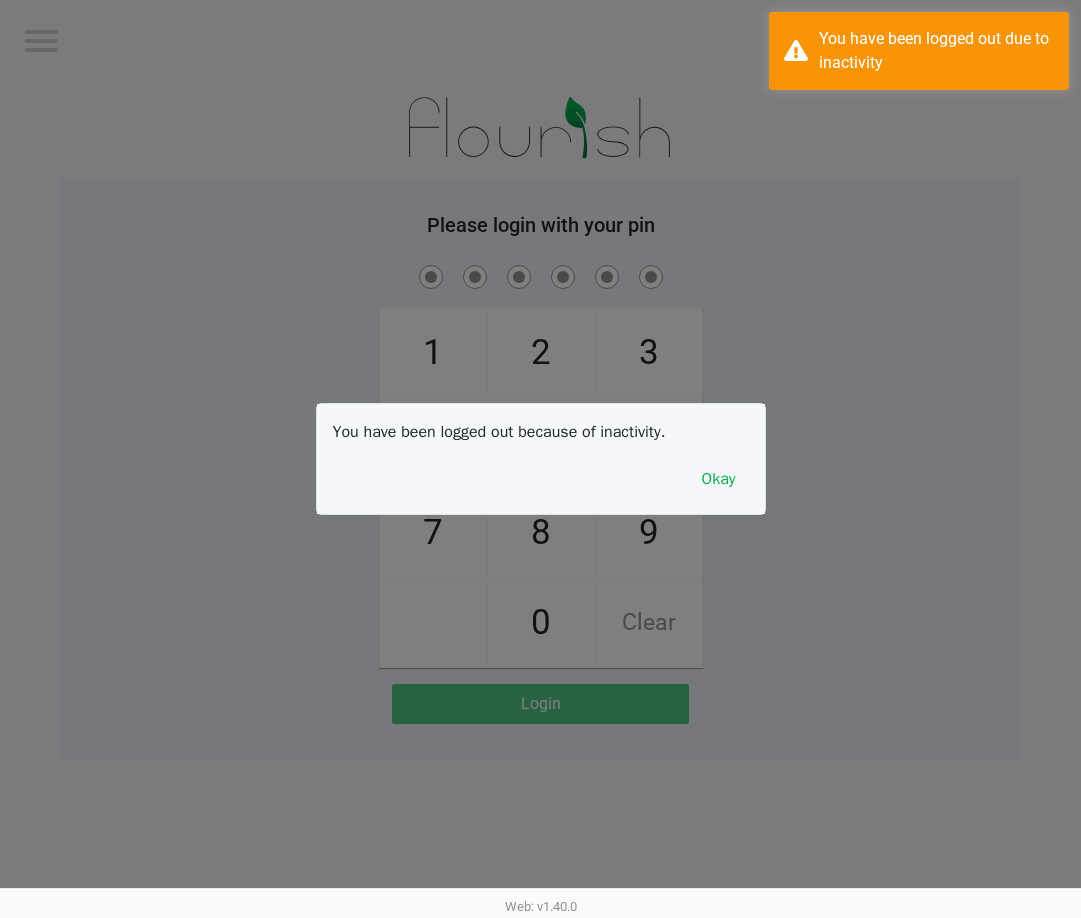 click on "You have been logged out because of inactivity. Okay" at bounding box center (541, 459) 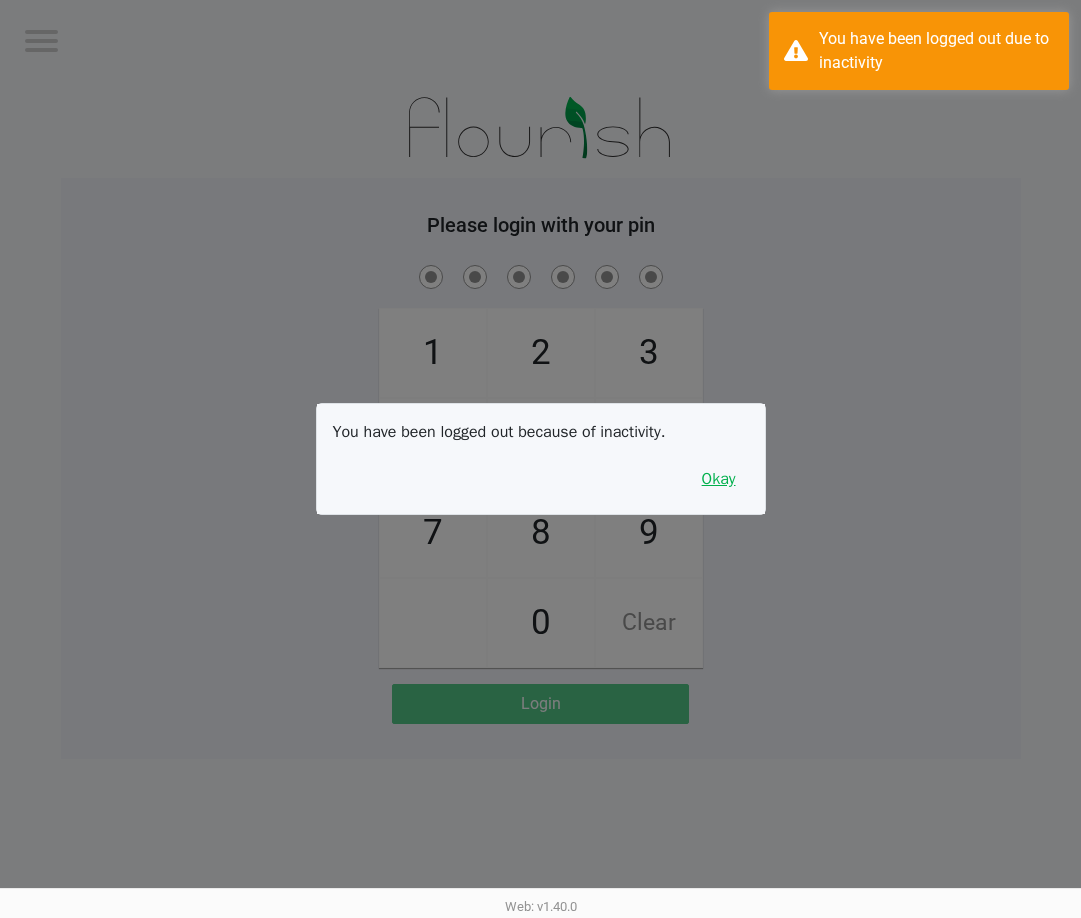 click on "Okay" at bounding box center (719, 479) 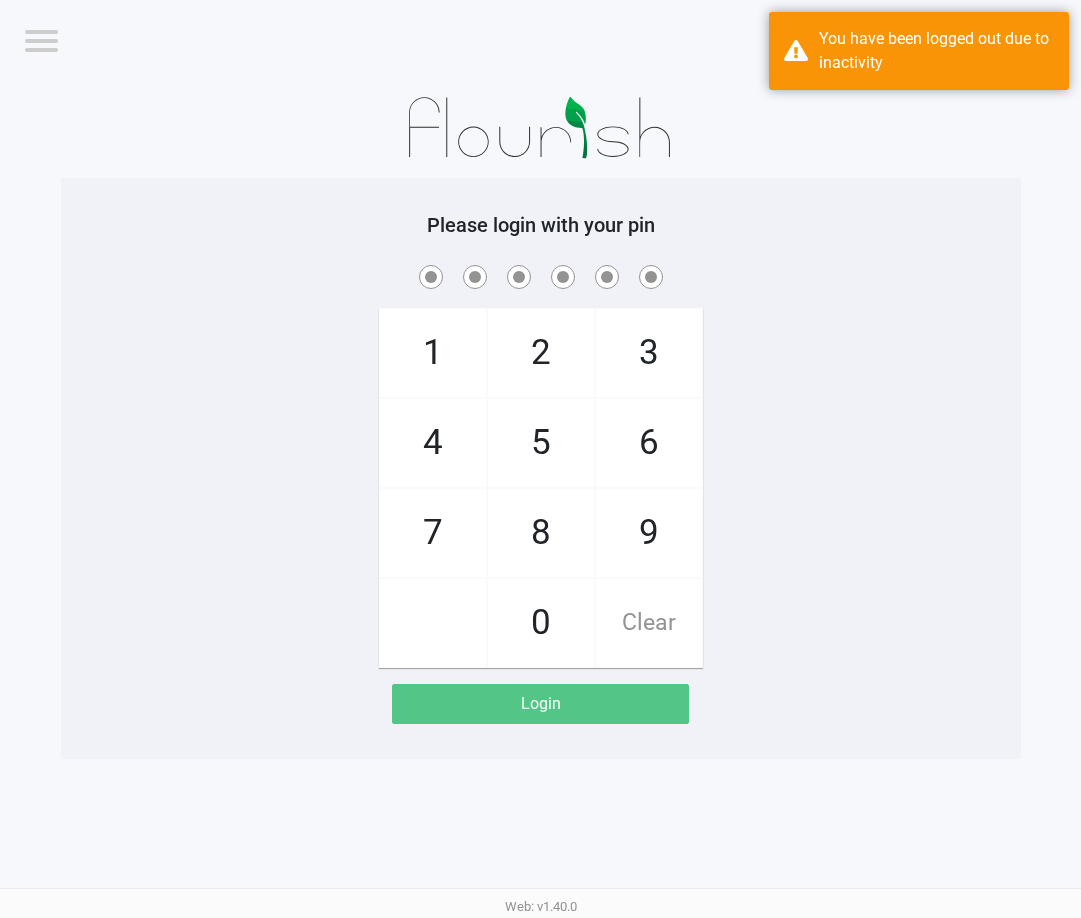 drag, startPoint x: 728, startPoint y: 473, endPoint x: 733, endPoint y: 408, distance: 65.192024 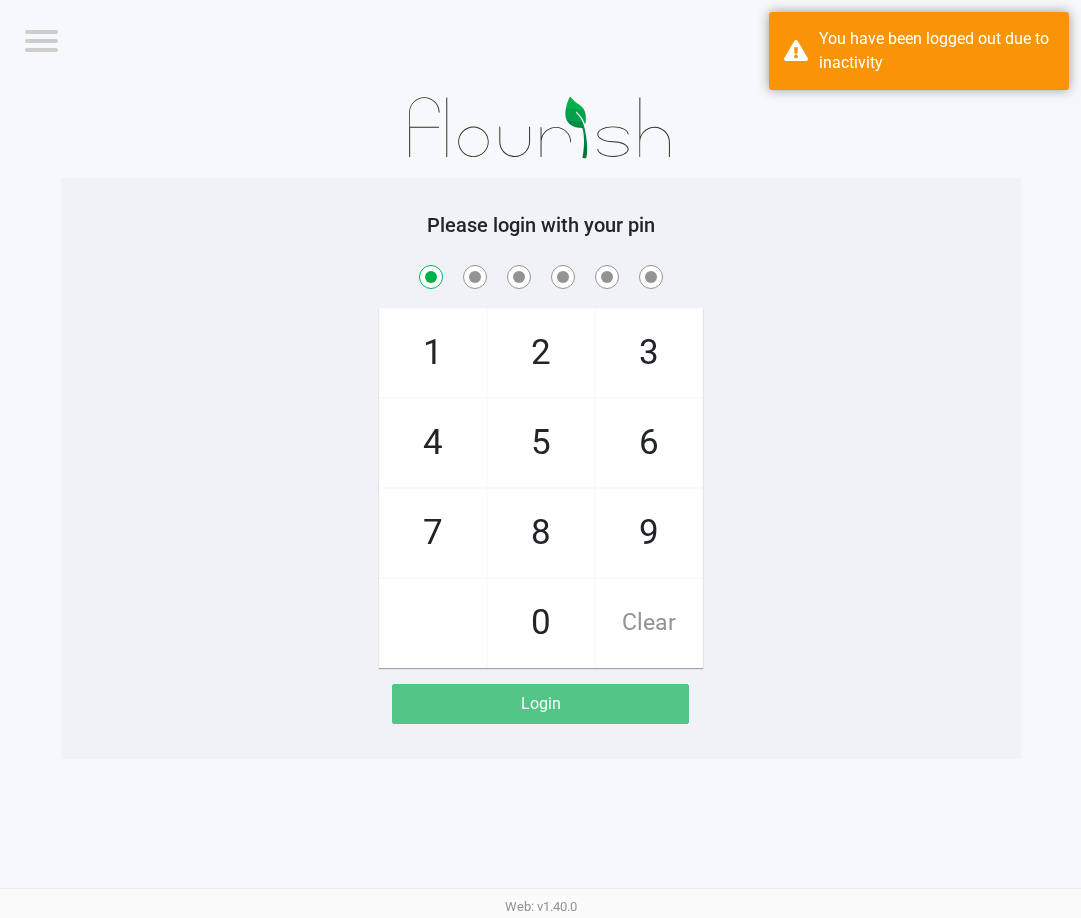 checkbox on "true" 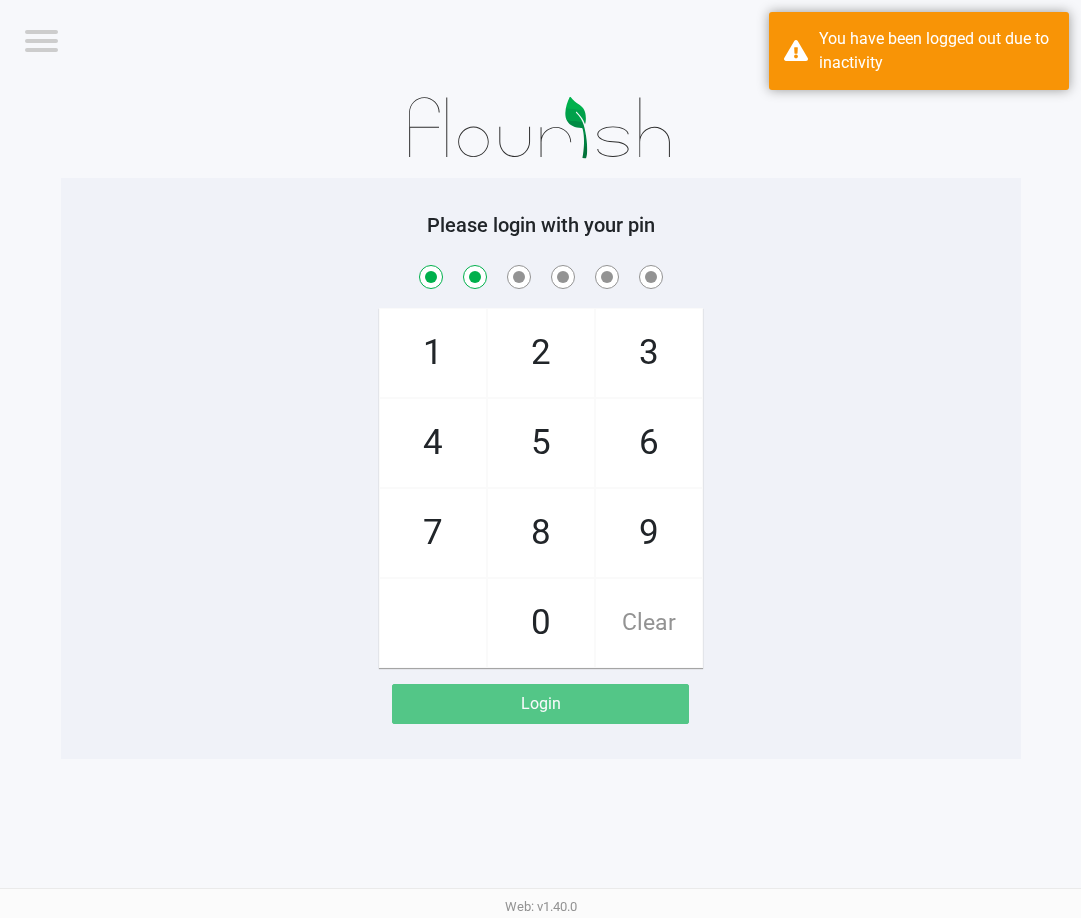 checkbox on "true" 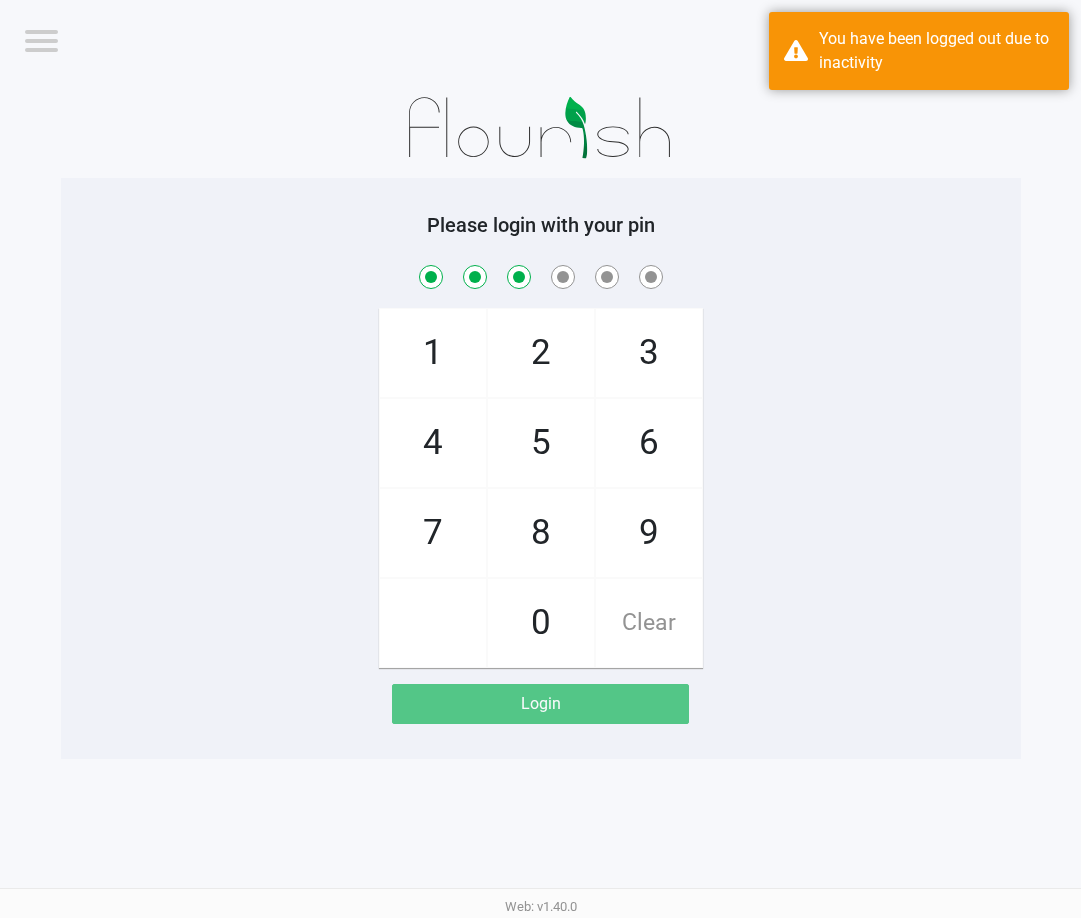checkbox on "true" 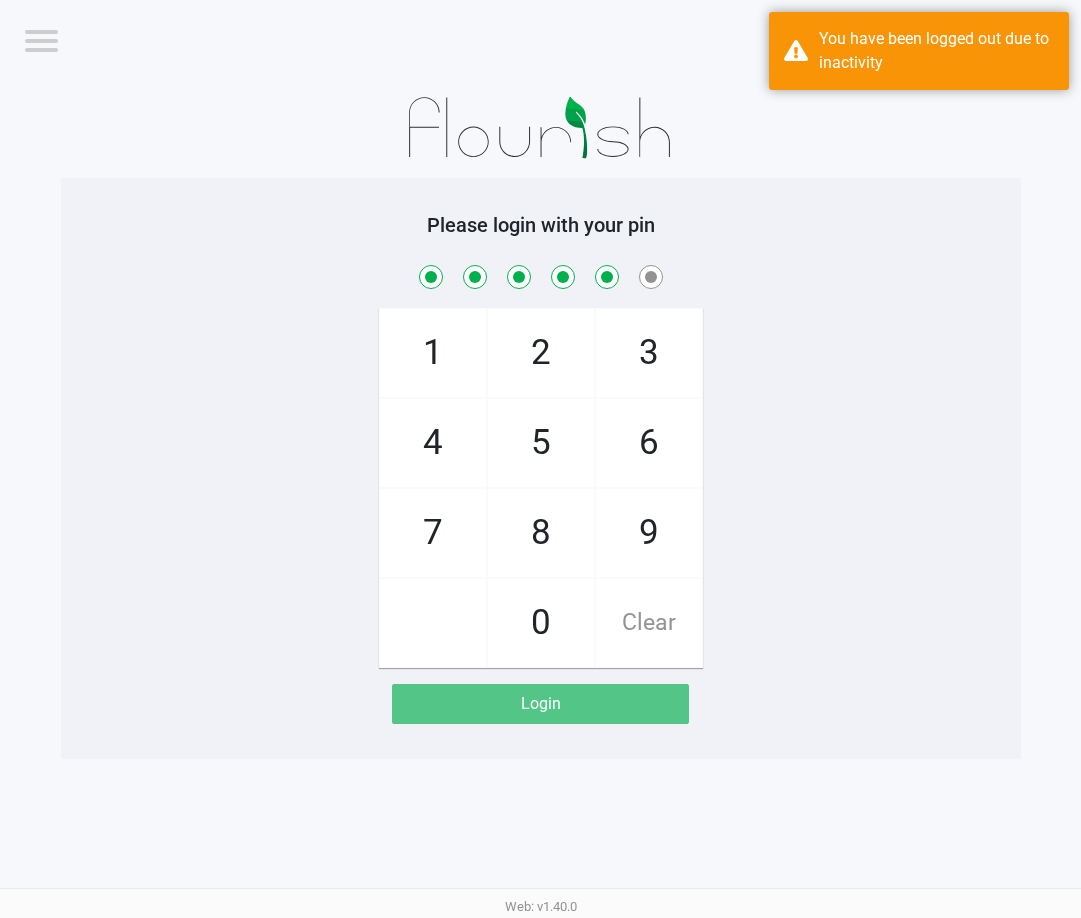 checkbox on "true" 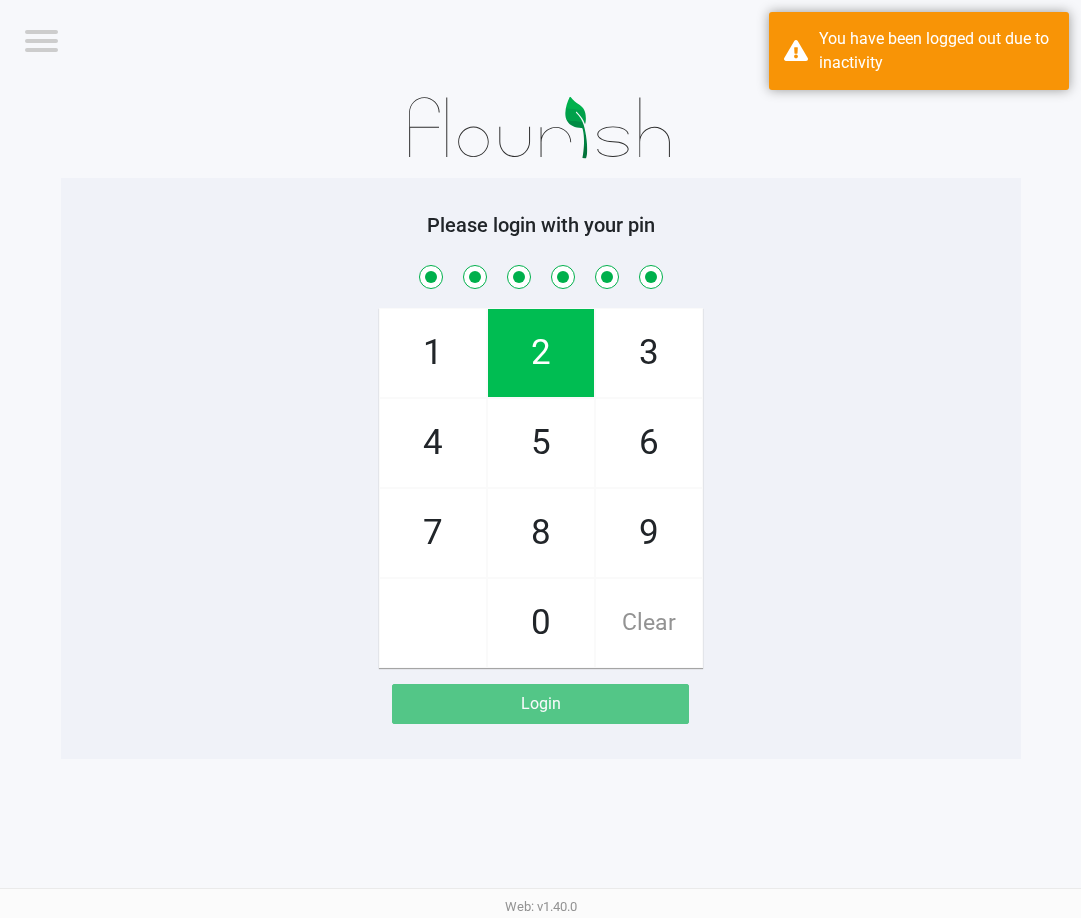 checkbox on "true" 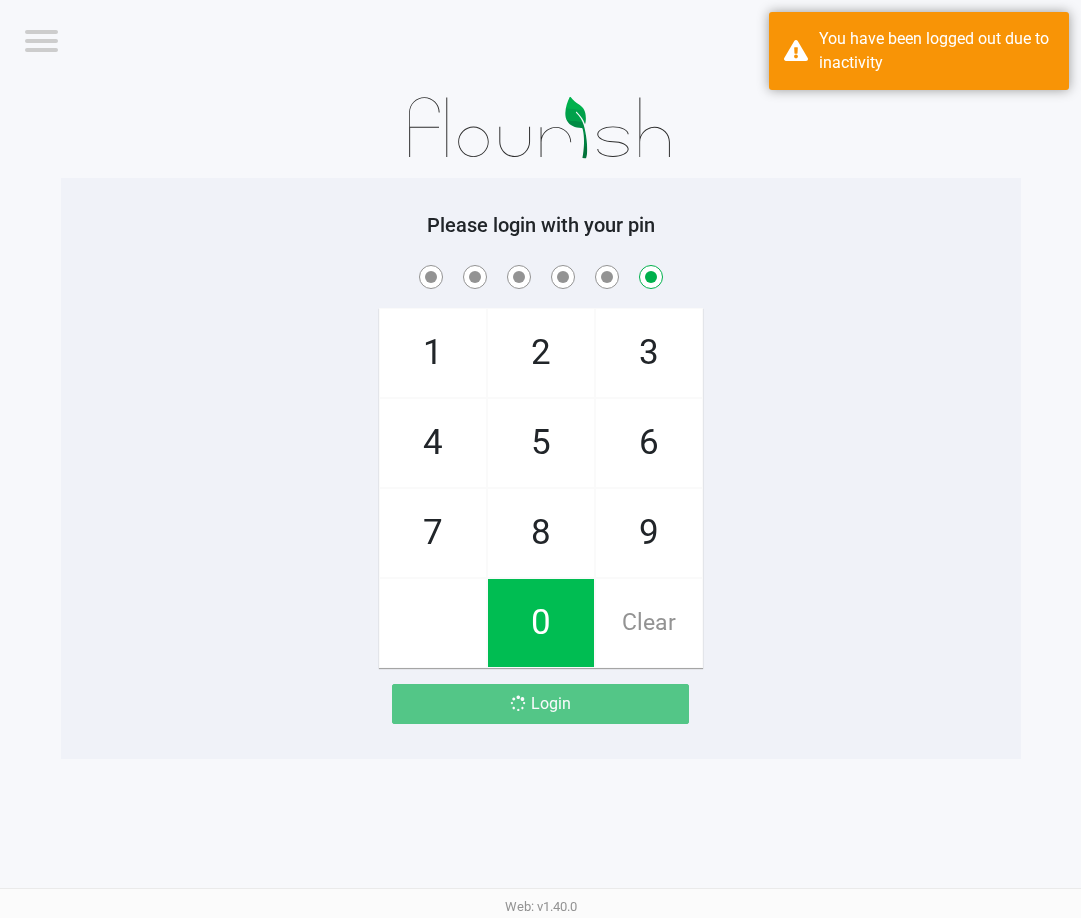 checkbox on "false" 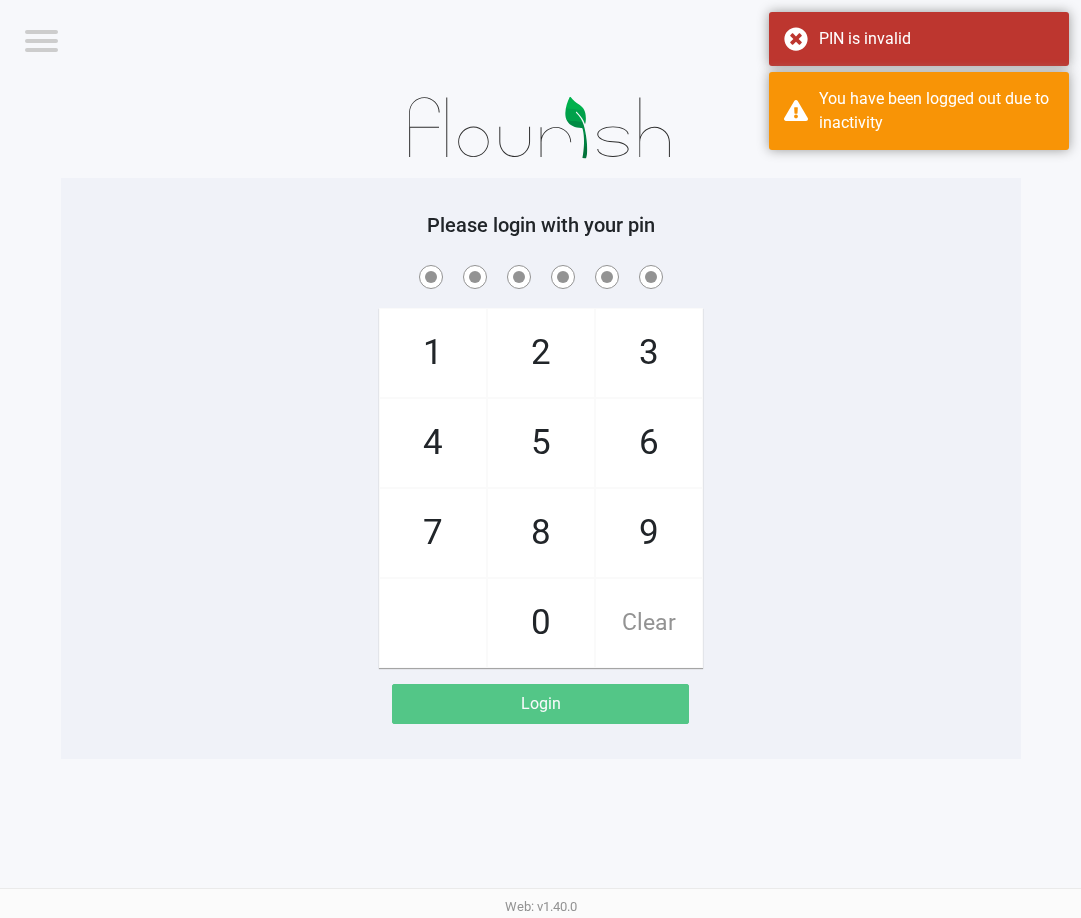click on "1   4   7       2   5   8   0   3   6   9   Clear" 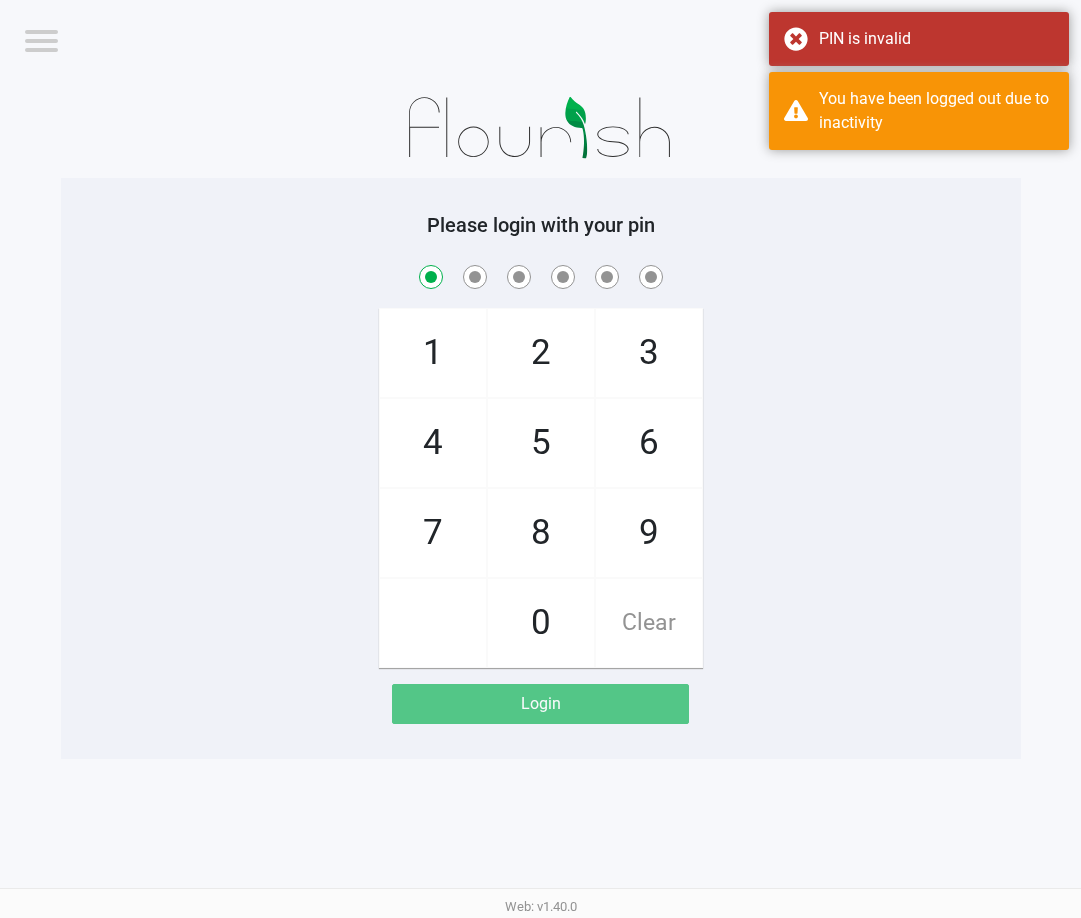 checkbox on "true" 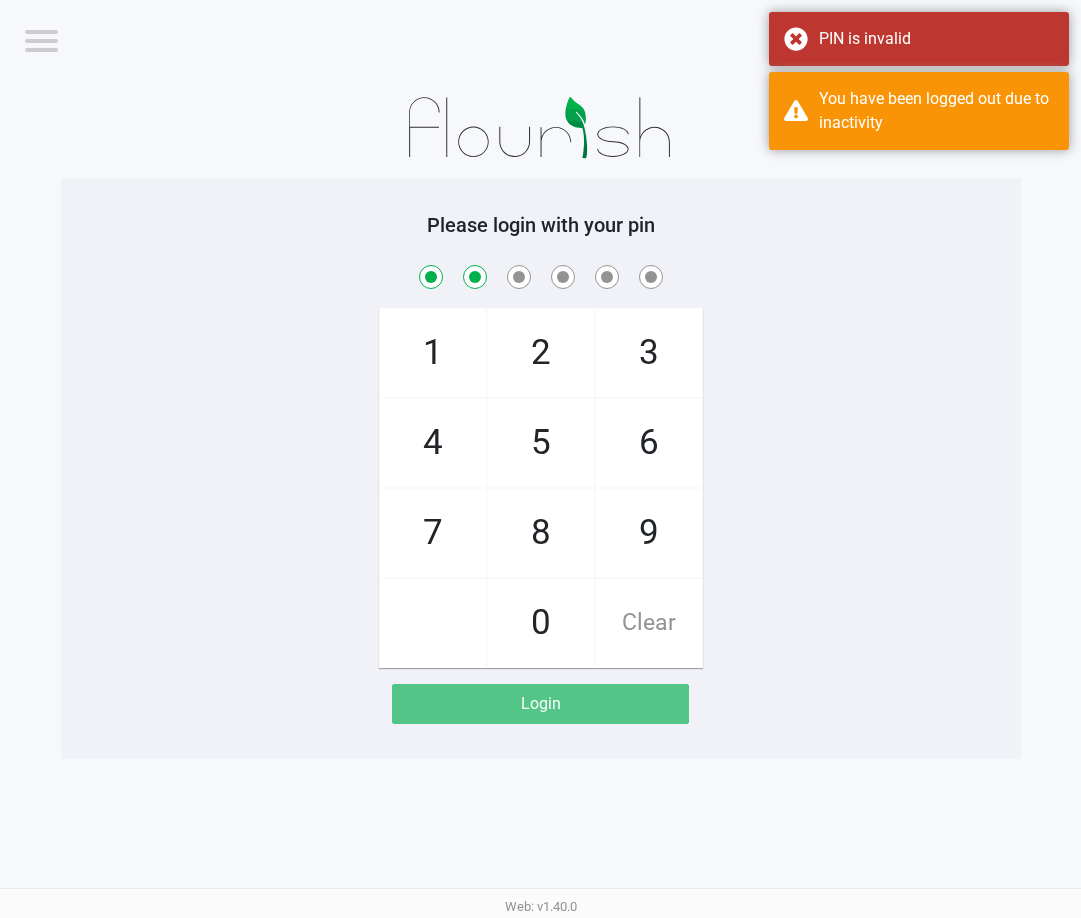 checkbox on "true" 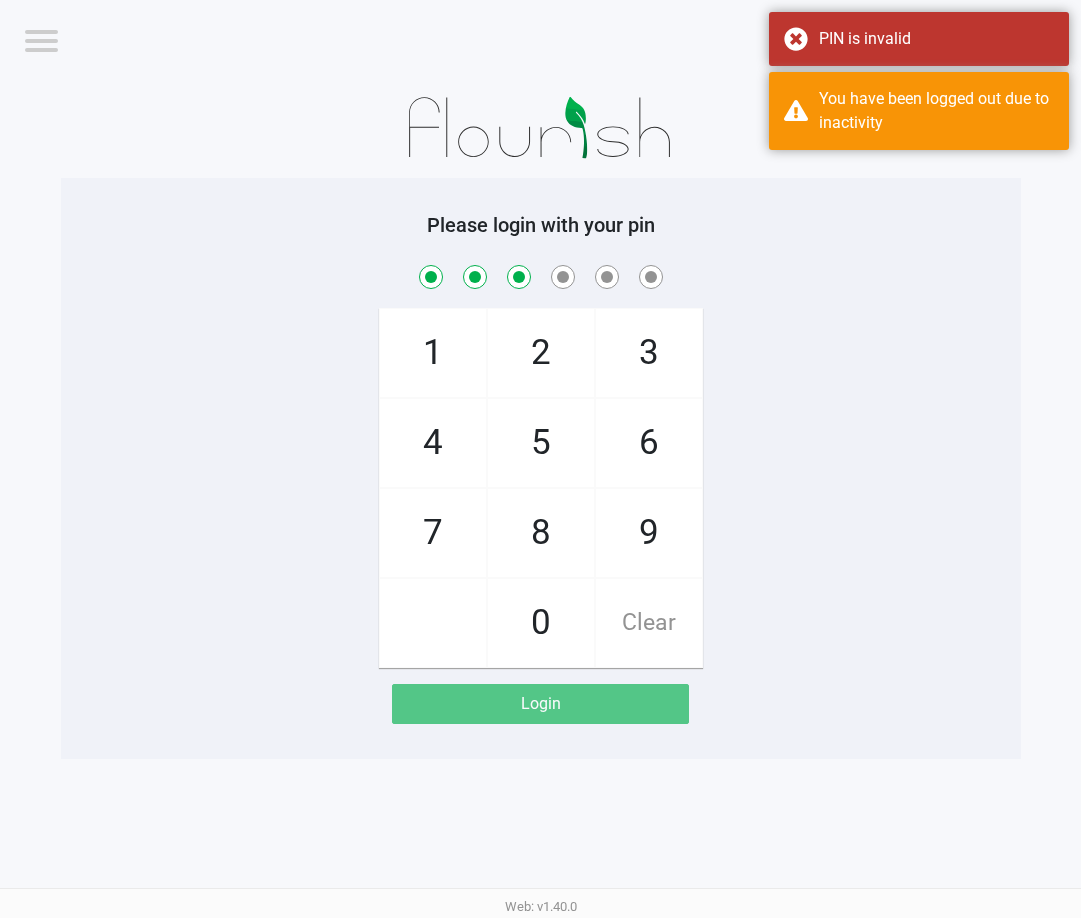 checkbox on "true" 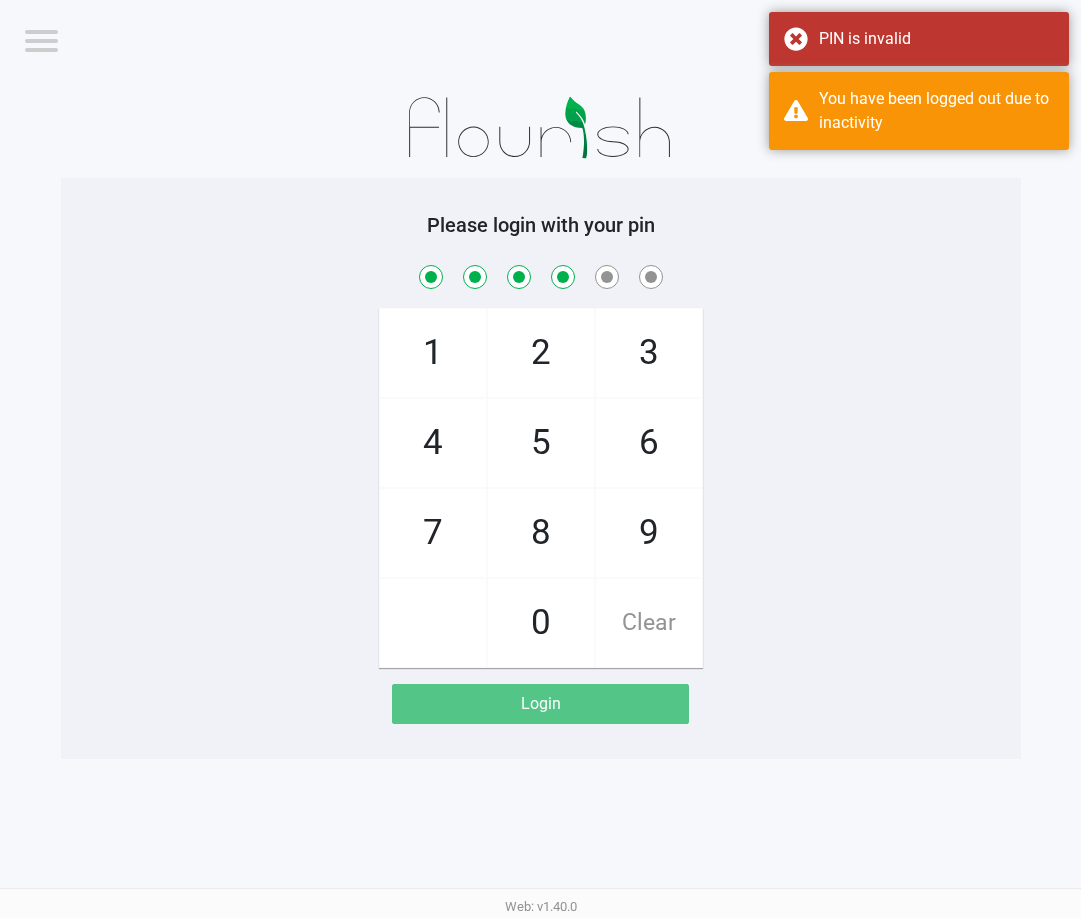 checkbox on "true" 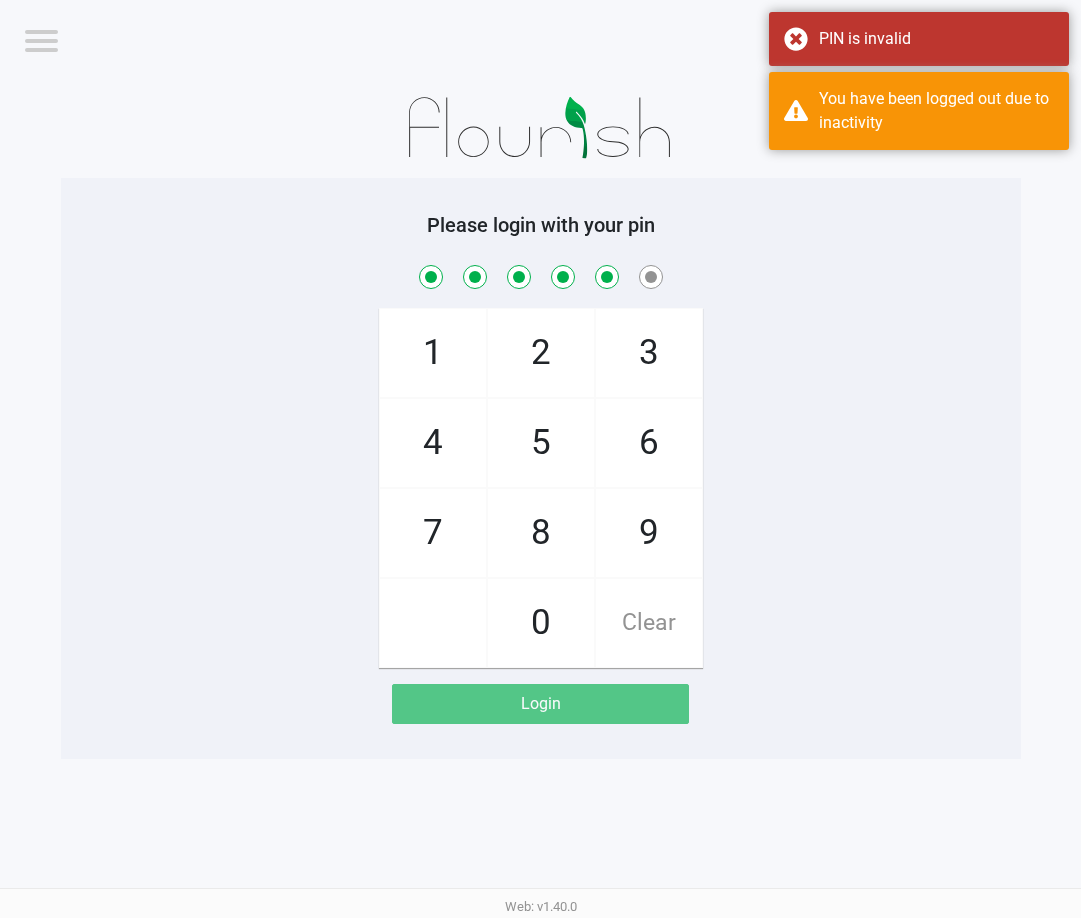 checkbox on "true" 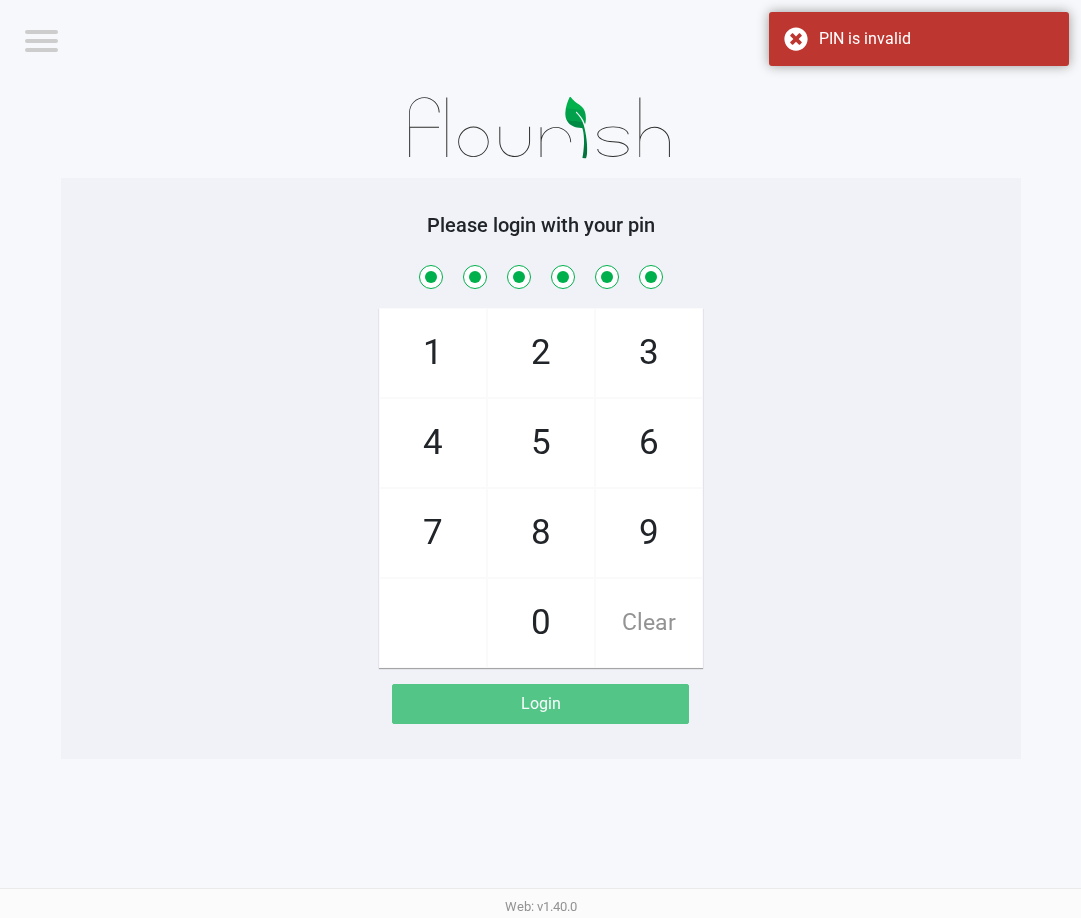 checkbox on "true" 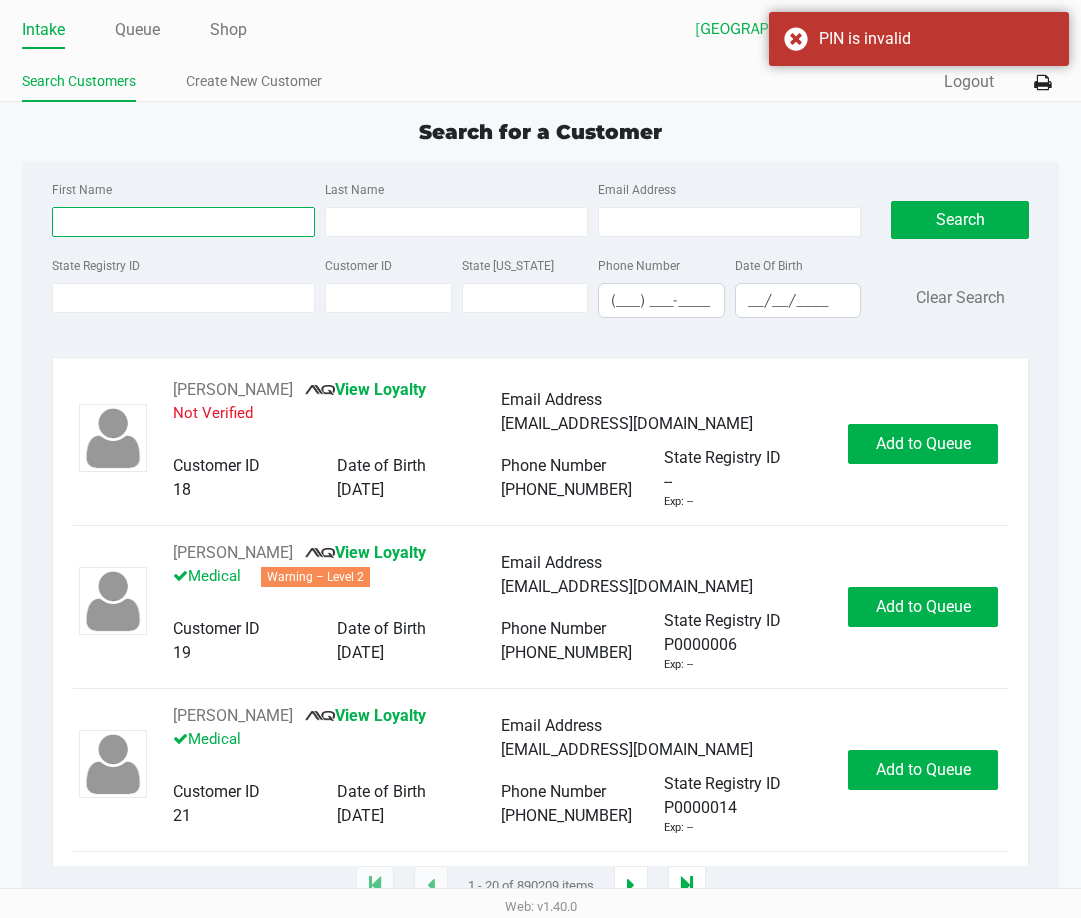 click on "First Name" at bounding box center (183, 222) 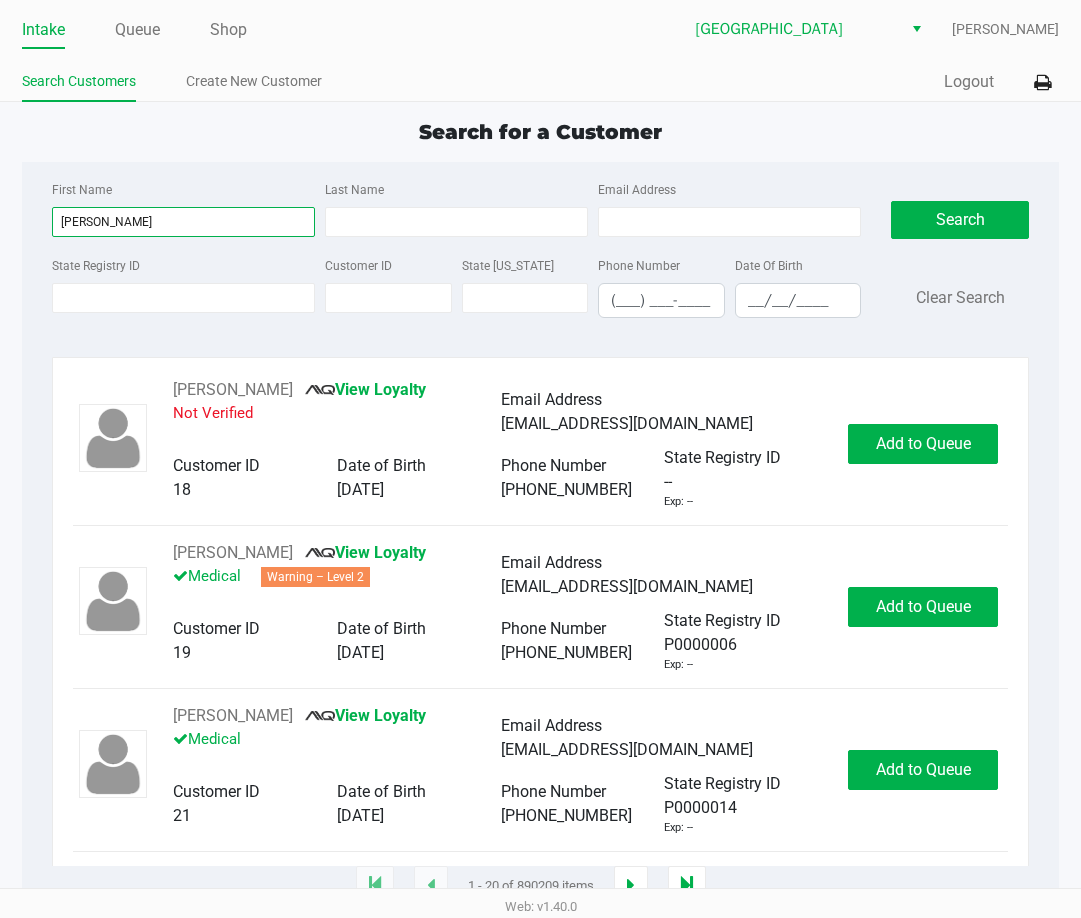 type on "[PERSON_NAME]" 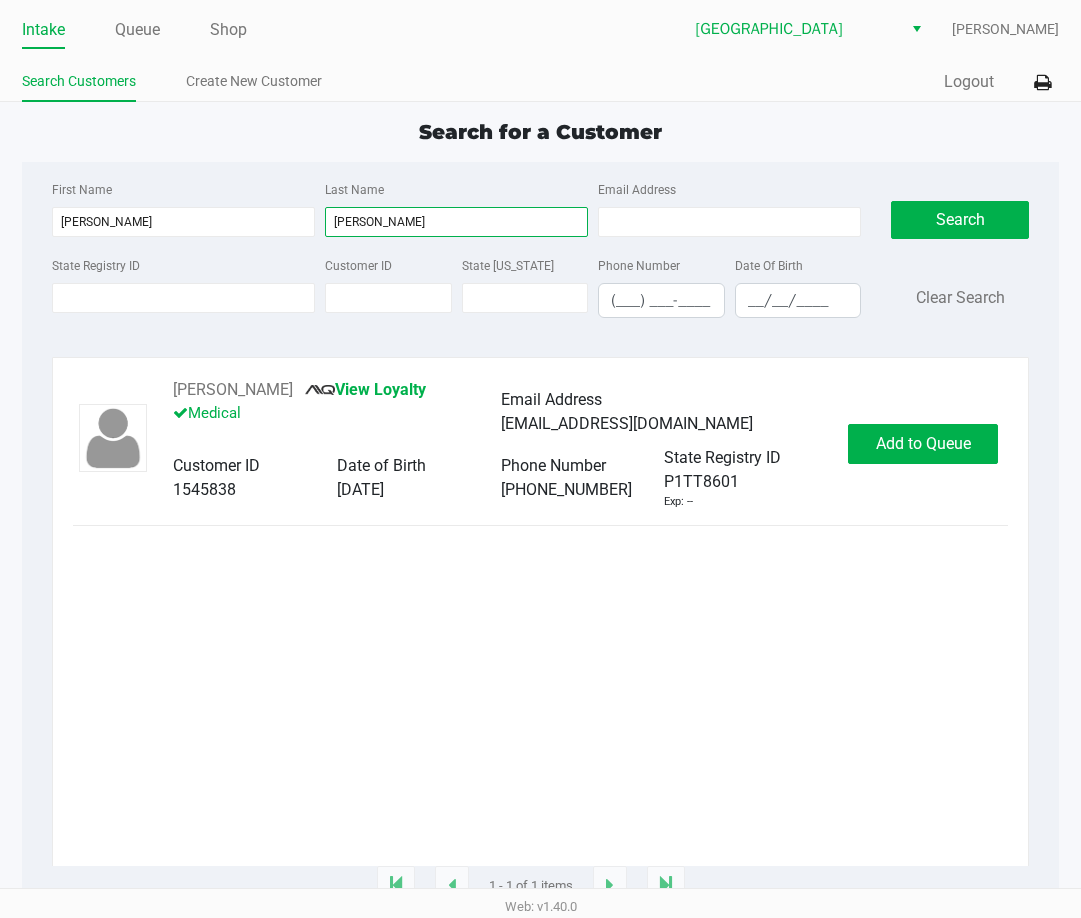 type on "[PERSON_NAME]" 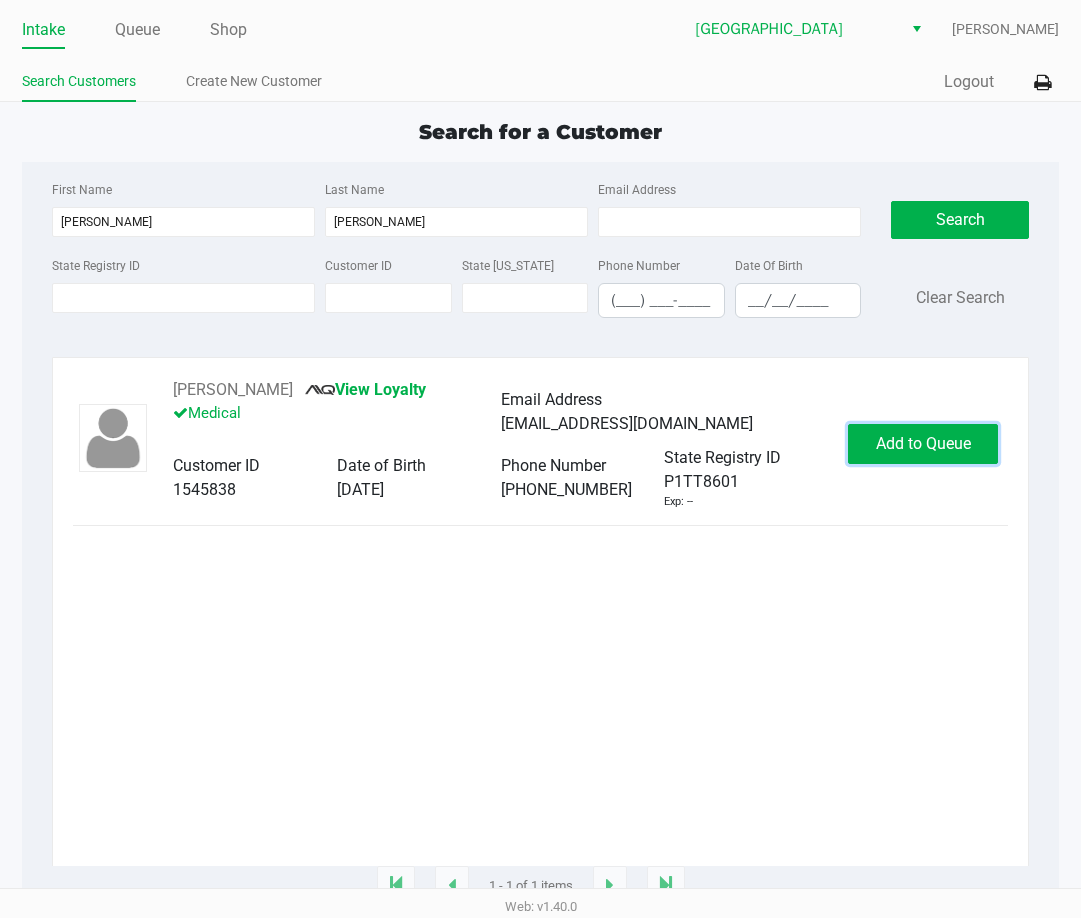 click on "Add to Queue" 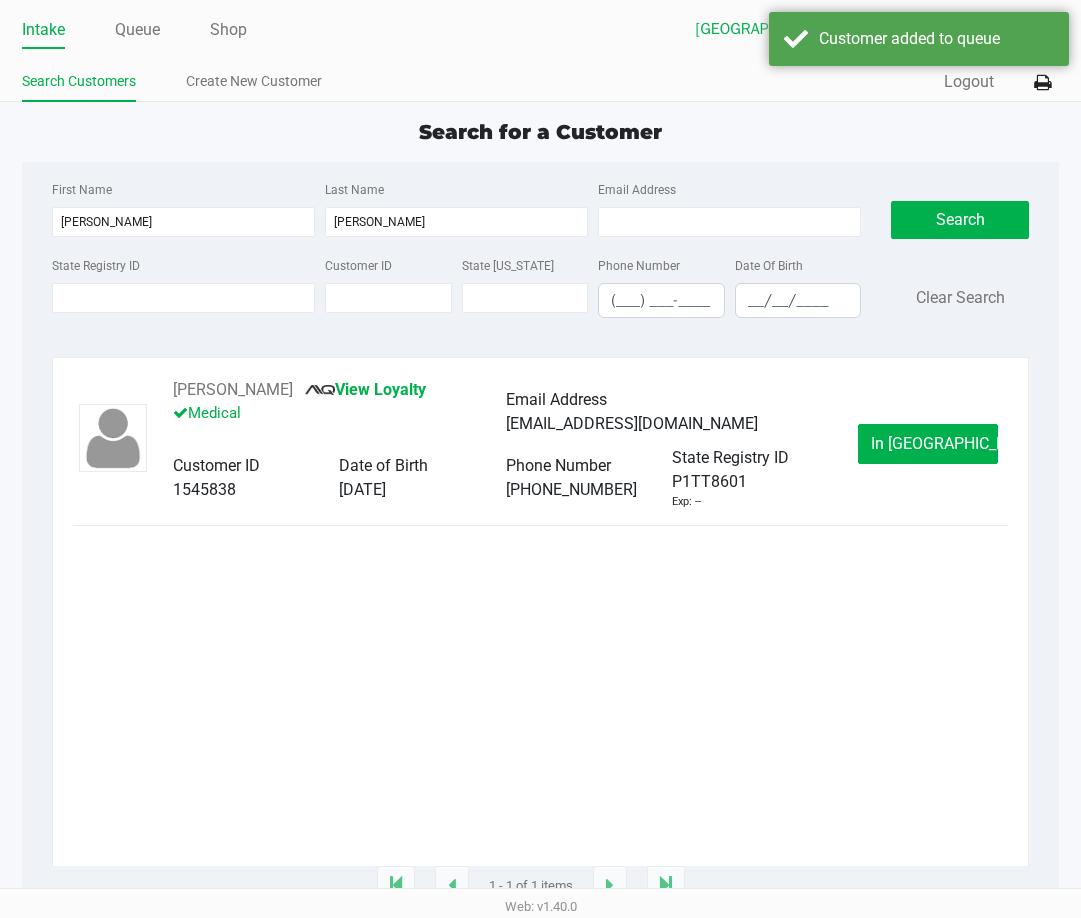 click on "In [GEOGRAPHIC_DATA]" 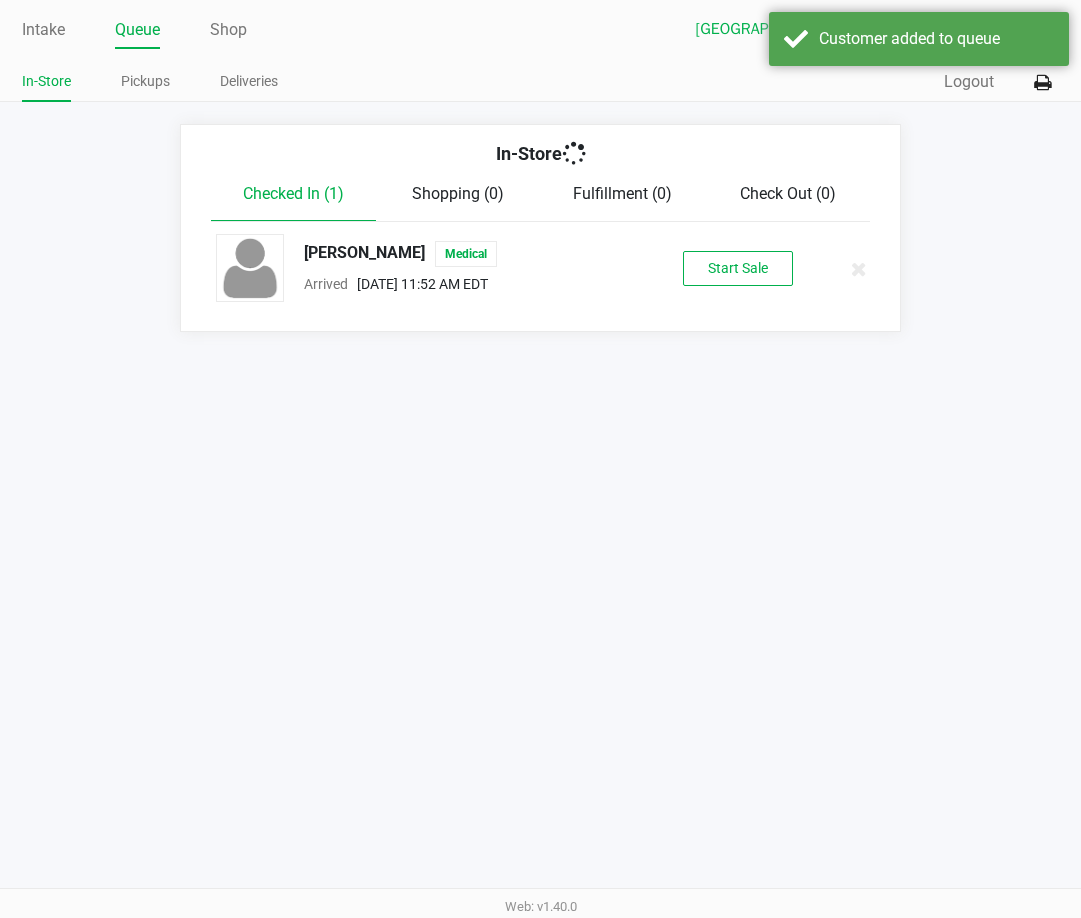 drag, startPoint x: 780, startPoint y: 677, endPoint x: 791, endPoint y: 417, distance: 260.23257 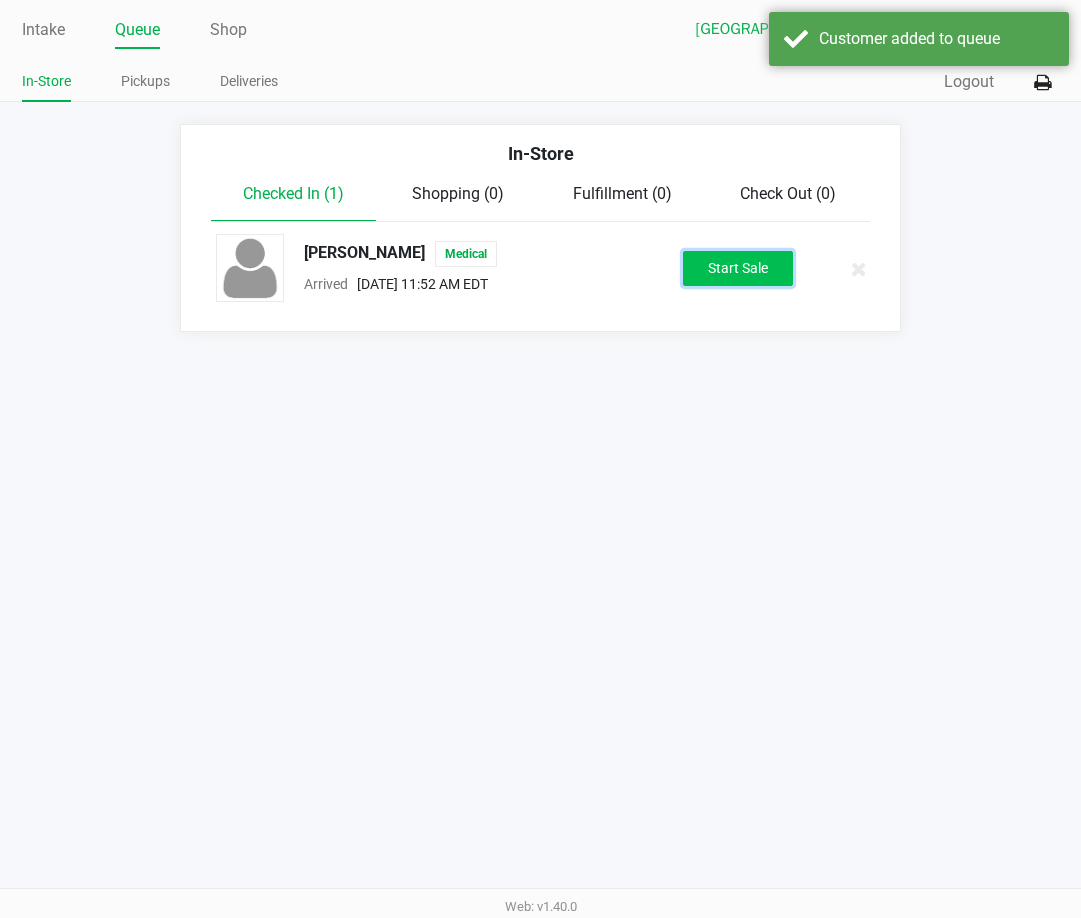 click on "Start Sale" 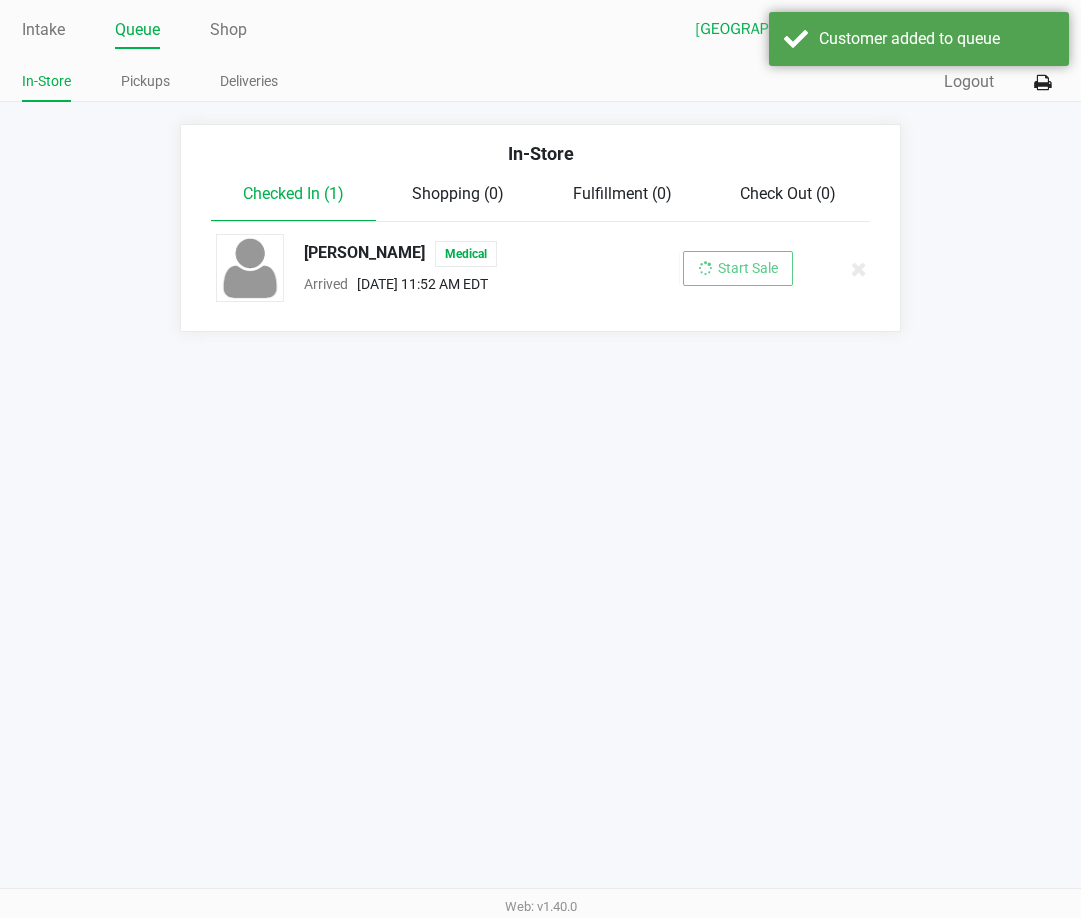 click on "Intake Queue Shop Lakeland WC  [PERSON_NAME]  In-Store Pickups Deliveries  Quick Sale   Logout   In-Store   Checked In (1)   Shopping (0)   Fulfillment (0)   Check Out (0)   [PERSON_NAME]   Medical  Arrived      [DATE] 11:52 AM EDT   Start Sale   Web: v1.40.0" at bounding box center [540, 459] 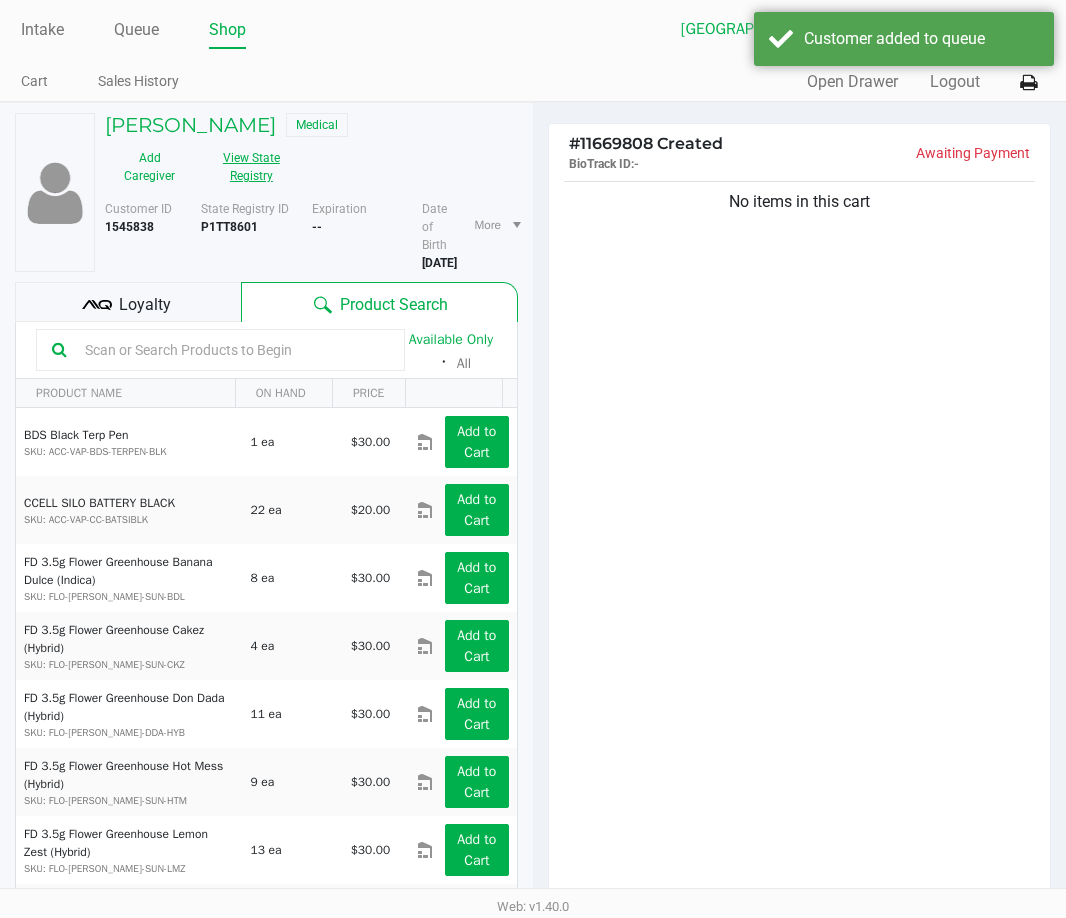 click on "View State Registry" 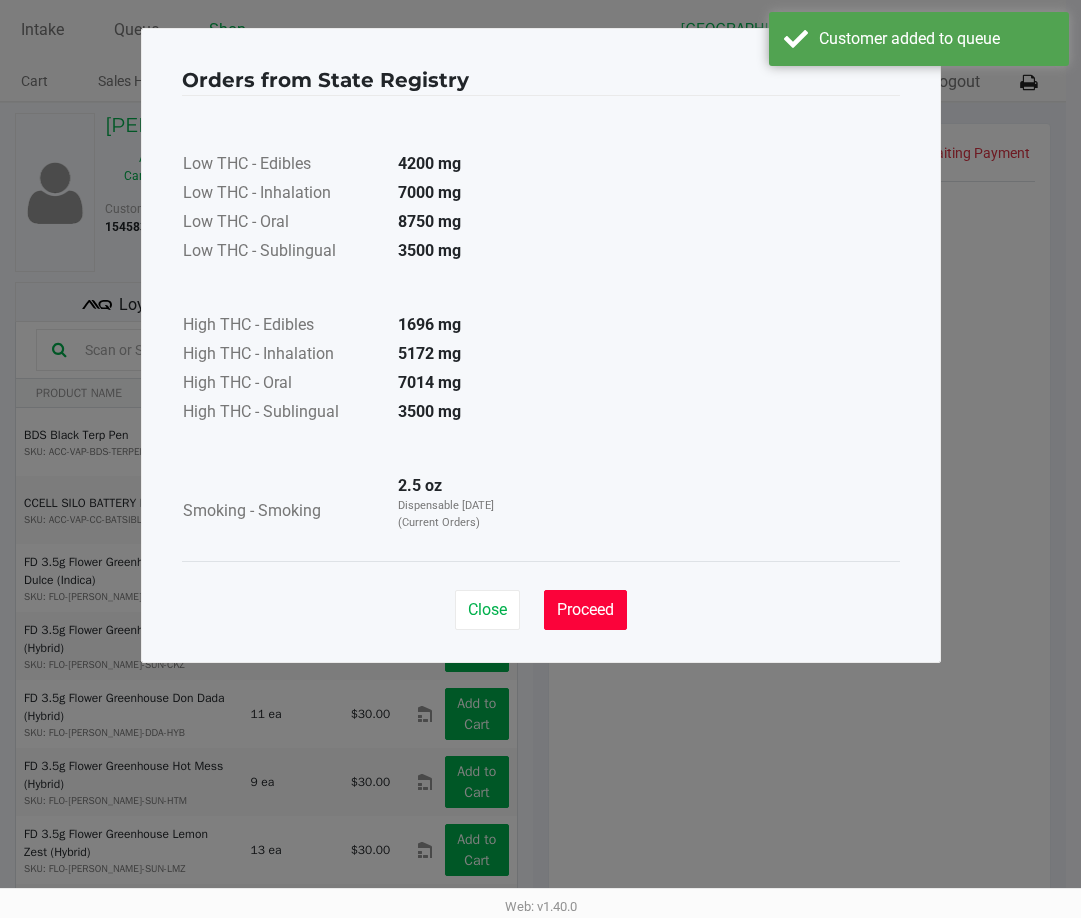 drag, startPoint x: 553, startPoint y: 614, endPoint x: 862, endPoint y: 499, distance: 329.70593 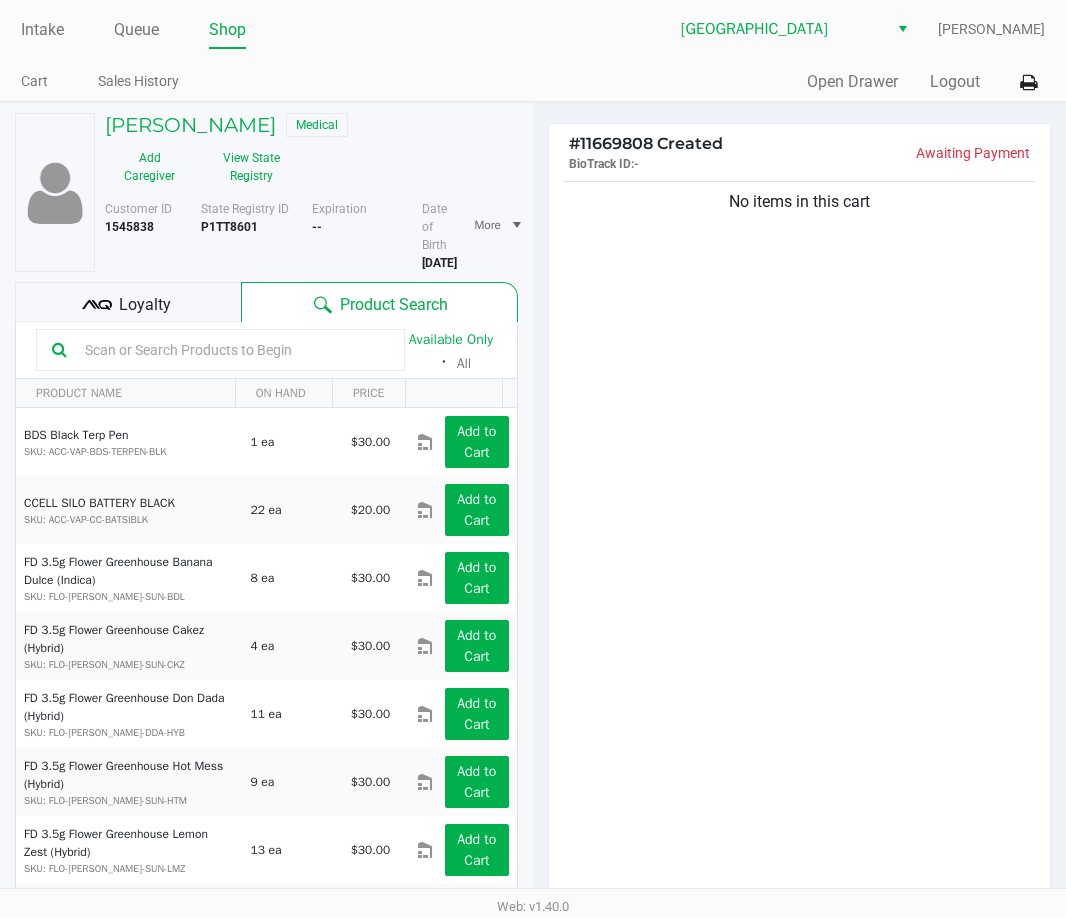 drag, startPoint x: 881, startPoint y: 479, endPoint x: 511, endPoint y: 219, distance: 452.21677 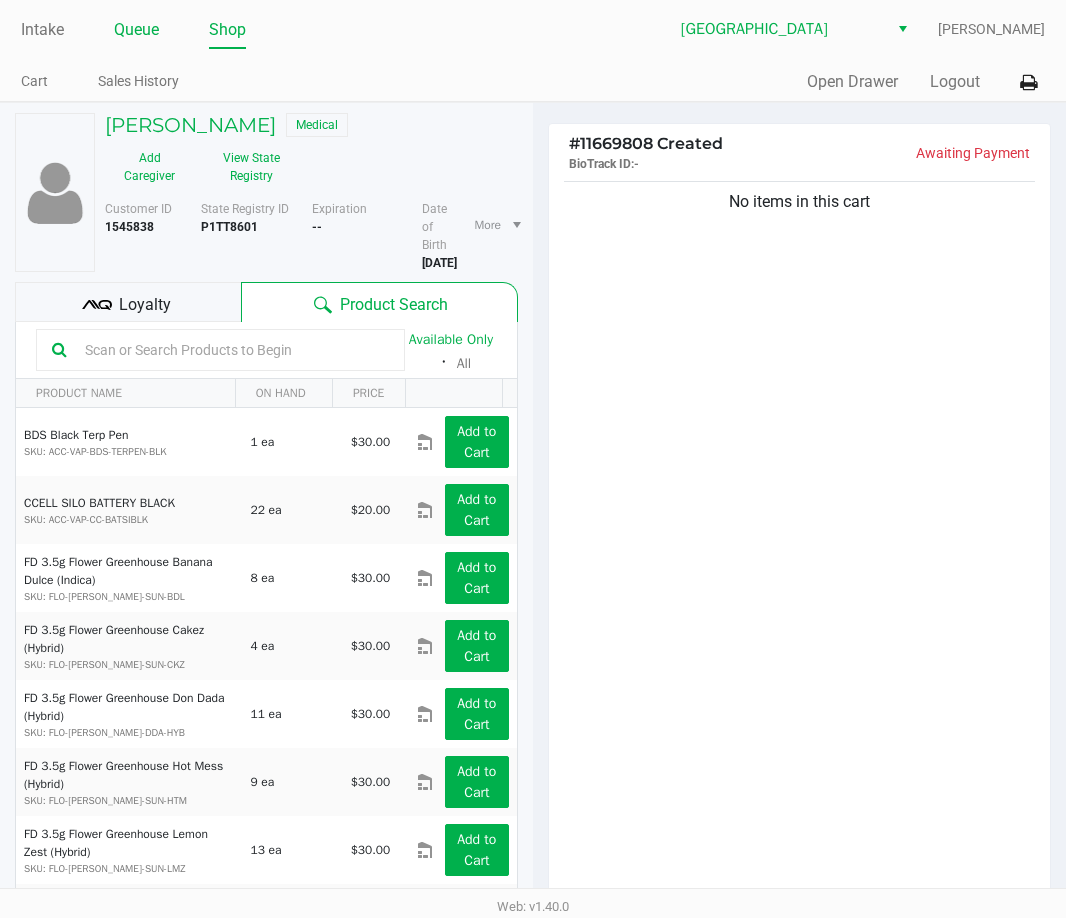 click on "Queue" 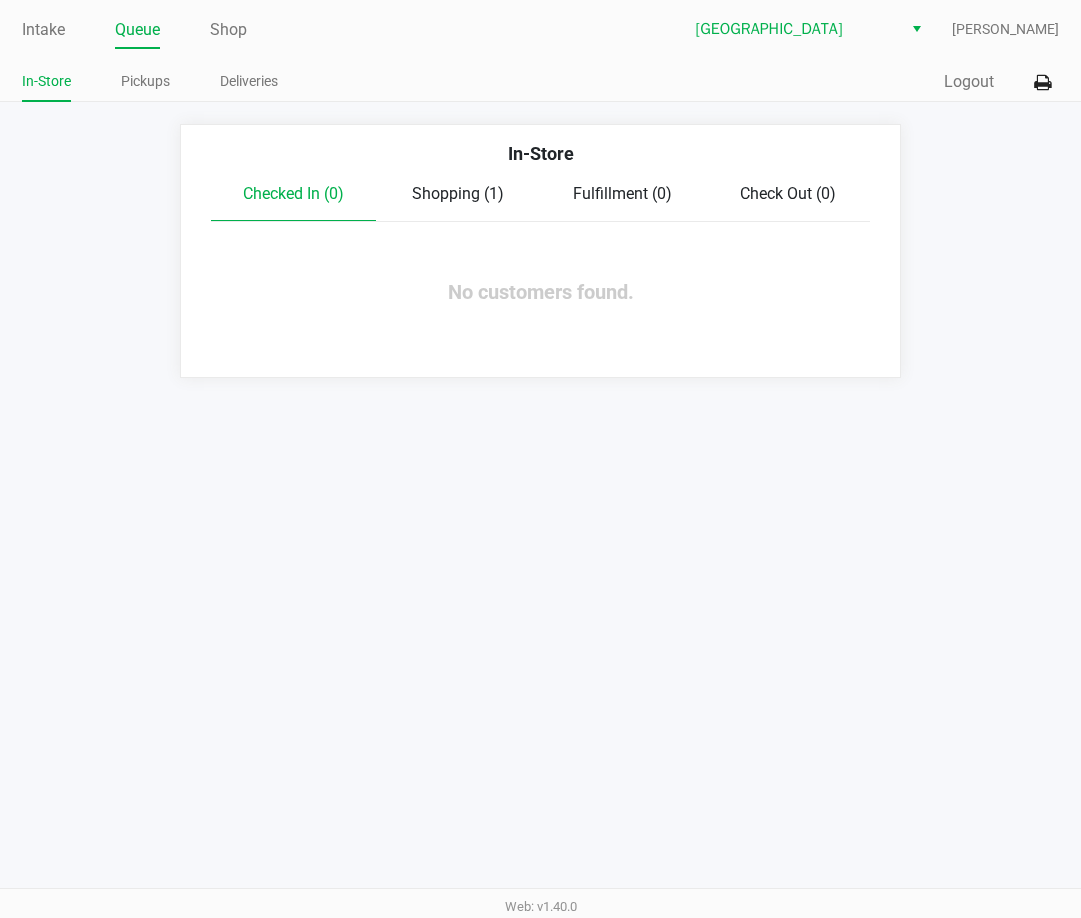 click on "Shopping (1)" 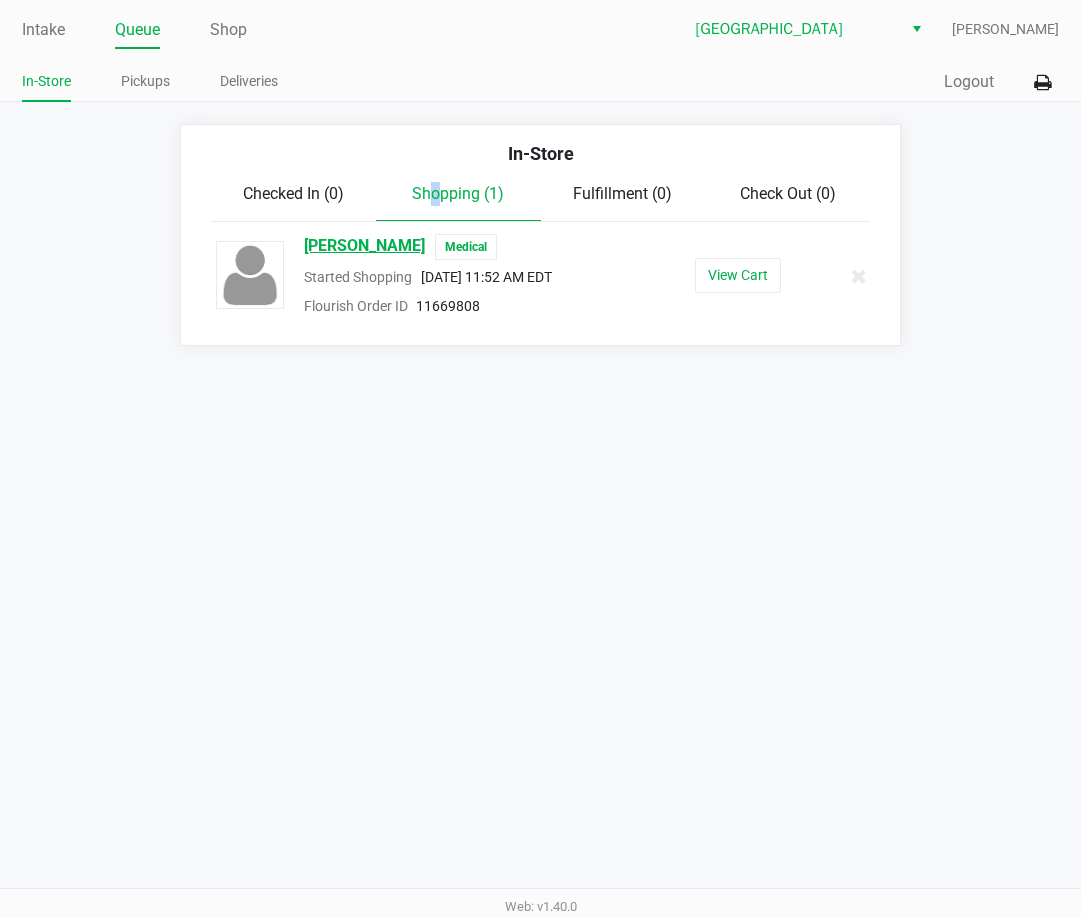 drag, startPoint x: 448, startPoint y: 246, endPoint x: 307, endPoint y: 247, distance: 141.00354 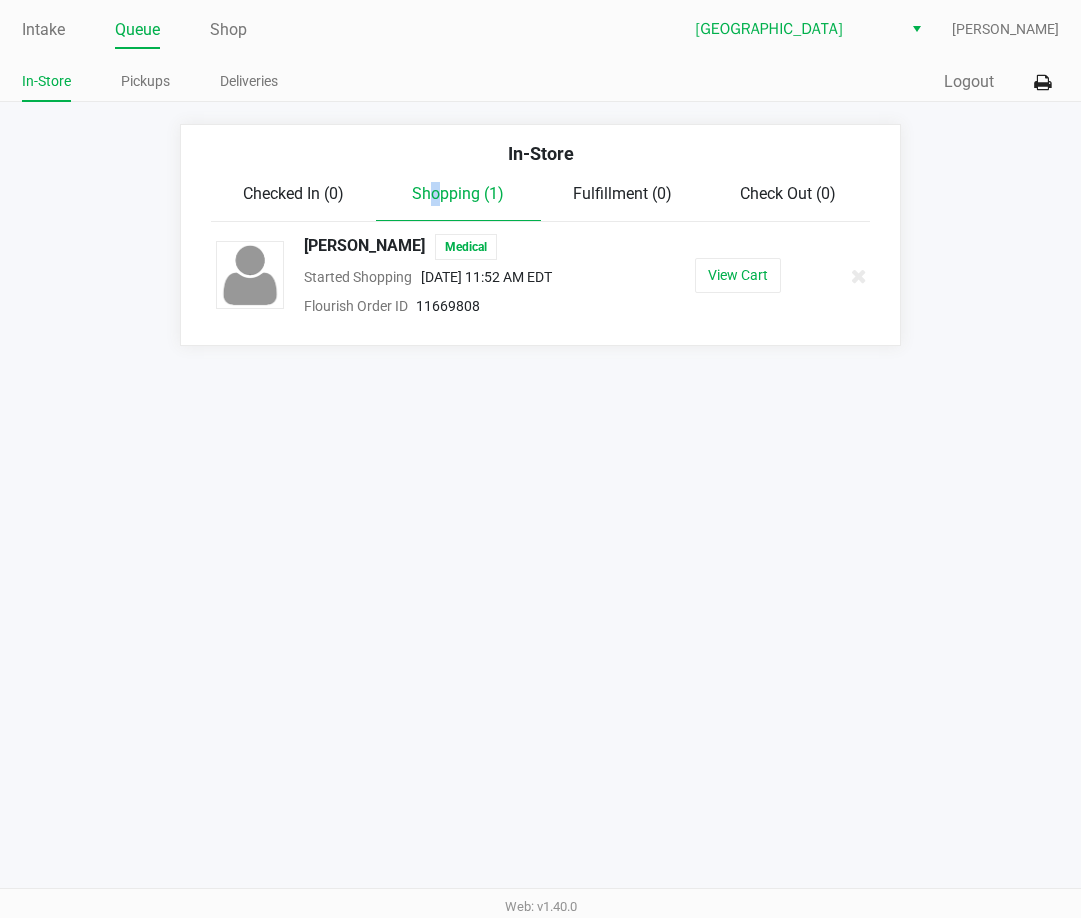 click on "View Cart" 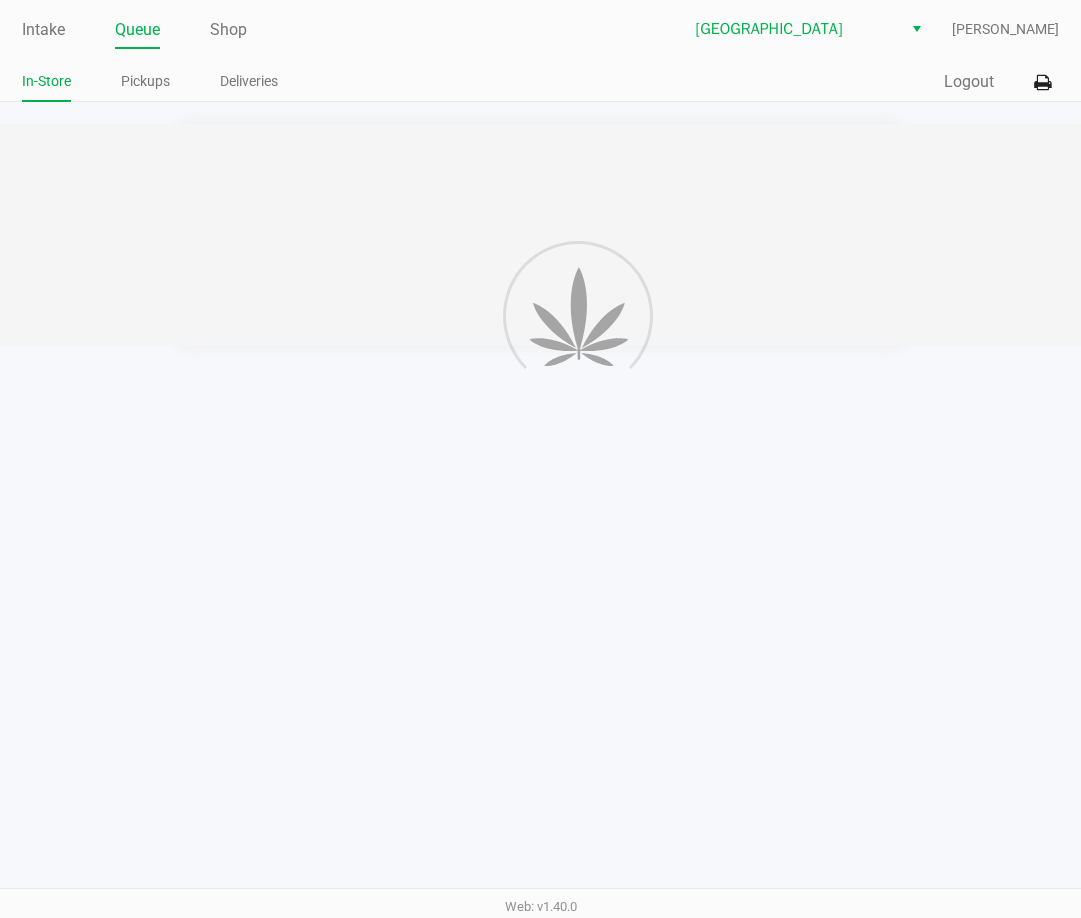 drag, startPoint x: 615, startPoint y: 452, endPoint x: 753, endPoint y: 471, distance: 139.30183 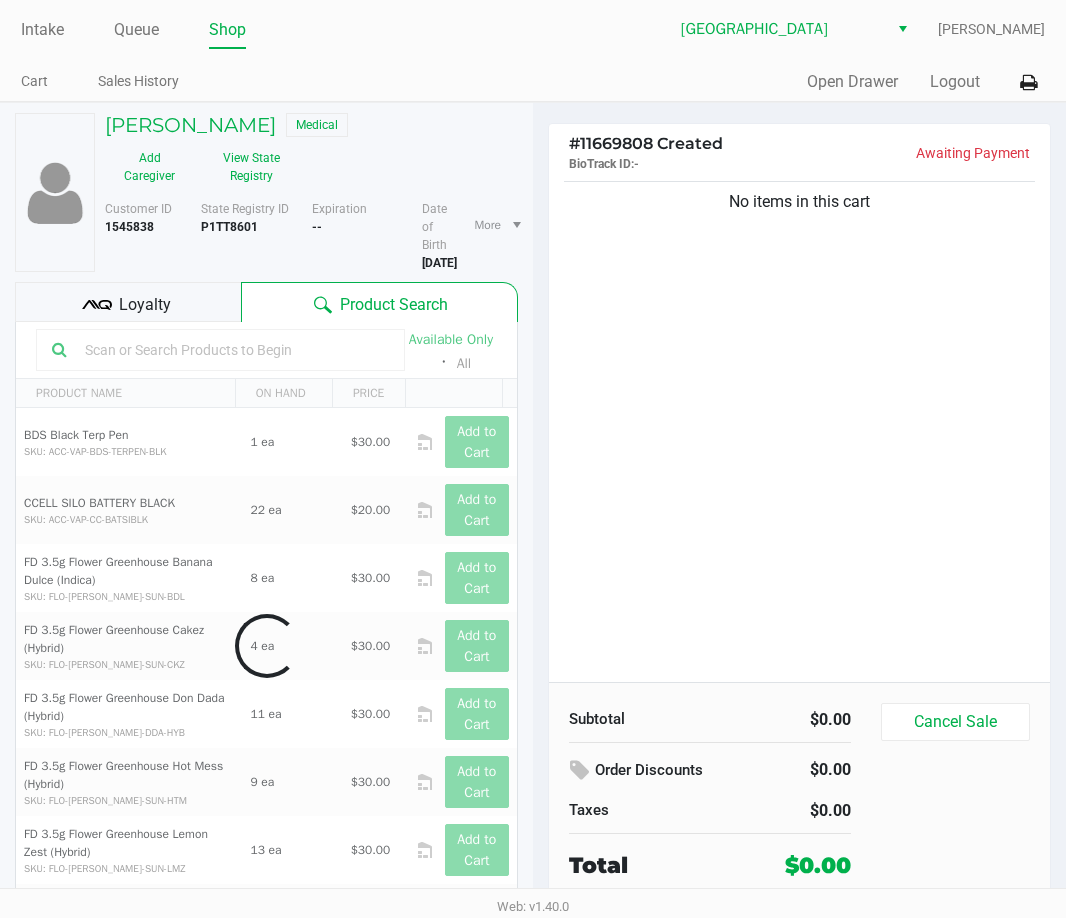 click on "No items in this cart" 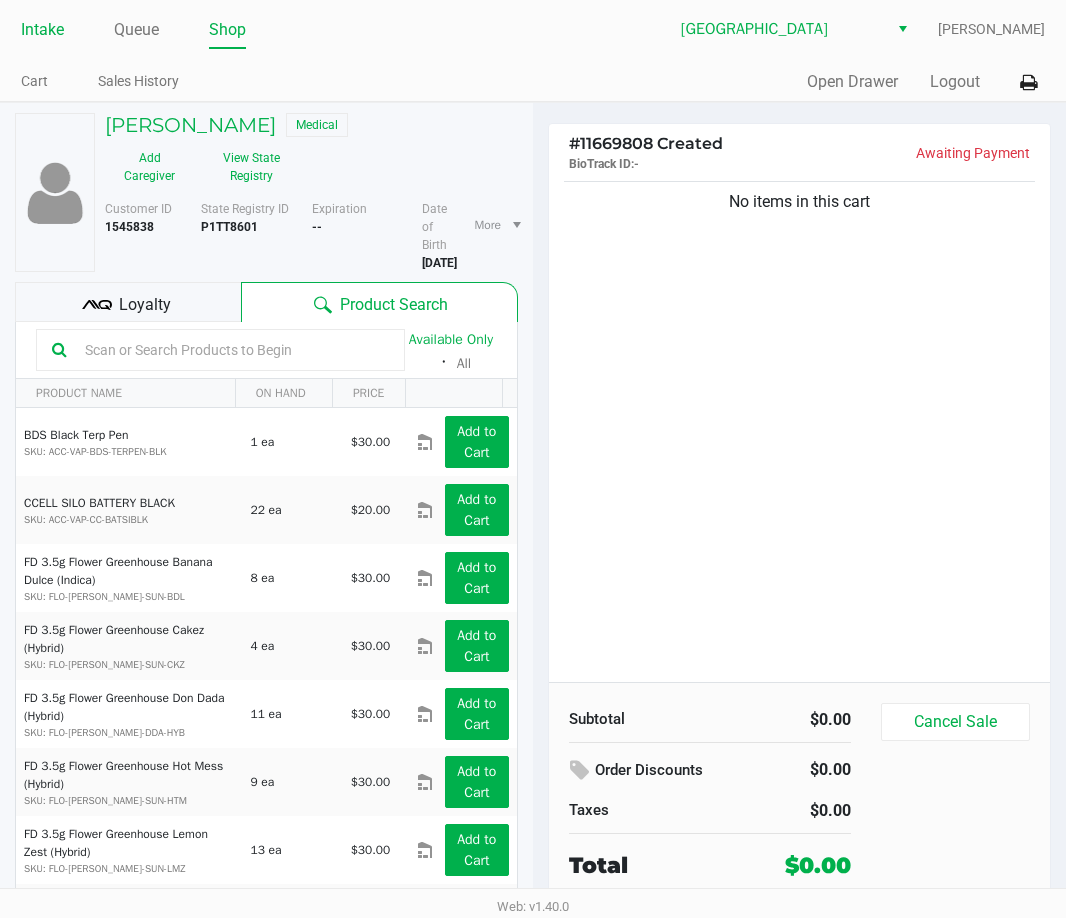 click on "Intake" 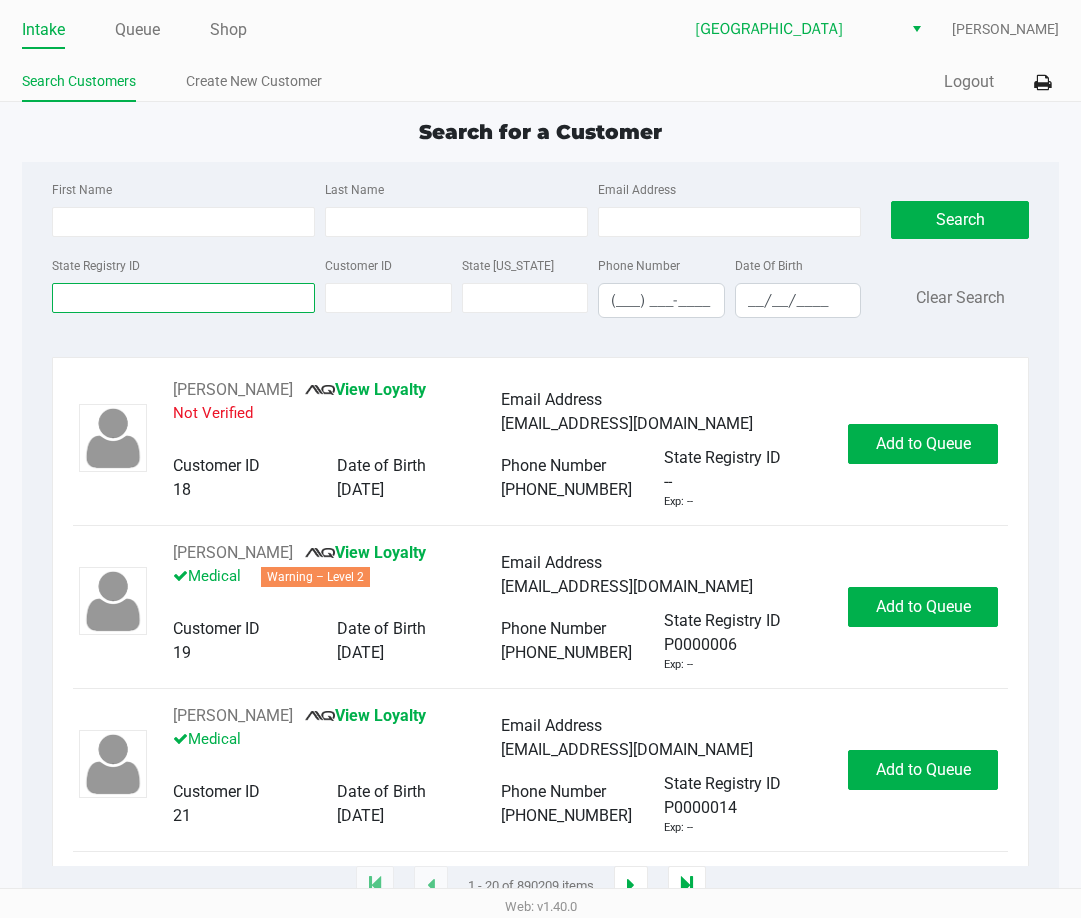 click on "State Registry ID" at bounding box center [183, 298] 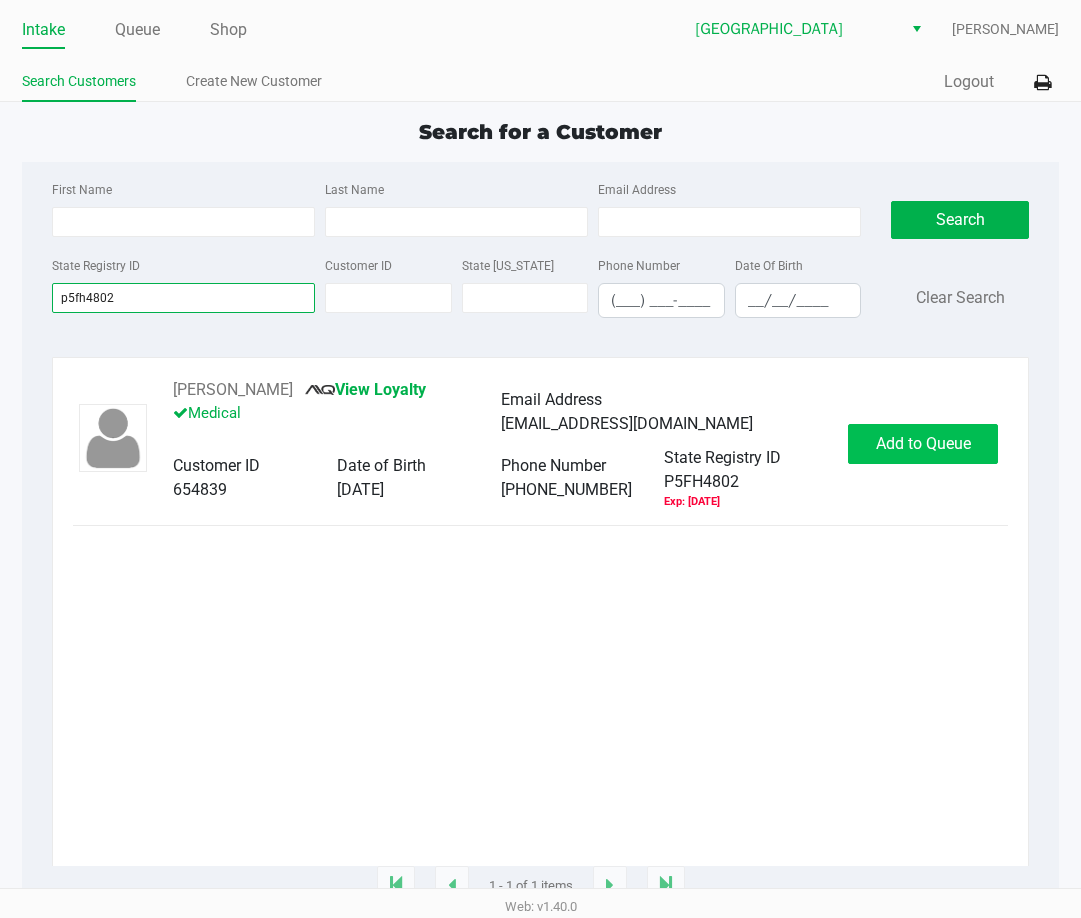 type on "p5fh4802" 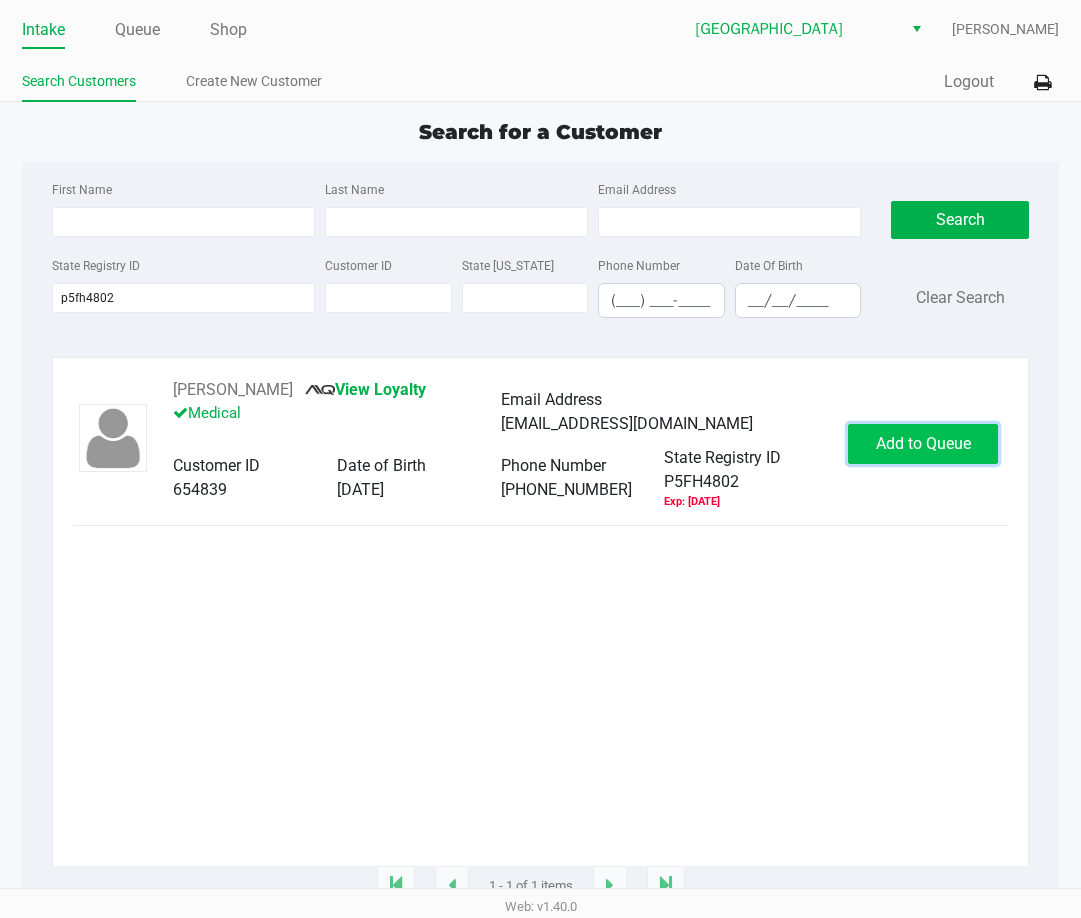 click on "Add to Queue" 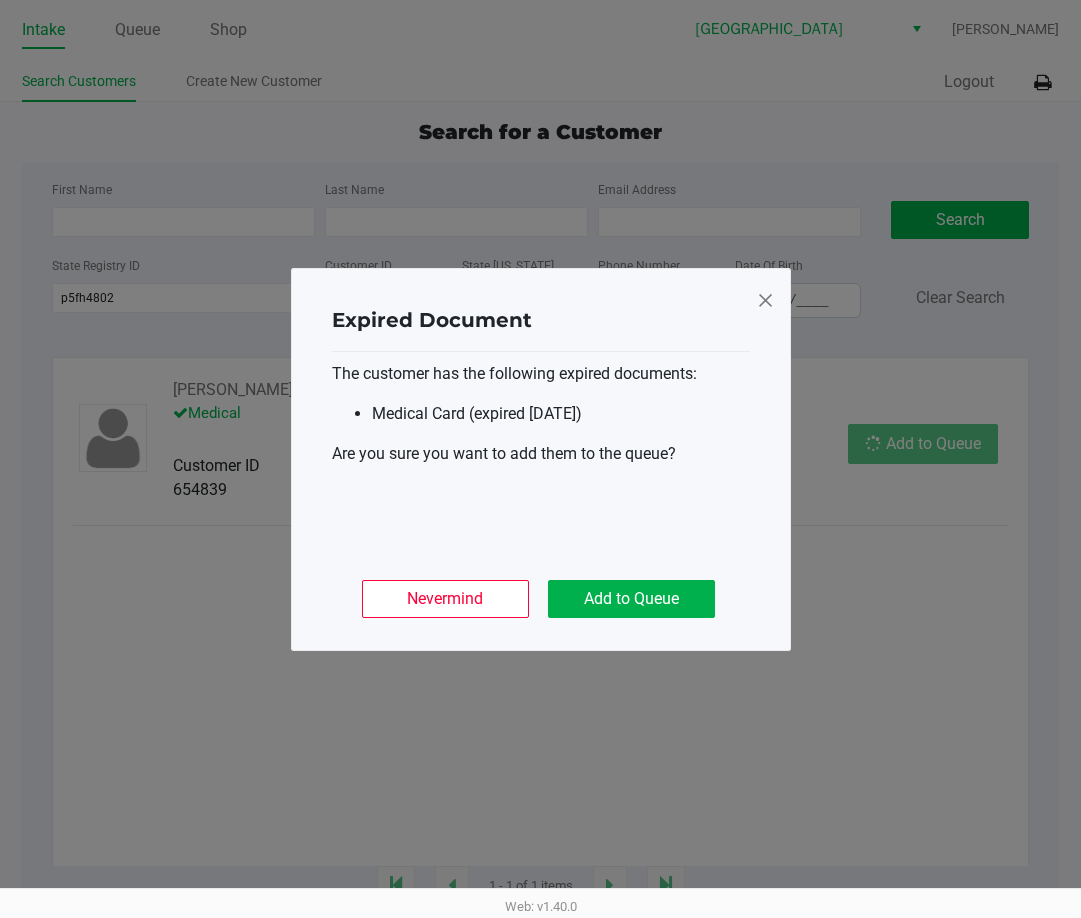 drag, startPoint x: 638, startPoint y: 621, endPoint x: 743, endPoint y: 583, distance: 111.66467 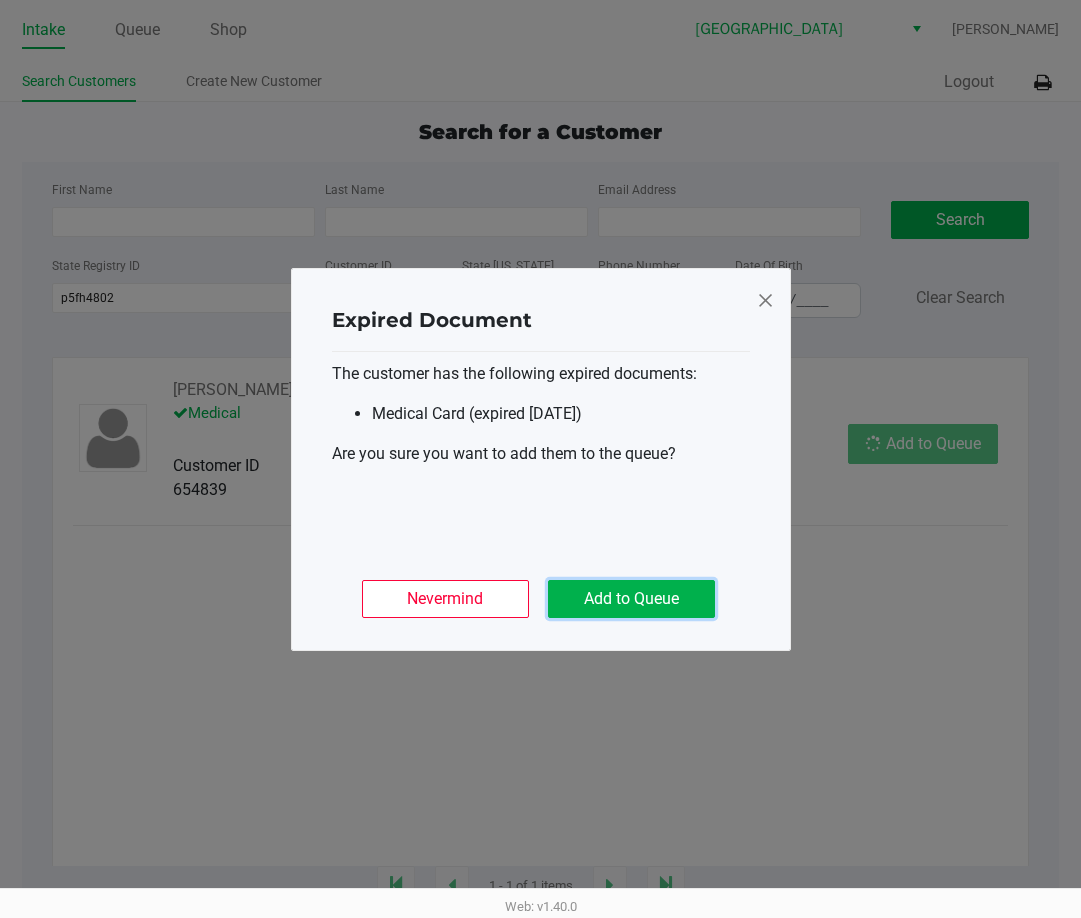 click on "Add to Queue" 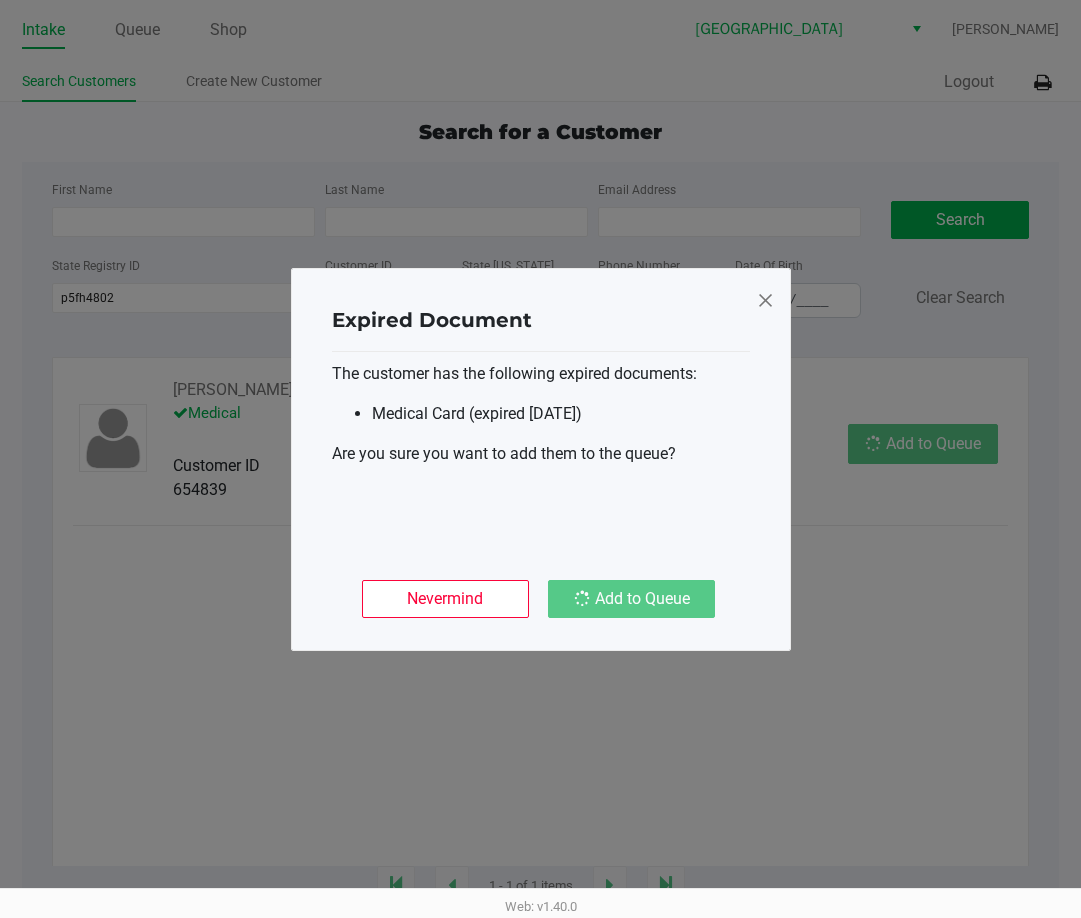 click on "Expired Document
The customer has the following expired documents:
Medical Card (expired [DATE])
Are you sure you want to add them to the queue?
Nevermind   Add to Queue" 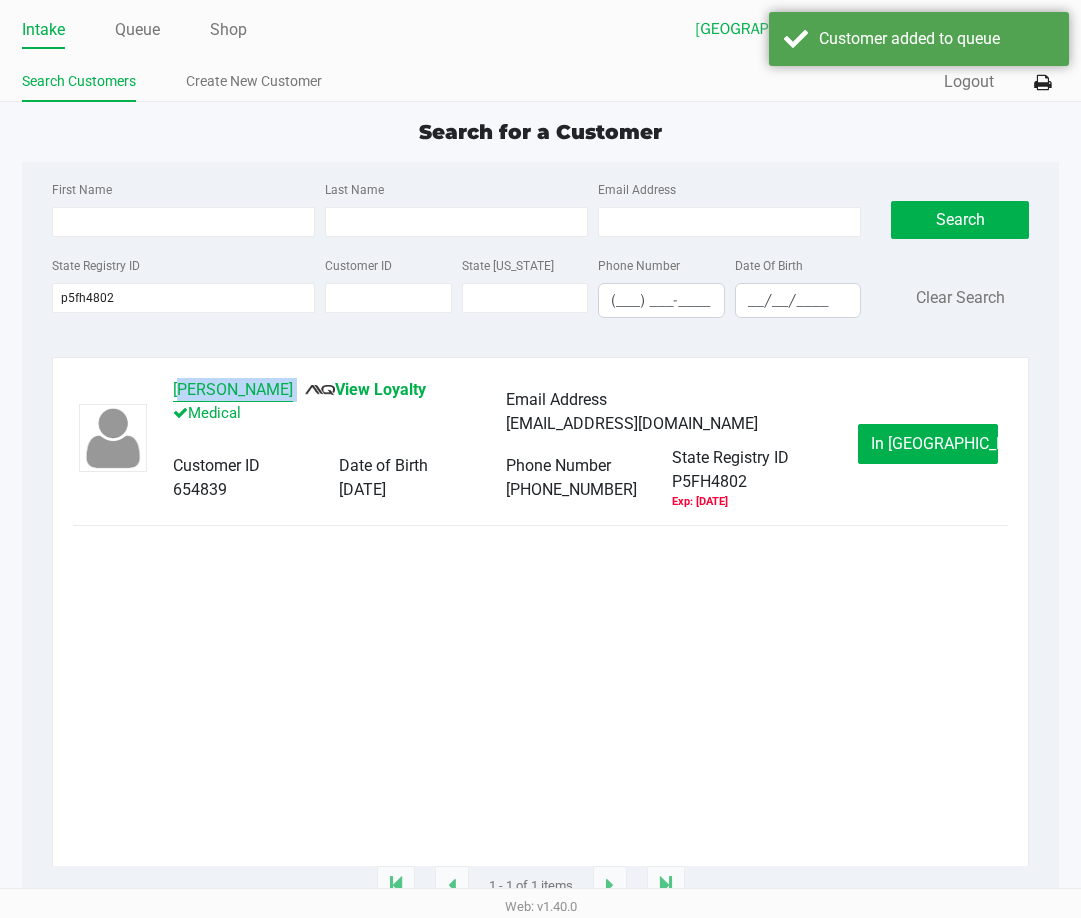 drag, startPoint x: 332, startPoint y: 390, endPoint x: 198, endPoint y: 389, distance: 134.00374 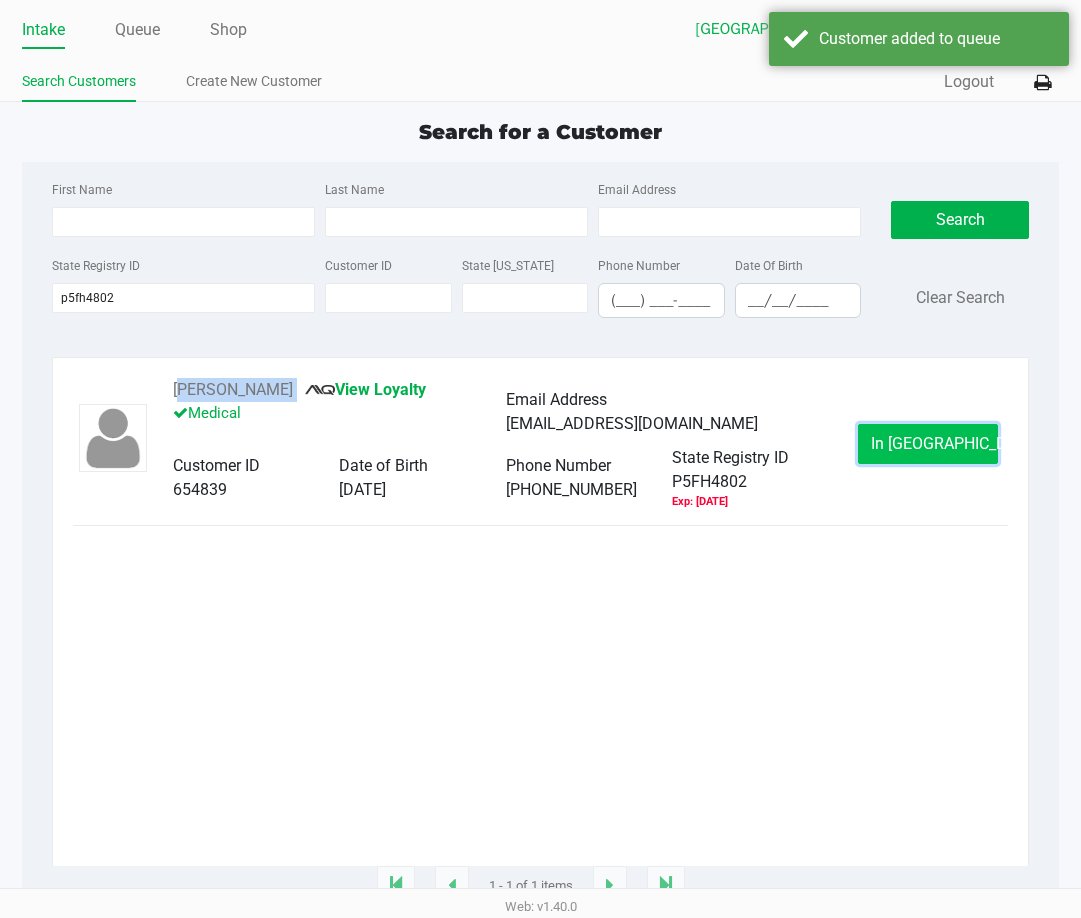 click on "In [GEOGRAPHIC_DATA]" 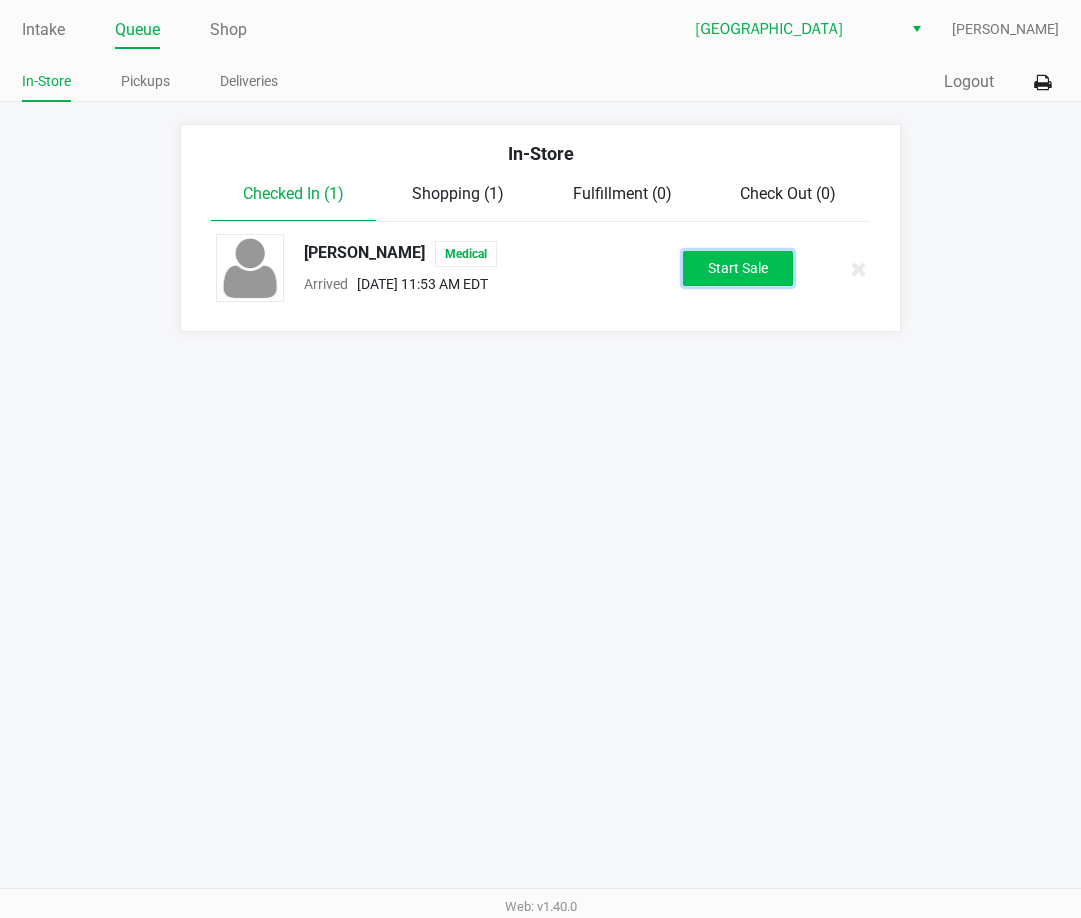 click on "Start Sale" 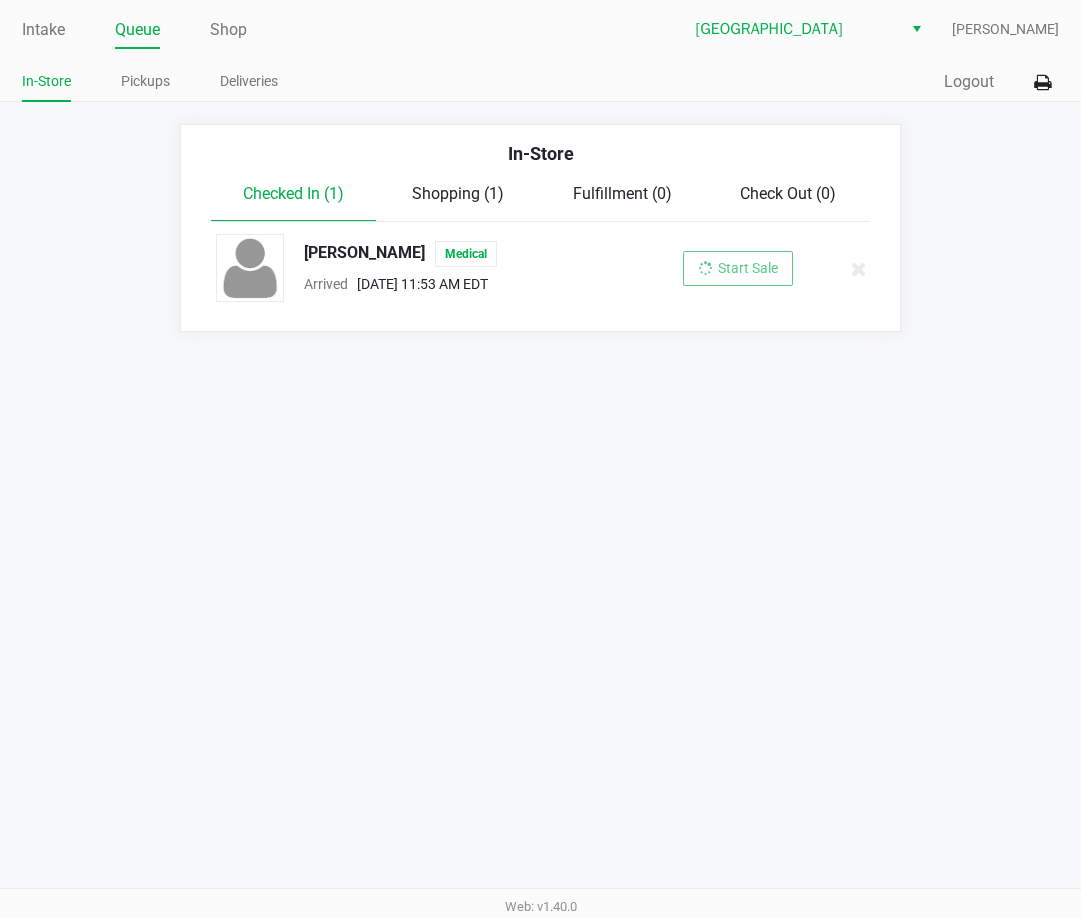 drag, startPoint x: 691, startPoint y: 594, endPoint x: 680, endPoint y: 603, distance: 14.21267 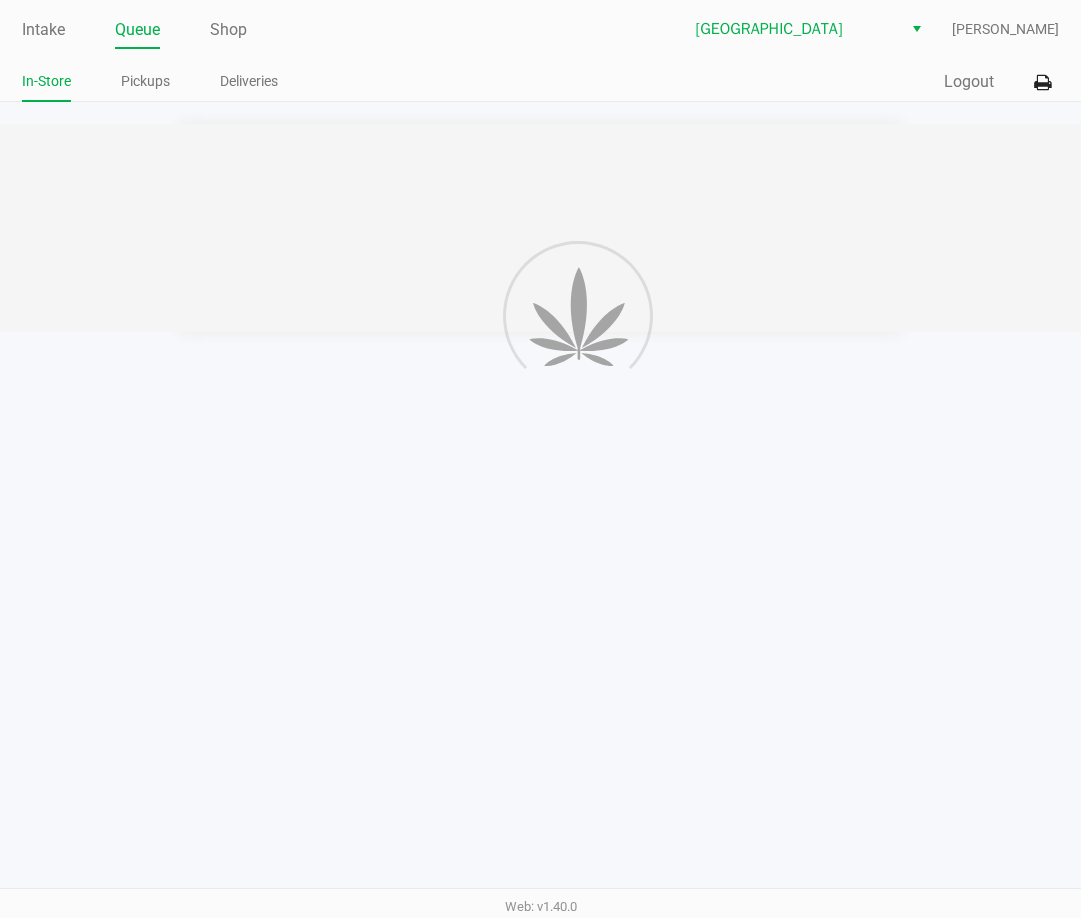 click on "Intake Queue Shop Lakeland WC  [PERSON_NAME]  In-Store Pickups Deliveries  Quick Sale   Logout       In-Store   Checked In (1)   Shopping (1)   Fulfillment (0)   Check Out (0)   [PERSON_NAME]   Medical  Arrived      [DATE] 11:53 AM EDT   Start Sale   Web: v1.40.0" at bounding box center [540, 459] 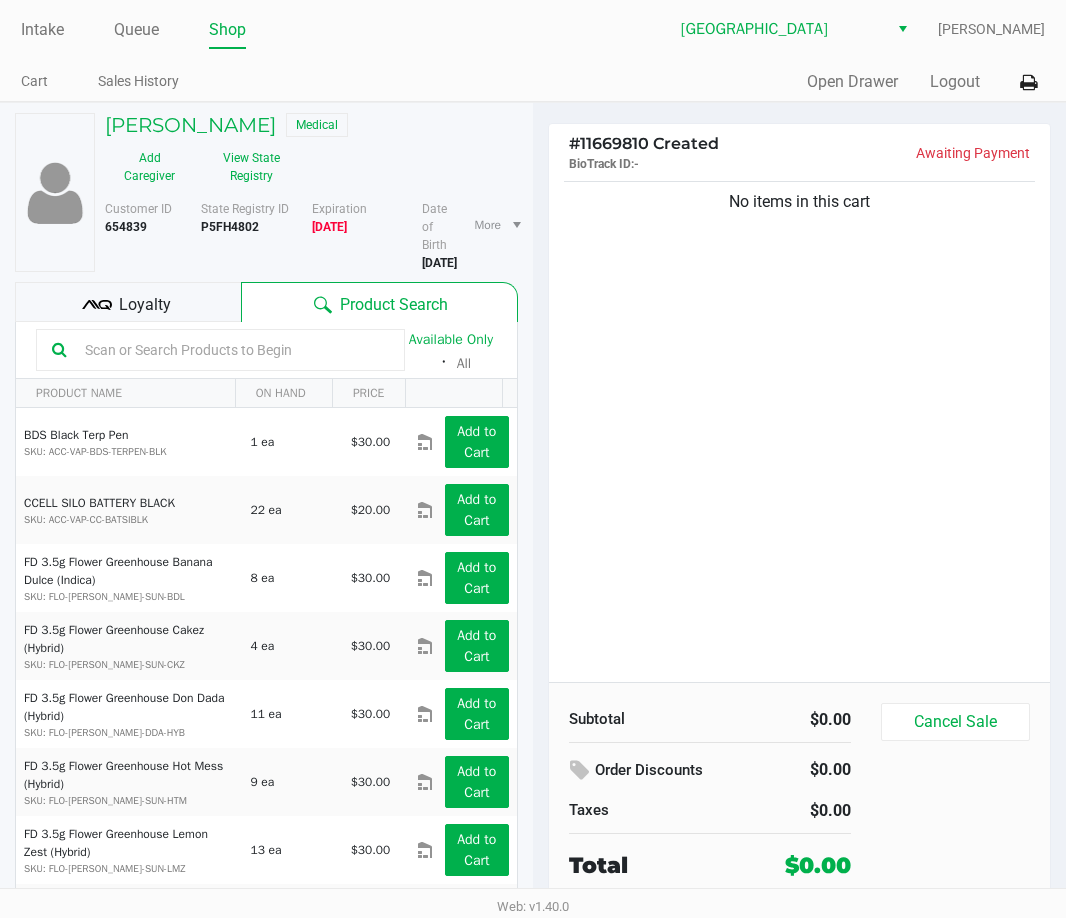 click on "No items in this cart" 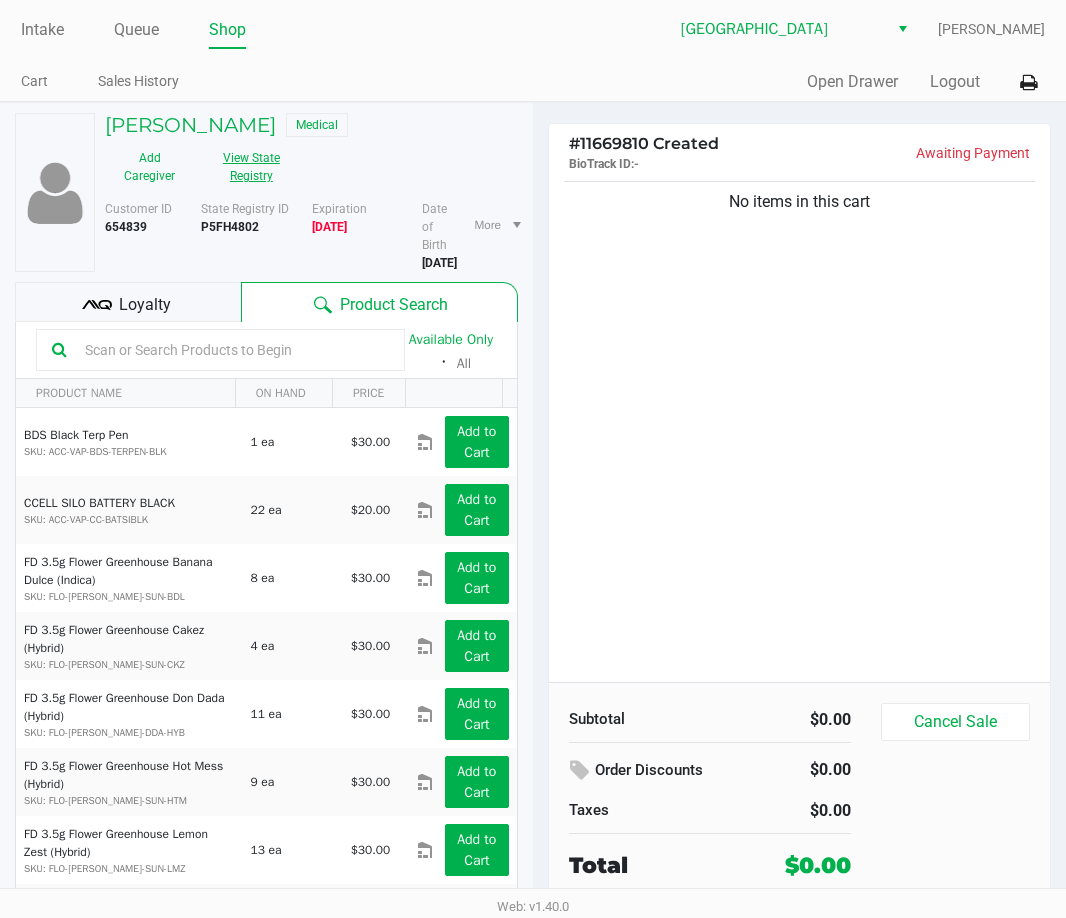click on "View State Registry" 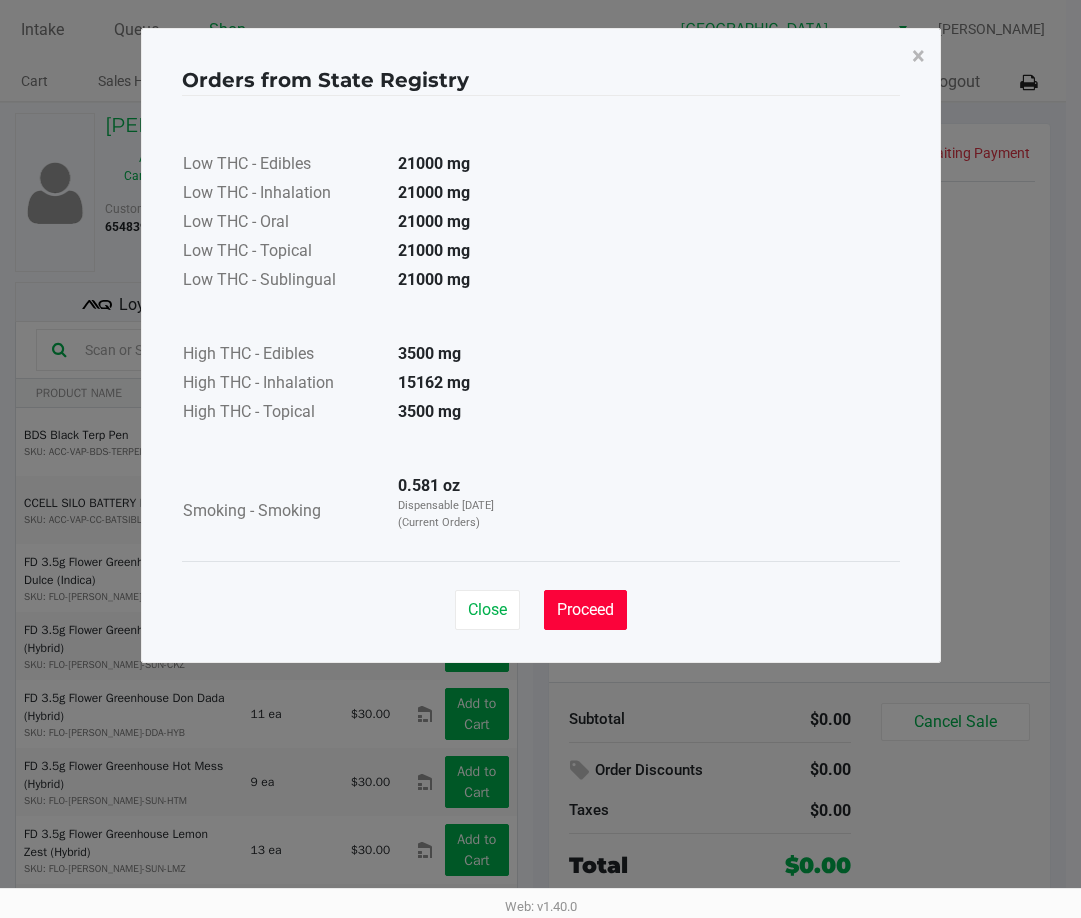click on "Proceed" 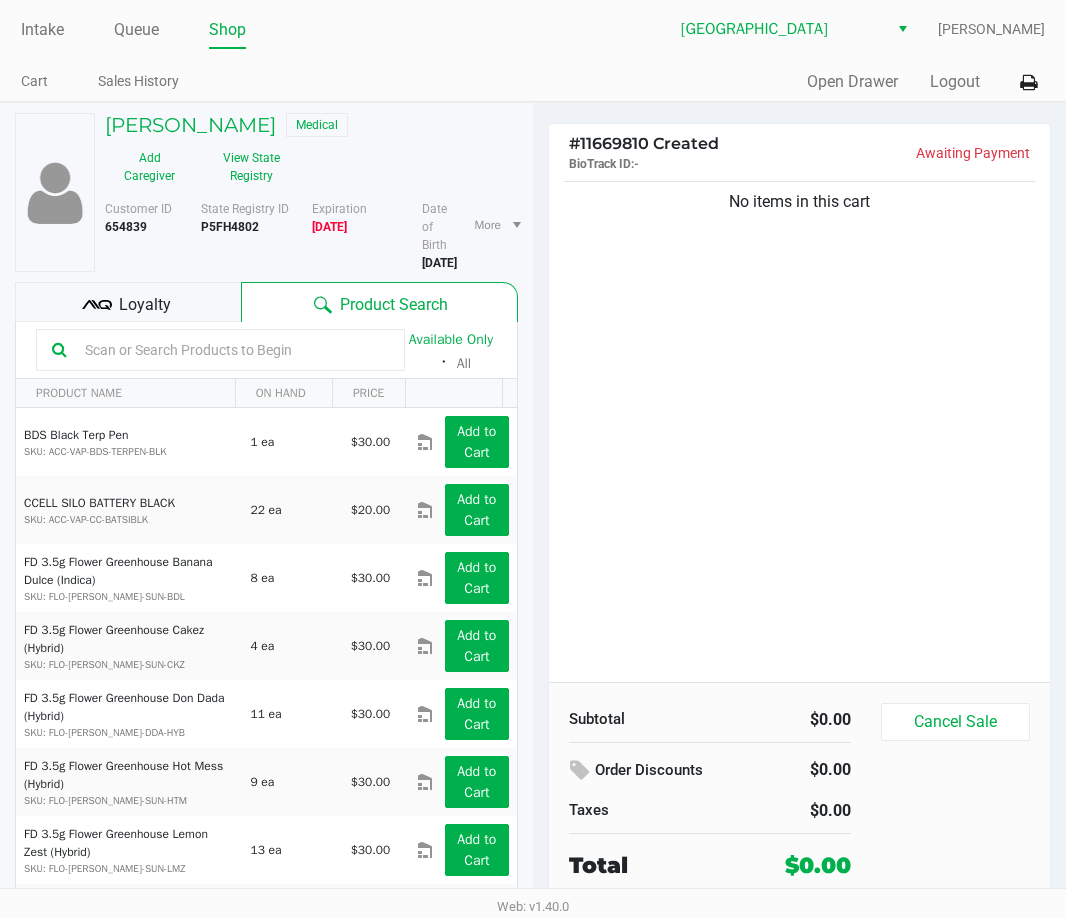 drag, startPoint x: 720, startPoint y: 435, endPoint x: 741, endPoint y: 424, distance: 23.70654 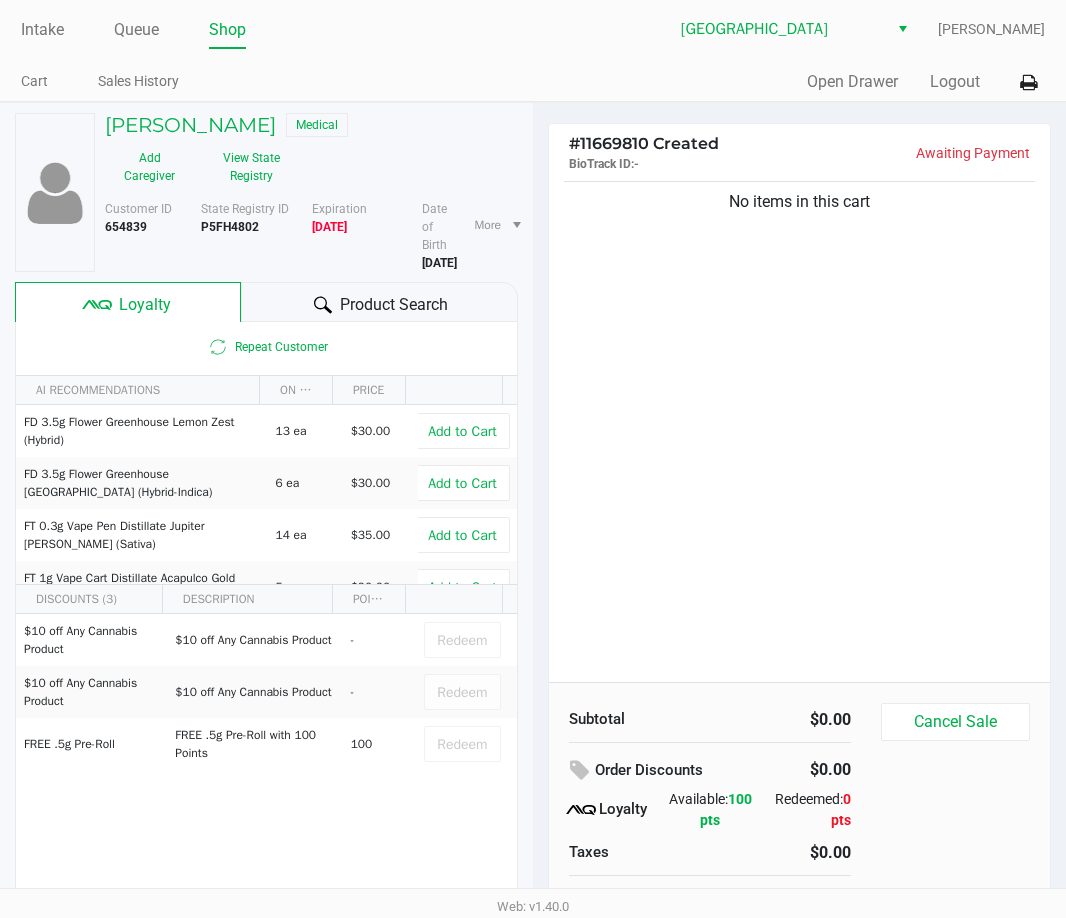 click on "No items in this cart" 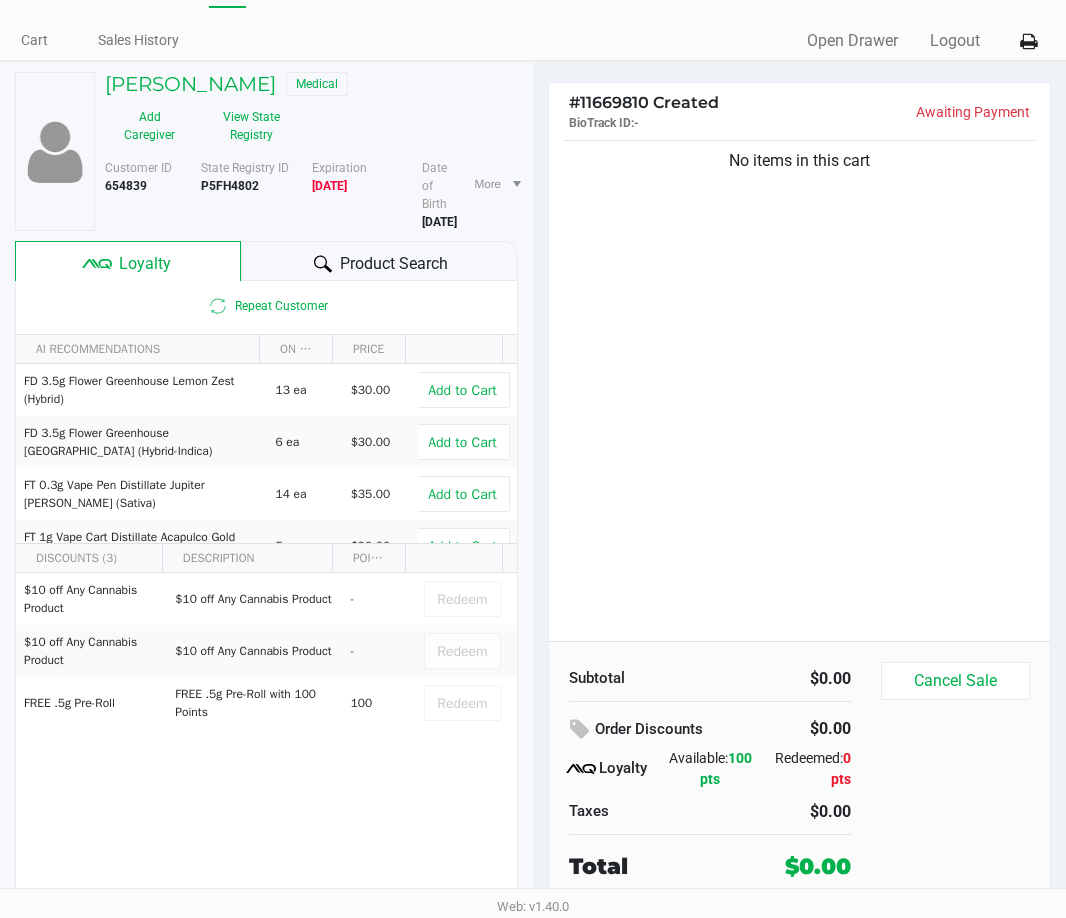 scroll, scrollTop: 62, scrollLeft: 0, axis: vertical 